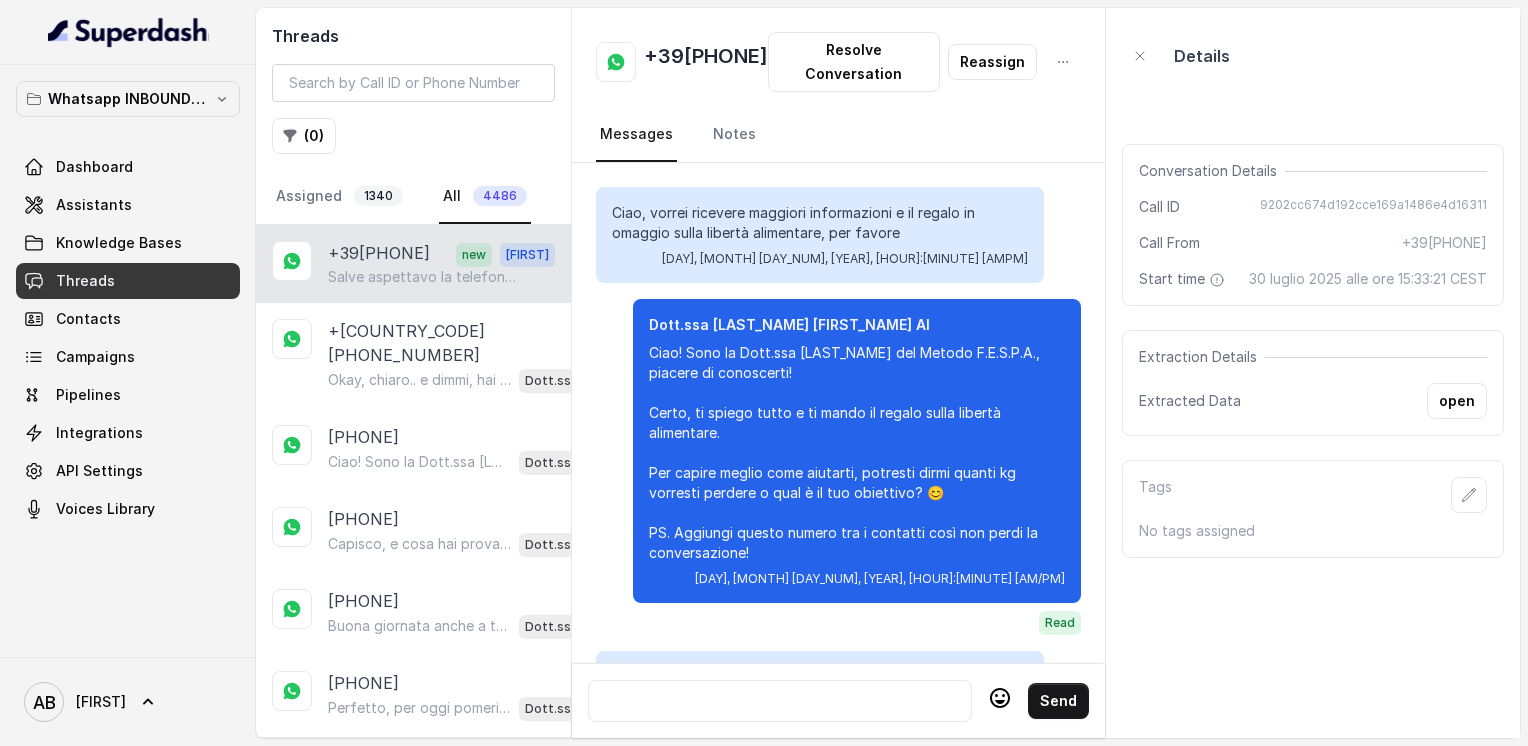 scroll, scrollTop: 0, scrollLeft: 0, axis: both 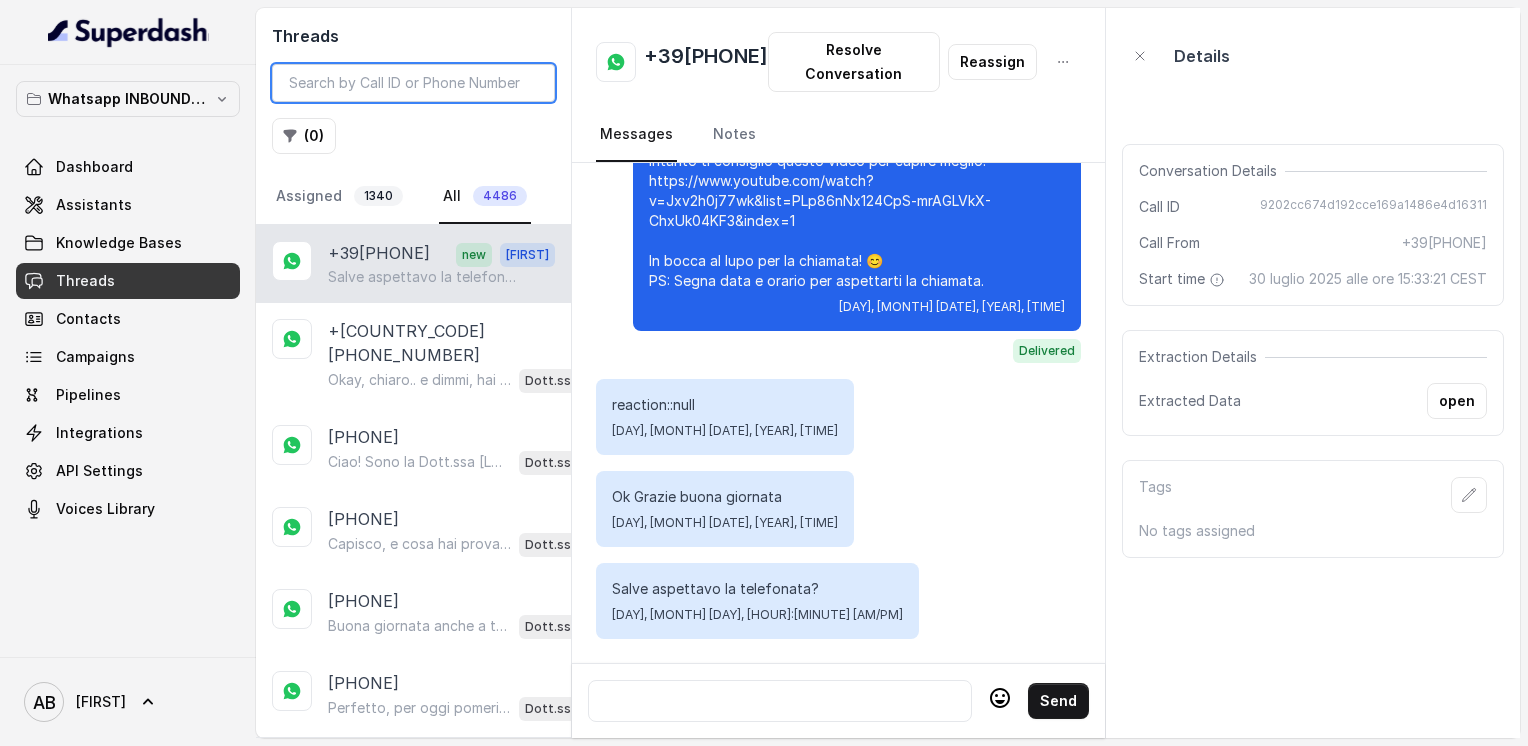 click at bounding box center [413, 83] 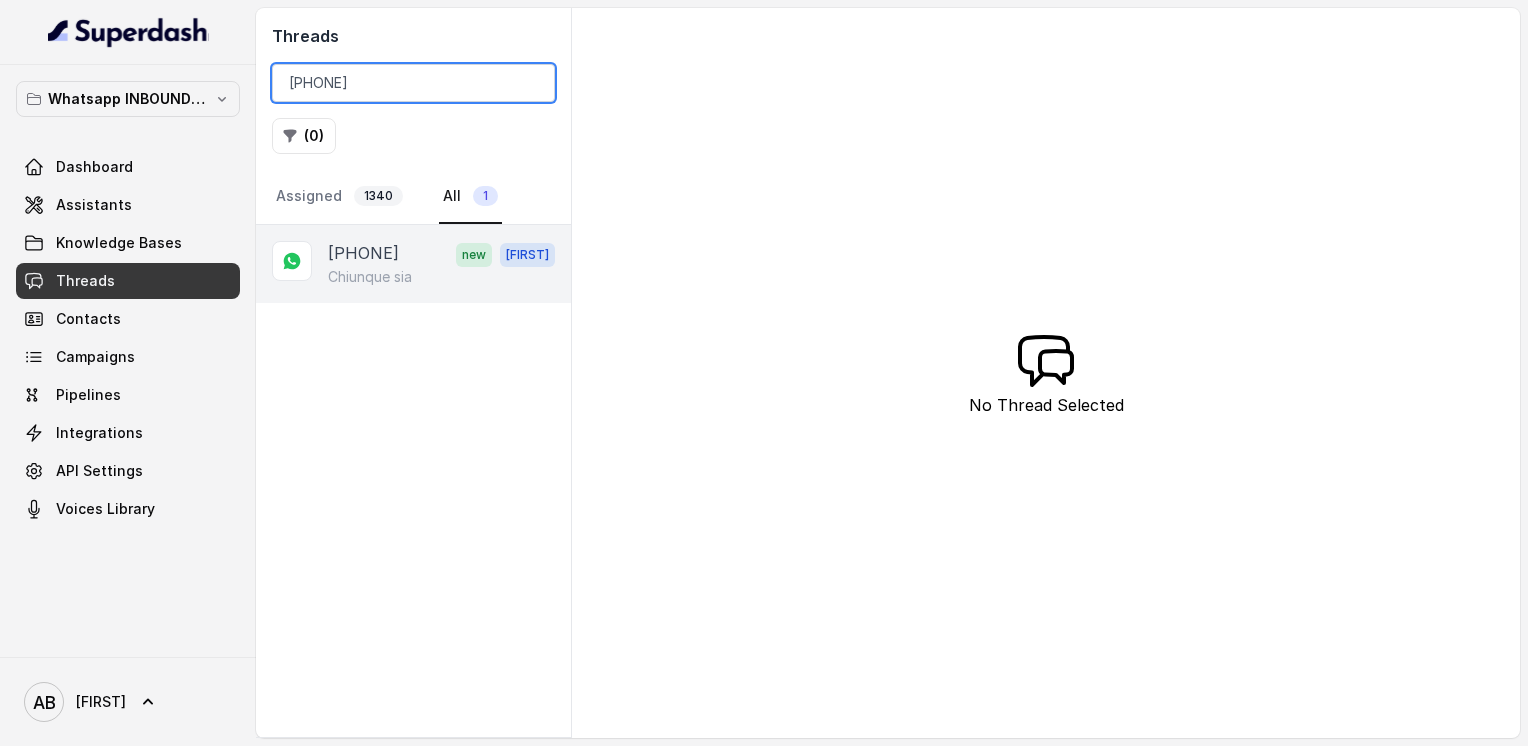type on "[PHONE]" 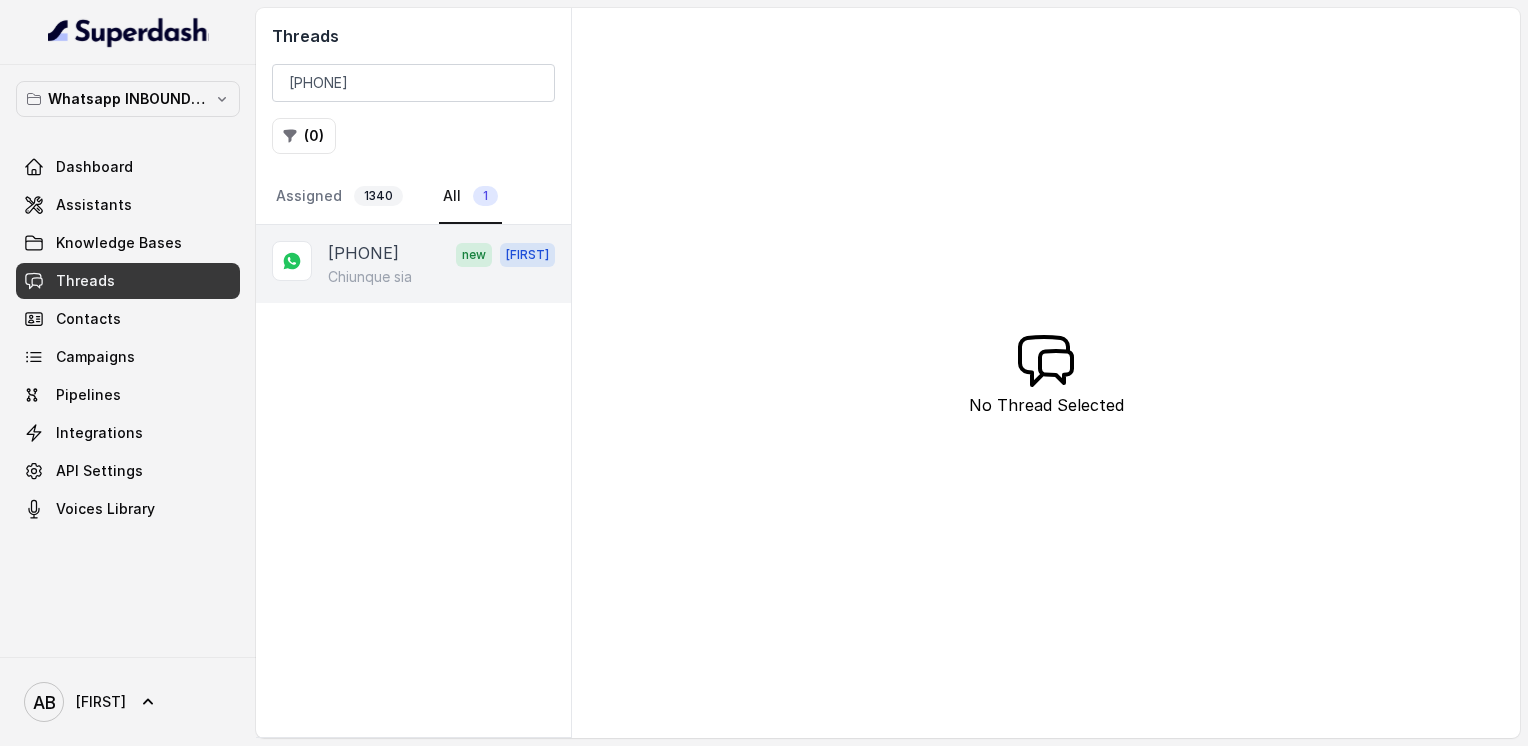 click on "[PHONE]" at bounding box center (363, 254) 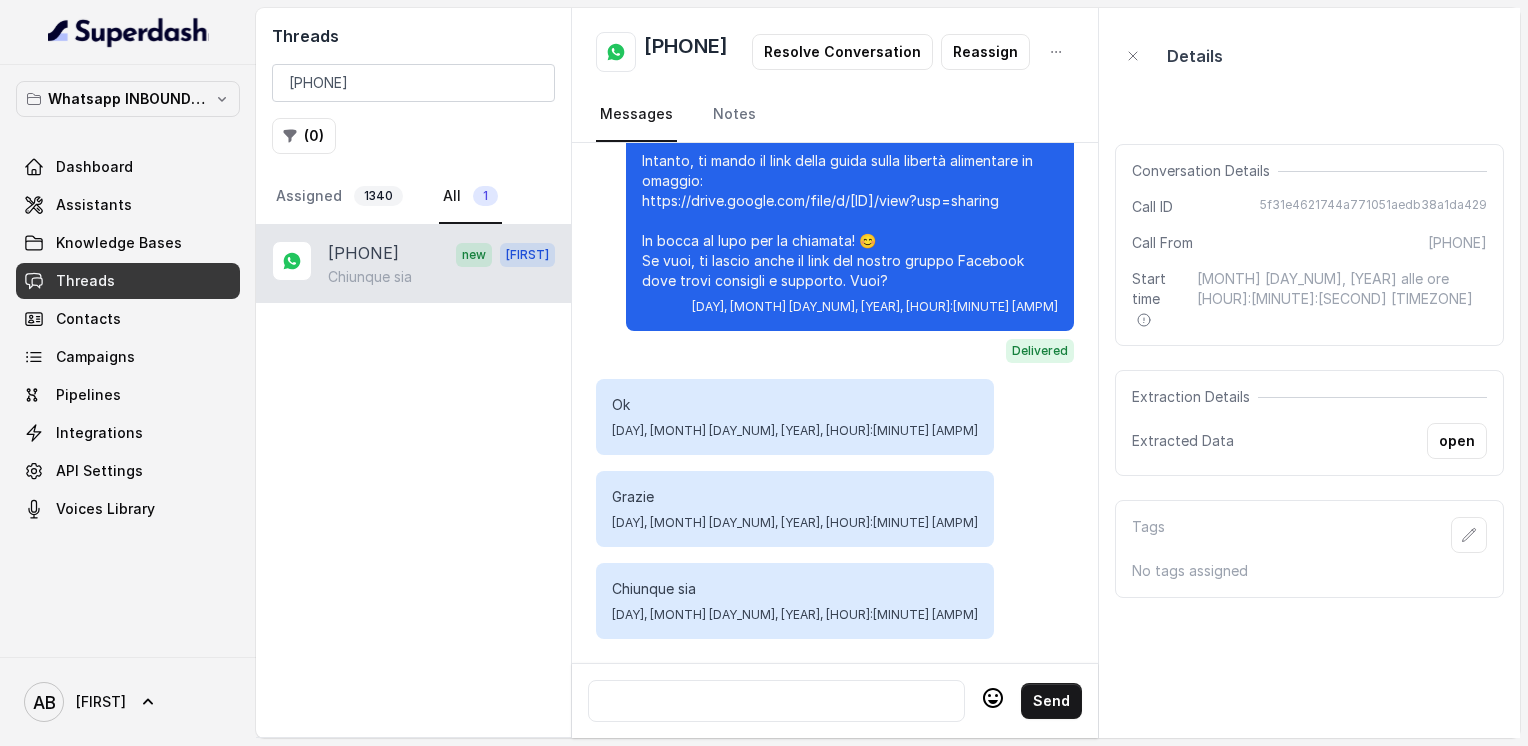scroll, scrollTop: 3540, scrollLeft: 0, axis: vertical 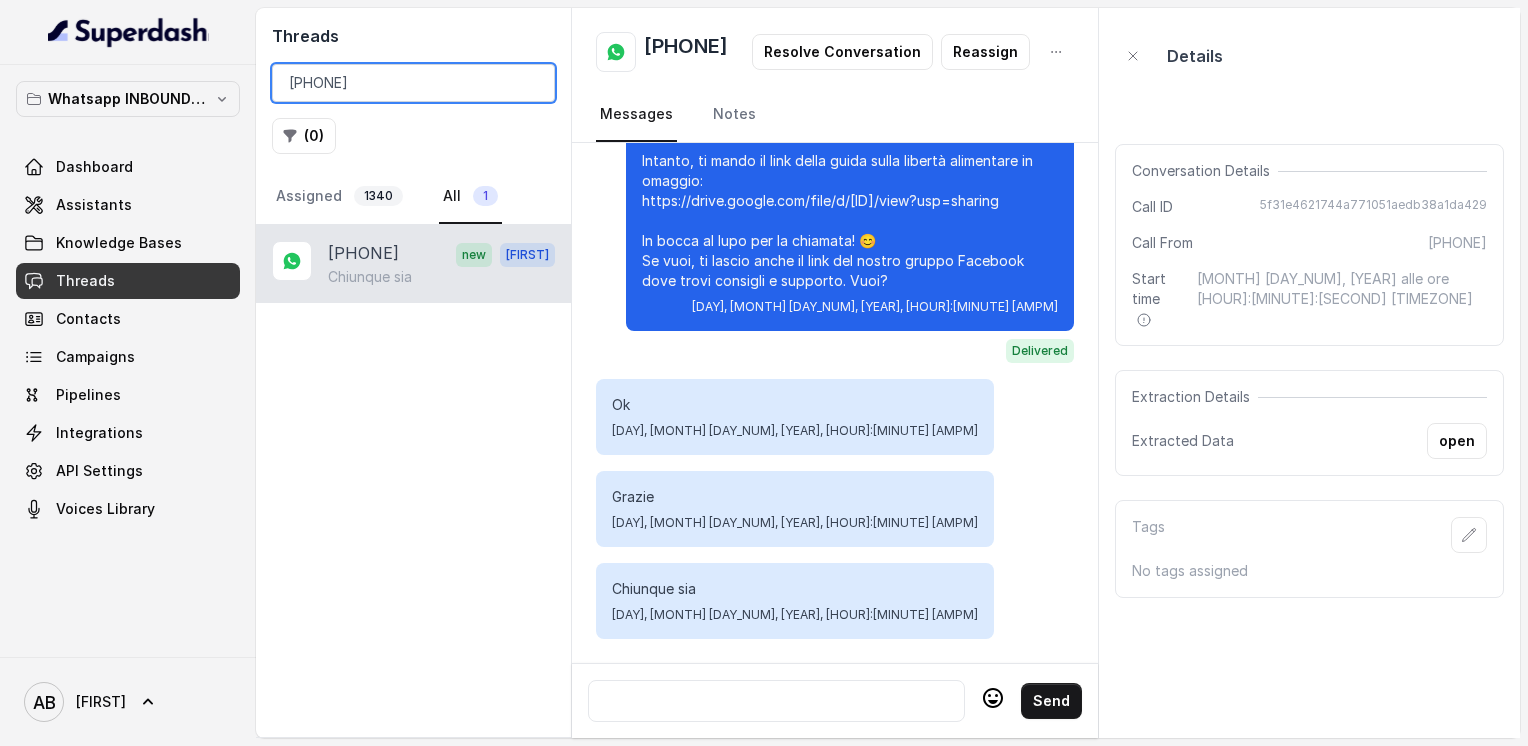 click on "[PHONE]" at bounding box center (413, 83) 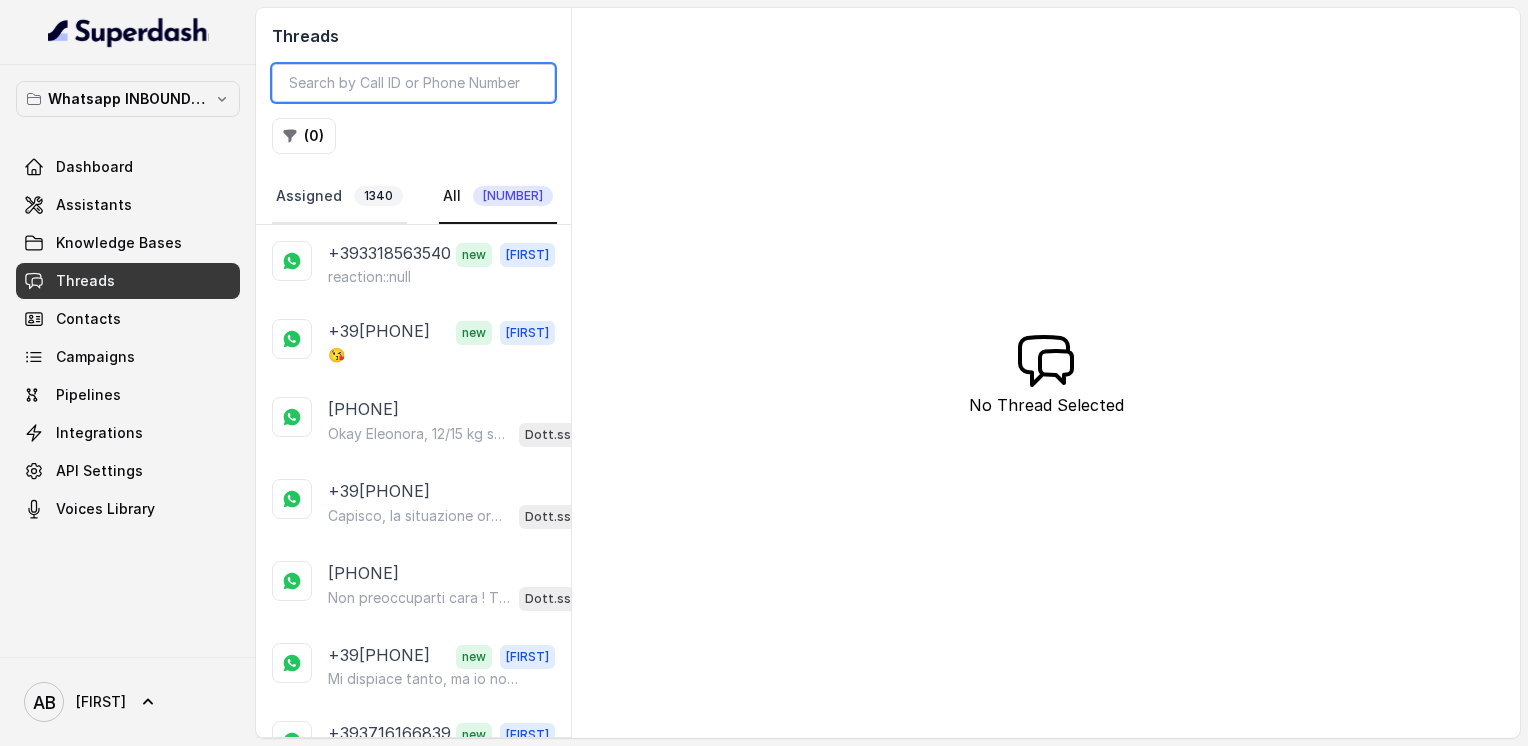 type 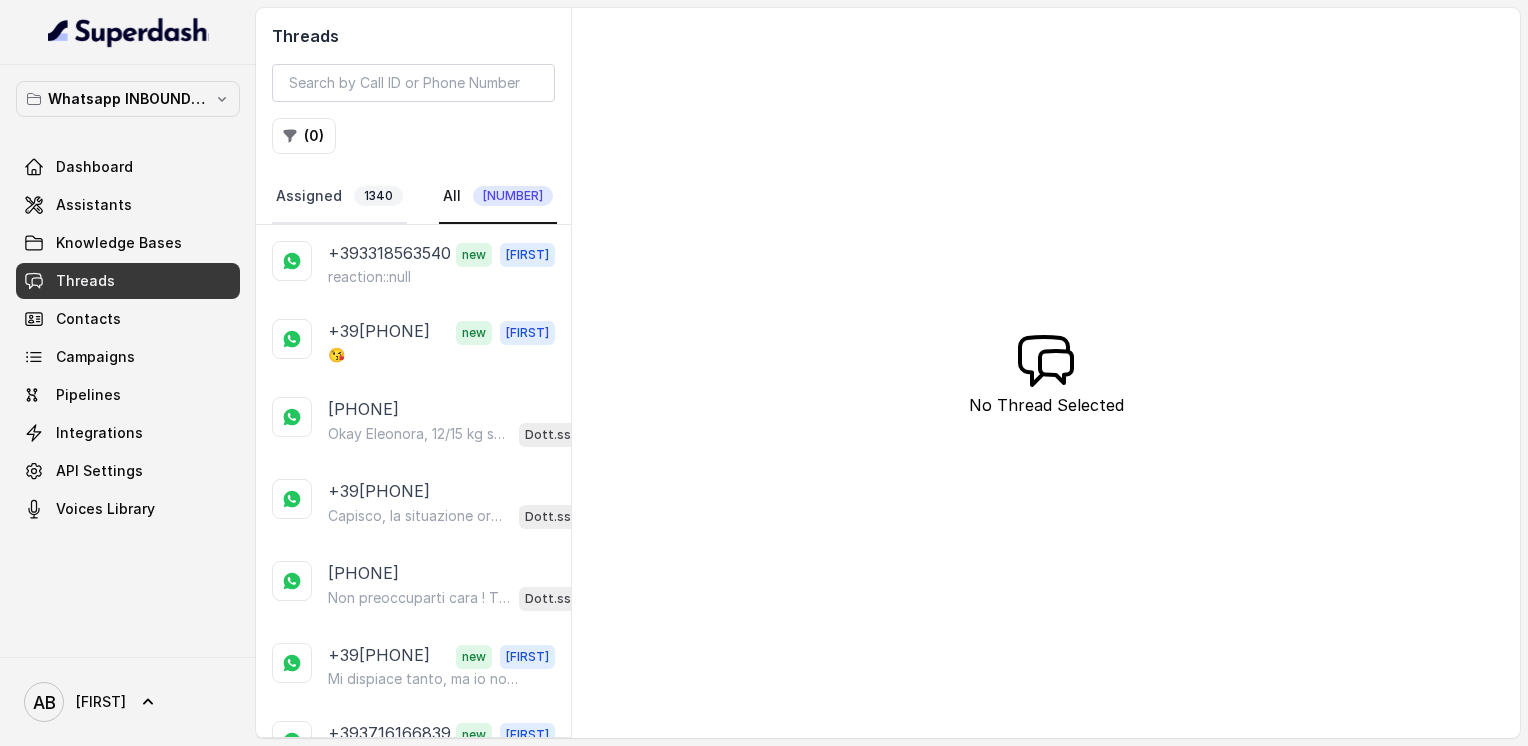 click on "Assigned 1340" at bounding box center [339, 197] 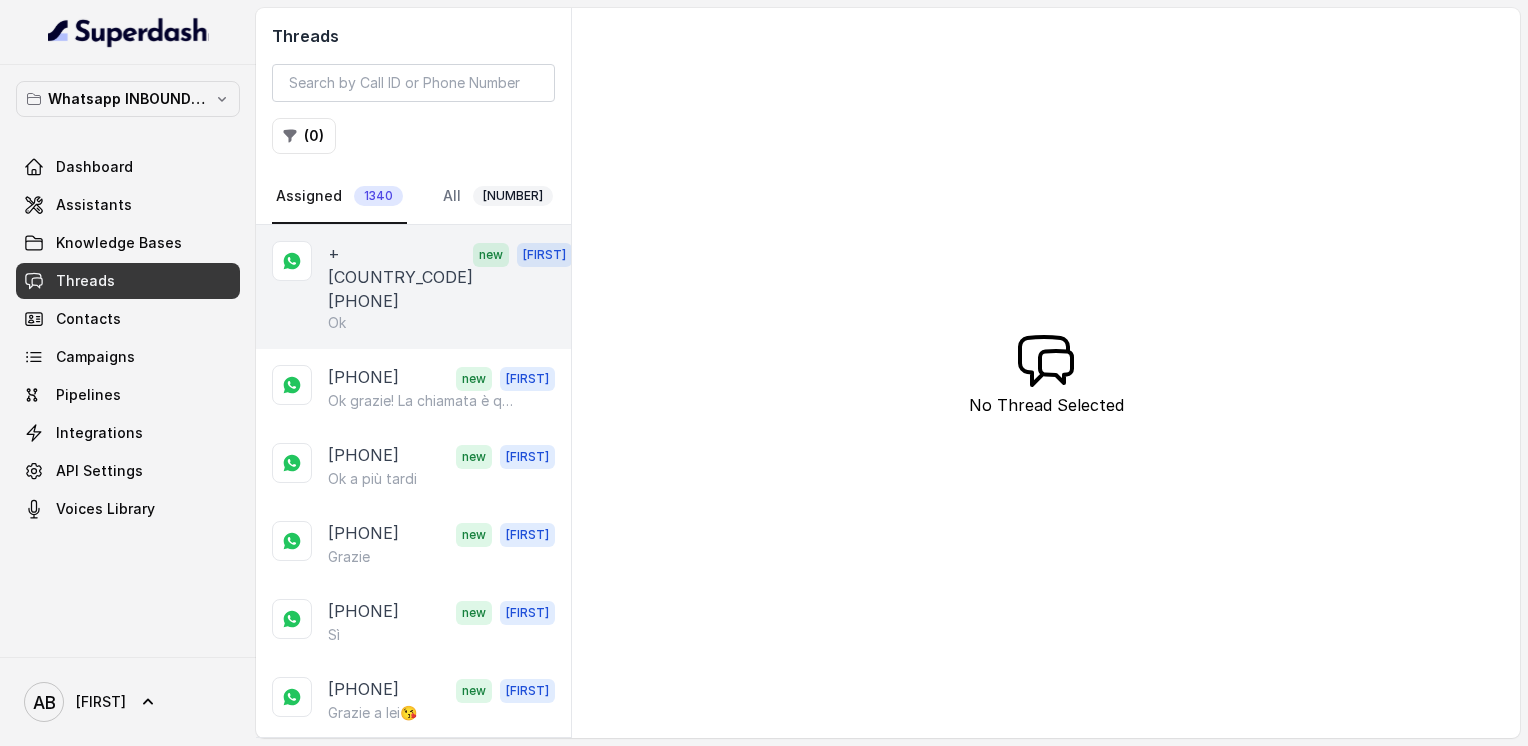 click on "Ok" at bounding box center (450, 323) 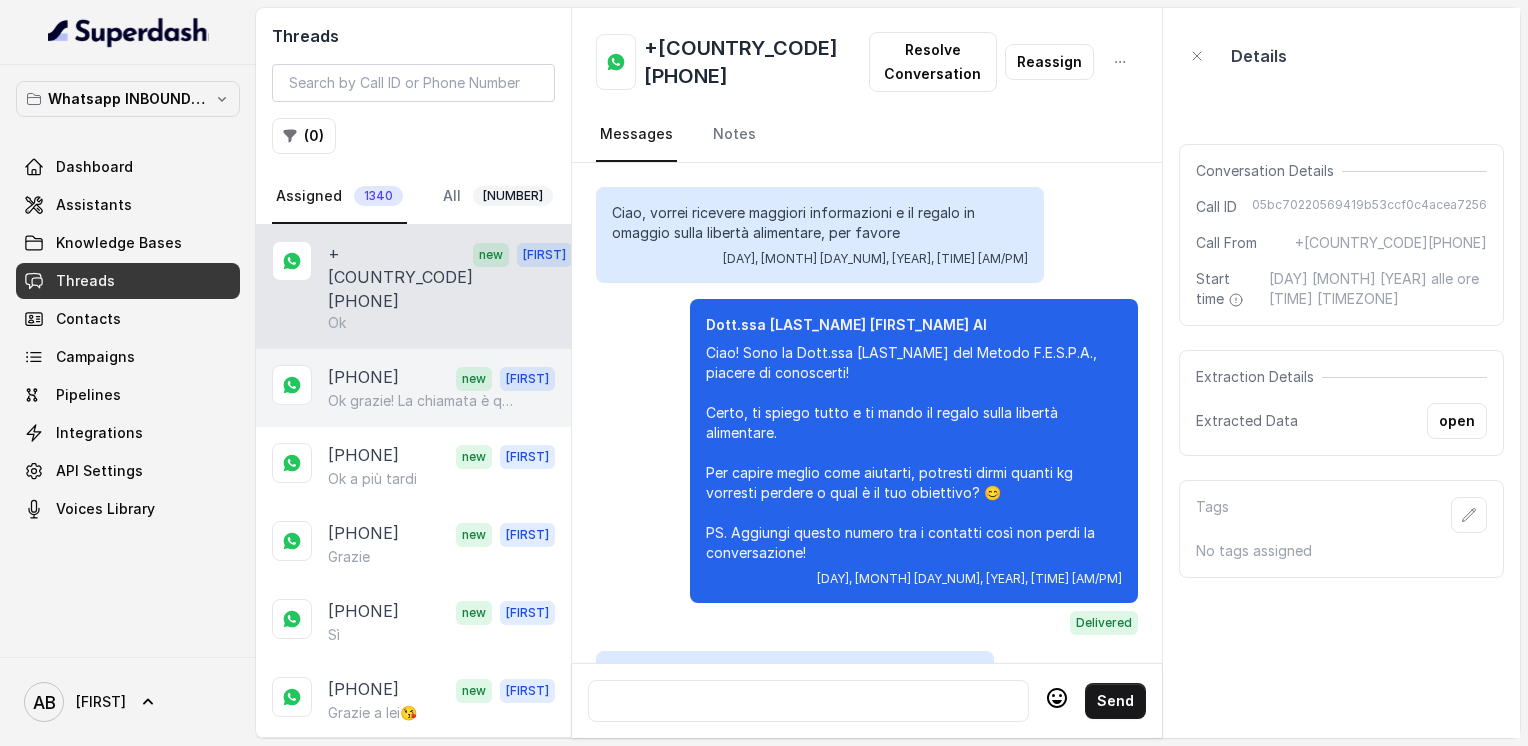 scroll, scrollTop: 4528, scrollLeft: 0, axis: vertical 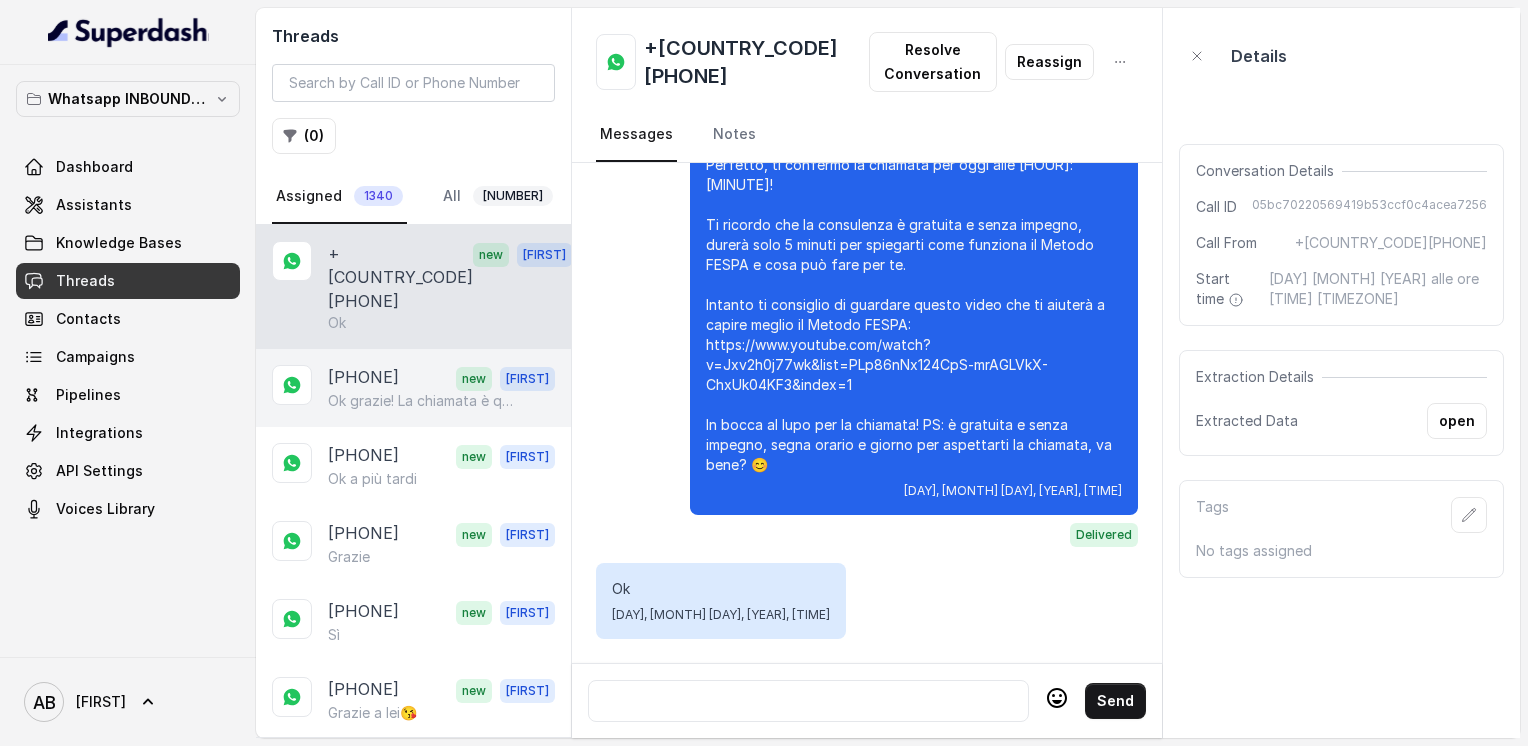 click on "+[COUNTRY_CODE][PHONE] new [FIRST_NAME] Ok grazie!
La chiamata è qui su whatsapp oppure arriva da un numero specifico?" at bounding box center (413, 388) 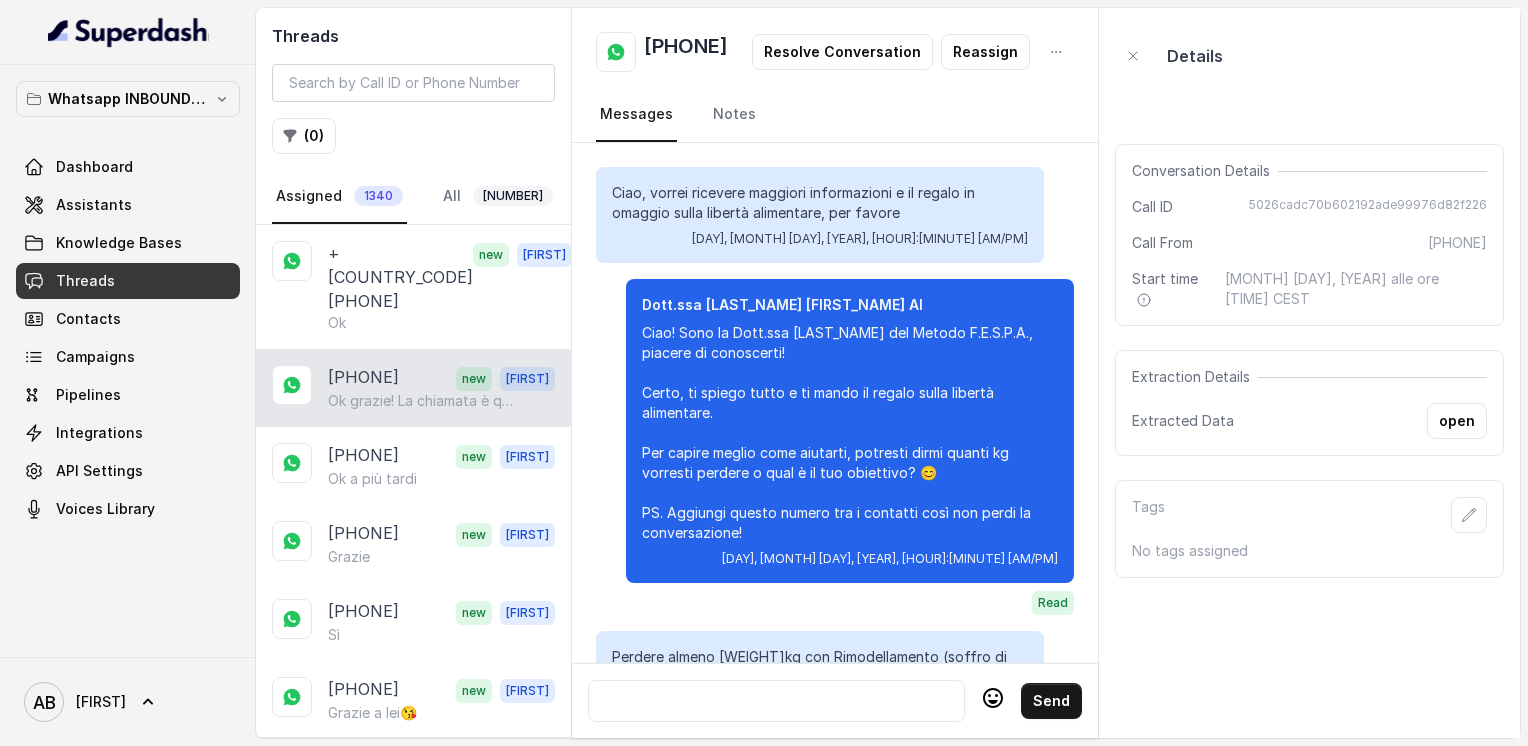 scroll, scrollTop: 1776, scrollLeft: 0, axis: vertical 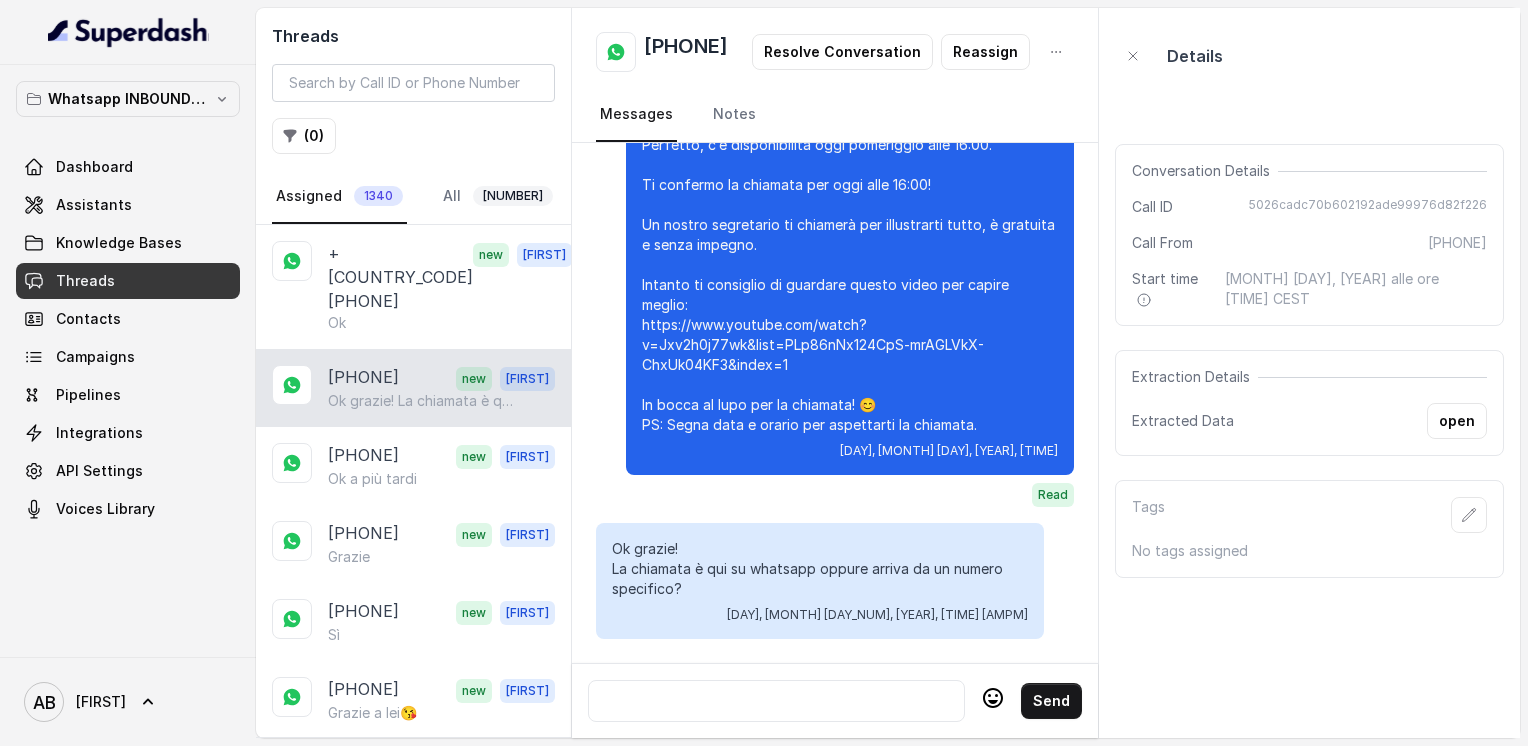 click at bounding box center (776, 701) 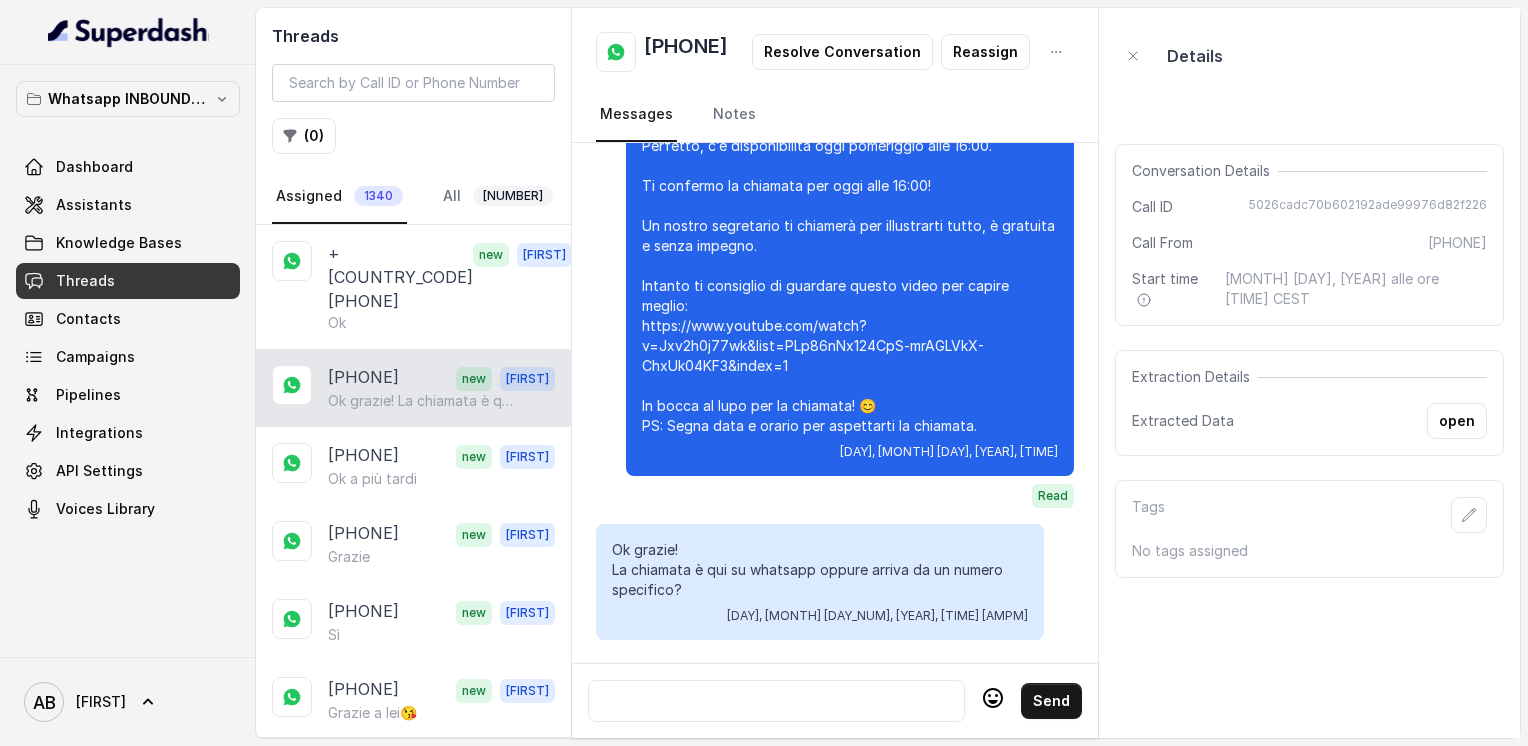 scroll, scrollTop: 1776, scrollLeft: 0, axis: vertical 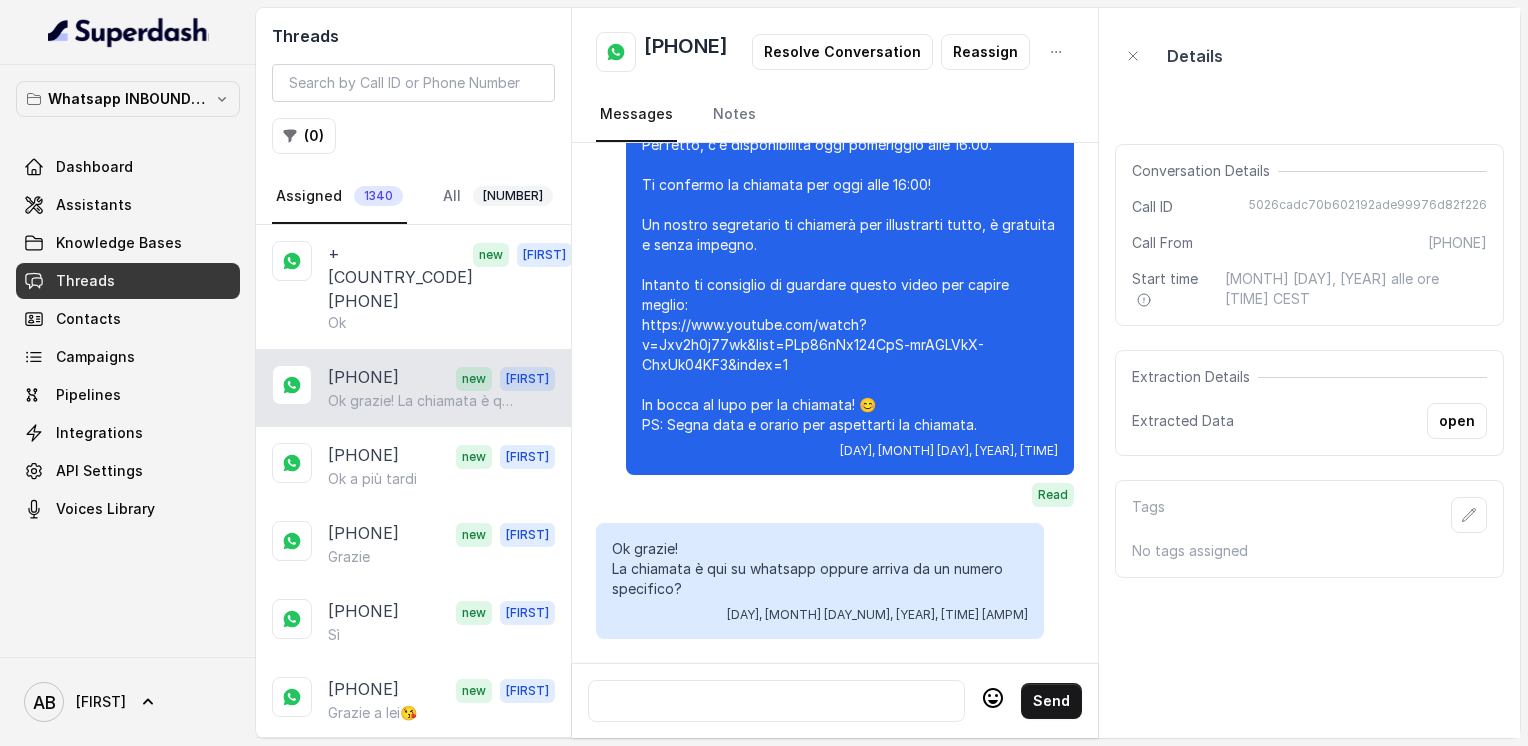 click on "[PHONE]" at bounding box center (686, 52) 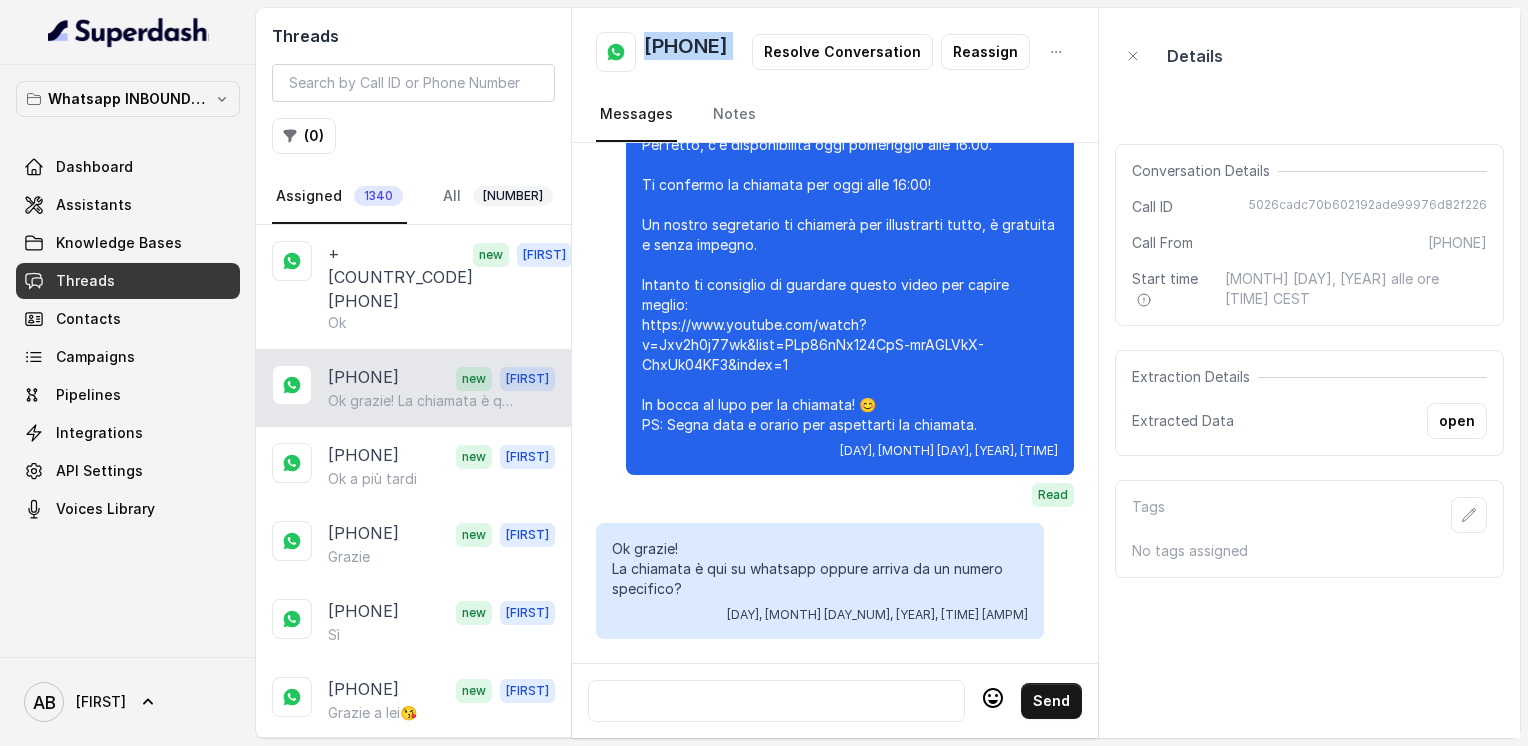 click on "[PHONE]" at bounding box center (686, 52) 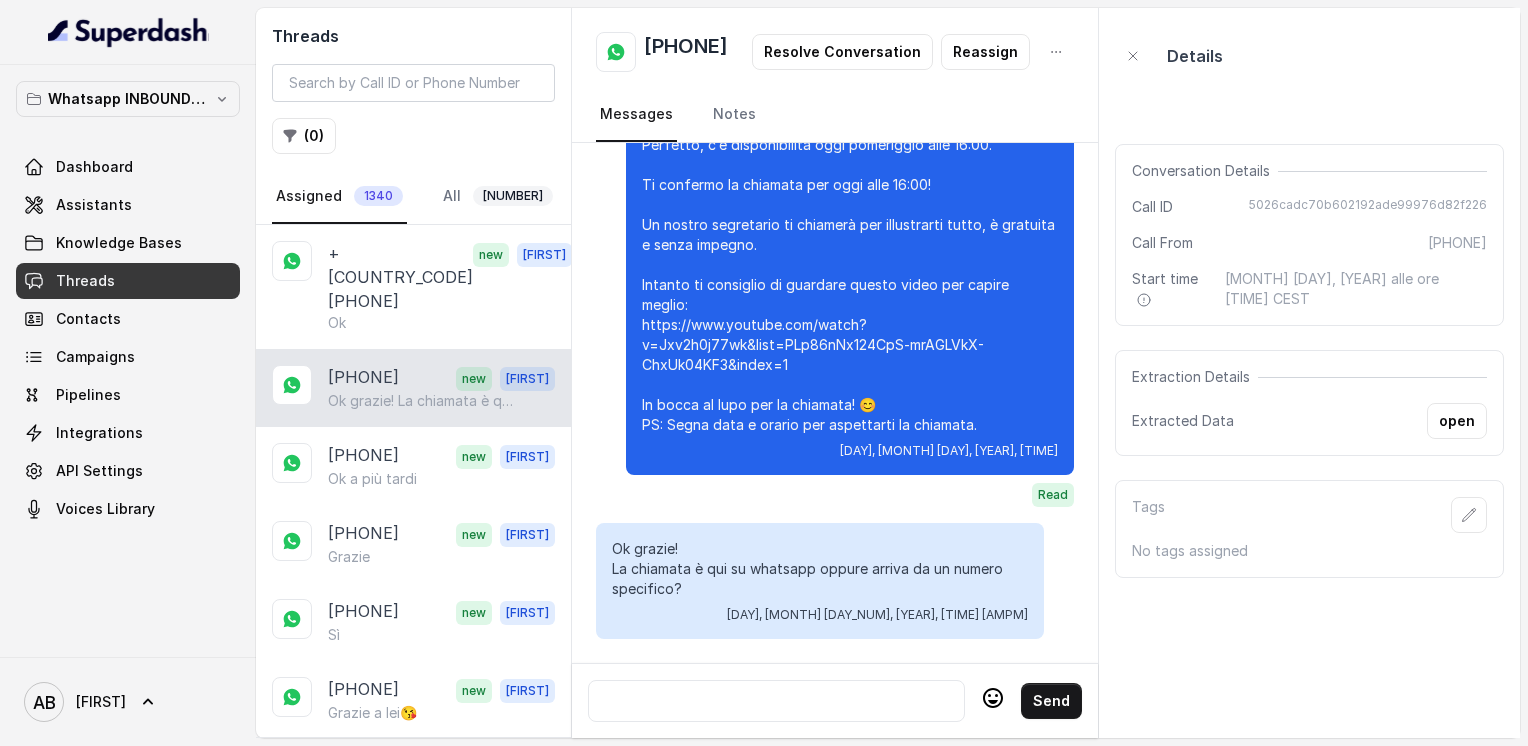 click at bounding box center (776, 701) 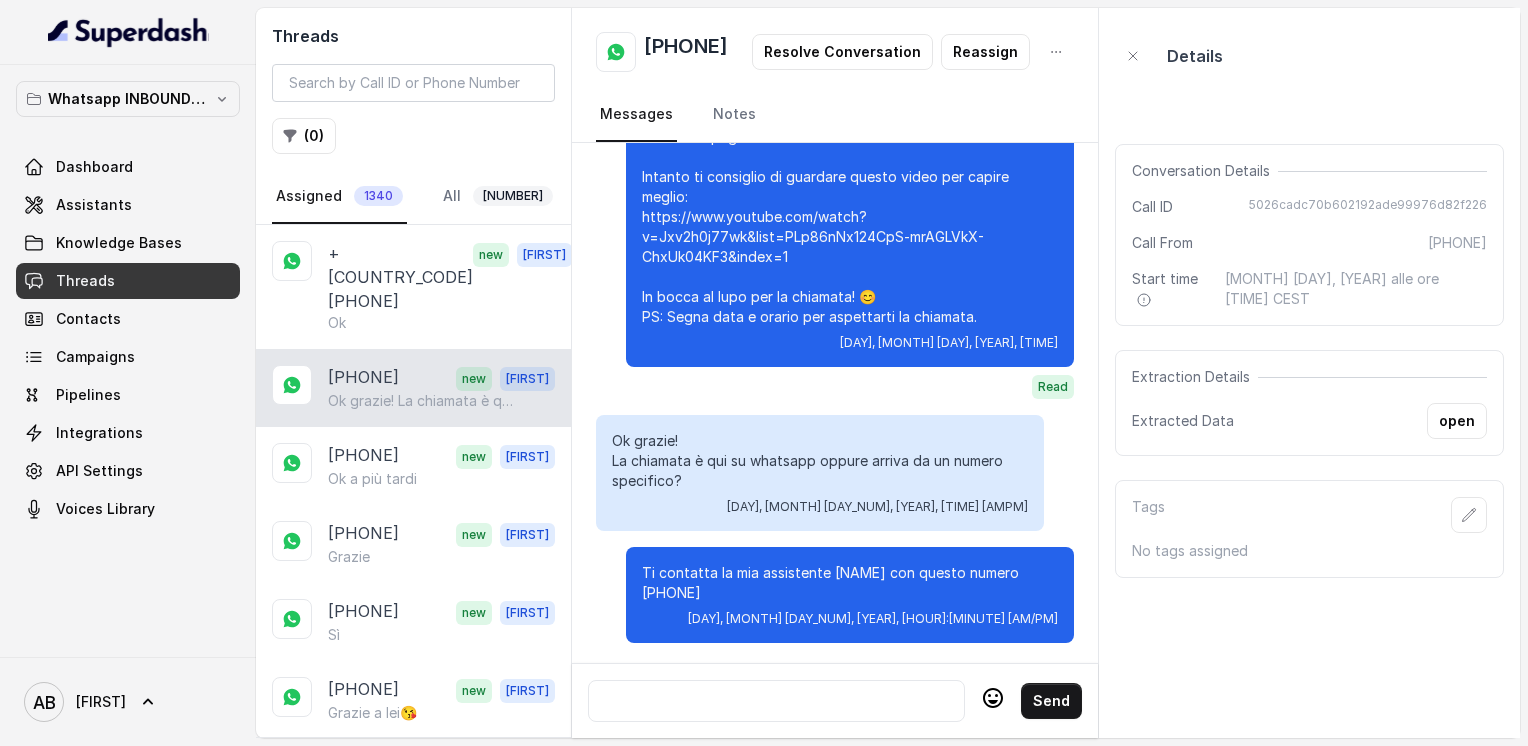 scroll, scrollTop: 1888, scrollLeft: 0, axis: vertical 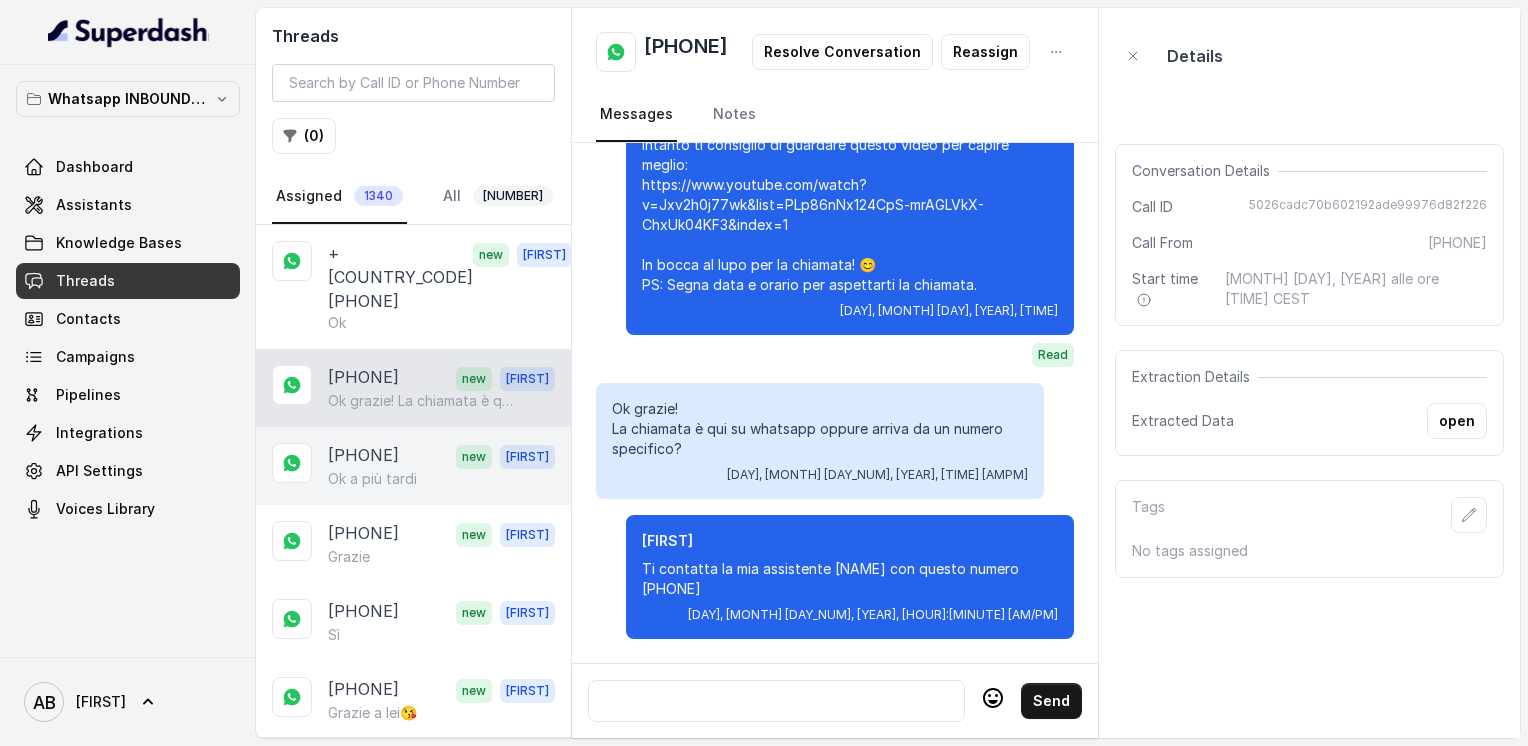 click on "Ok a più tardi" at bounding box center [372, 479] 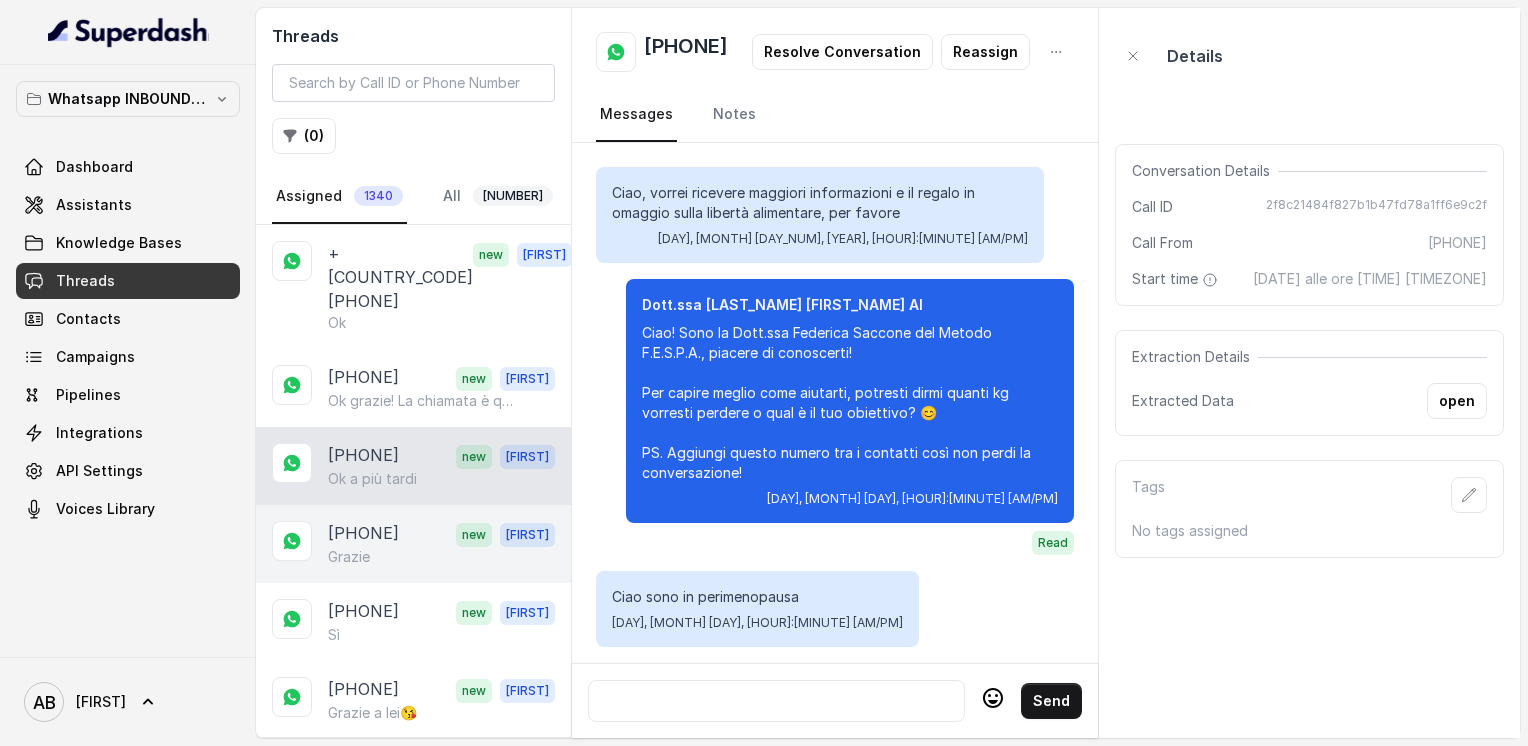 scroll, scrollTop: 2632, scrollLeft: 0, axis: vertical 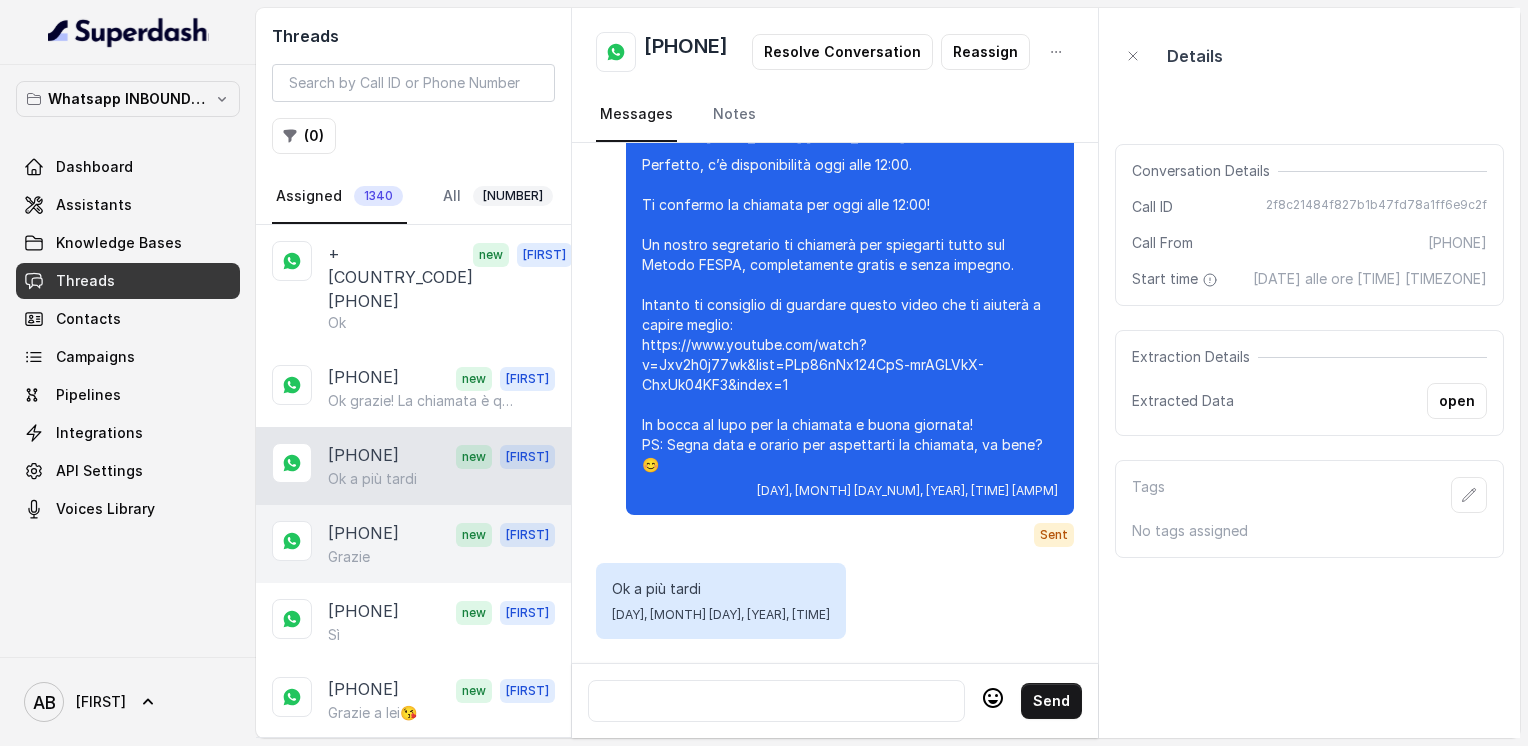 click on "Grazie" at bounding box center (349, 557) 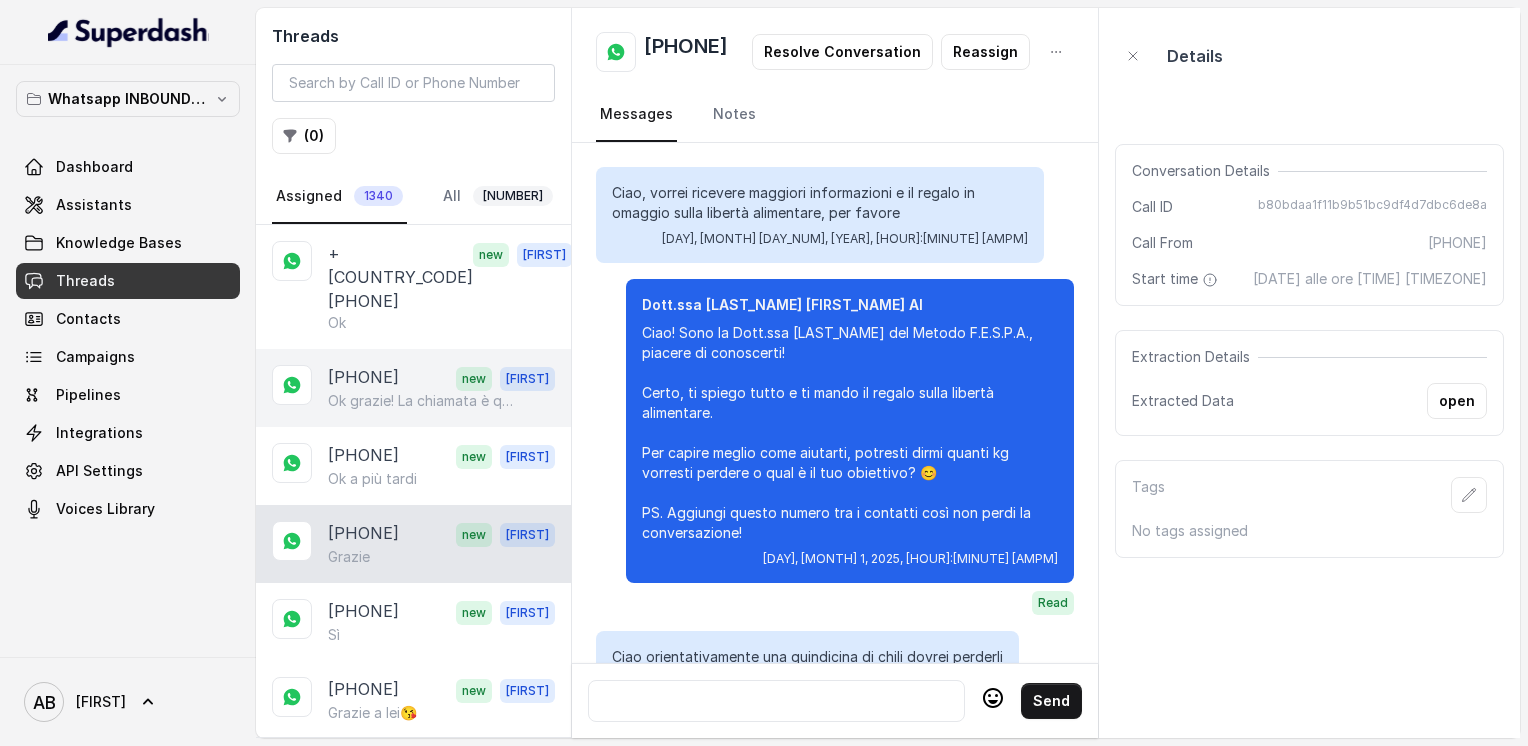 scroll, scrollTop: 1812, scrollLeft: 0, axis: vertical 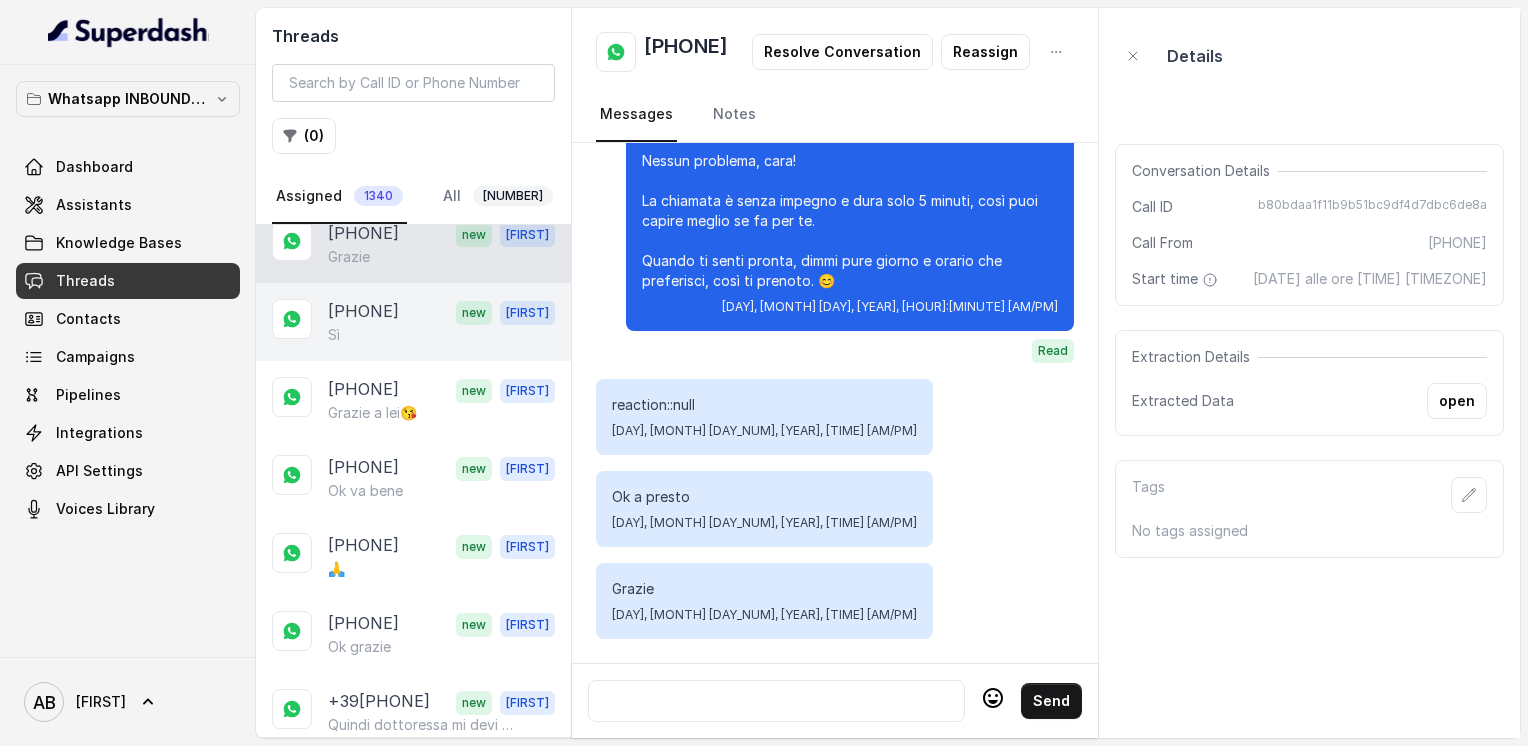 click on "[PHONE] new [FIRST] Sì" at bounding box center [413, 322] 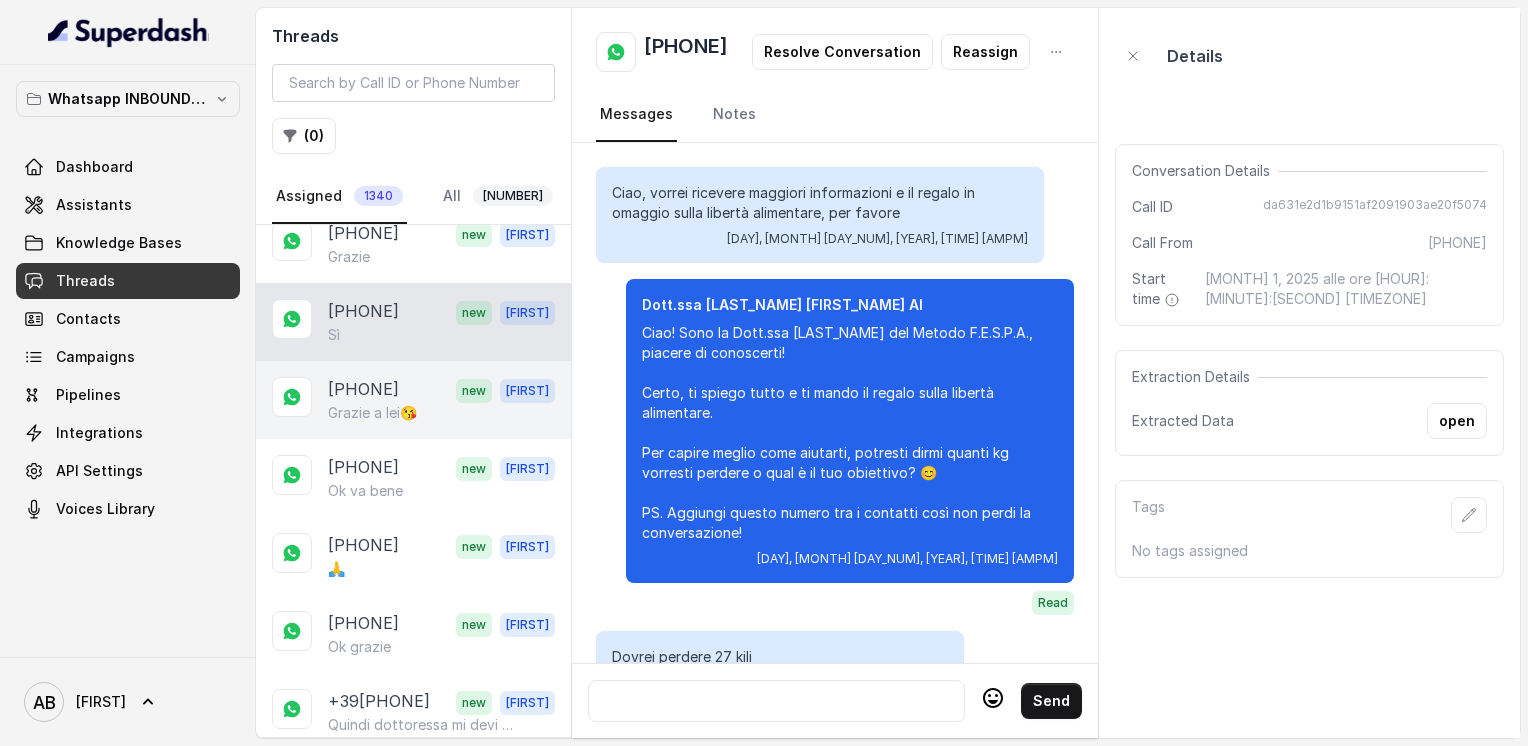 scroll, scrollTop: 3044, scrollLeft: 0, axis: vertical 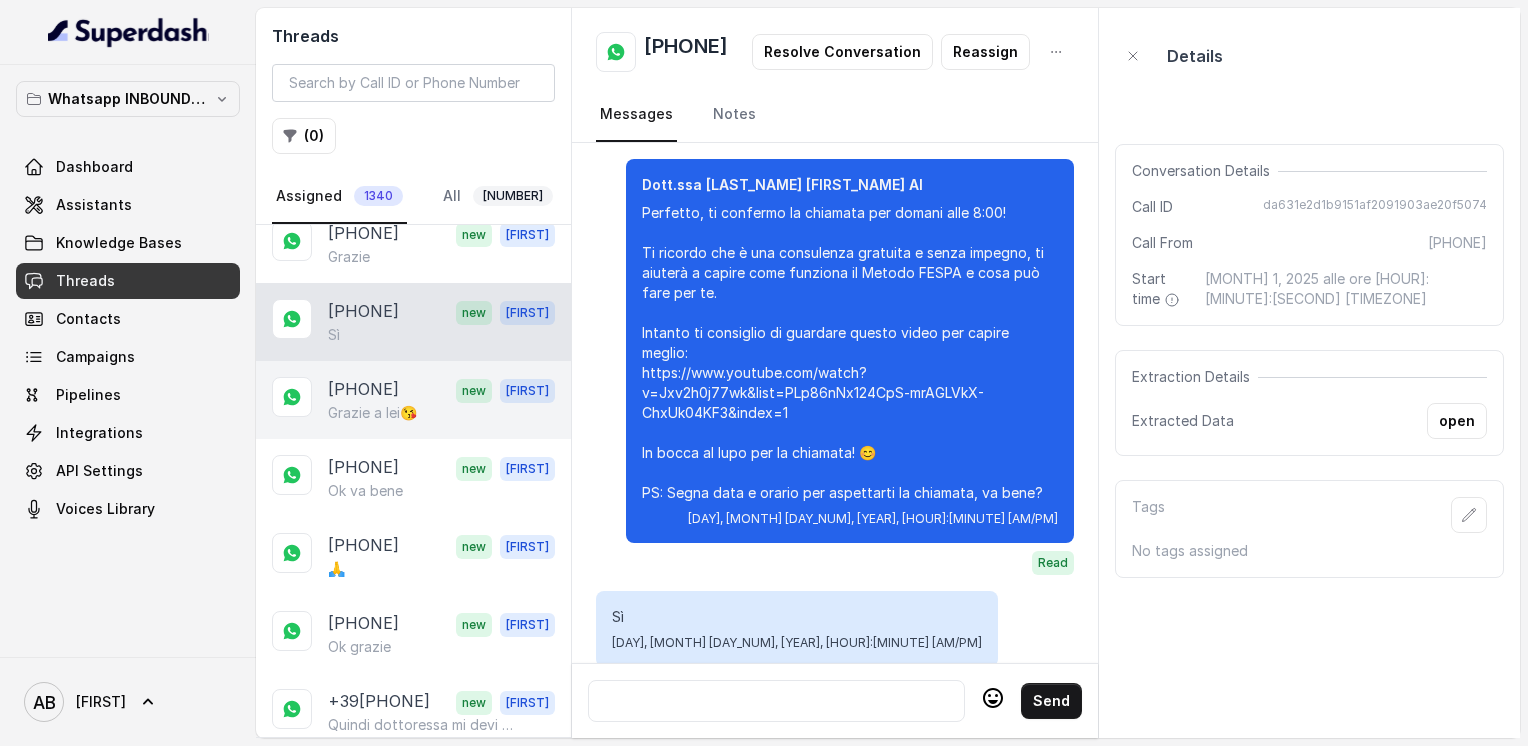 click on "[PHONE]" at bounding box center [363, 390] 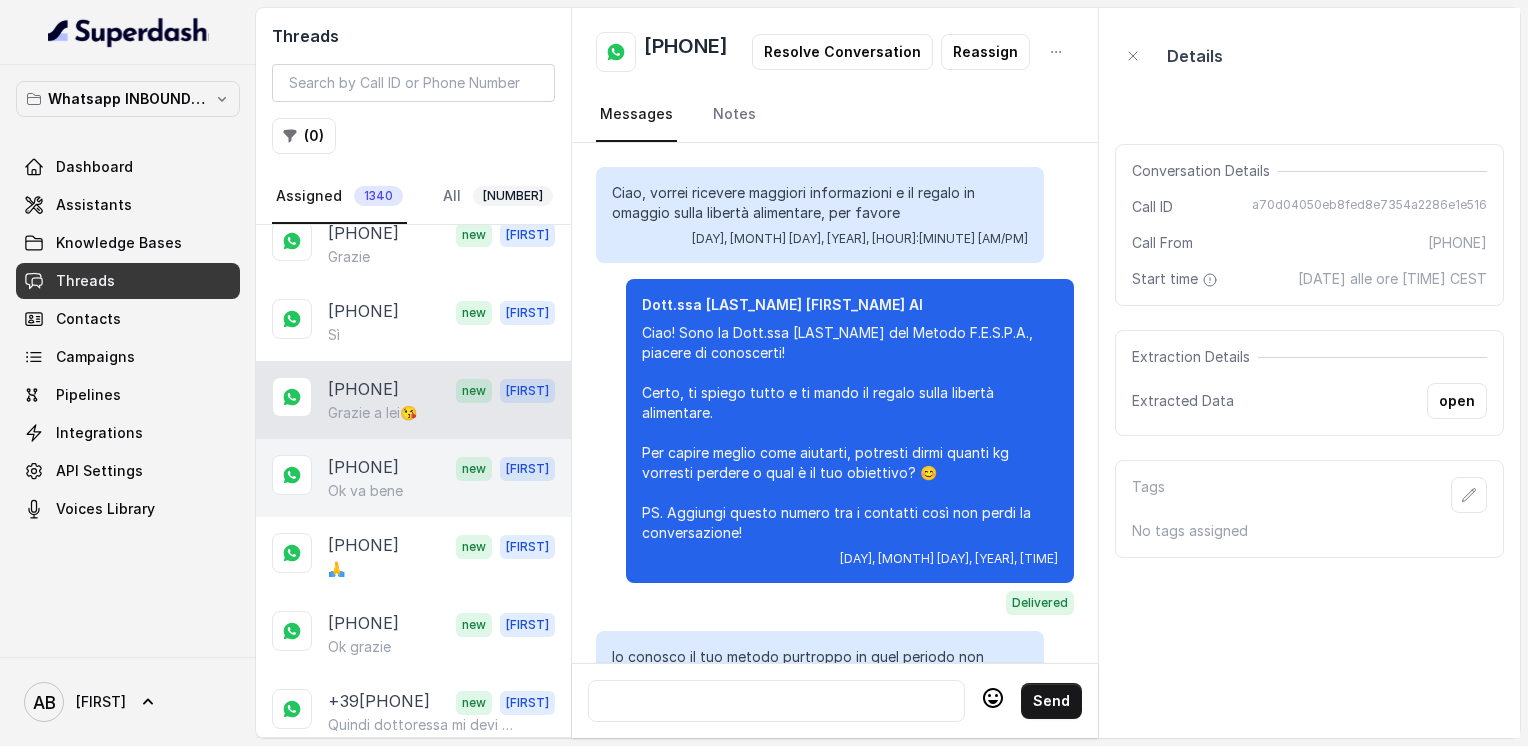 scroll, scrollTop: 2700, scrollLeft: 0, axis: vertical 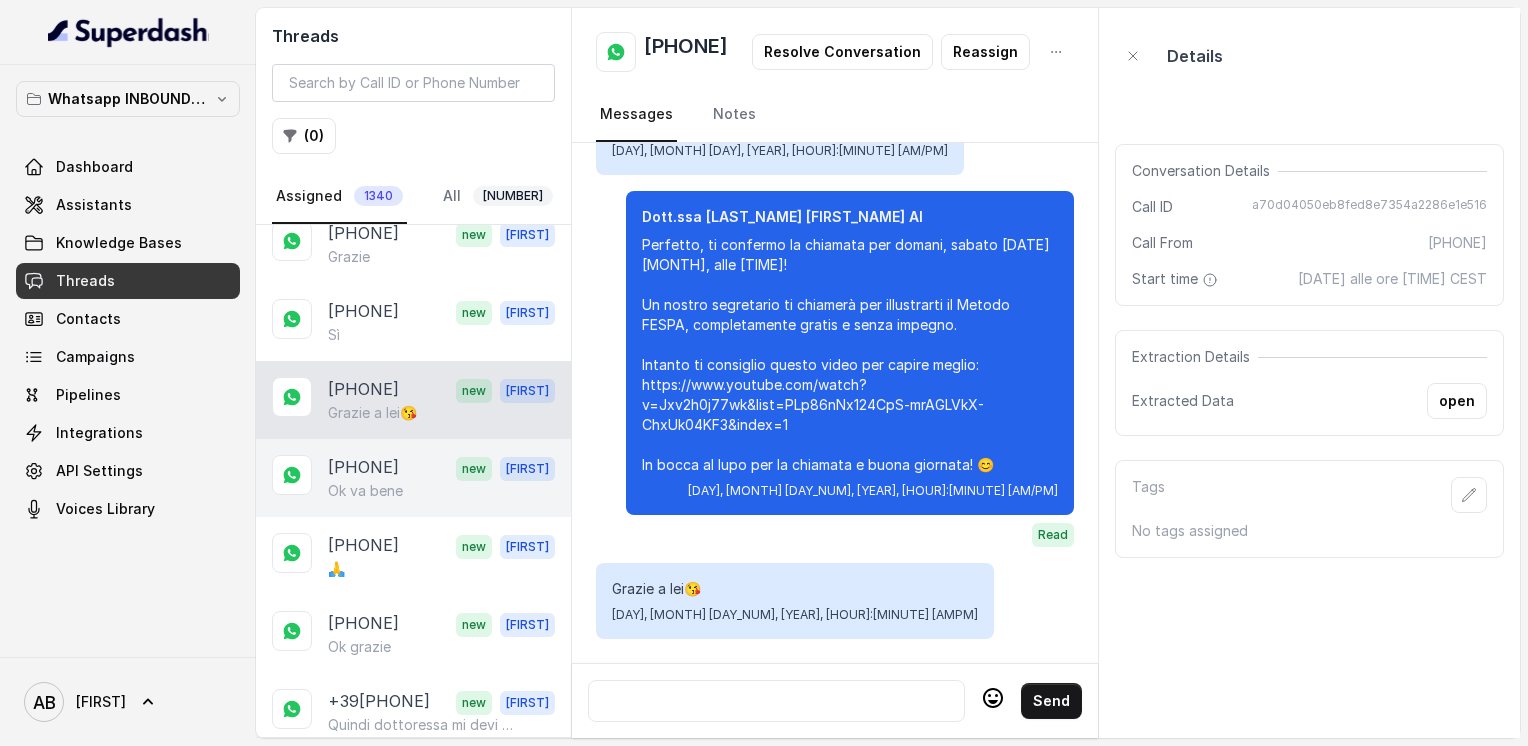 click on "[PHONE]" at bounding box center (363, 468) 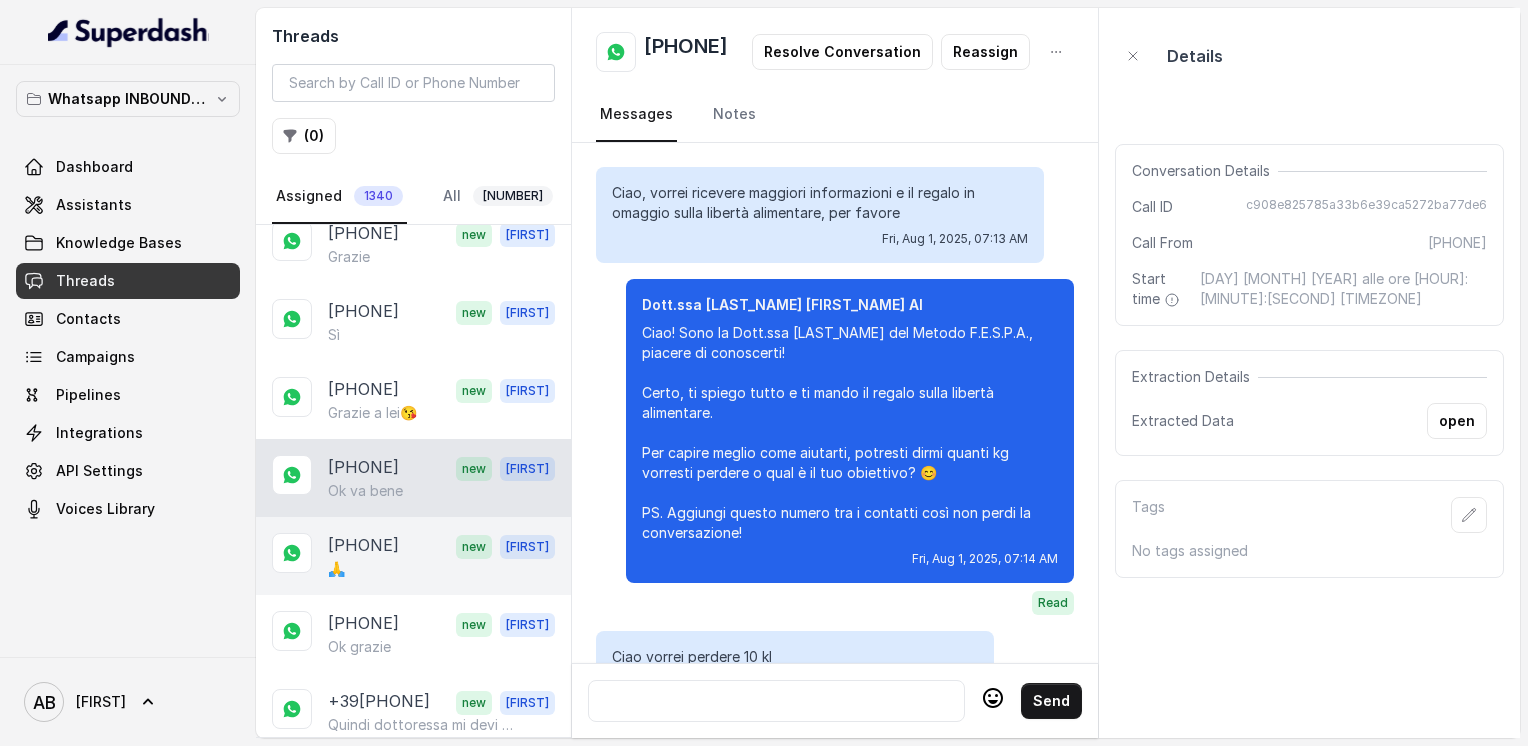 scroll, scrollTop: 1952, scrollLeft: 0, axis: vertical 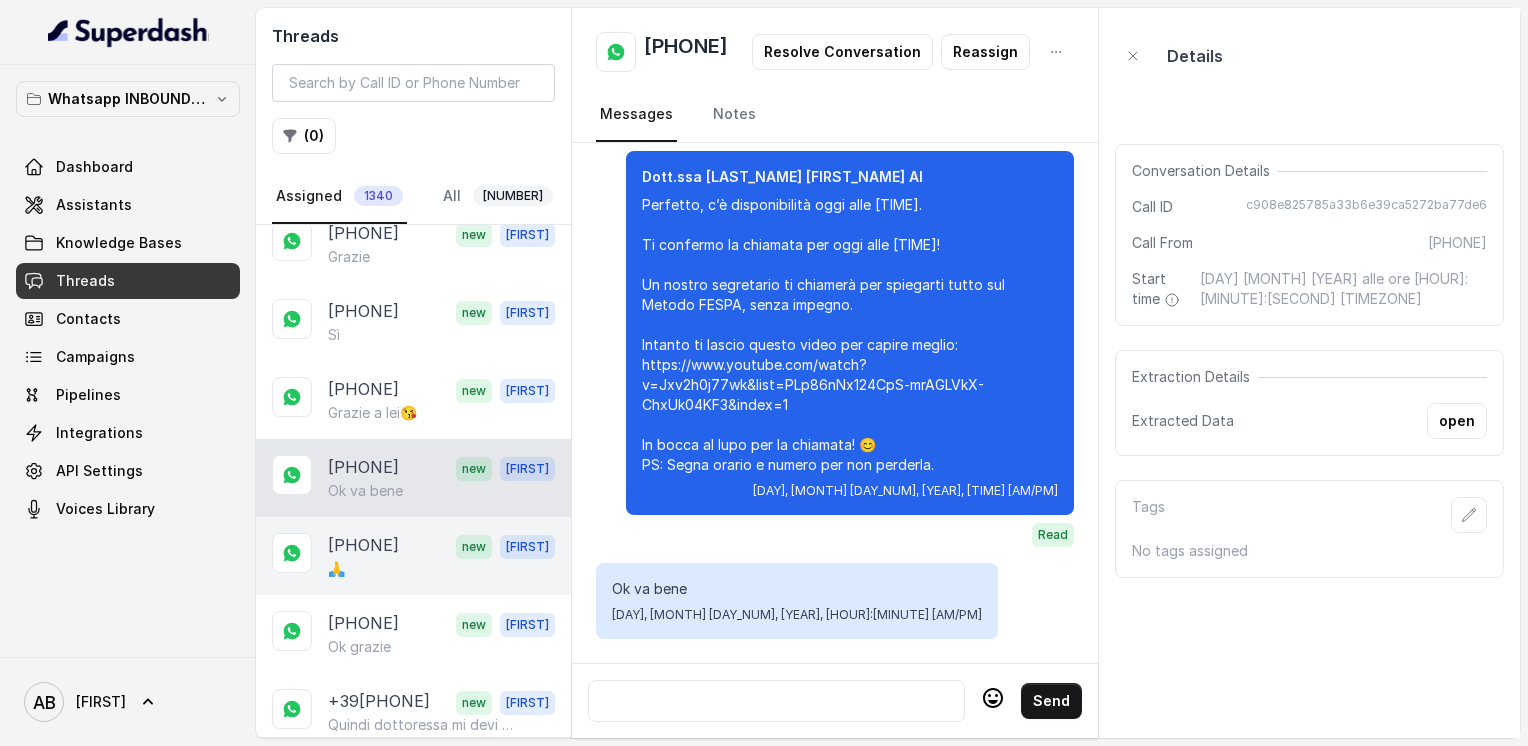 click on "[PHONE]" at bounding box center (363, 546) 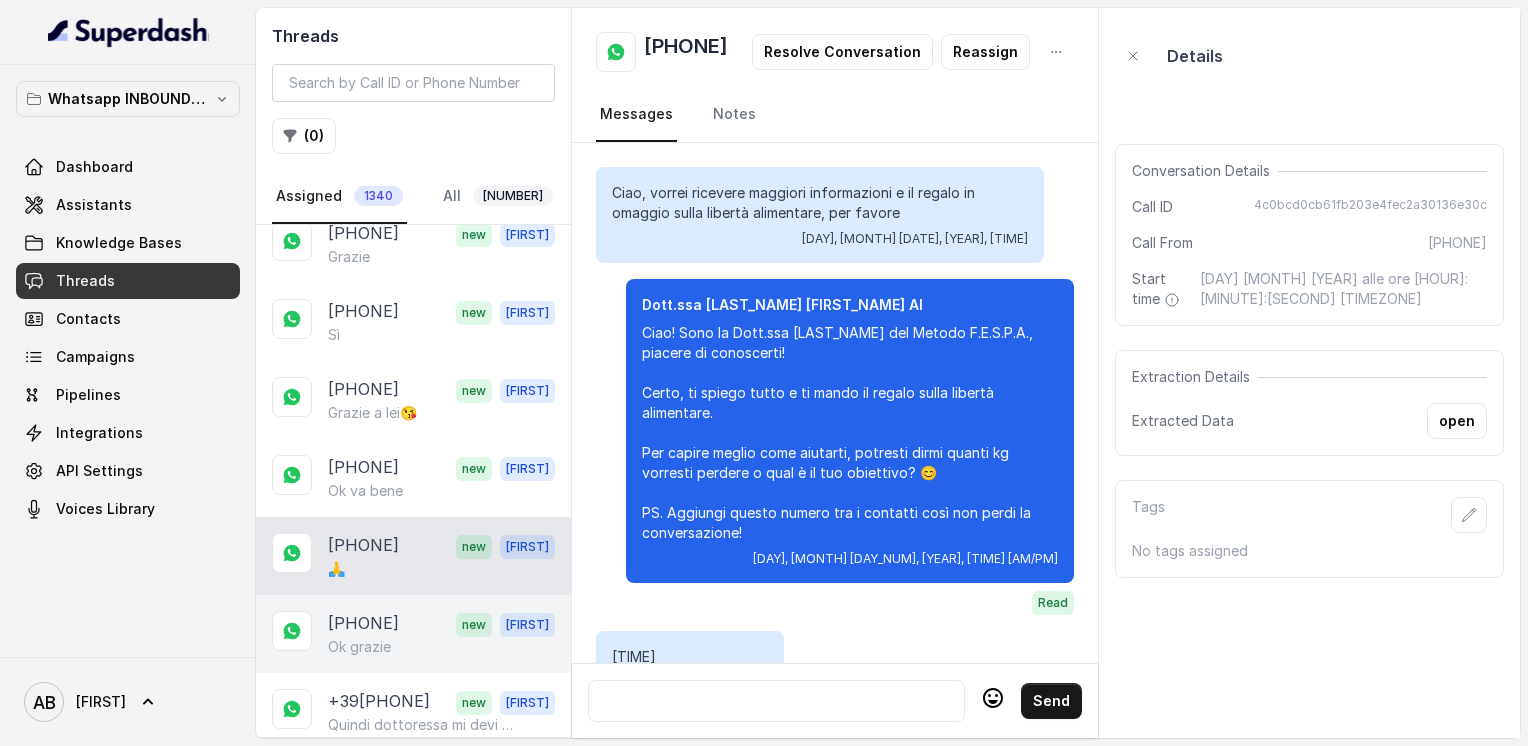scroll, scrollTop: 3564, scrollLeft: 0, axis: vertical 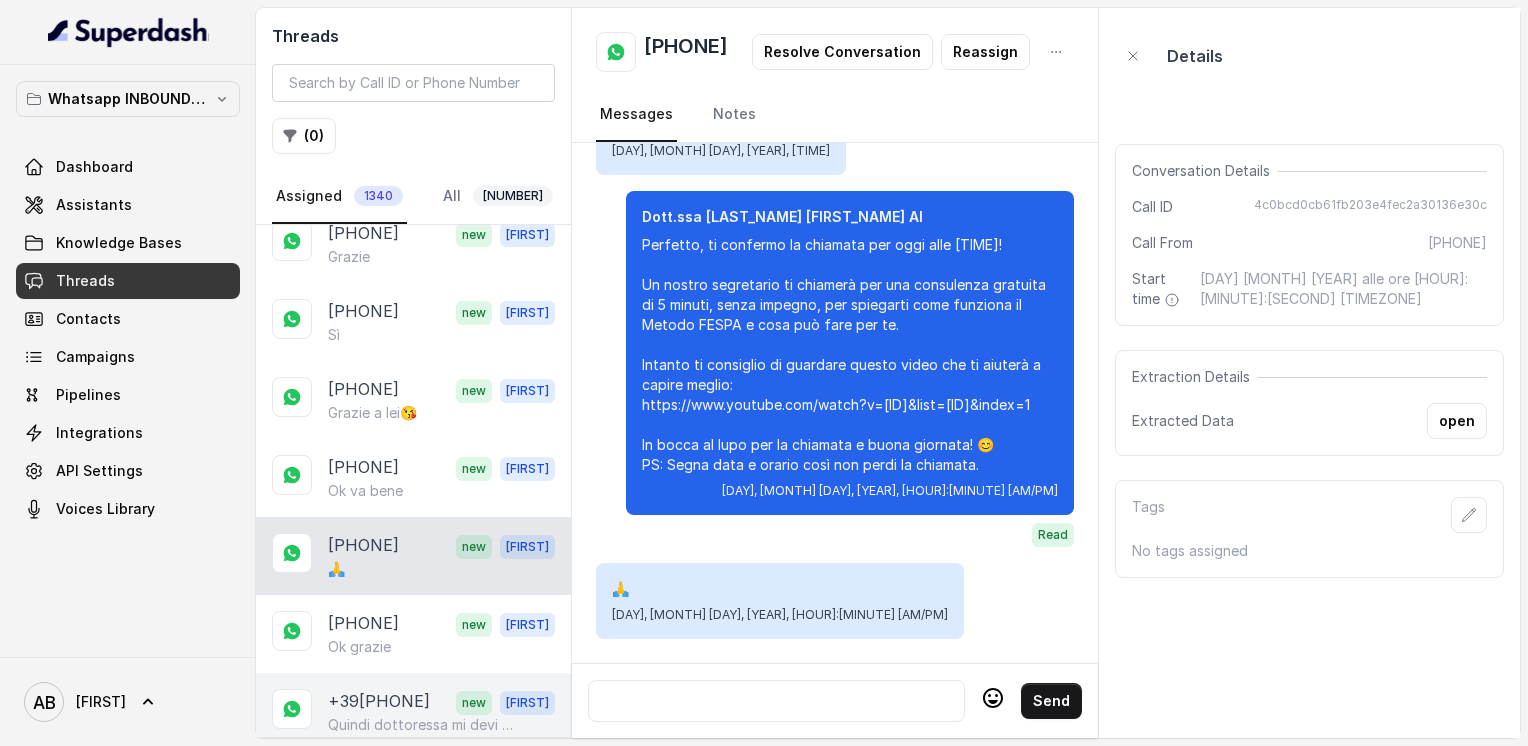 drag, startPoint x: 416, startPoint y: 578, endPoint x: 424, endPoint y: 638, distance: 60.530983 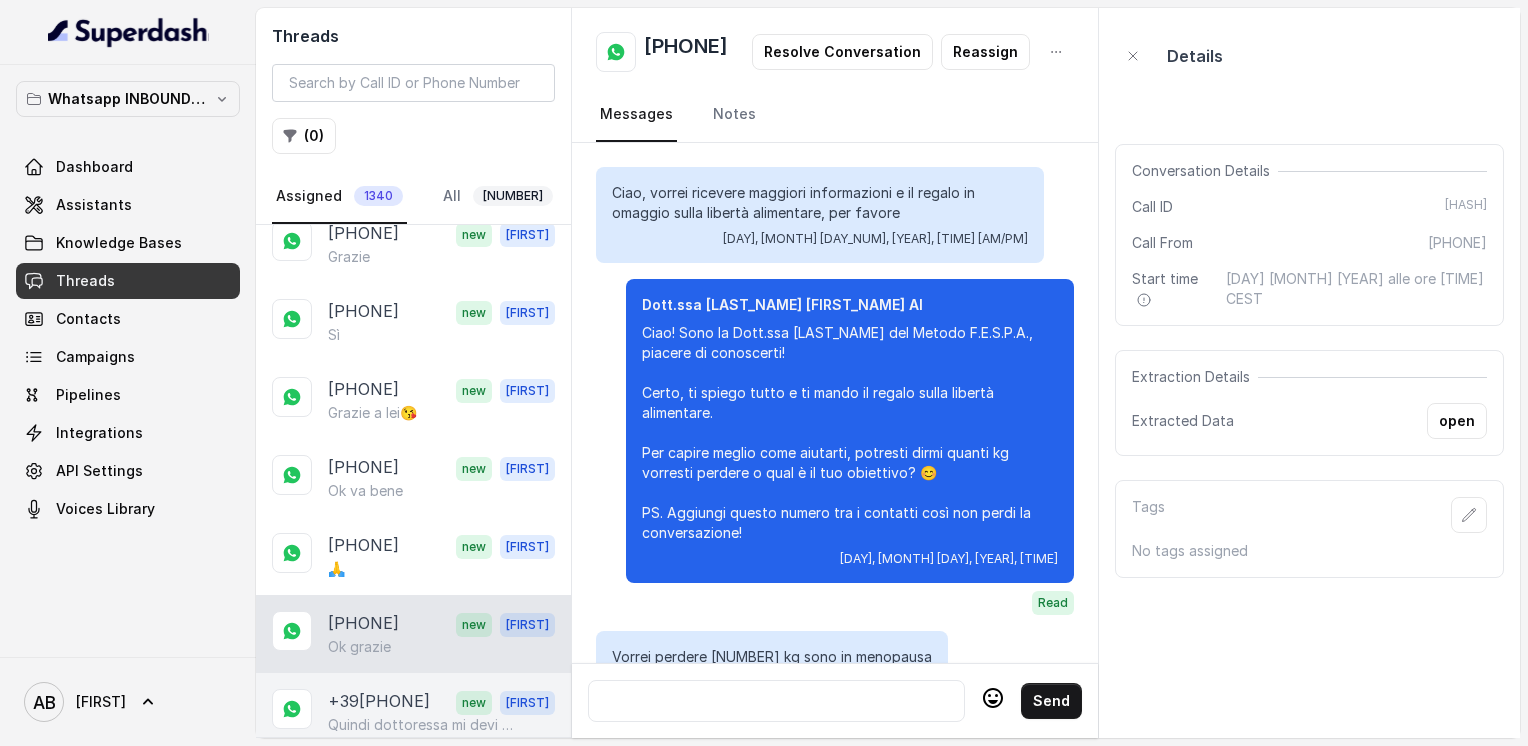 scroll, scrollTop: 2304, scrollLeft: 0, axis: vertical 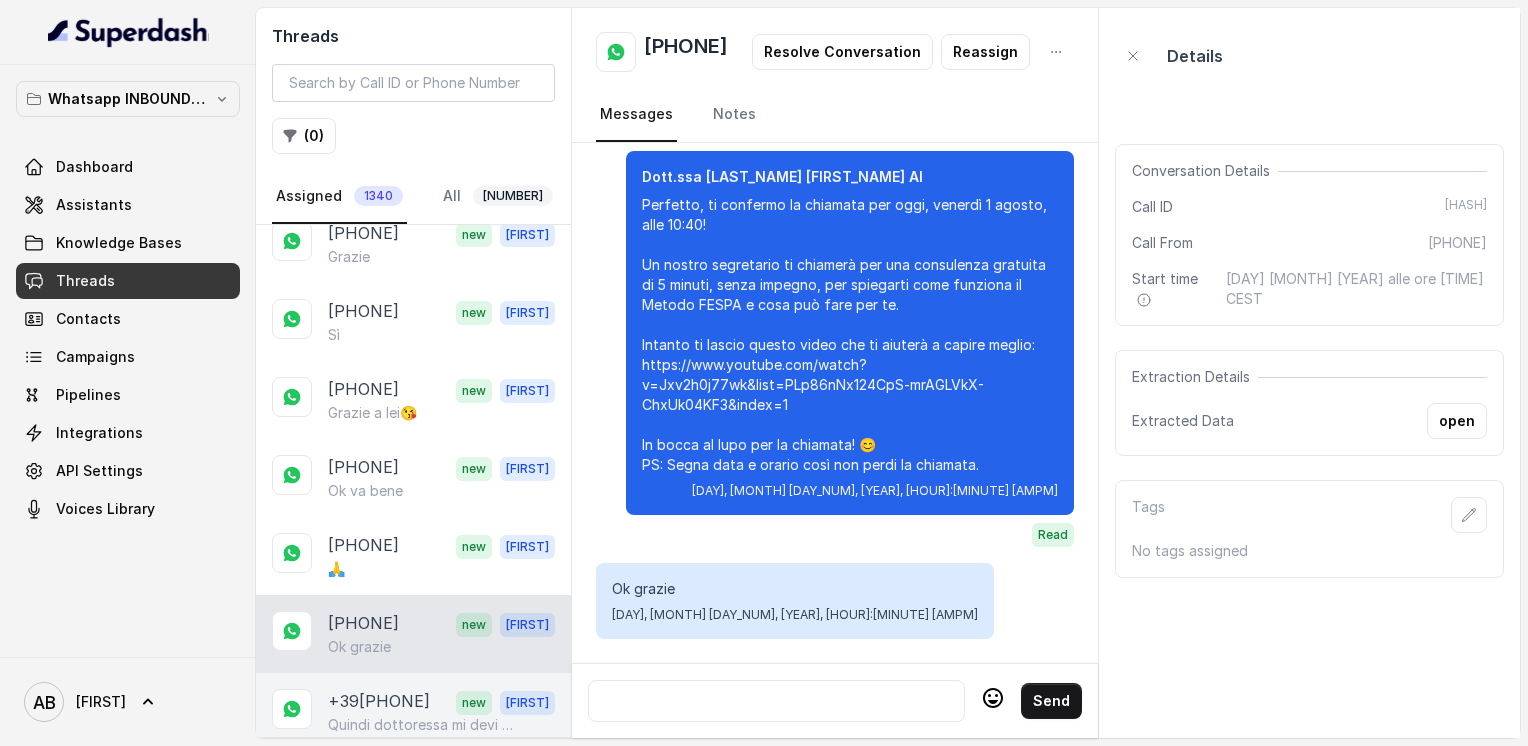 click on "Quindi dottoressa mi devi aspettare una telefonata?" at bounding box center (424, 725) 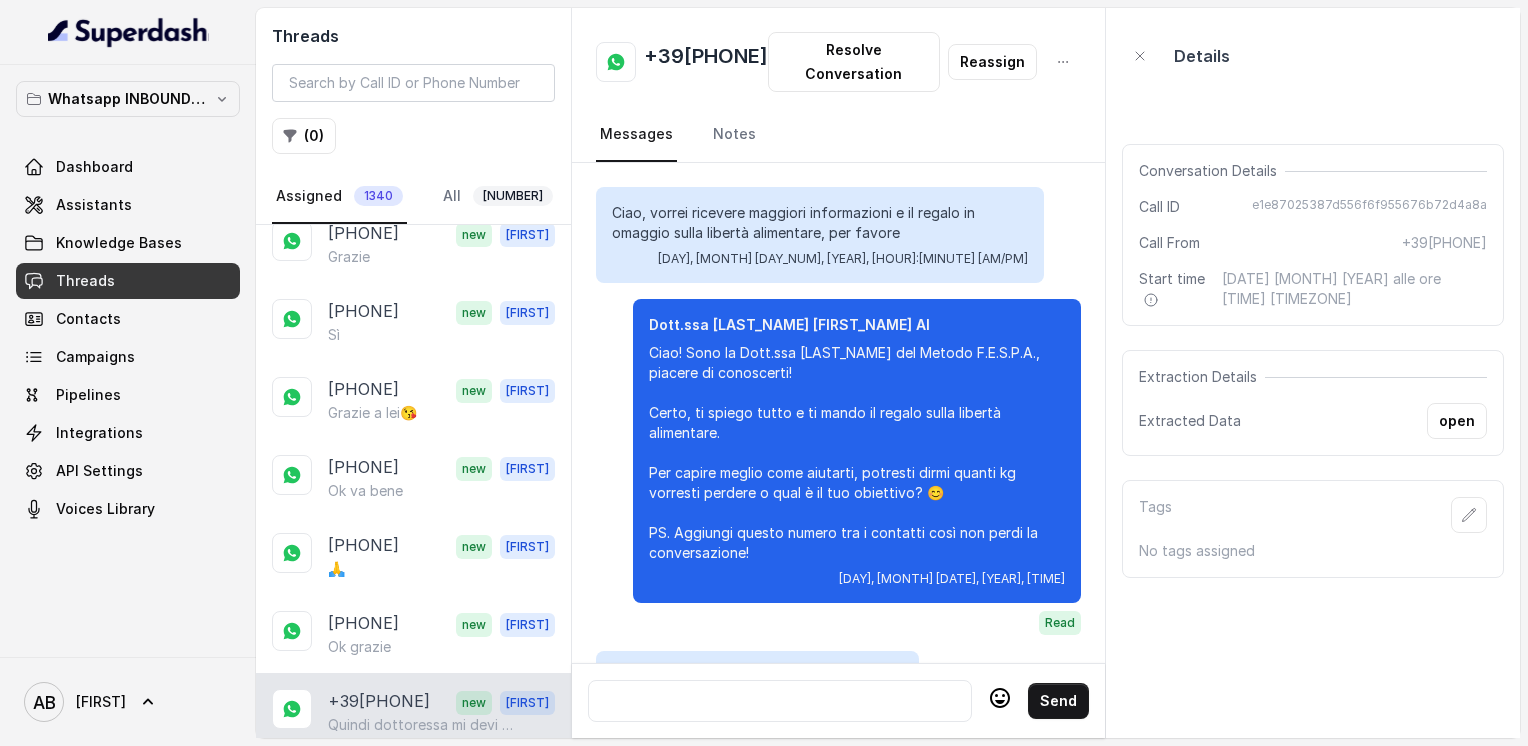 scroll, scrollTop: 2064, scrollLeft: 0, axis: vertical 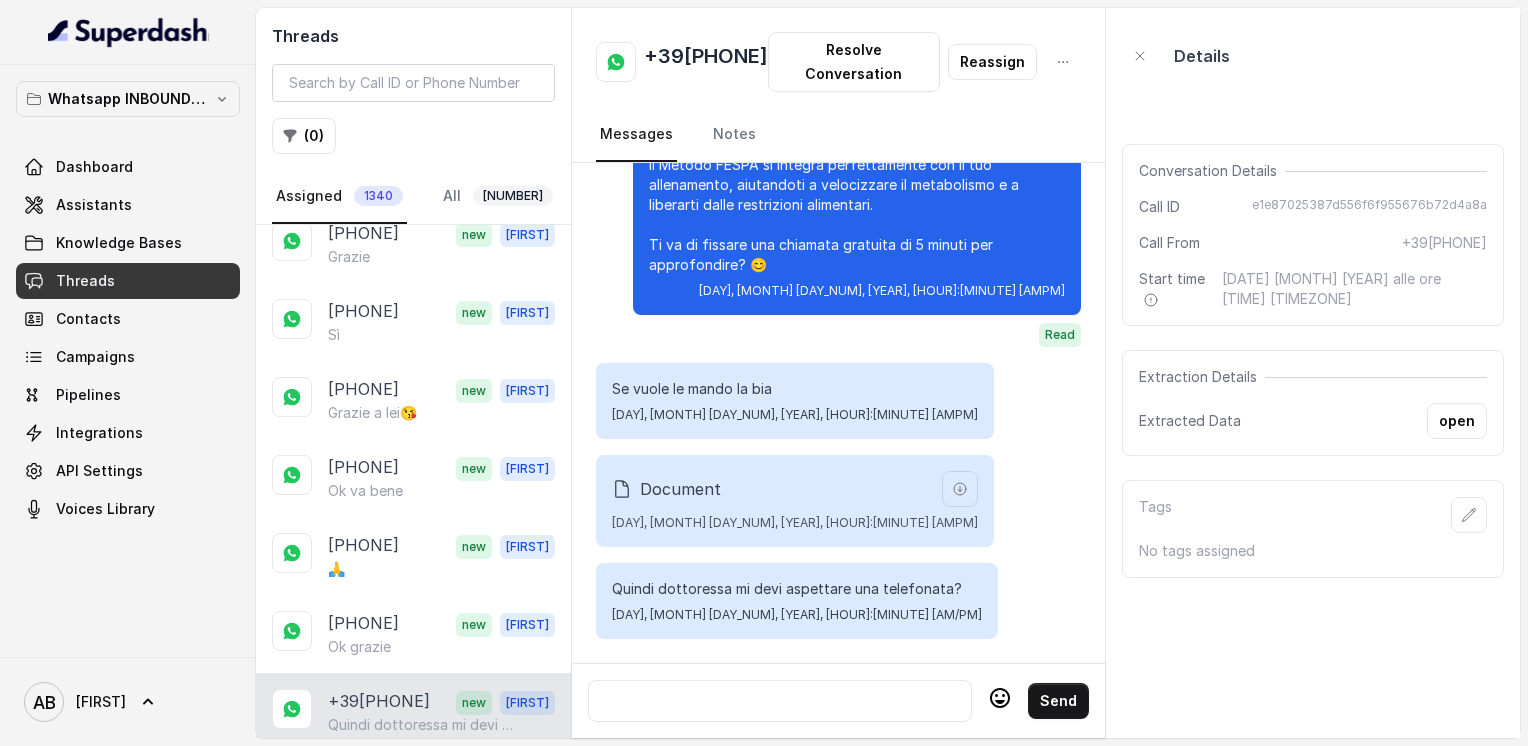 click at bounding box center (780, 701) 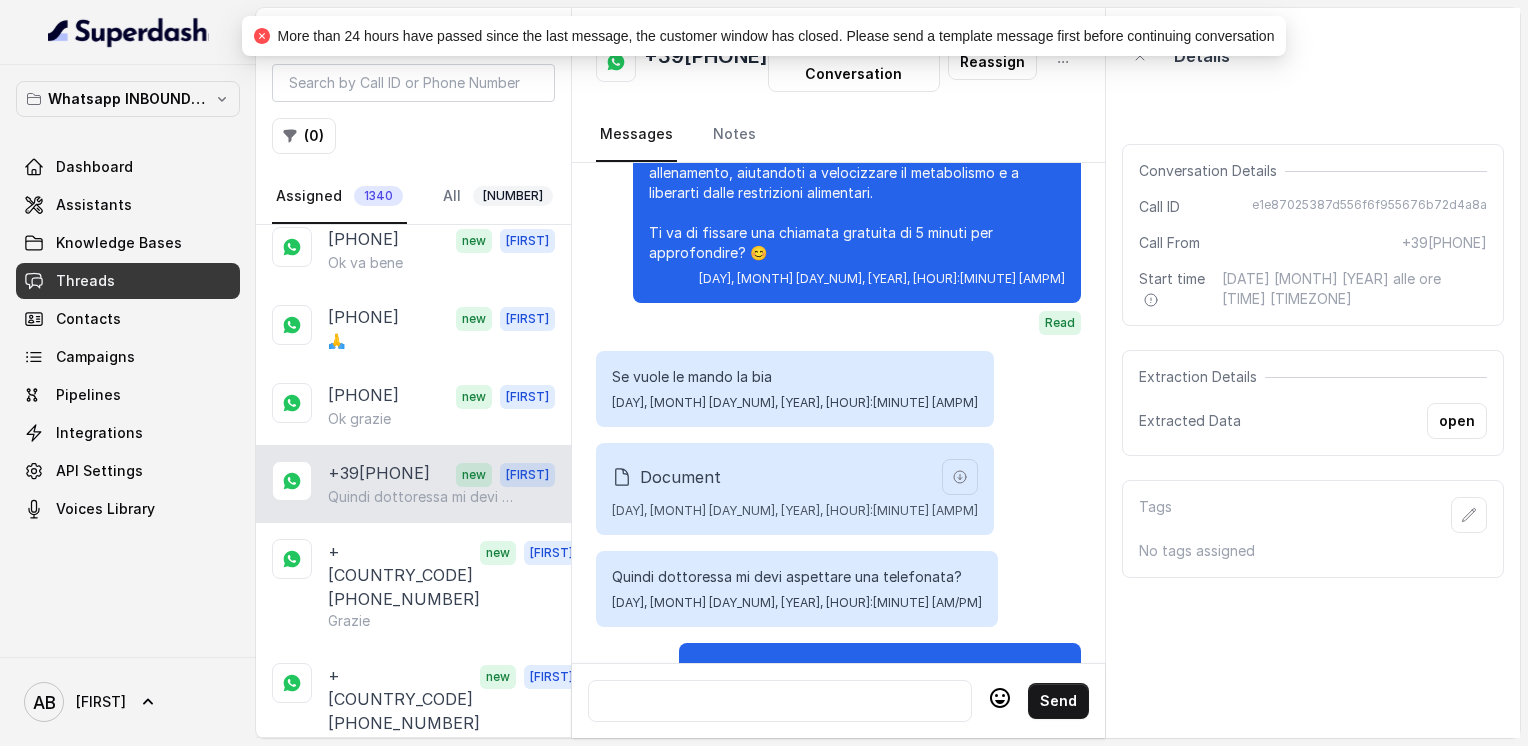 scroll, scrollTop: 600, scrollLeft: 0, axis: vertical 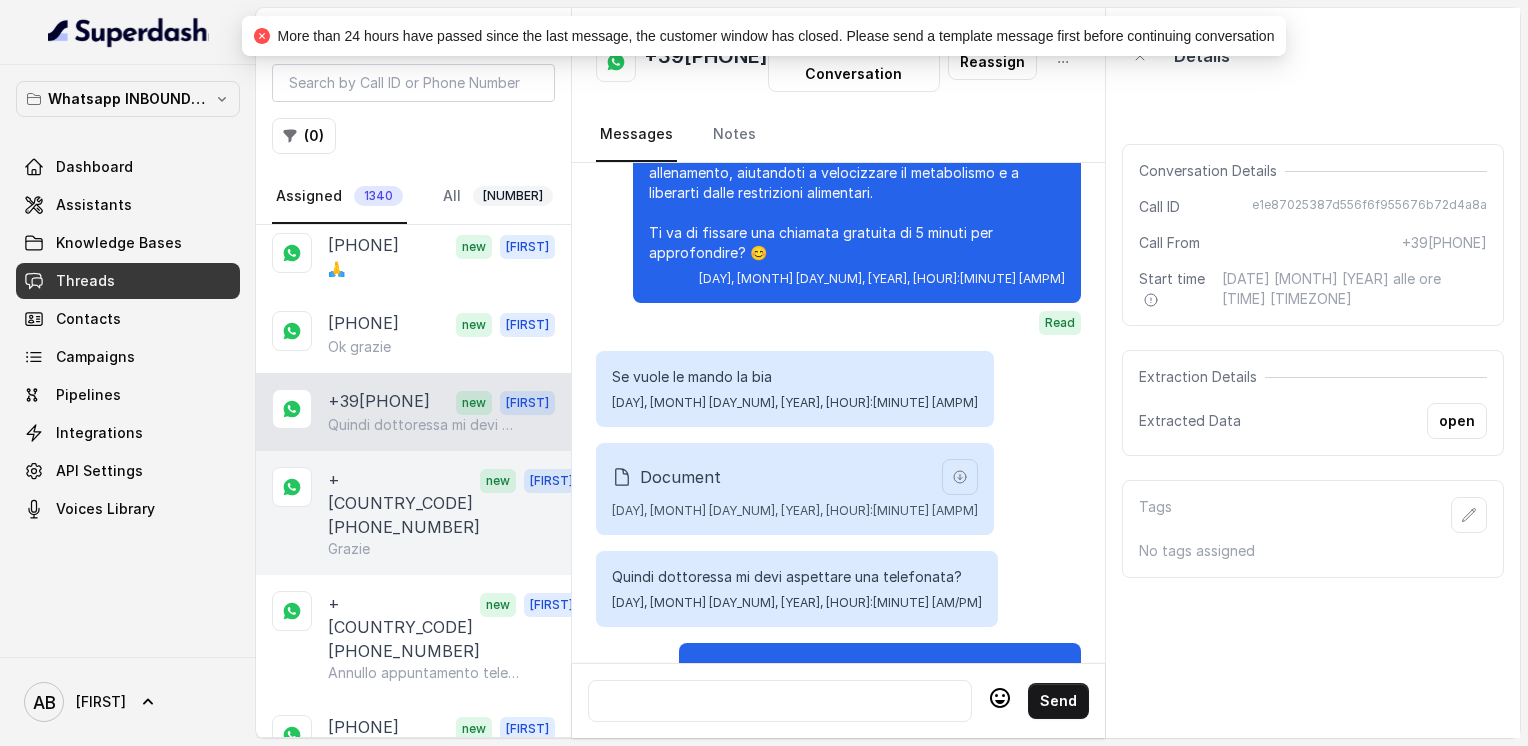 click on "+[COUNTRY_CODE][PHONE_NUMBER]" at bounding box center [404, 503] 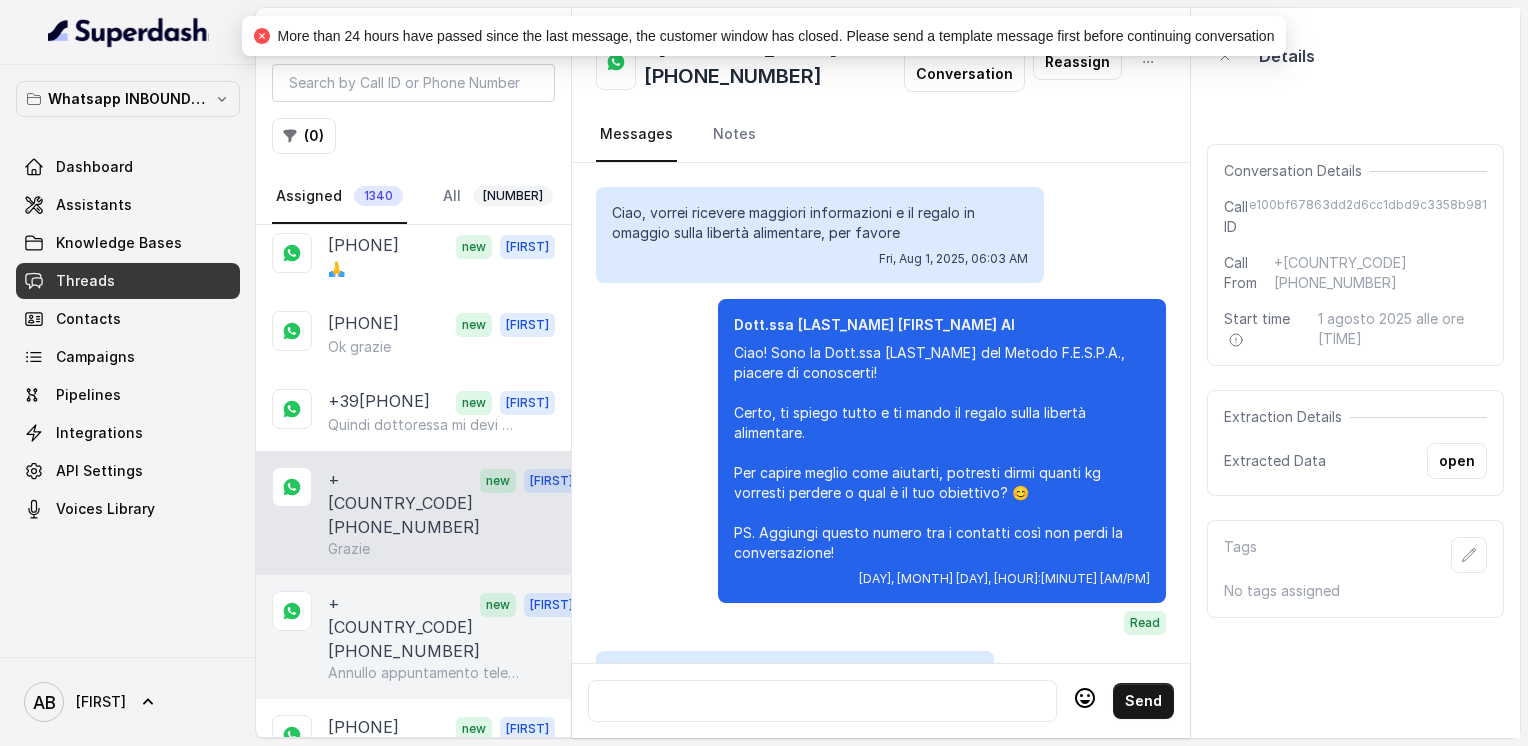 scroll, scrollTop: 1900, scrollLeft: 0, axis: vertical 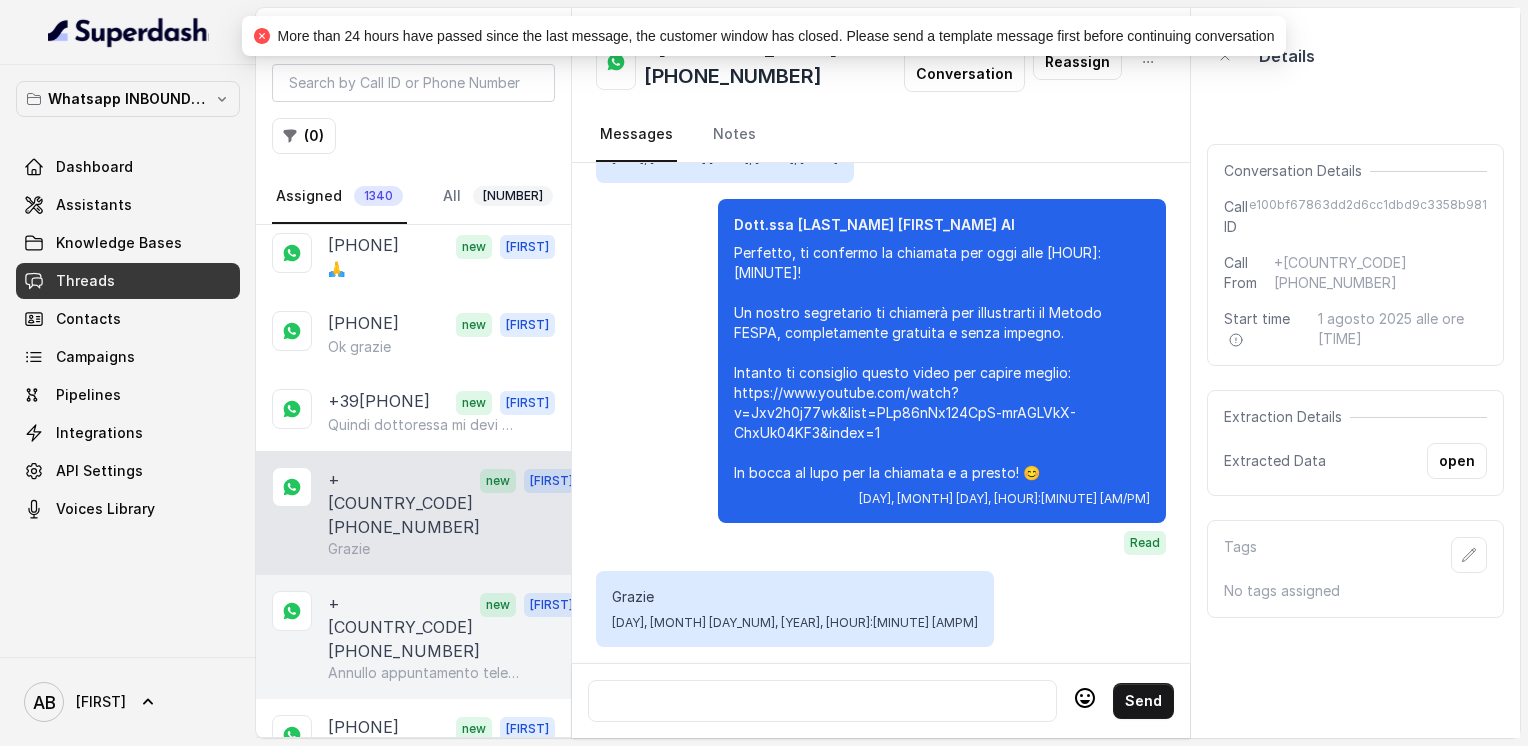 click on "+[COUNTRY_CODE][PHONE_NUMBER]" at bounding box center (404, 627) 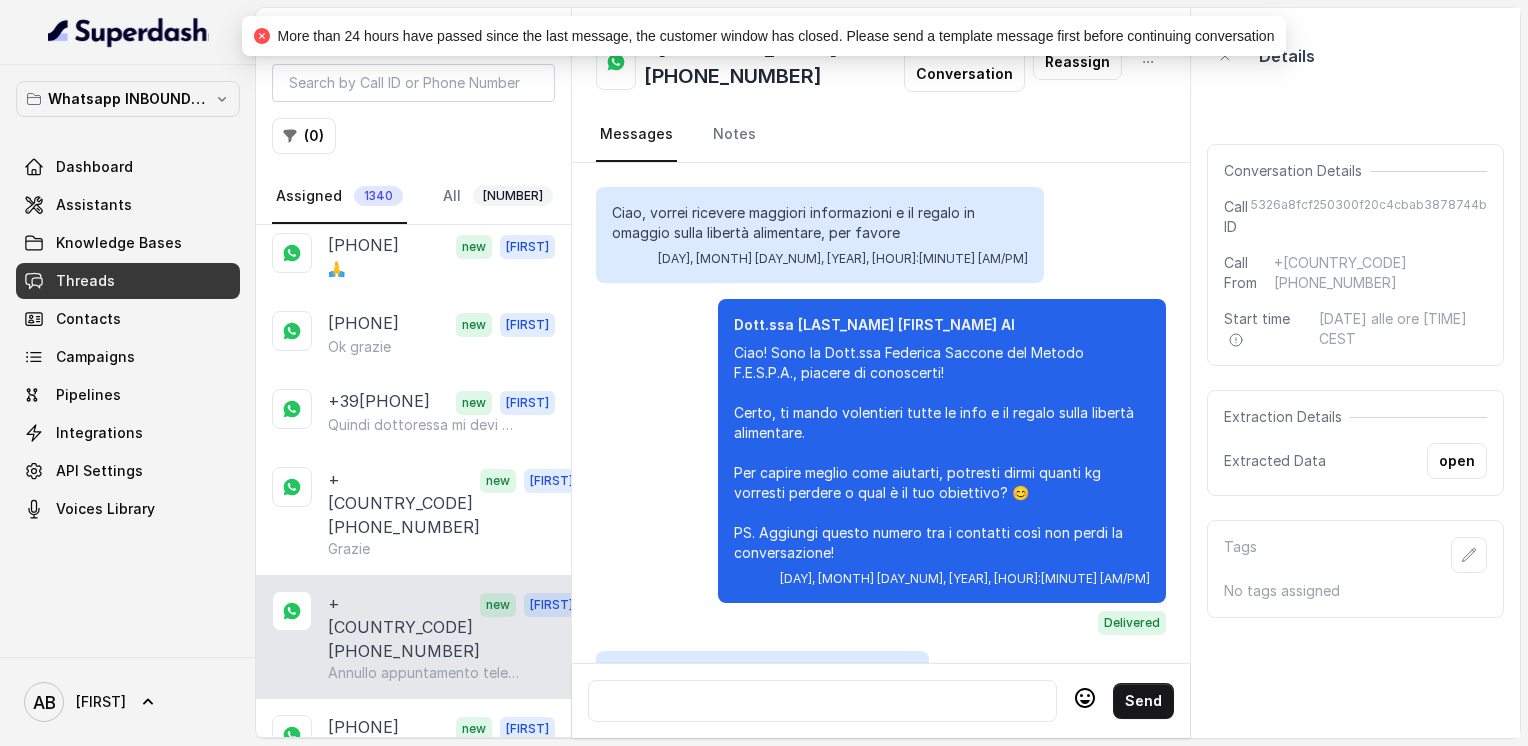 scroll, scrollTop: 2972, scrollLeft: 0, axis: vertical 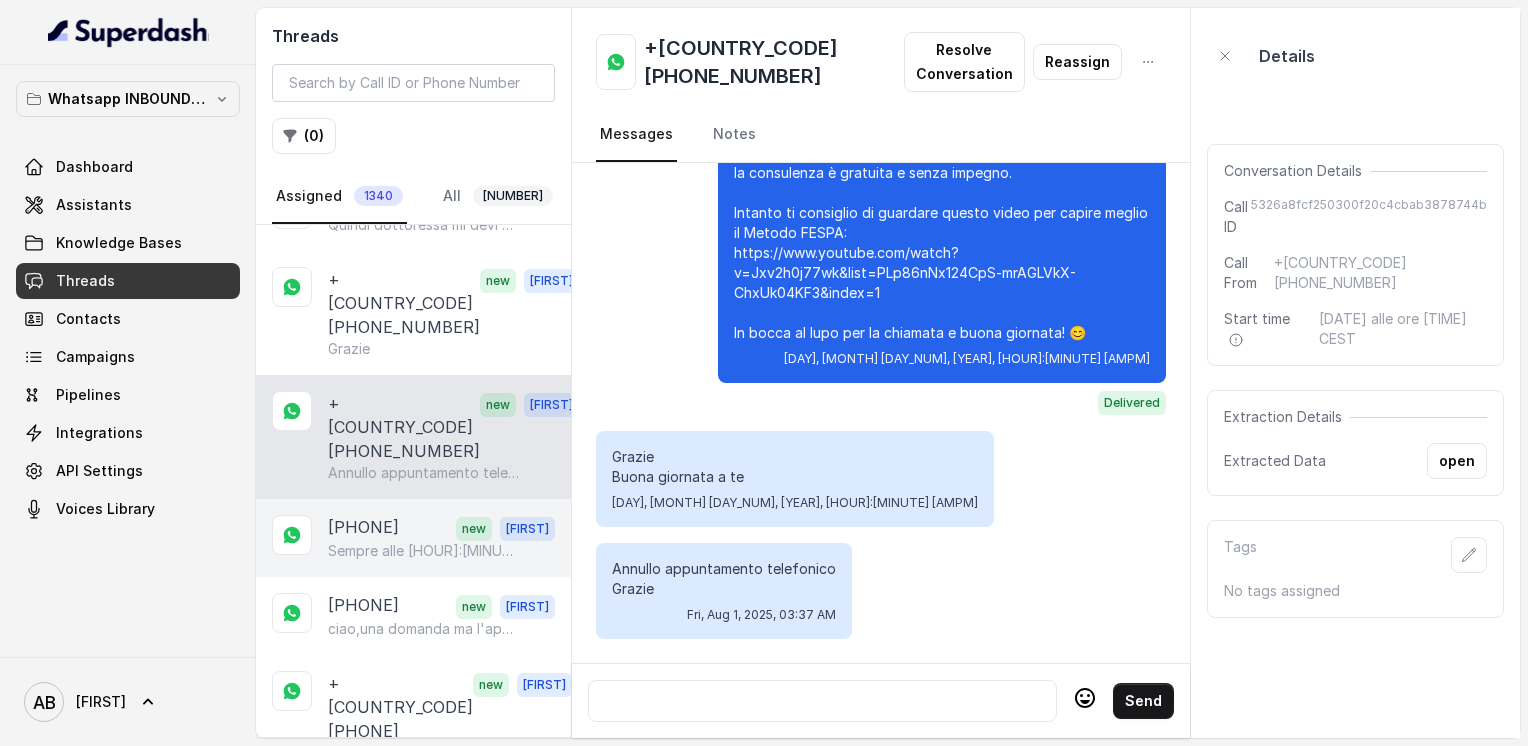 click on "Sempre alle [HOUR]:[MINUTE] [HOUR]:[MINUTE]" at bounding box center (424, 551) 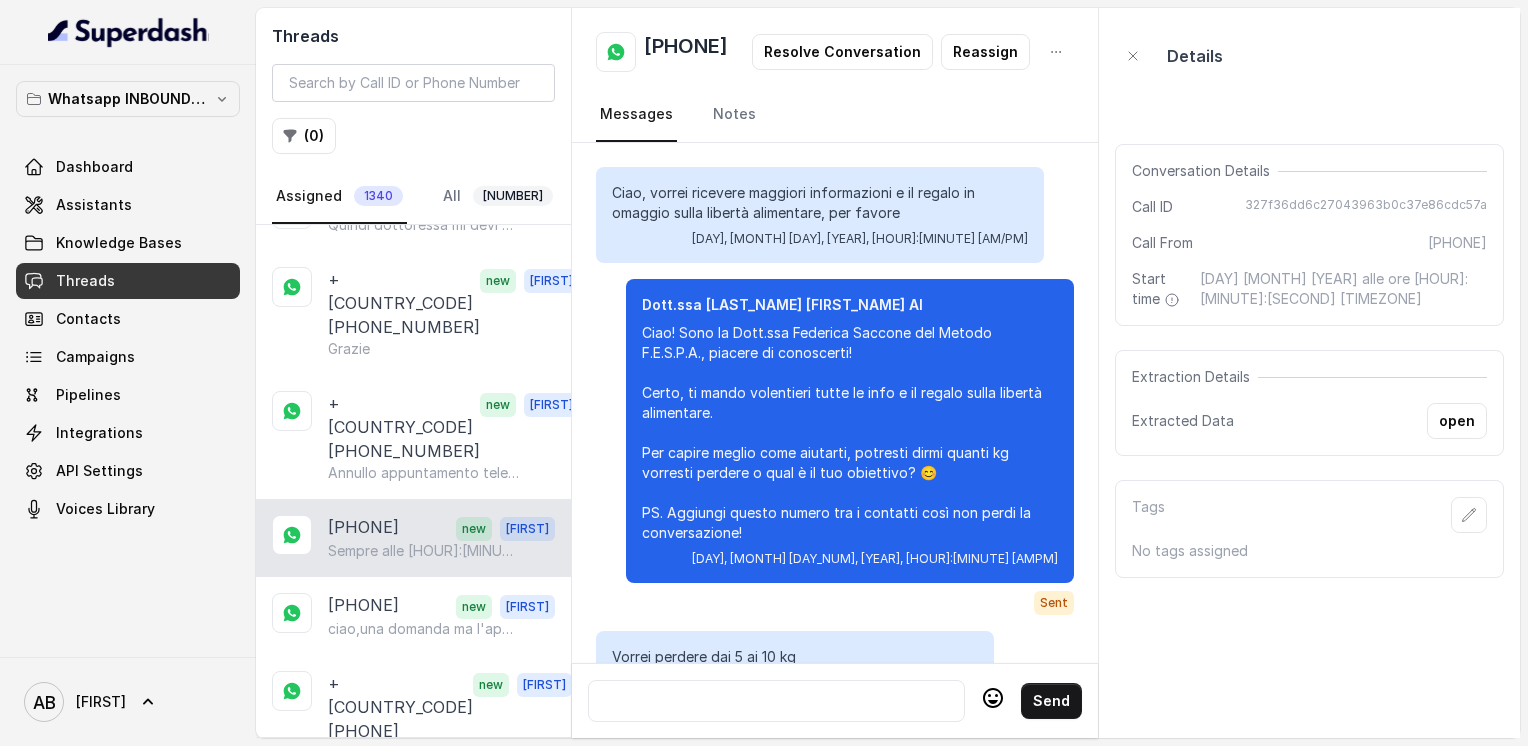 scroll, scrollTop: 3708, scrollLeft: 0, axis: vertical 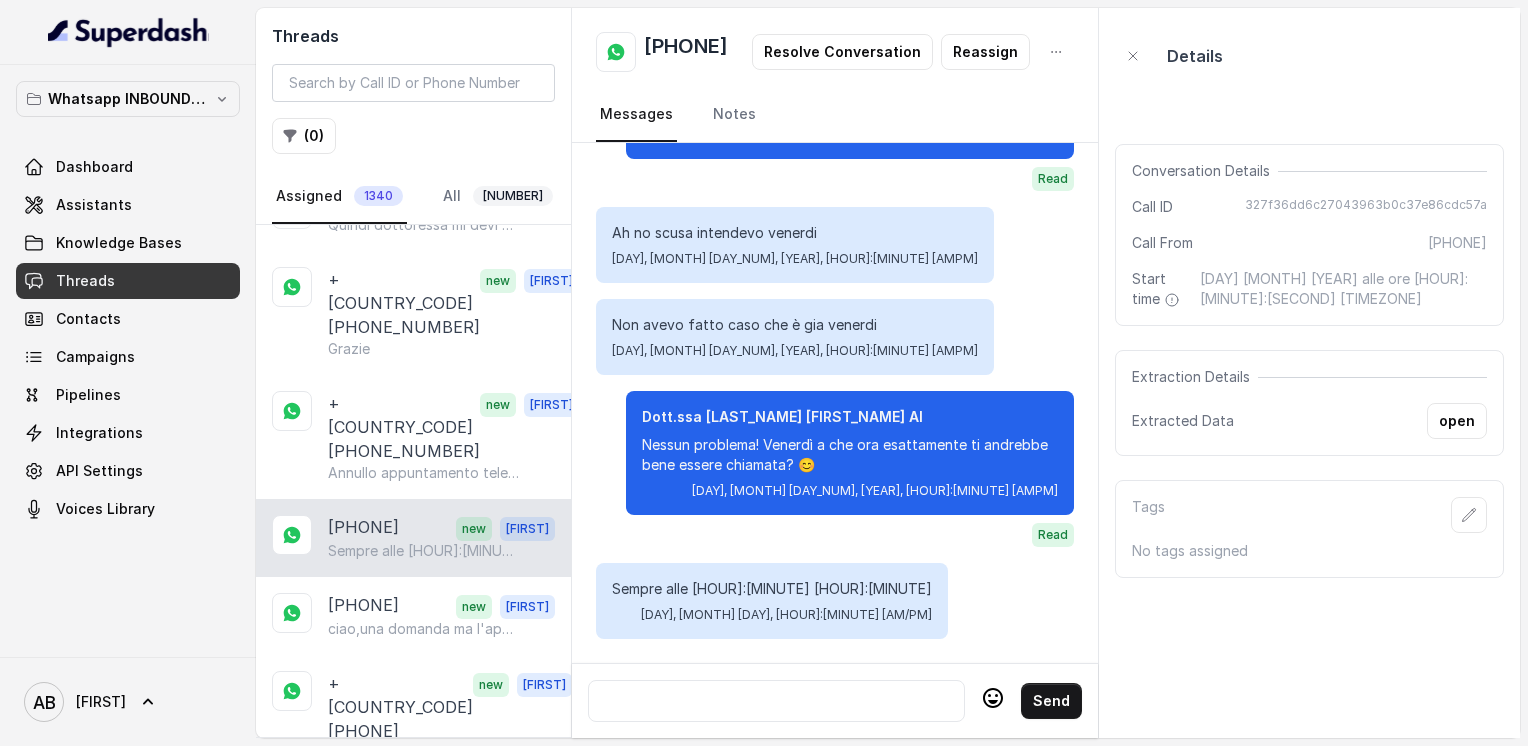 click on "[PHONE]" at bounding box center (686, 52) 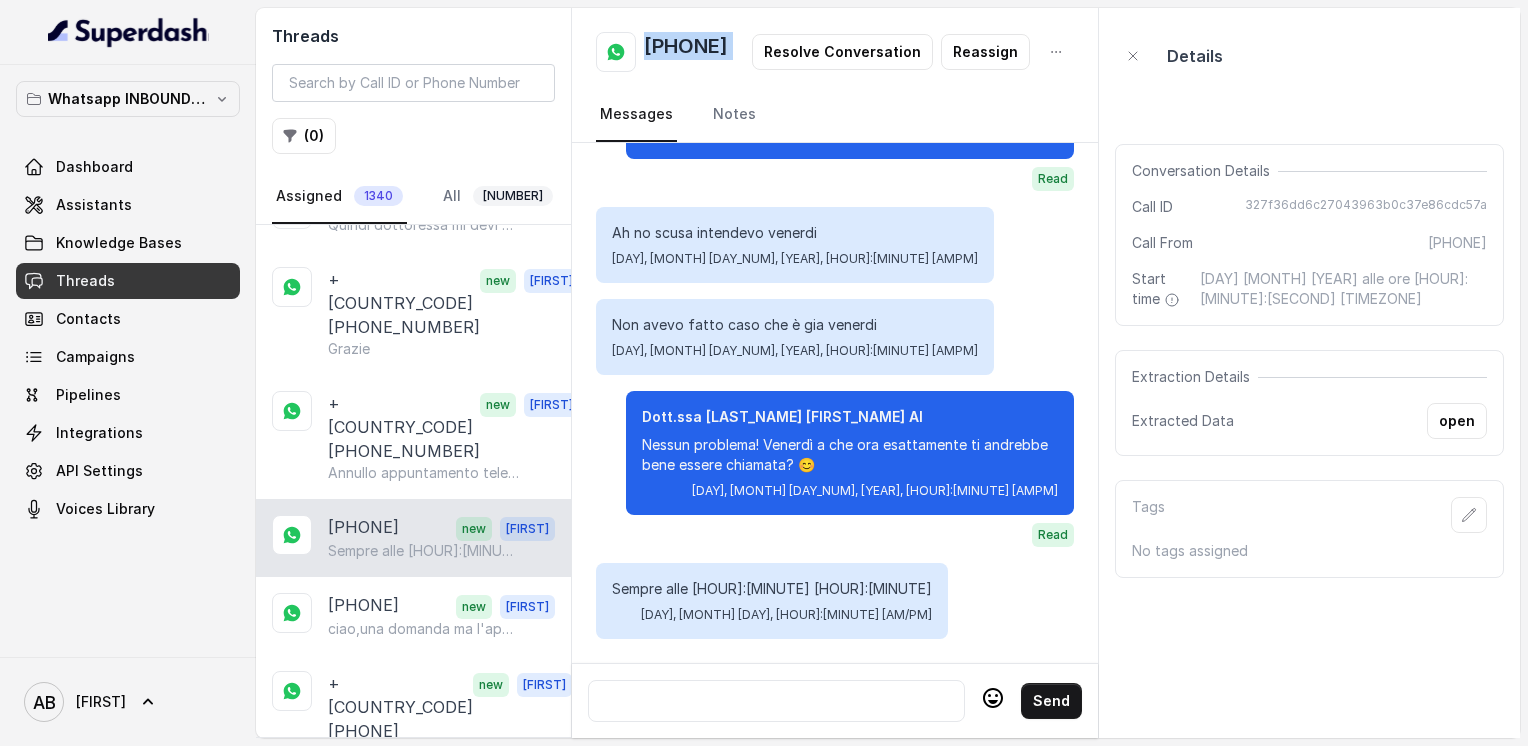 click on "[PHONE]" at bounding box center [686, 52] 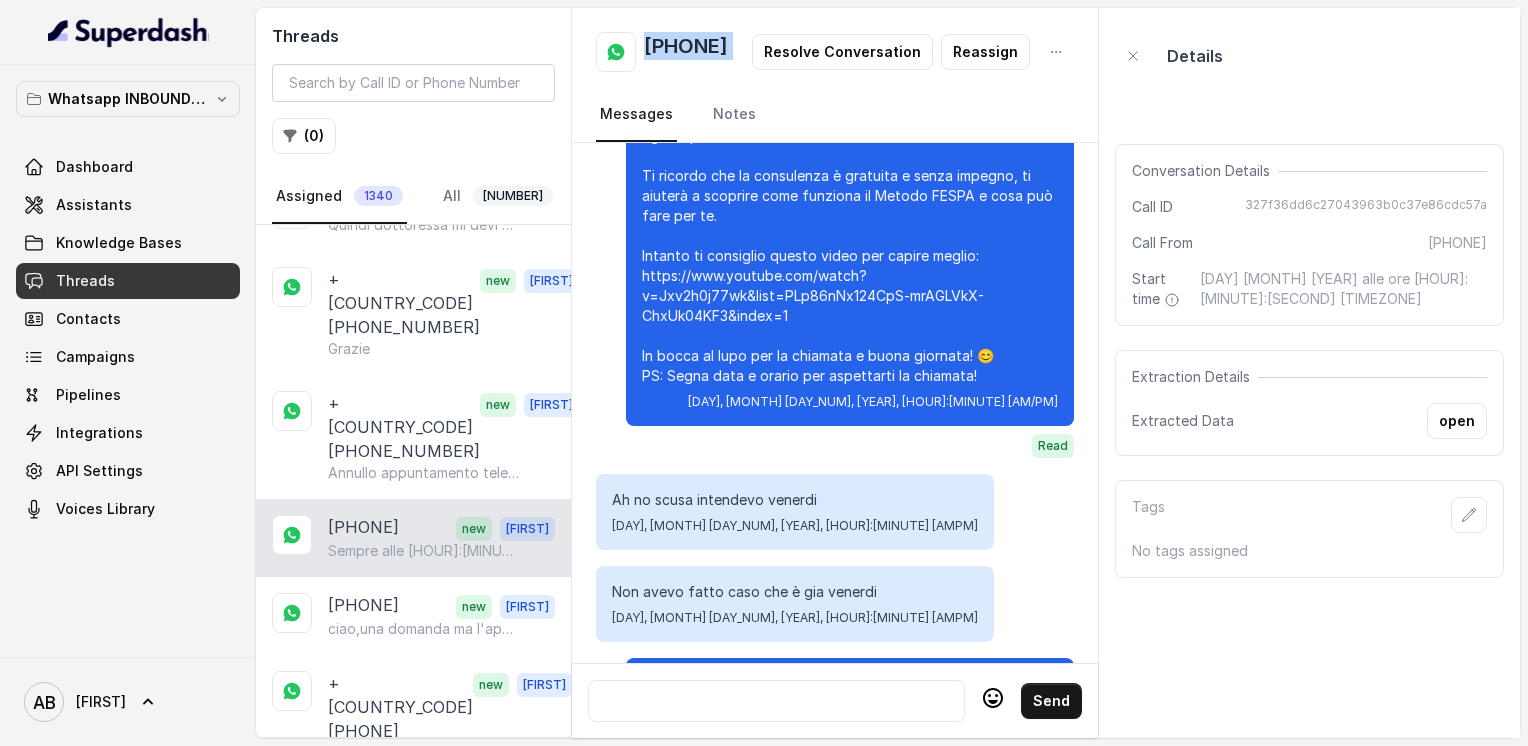 scroll, scrollTop: 3708, scrollLeft: 0, axis: vertical 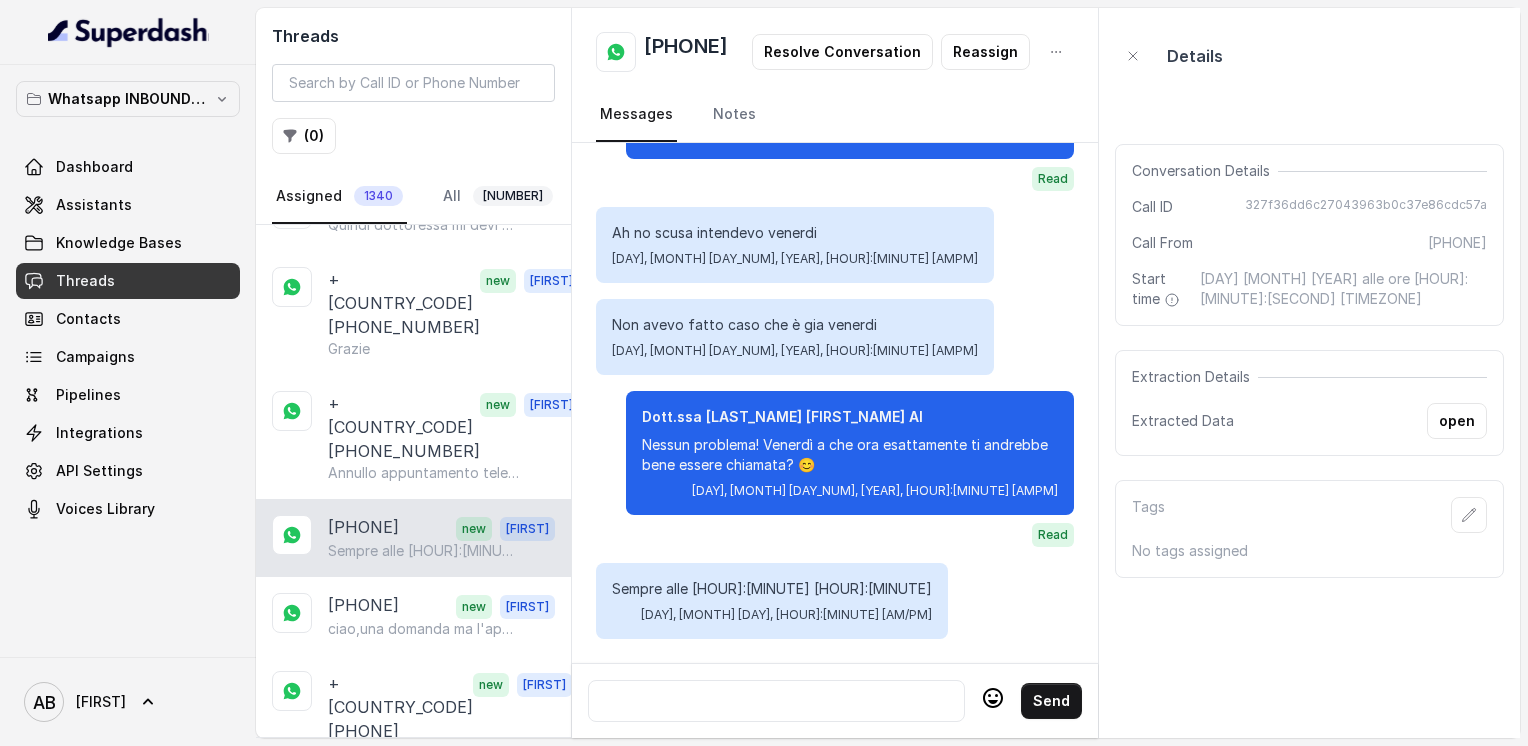 click at bounding box center (776, 701) 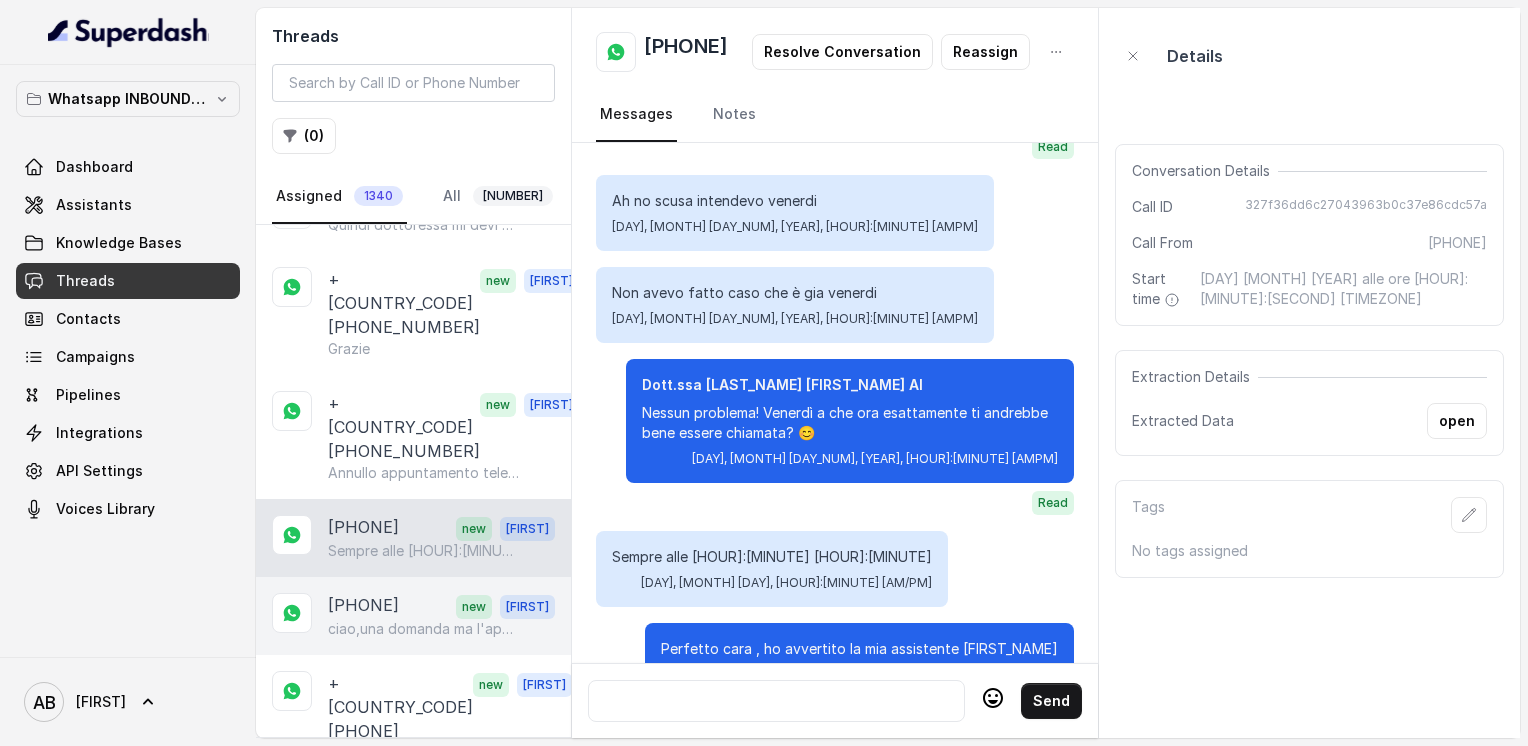 click on "[PHONE]" at bounding box center (363, 606) 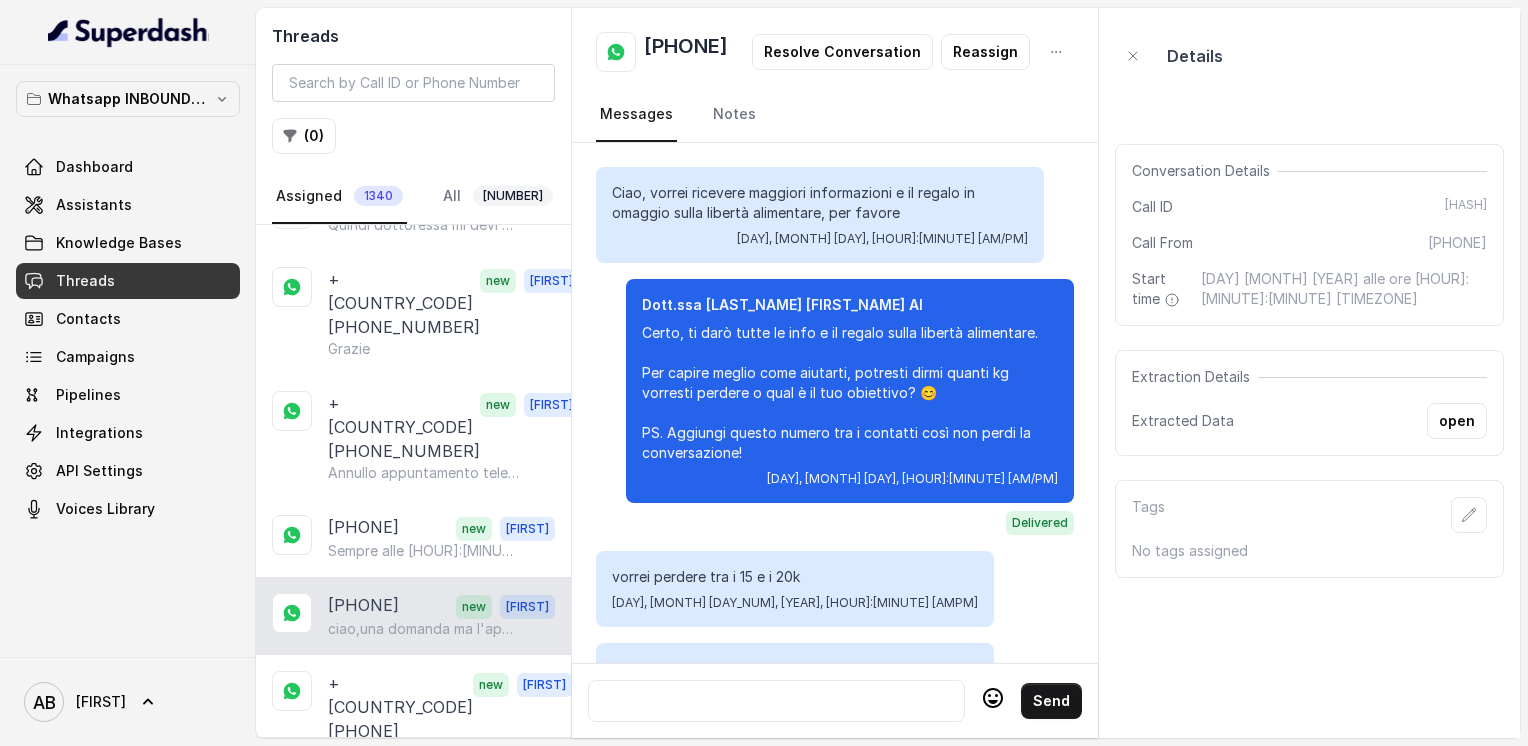 scroll, scrollTop: 2752, scrollLeft: 0, axis: vertical 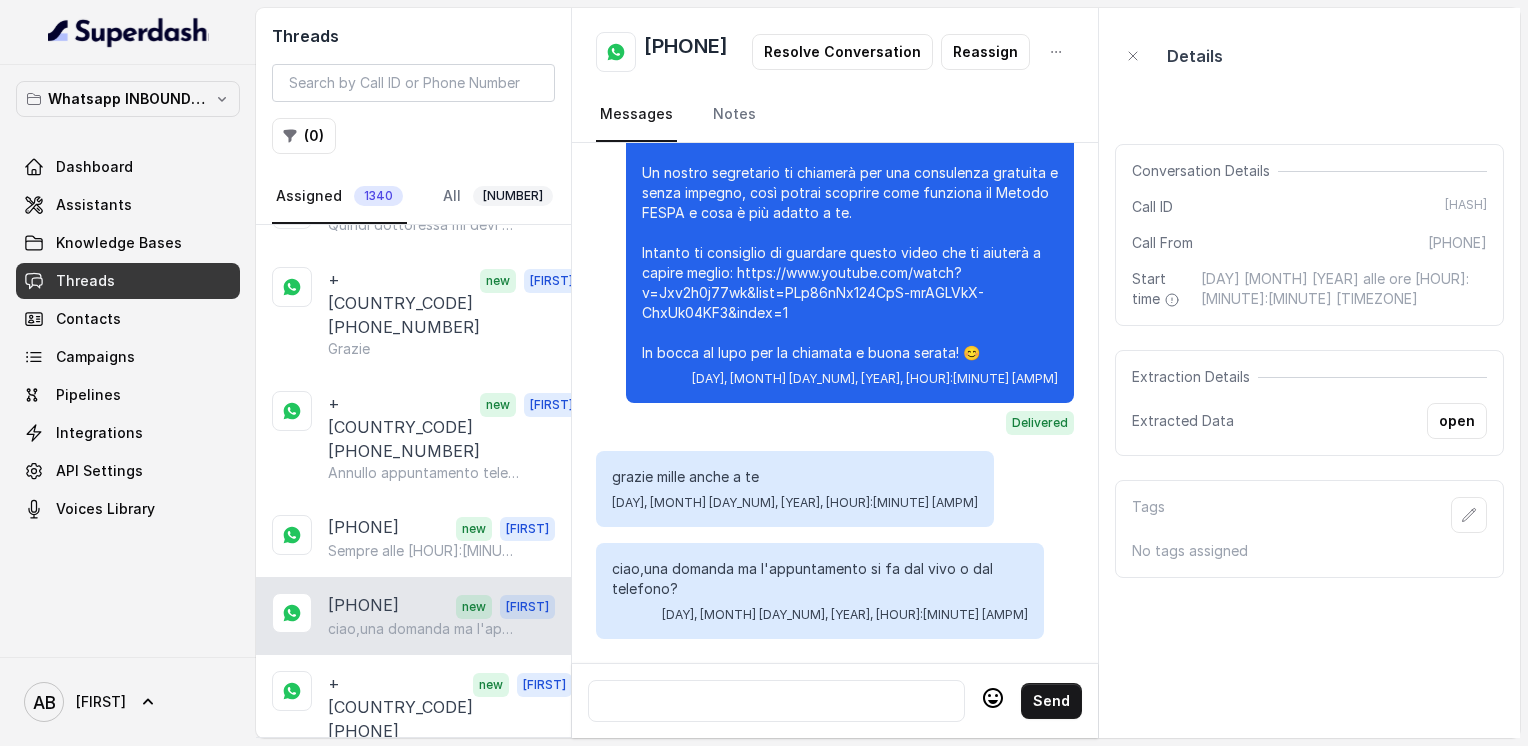 click at bounding box center [776, 701] 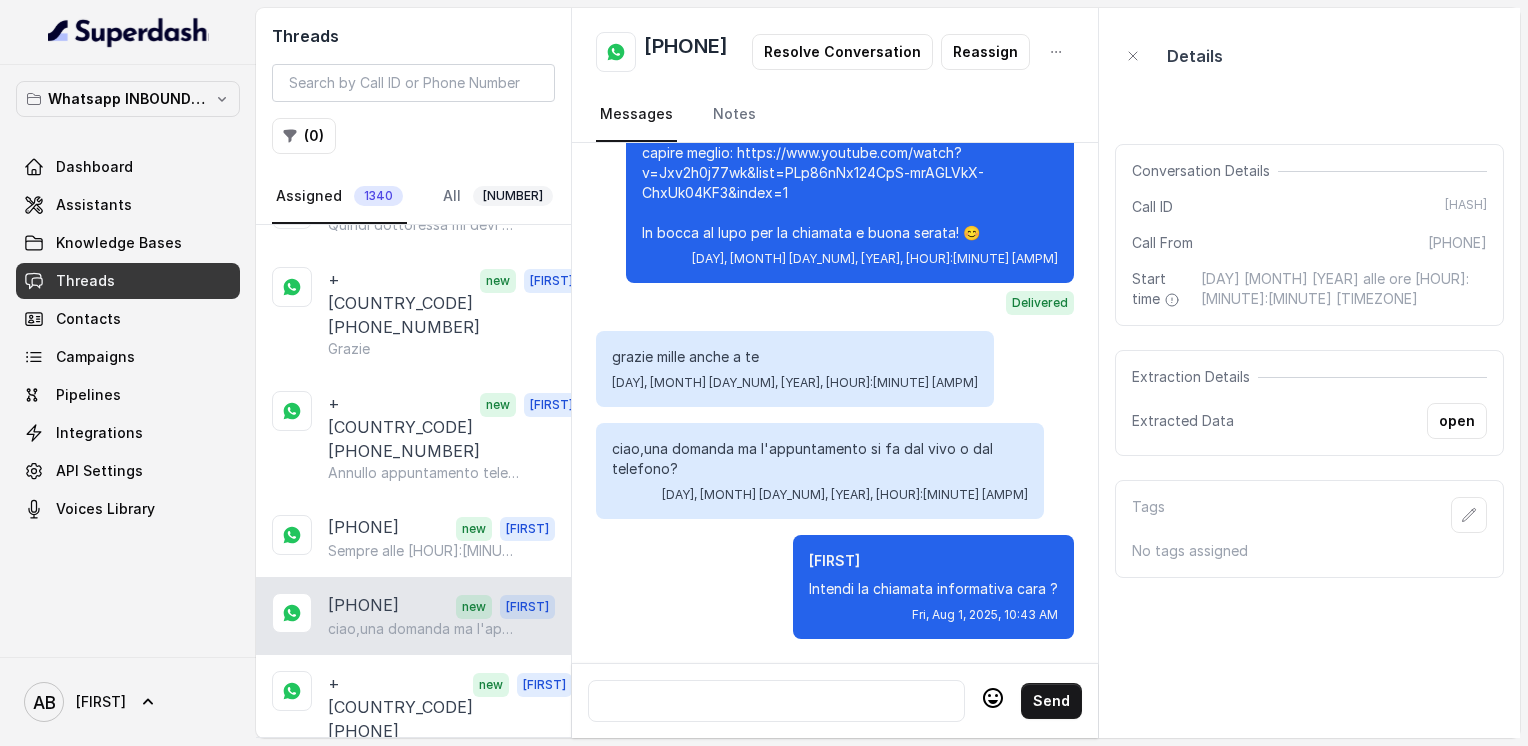 scroll, scrollTop: 2872, scrollLeft: 0, axis: vertical 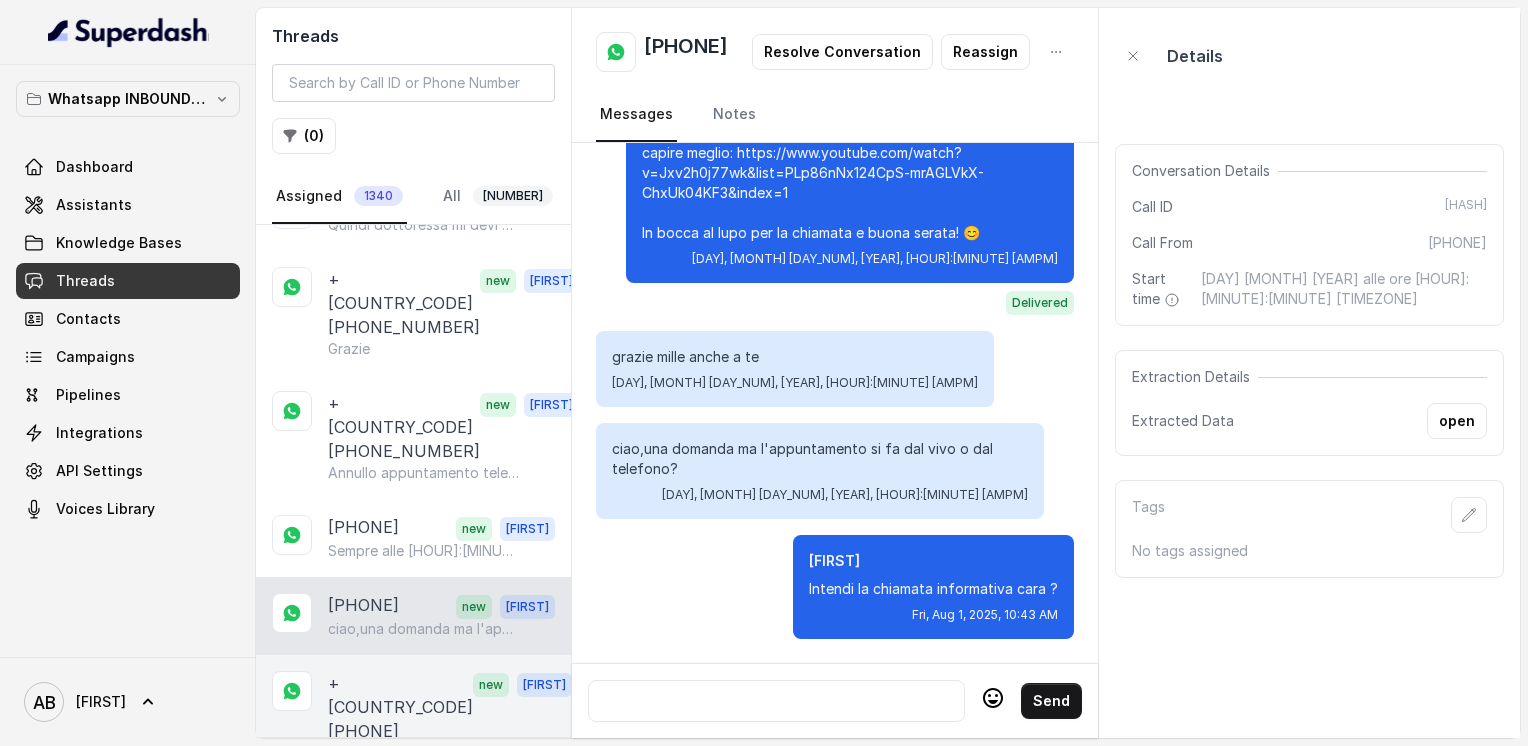 click on "+[COUNTRY_CODE][PHONE]" at bounding box center (400, 707) 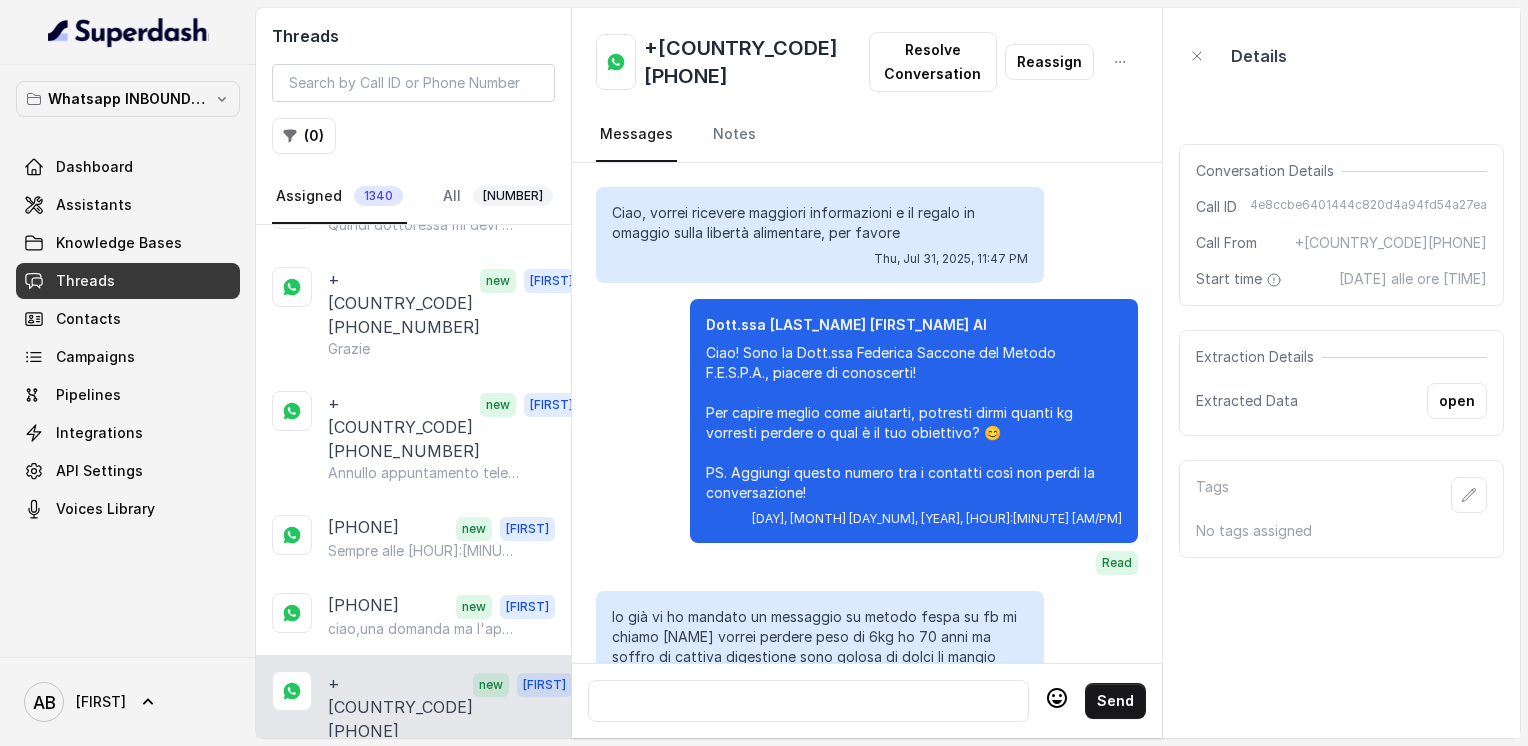scroll, scrollTop: 1856, scrollLeft: 0, axis: vertical 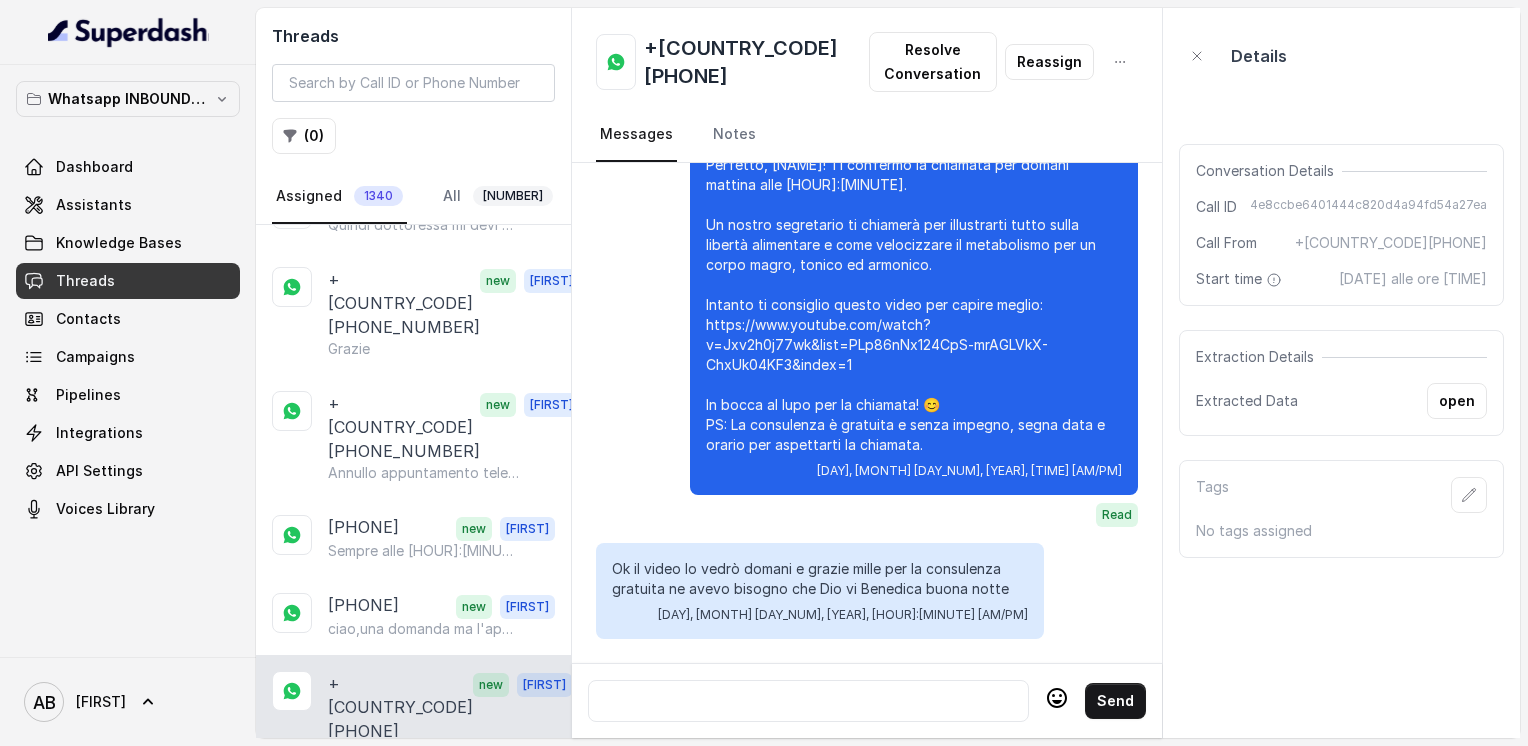 click 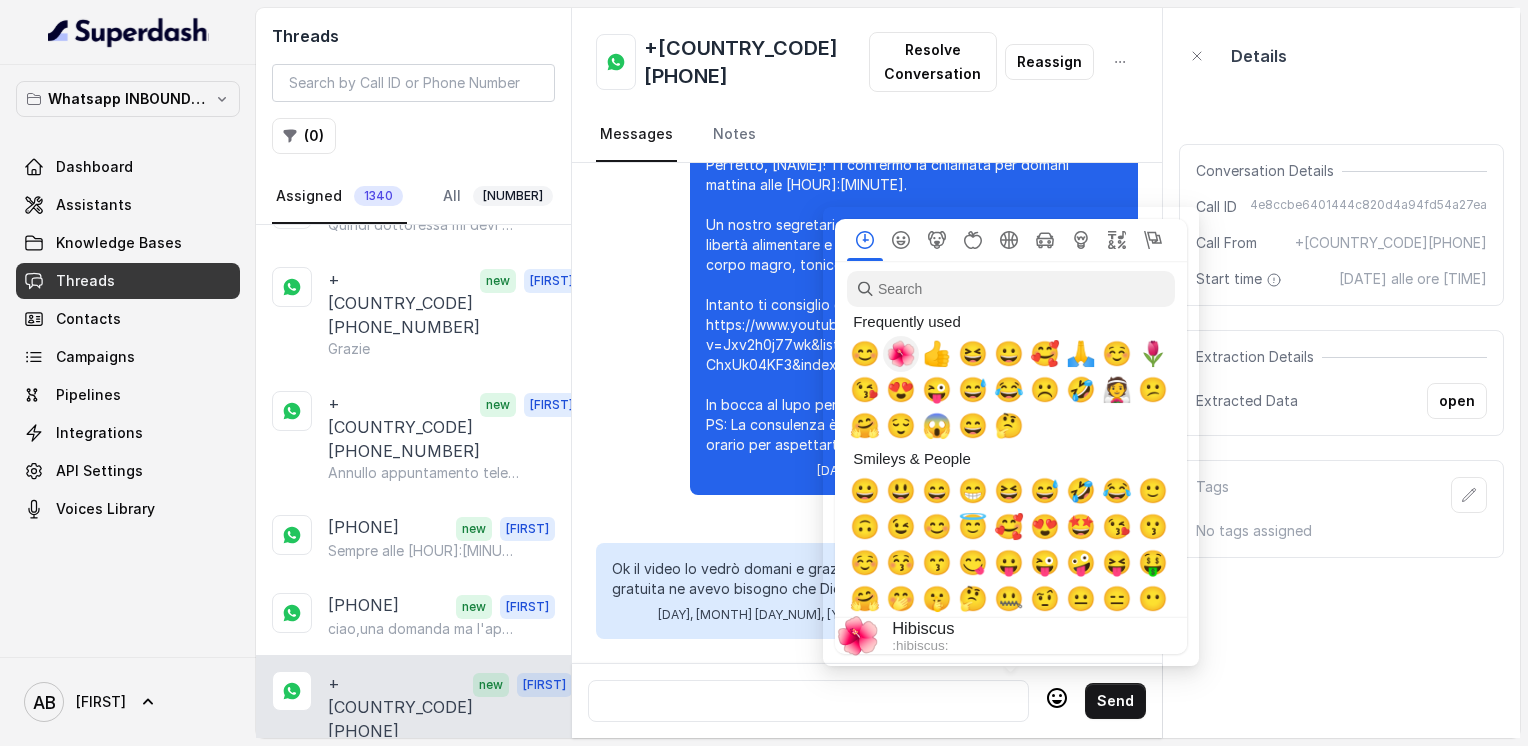click on "😊" at bounding box center (865, 354) 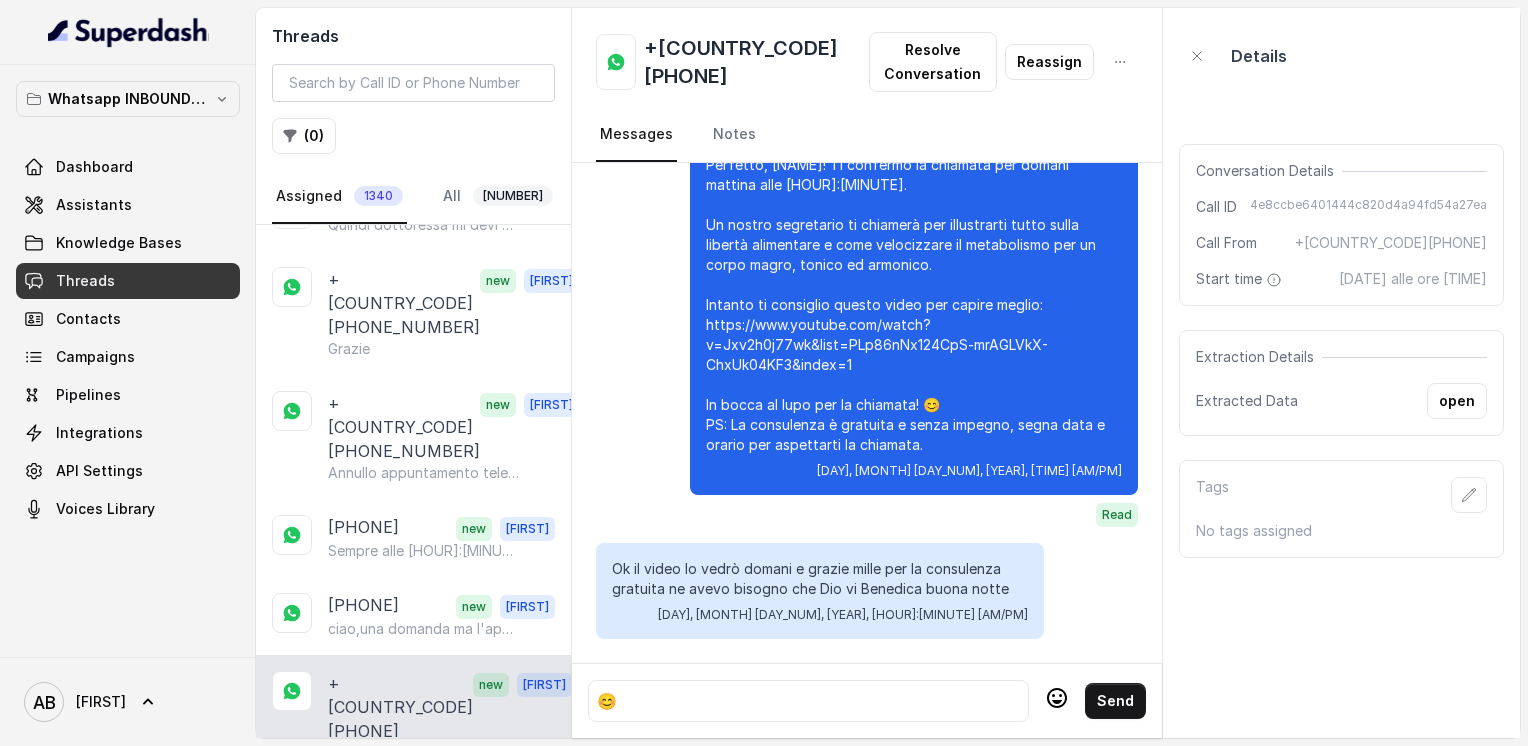 click 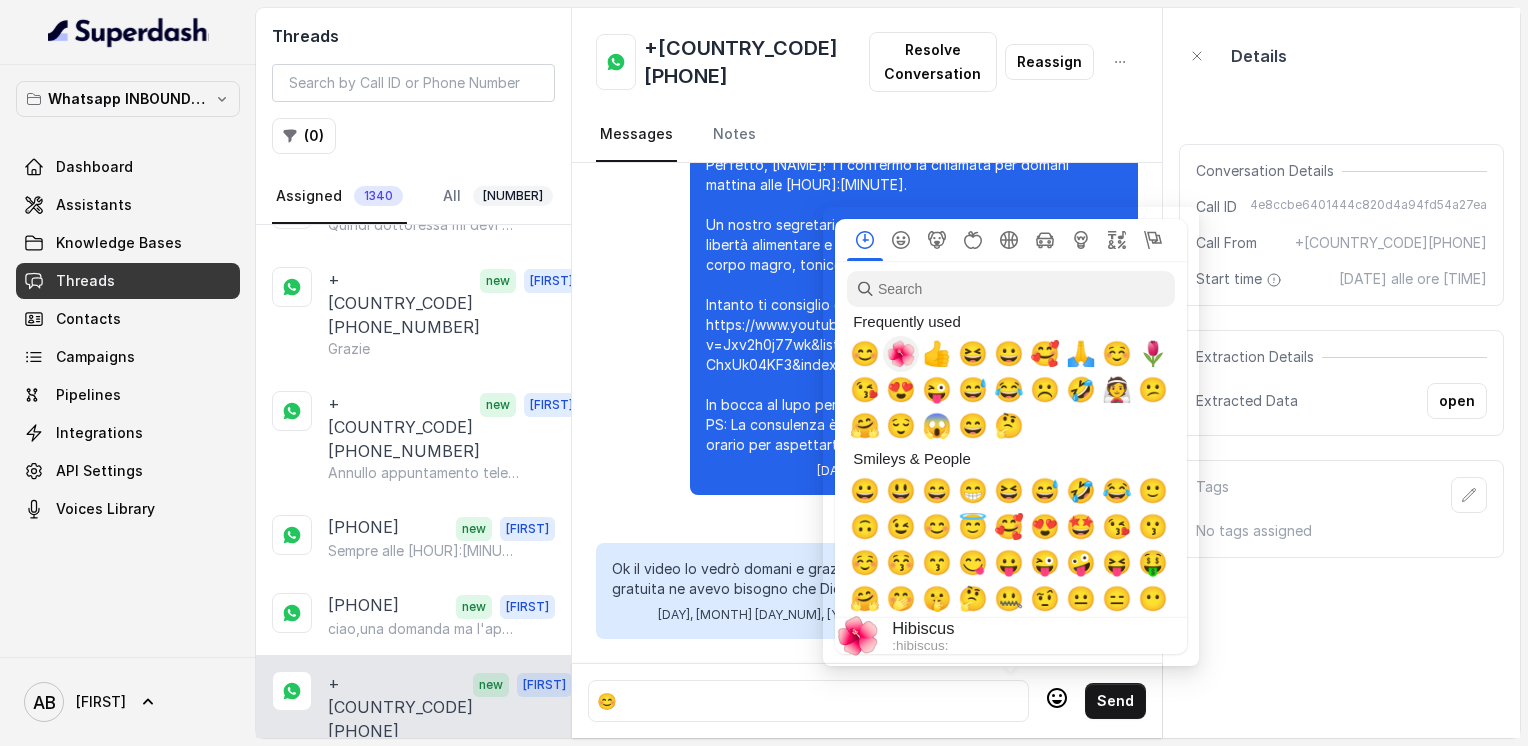 click on "🌺" at bounding box center (901, 354) 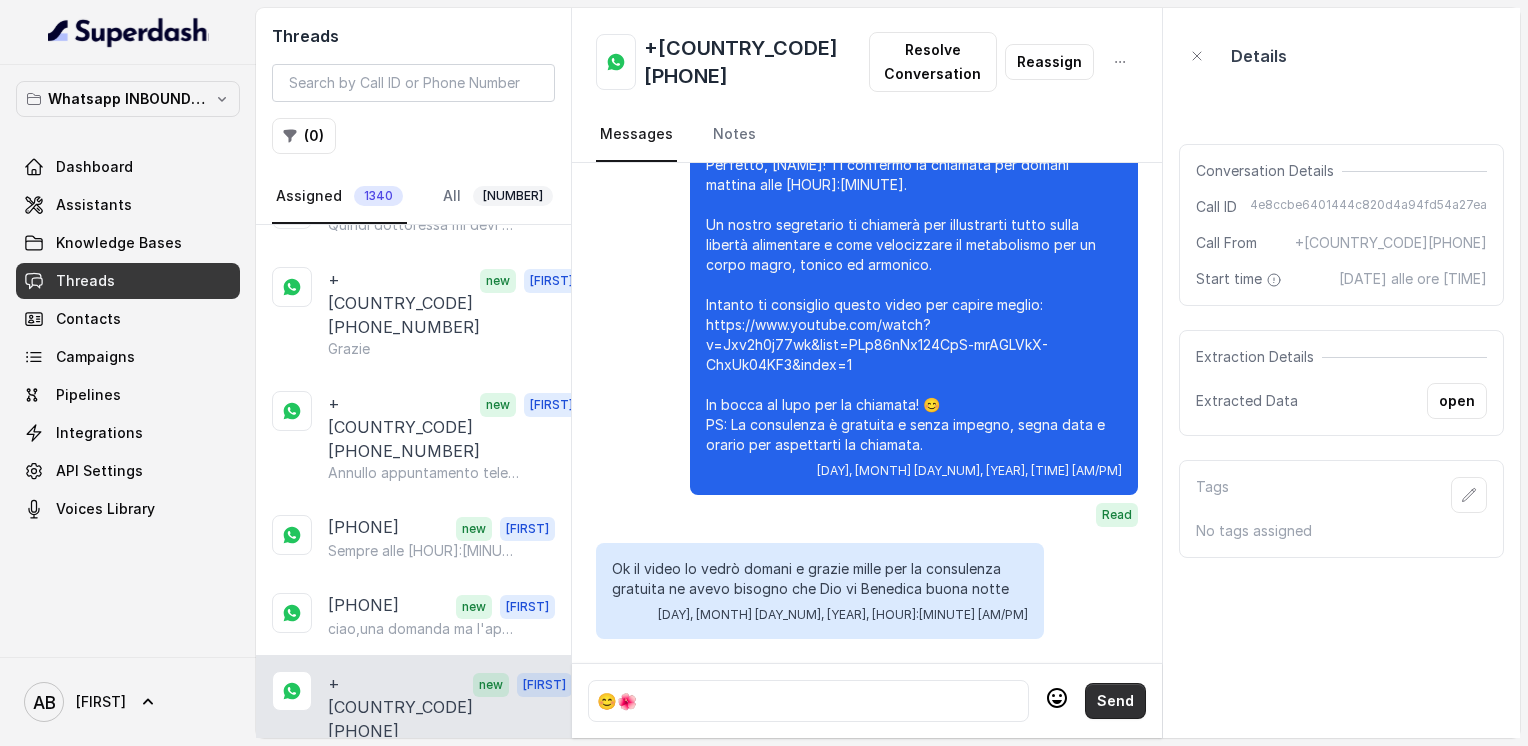 click on "Send" at bounding box center [1115, 701] 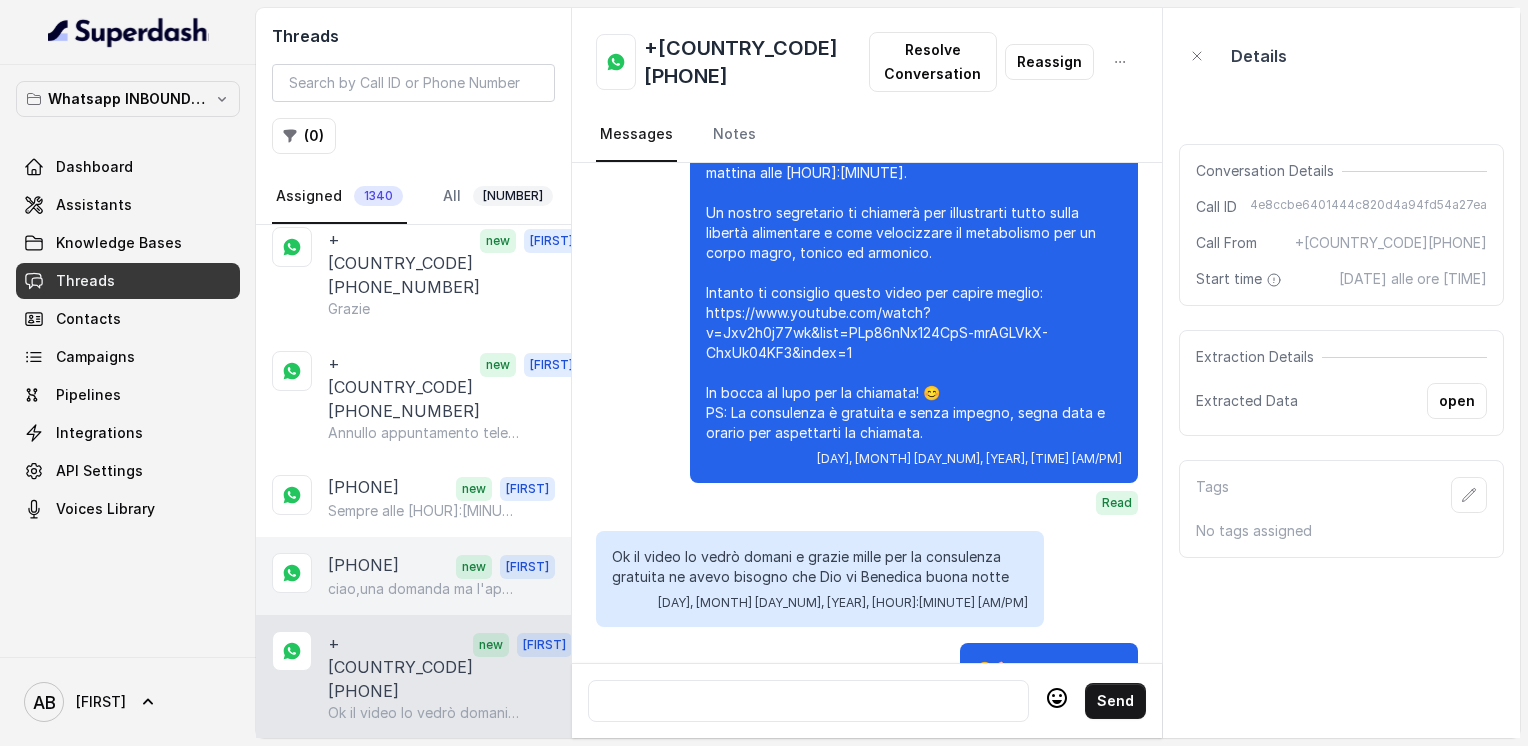 scroll, scrollTop: 1000, scrollLeft: 0, axis: vertical 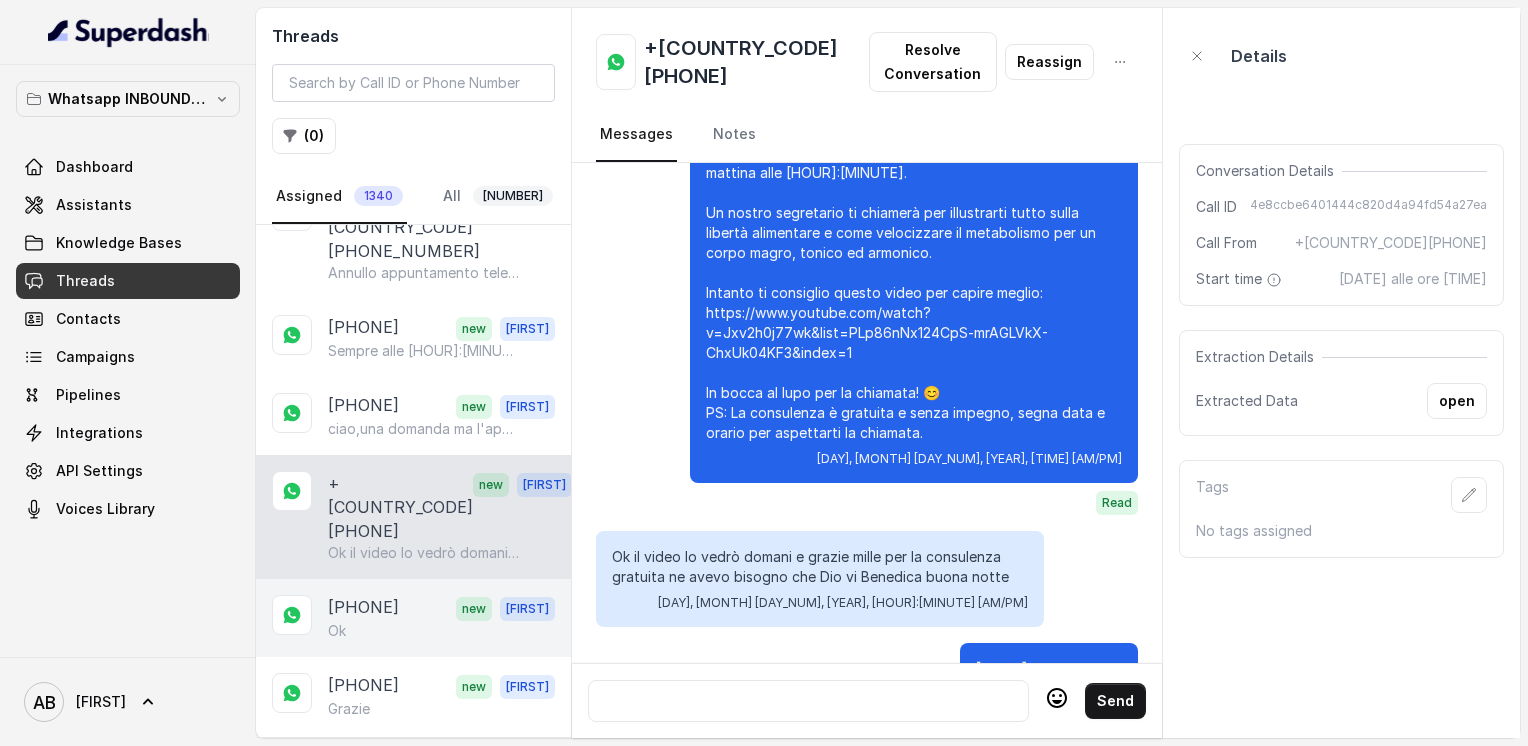 click on "[PHONE]" at bounding box center (363, 608) 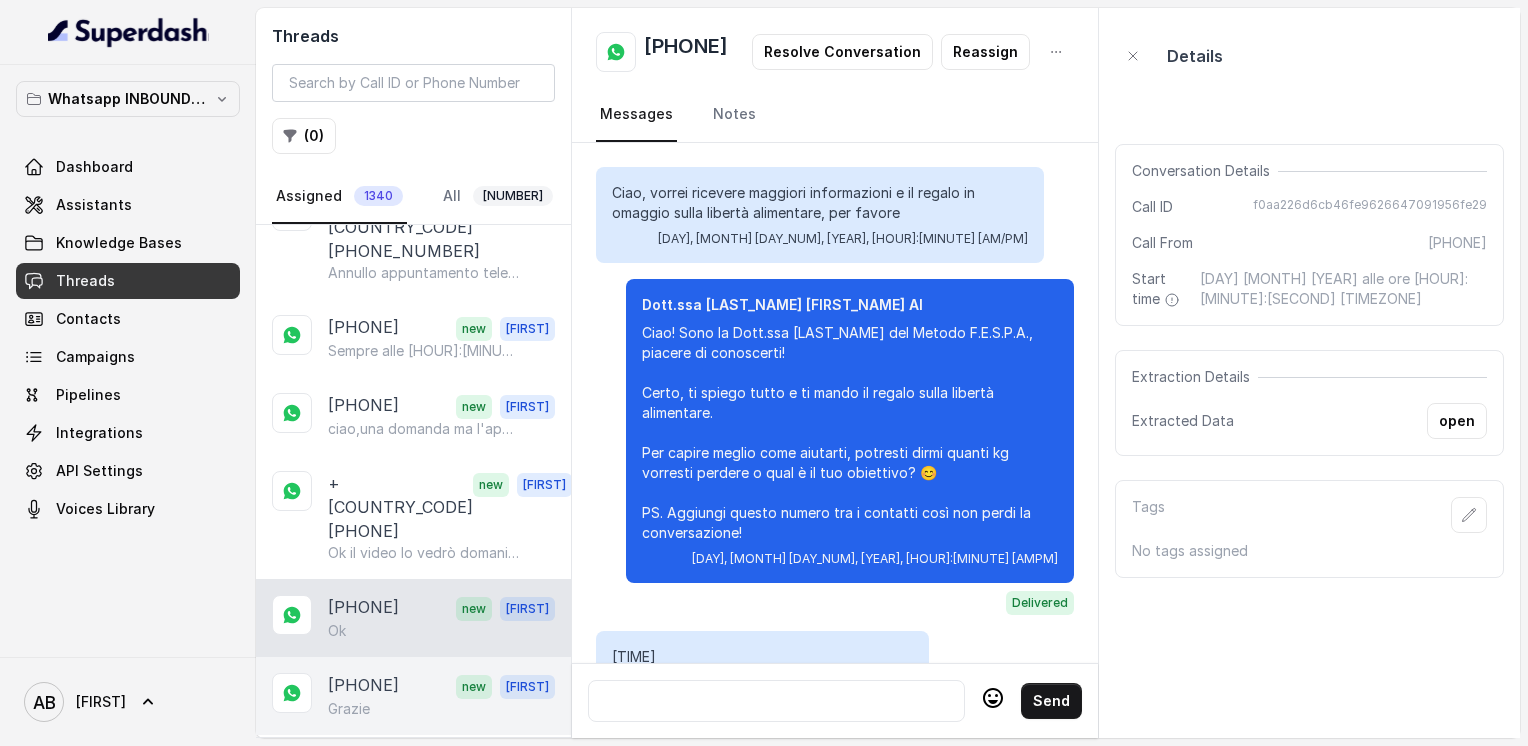 scroll, scrollTop: 2304, scrollLeft: 0, axis: vertical 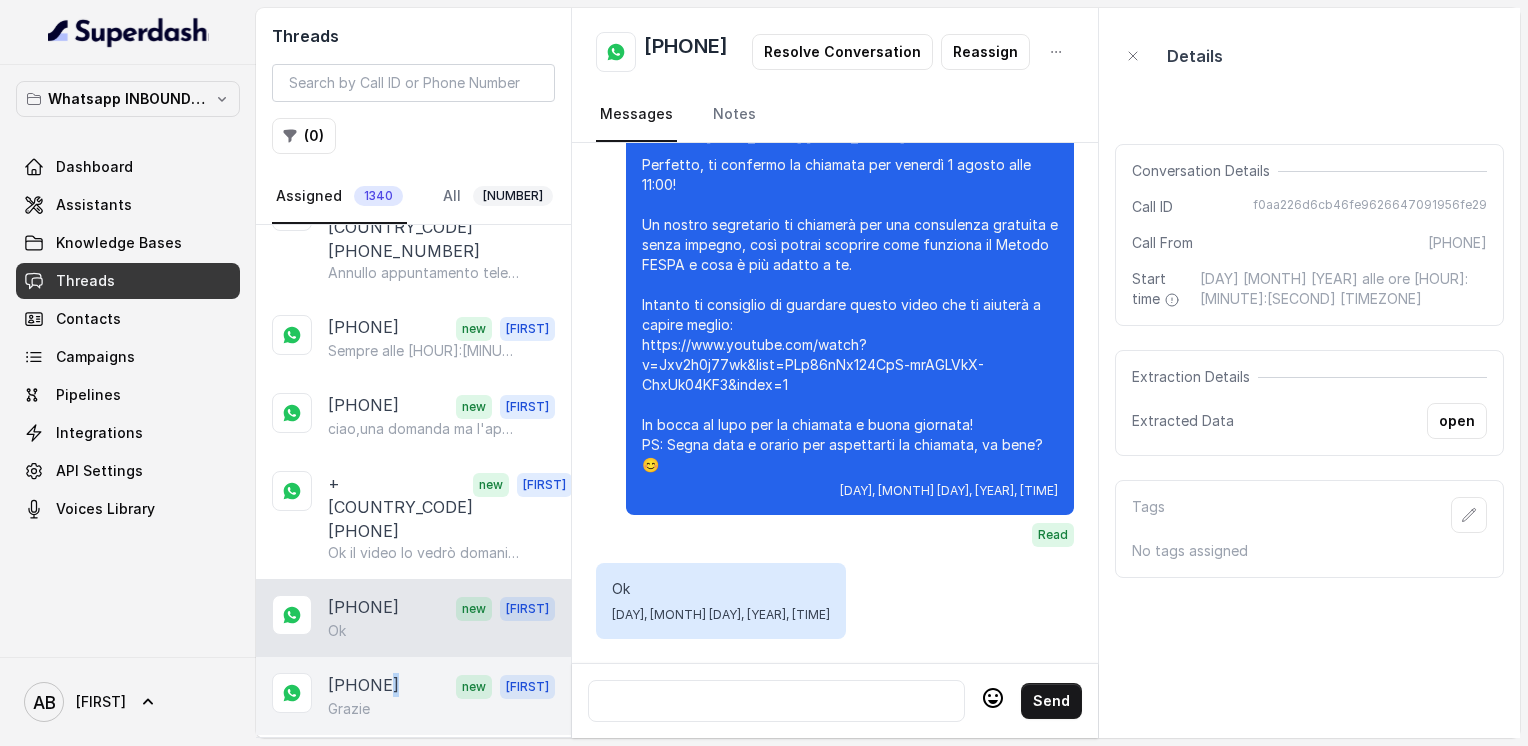 click on "[PHONE]" at bounding box center (363, 686) 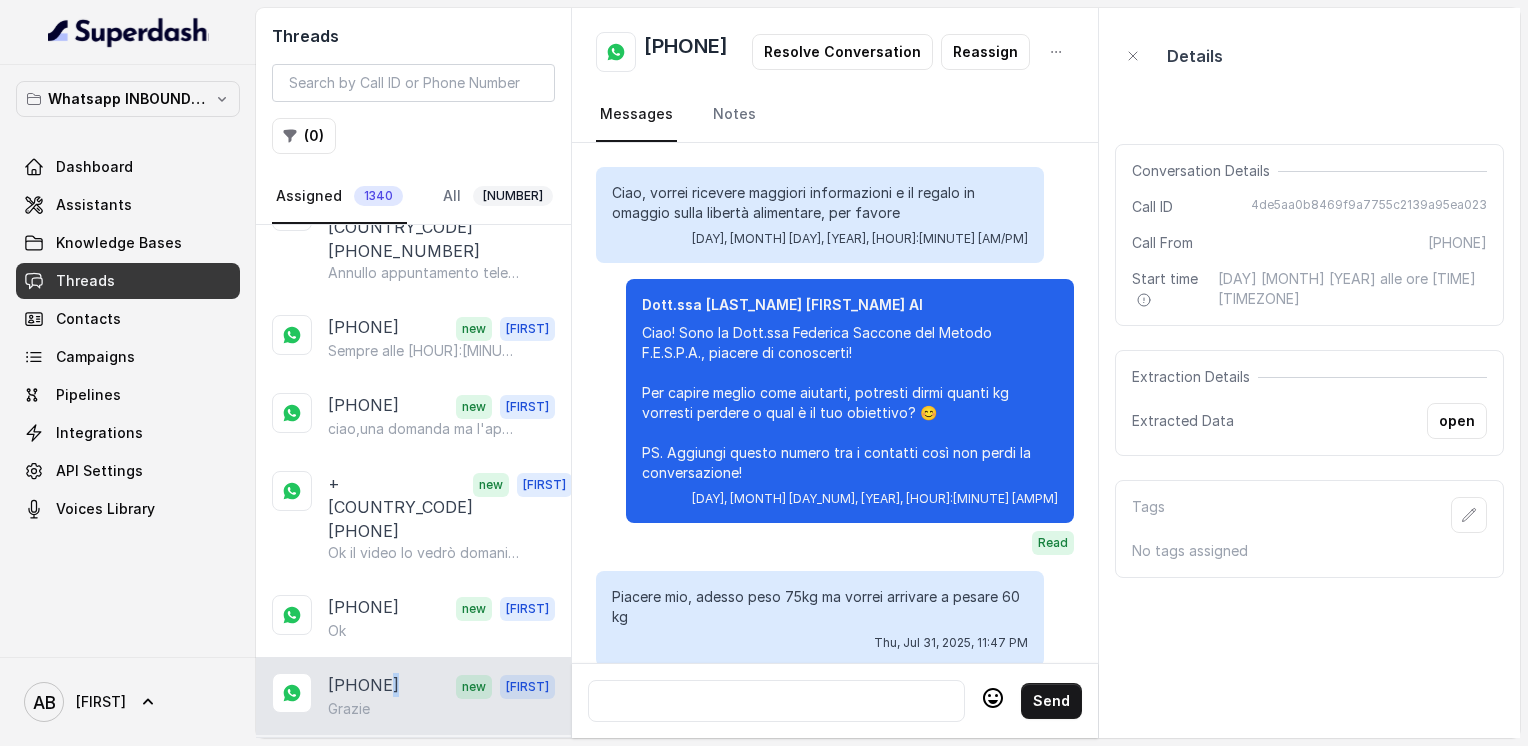 scroll, scrollTop: 1820, scrollLeft: 0, axis: vertical 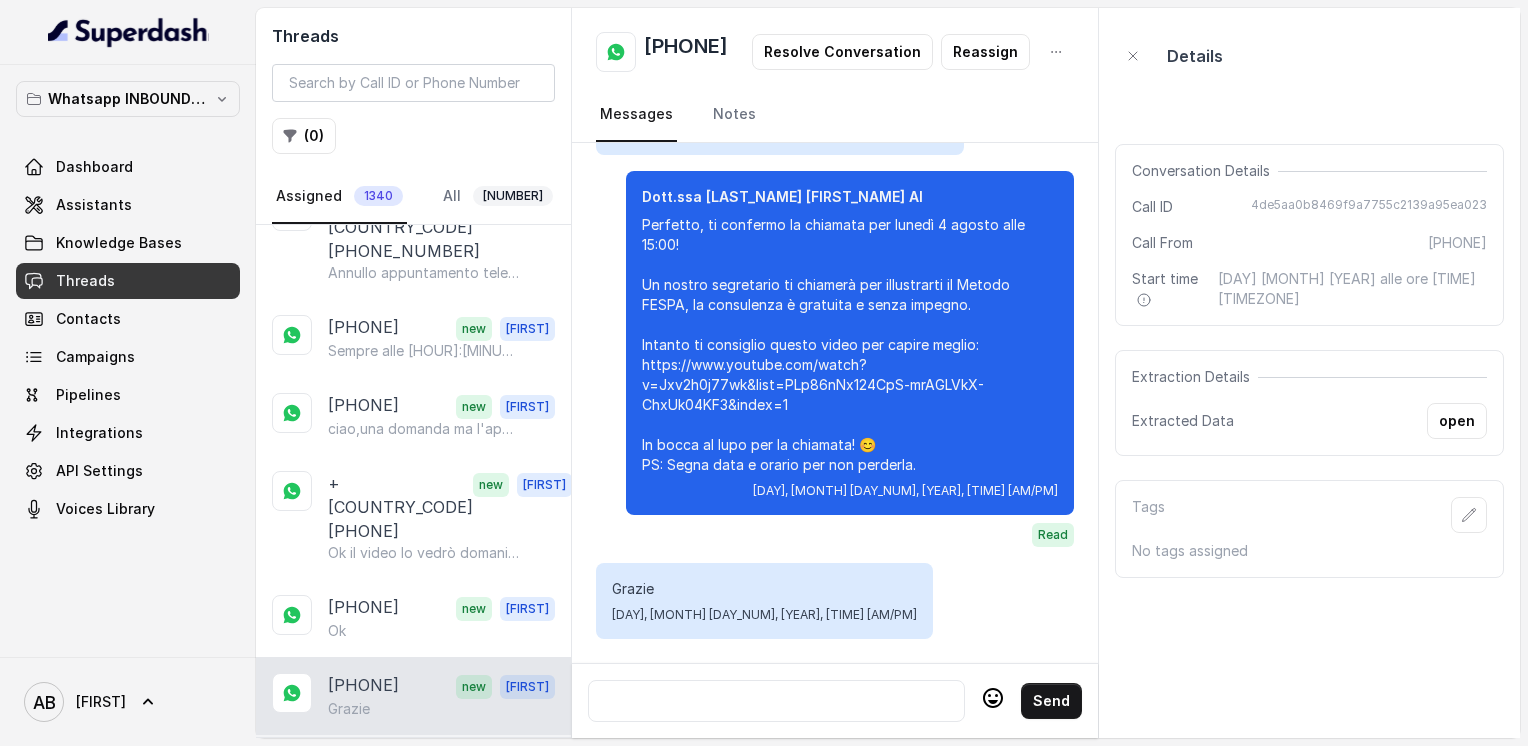 click on "Ok va bè" at bounding box center [450, 833] 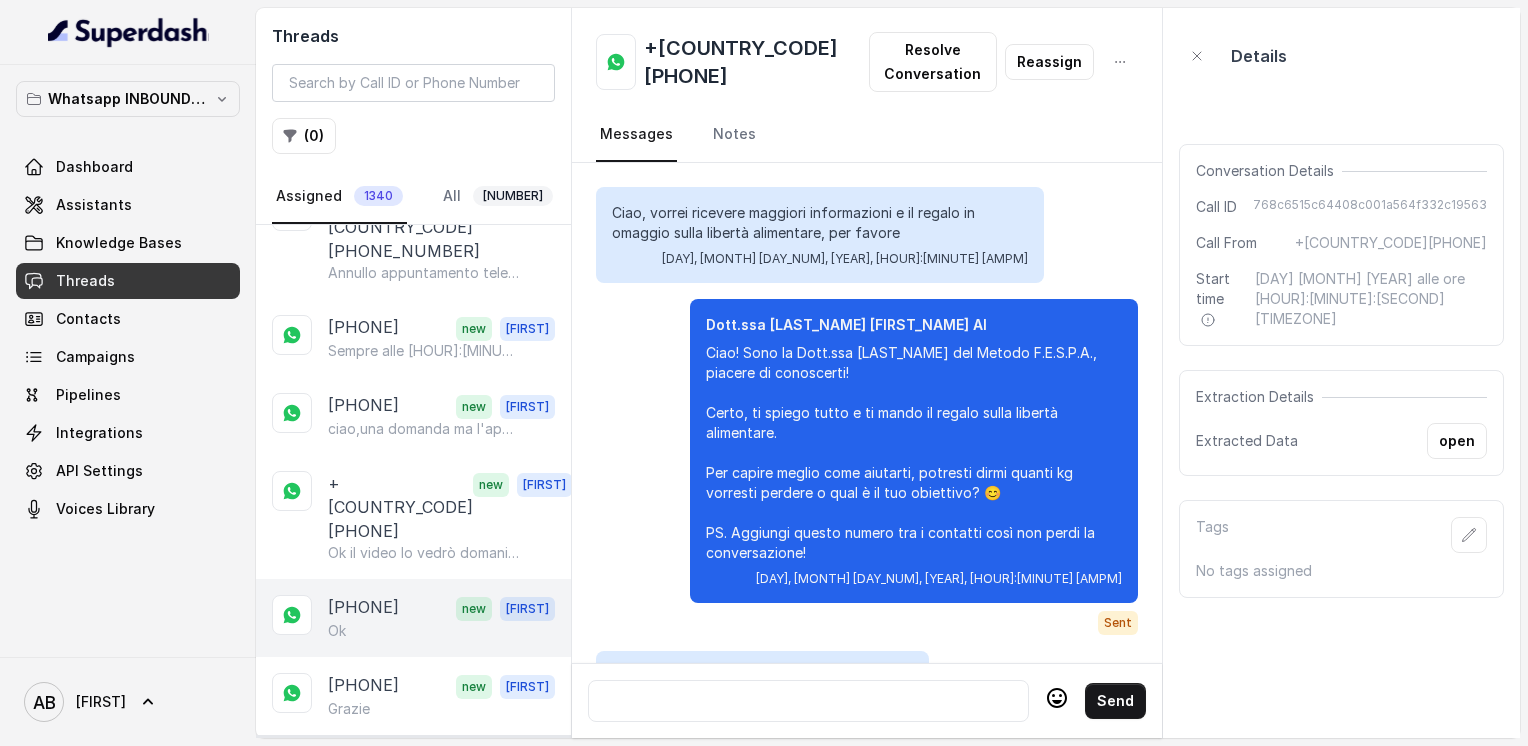 scroll, scrollTop: 3116, scrollLeft: 0, axis: vertical 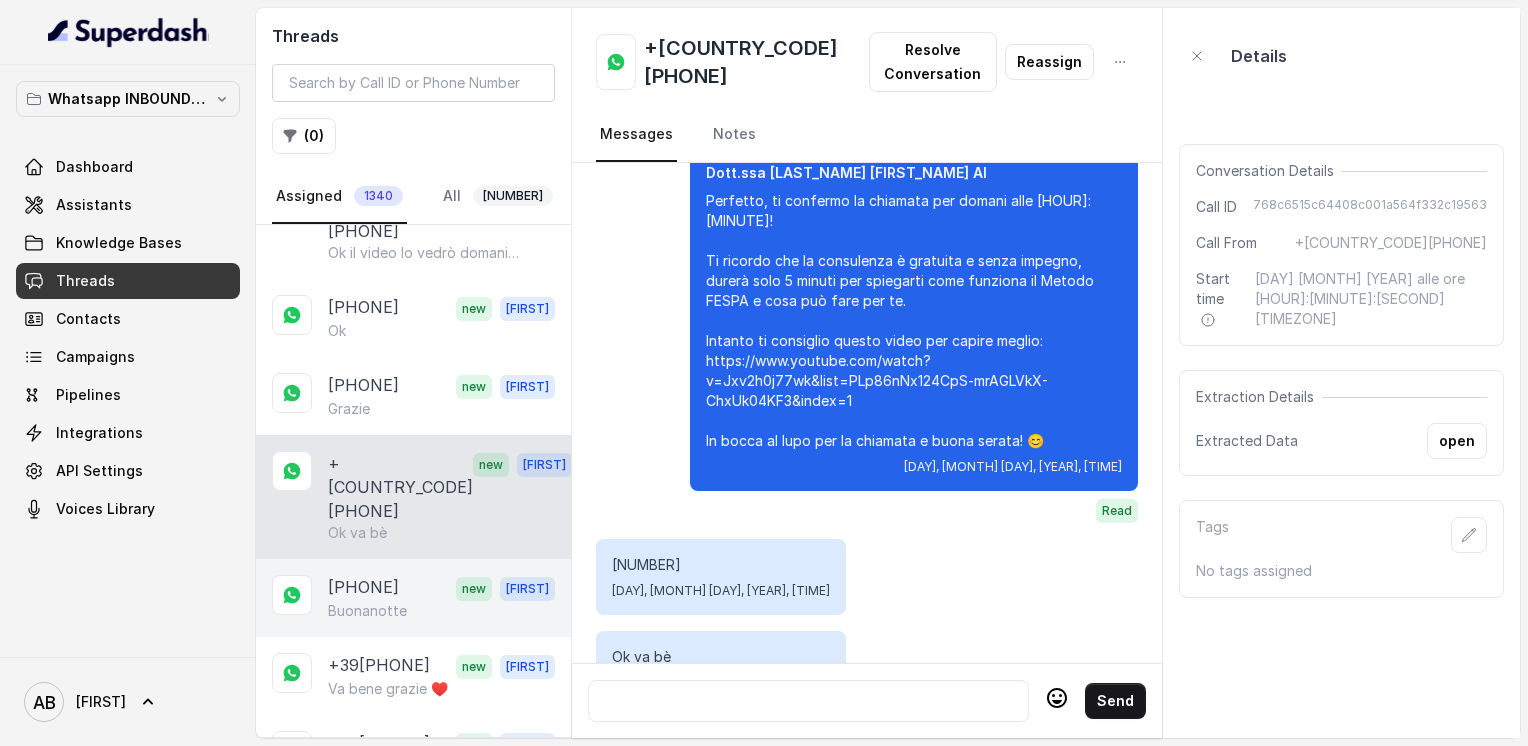 click on "[PHONE]" at bounding box center [363, 588] 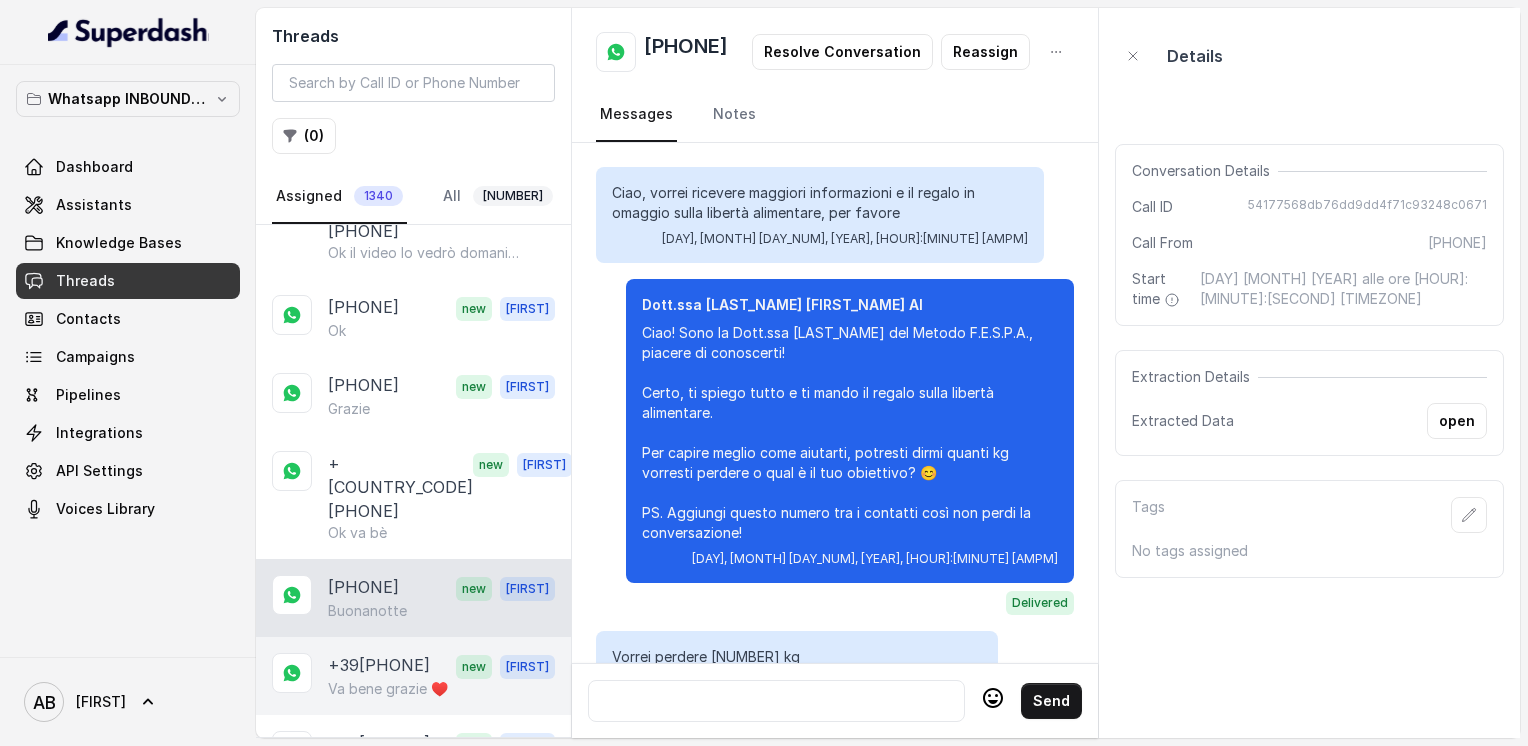 scroll, scrollTop: 2188, scrollLeft: 0, axis: vertical 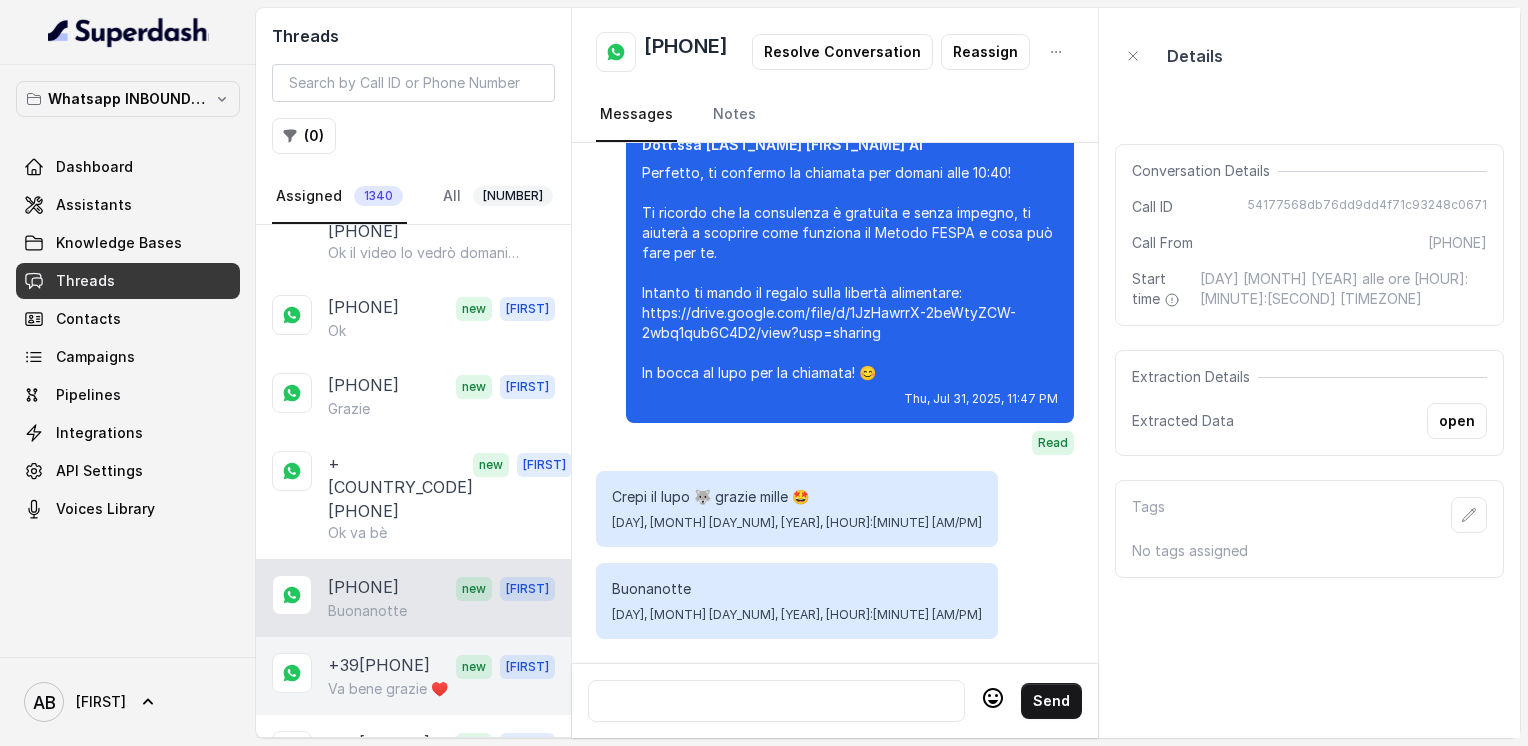 click on "+39[PHONE]" at bounding box center (379, 666) 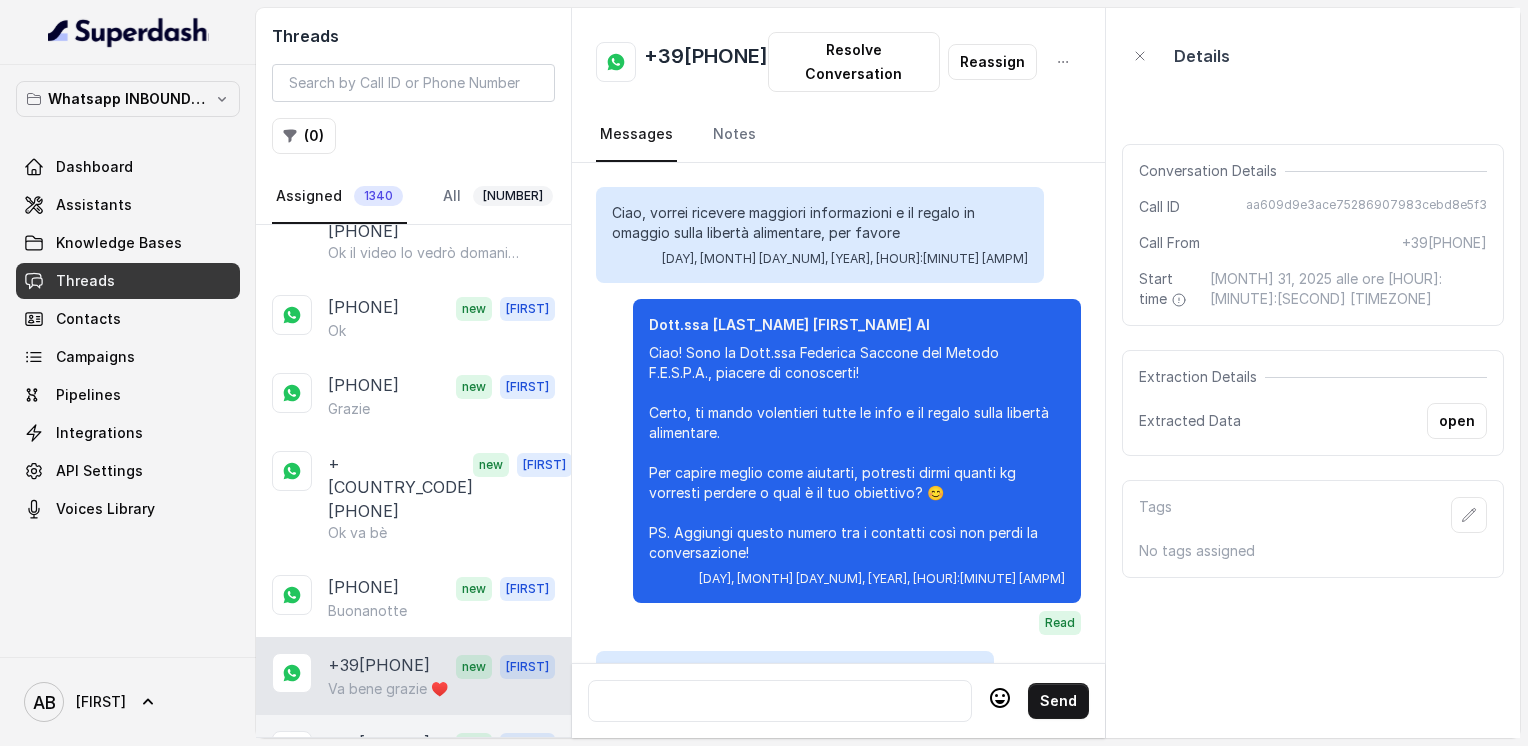 scroll, scrollTop: 2668, scrollLeft: 0, axis: vertical 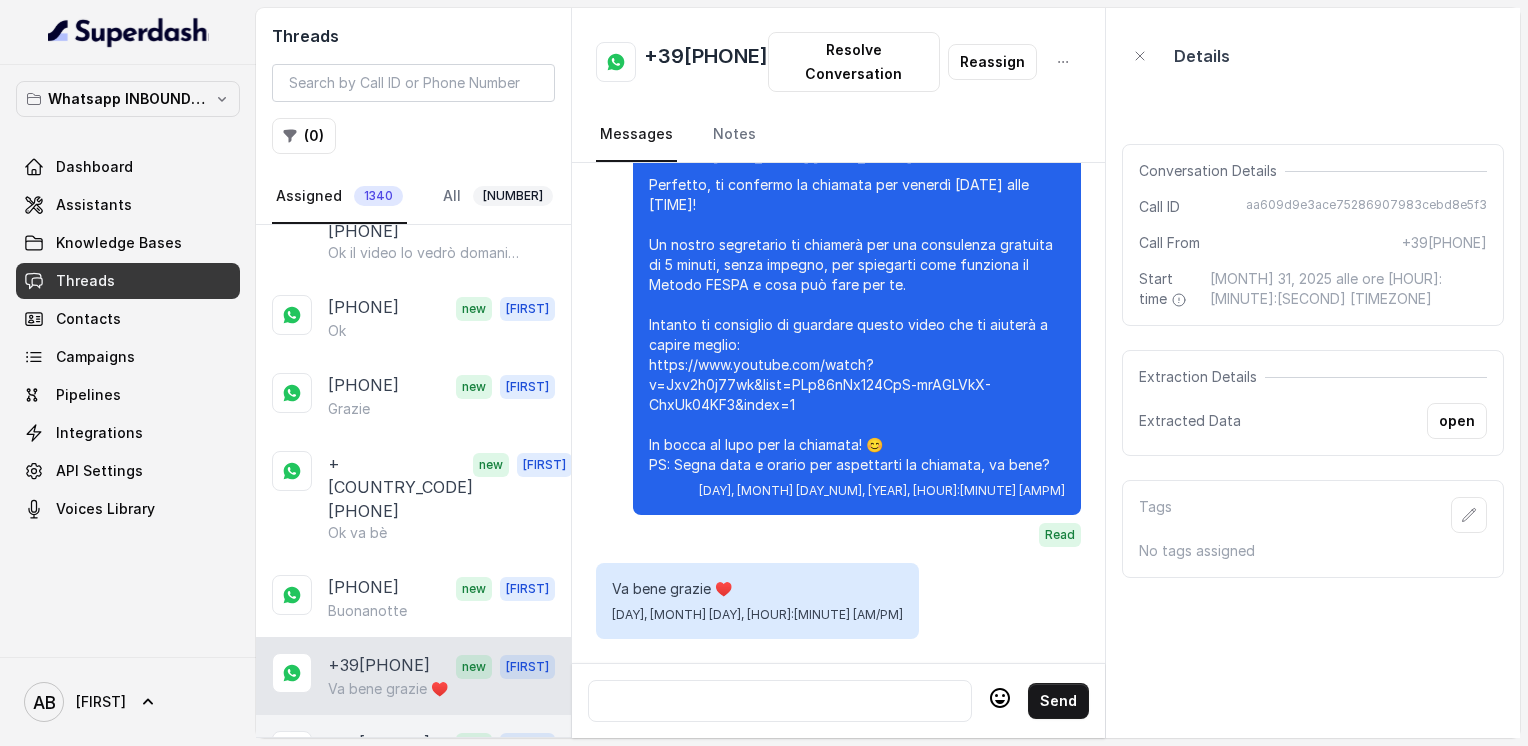click on "Grazie a domani" at bounding box center [381, 767] 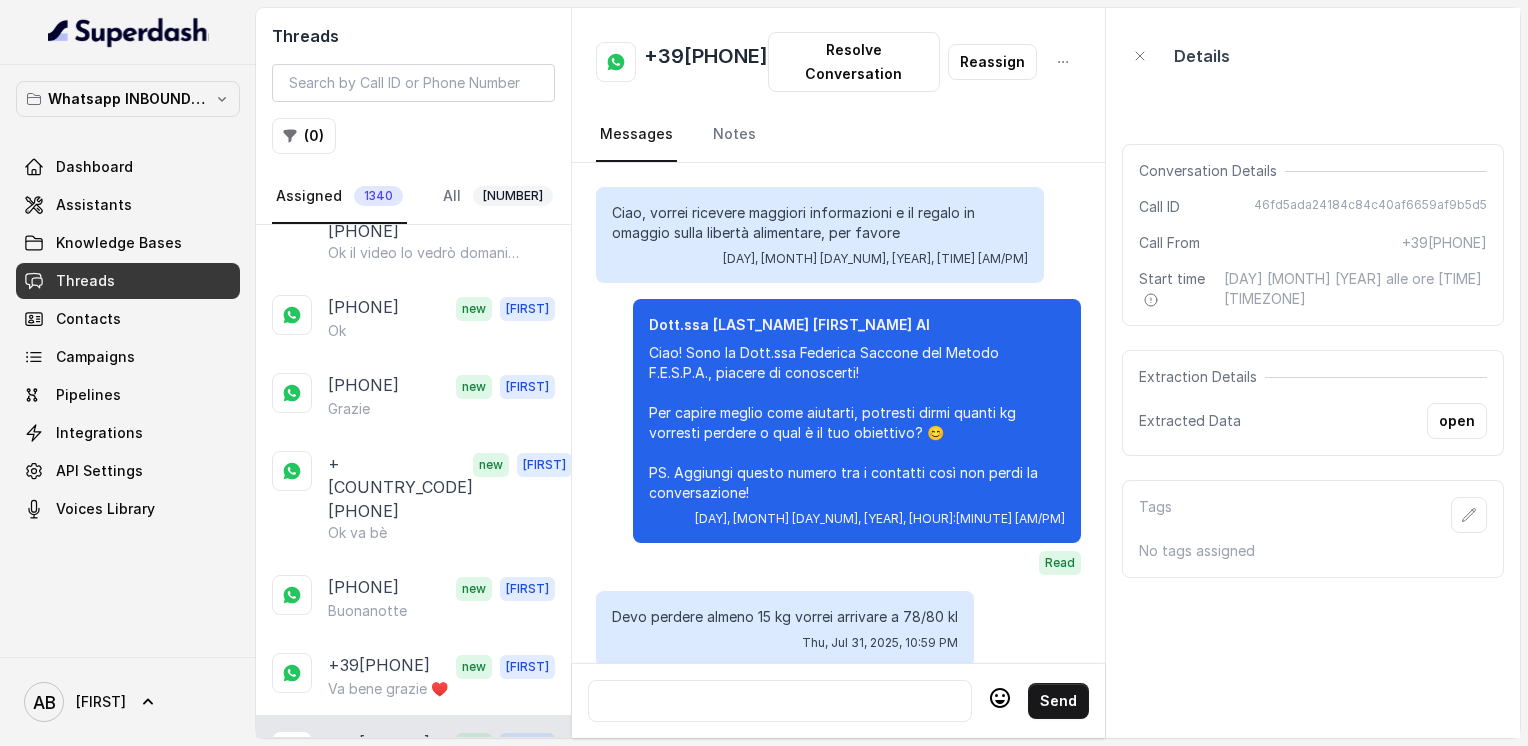 scroll, scrollTop: 2316, scrollLeft: 0, axis: vertical 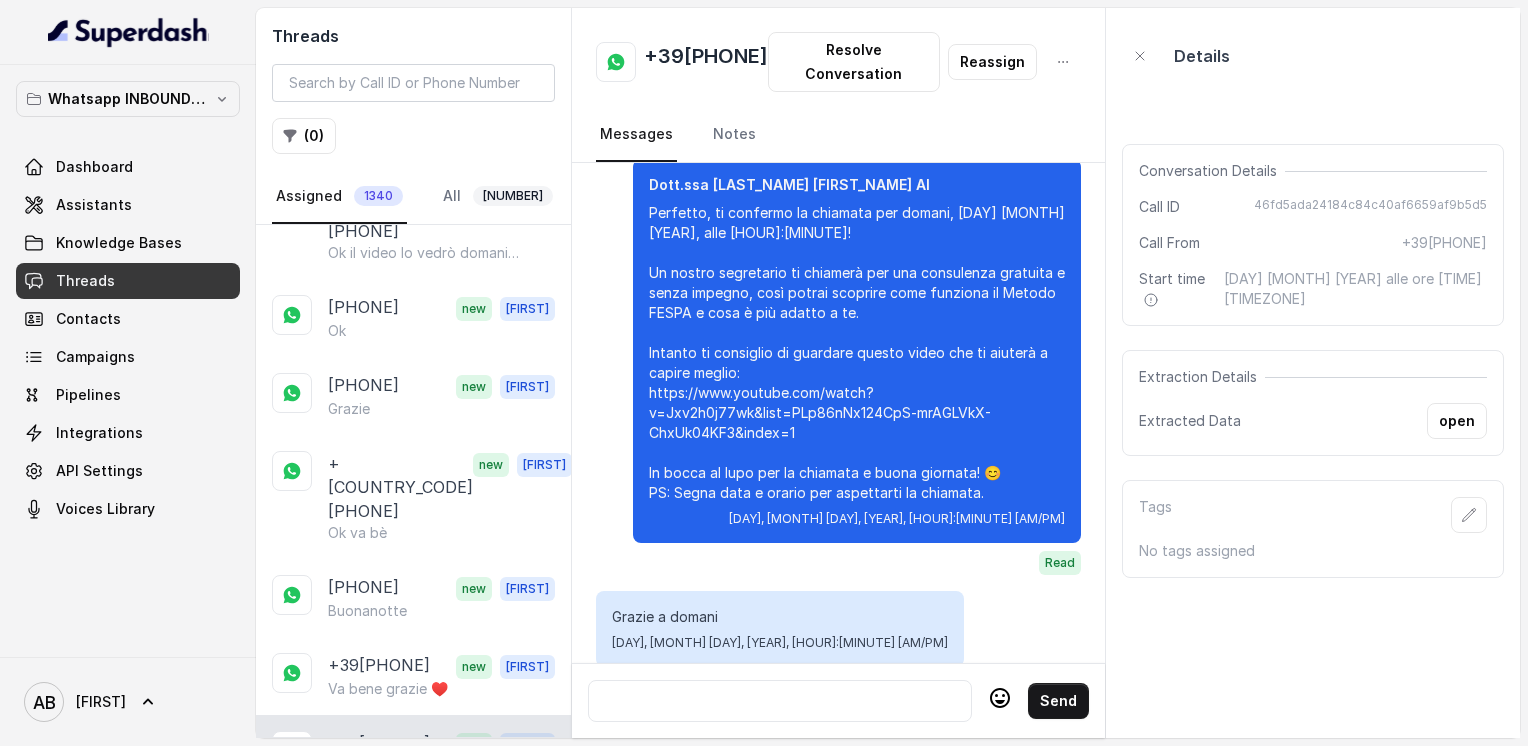 click on "+[COUNTRY_CODE][PHONE] new Alessandro Grazie mille della disponibilità e spero di risolvere il mio problema! Buona serata" at bounding box center (413, 910) 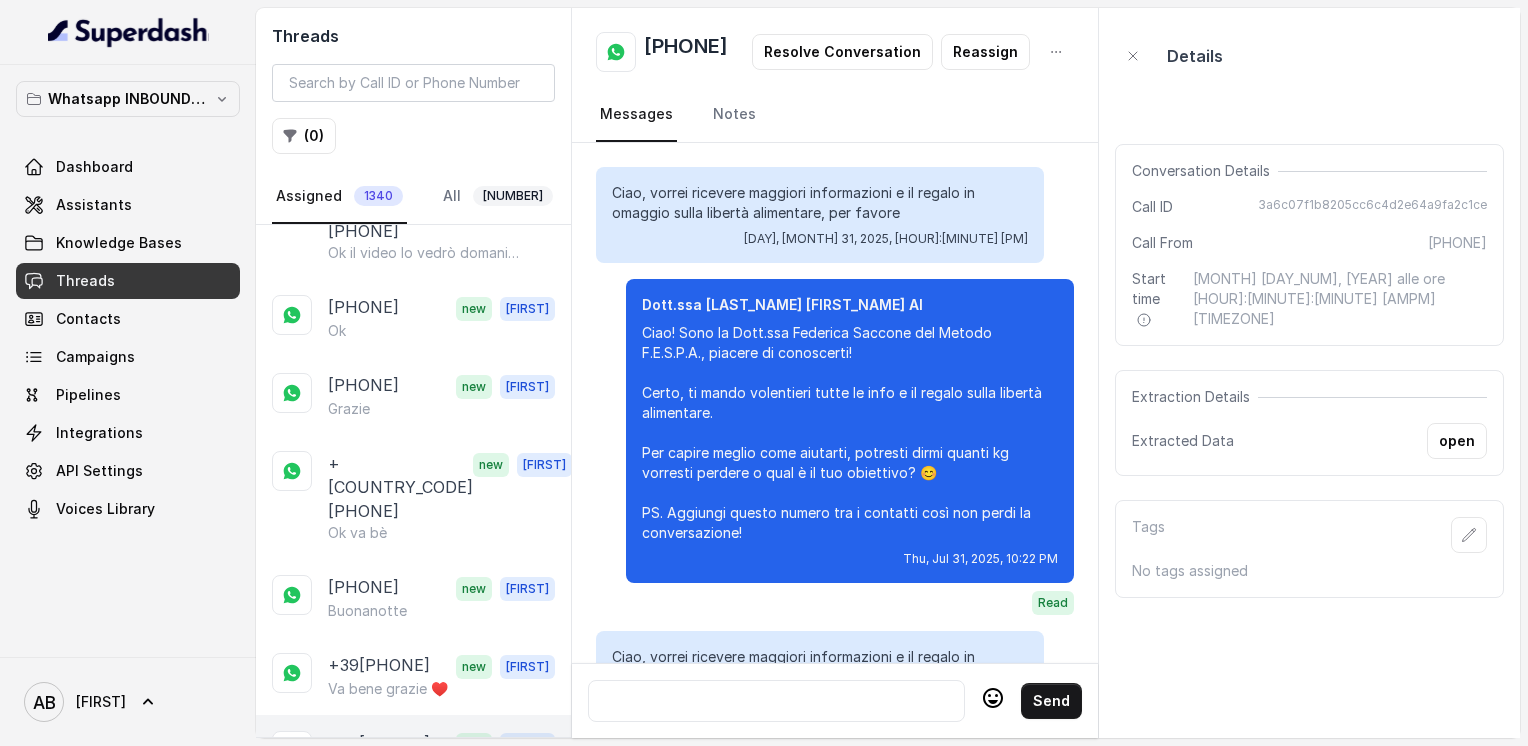 scroll, scrollTop: 2800, scrollLeft: 0, axis: vertical 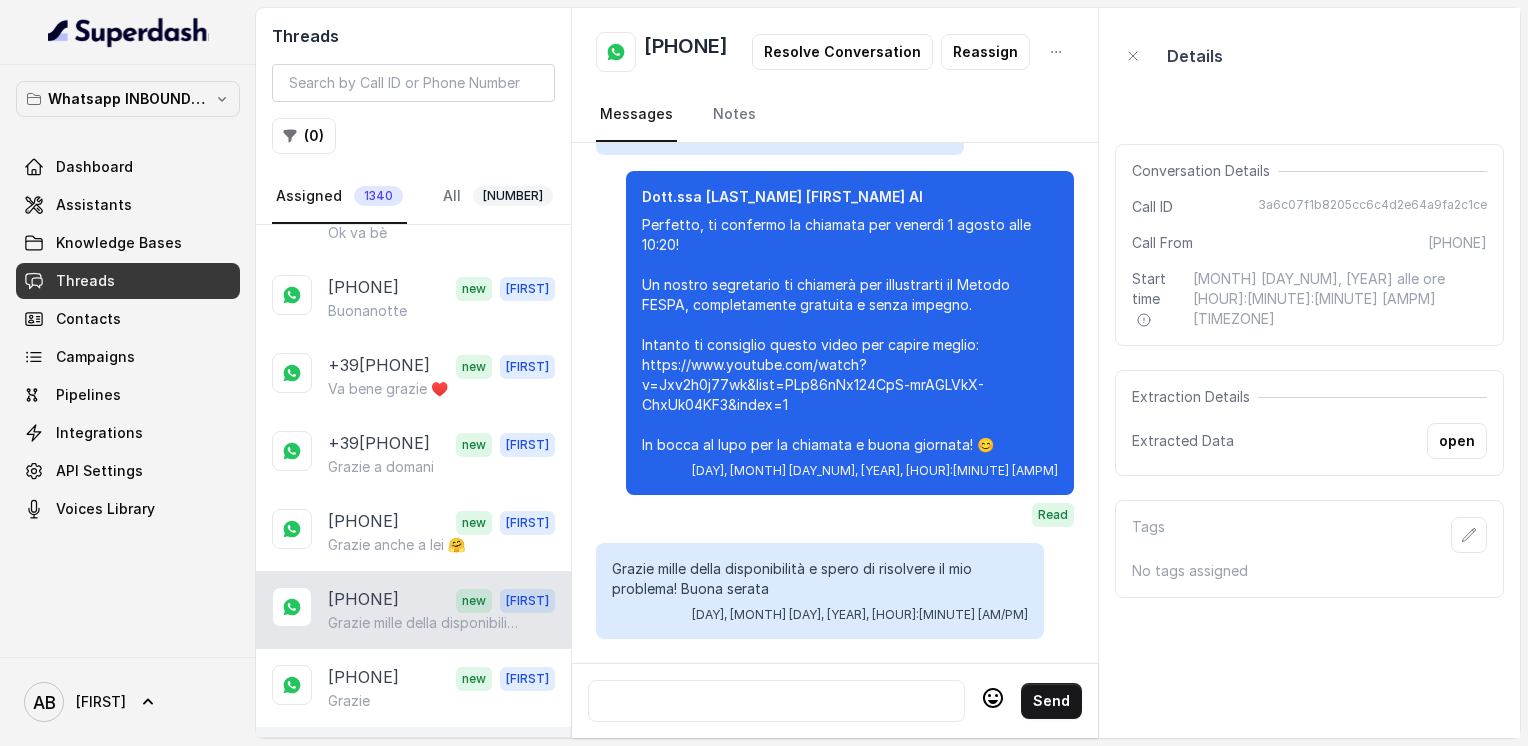click on "[PHONE]" at bounding box center (363, 756) 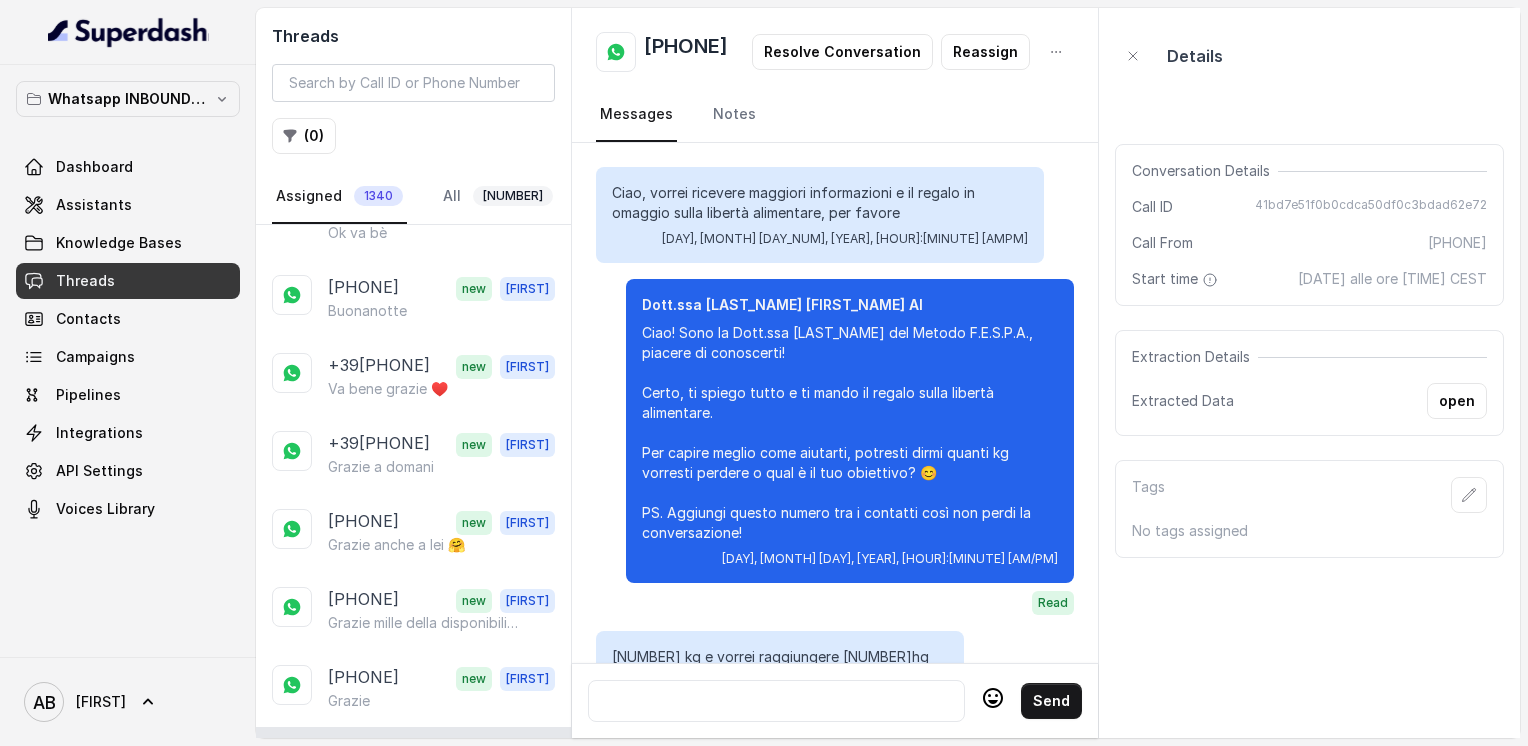scroll, scrollTop: 2232, scrollLeft: 0, axis: vertical 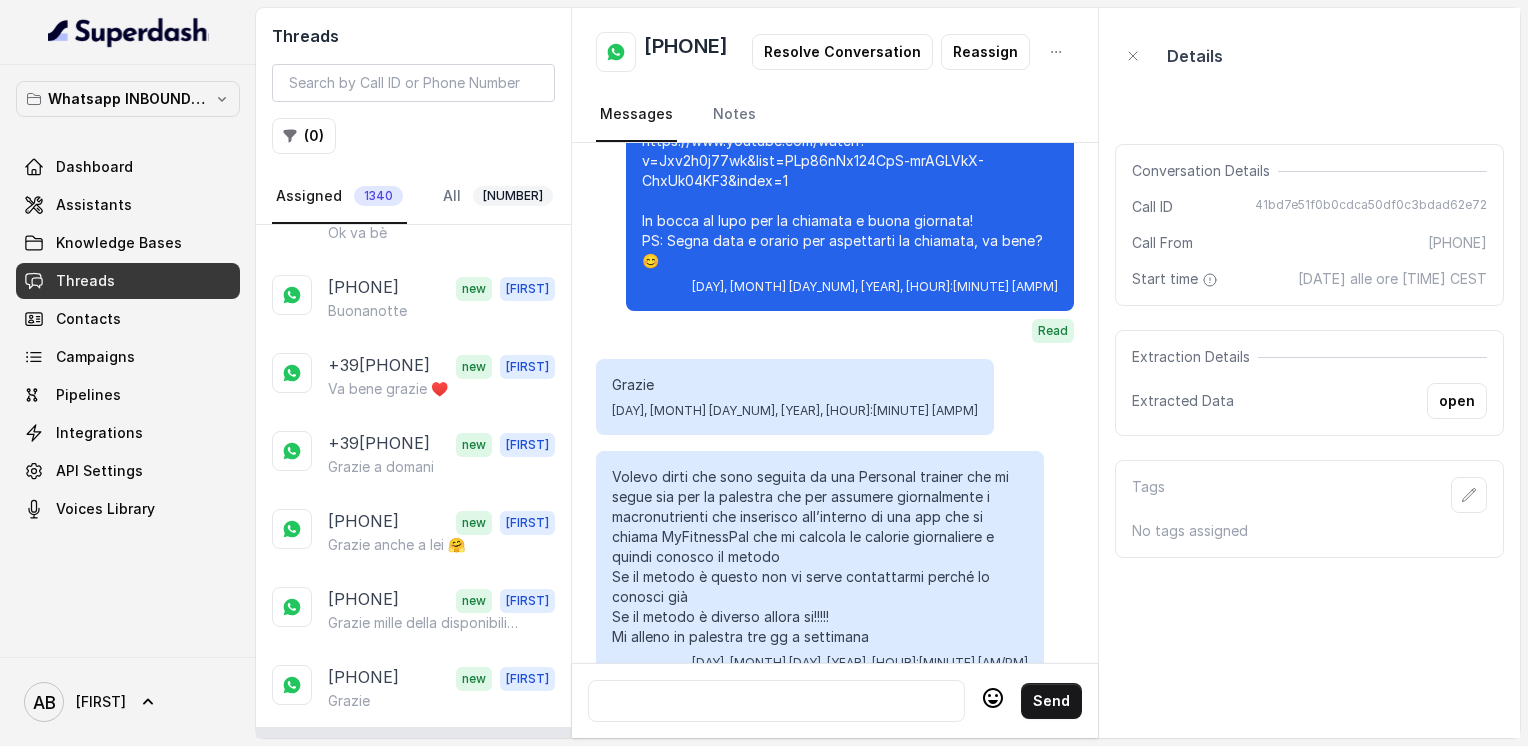 click at bounding box center [776, 701] 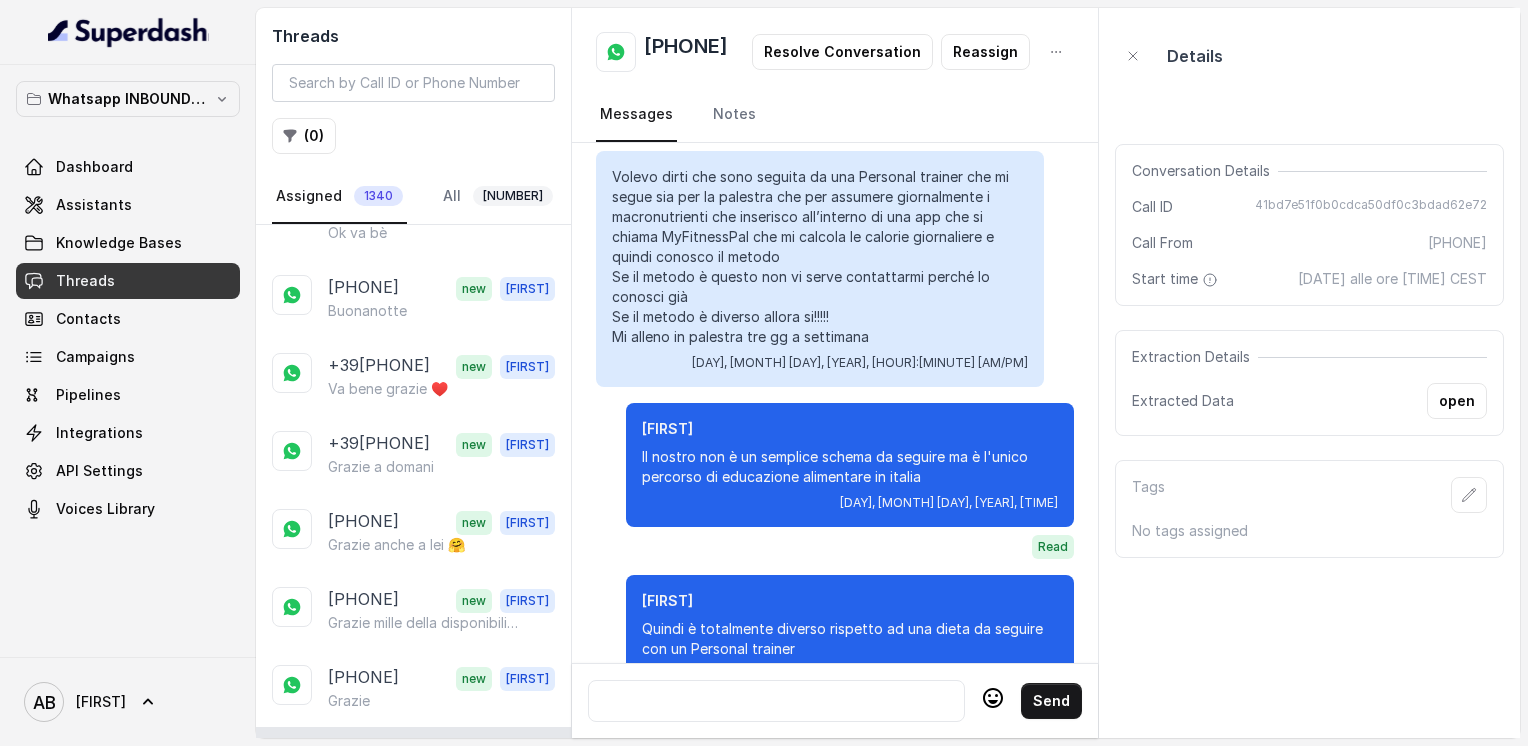 scroll, scrollTop: 2544, scrollLeft: 0, axis: vertical 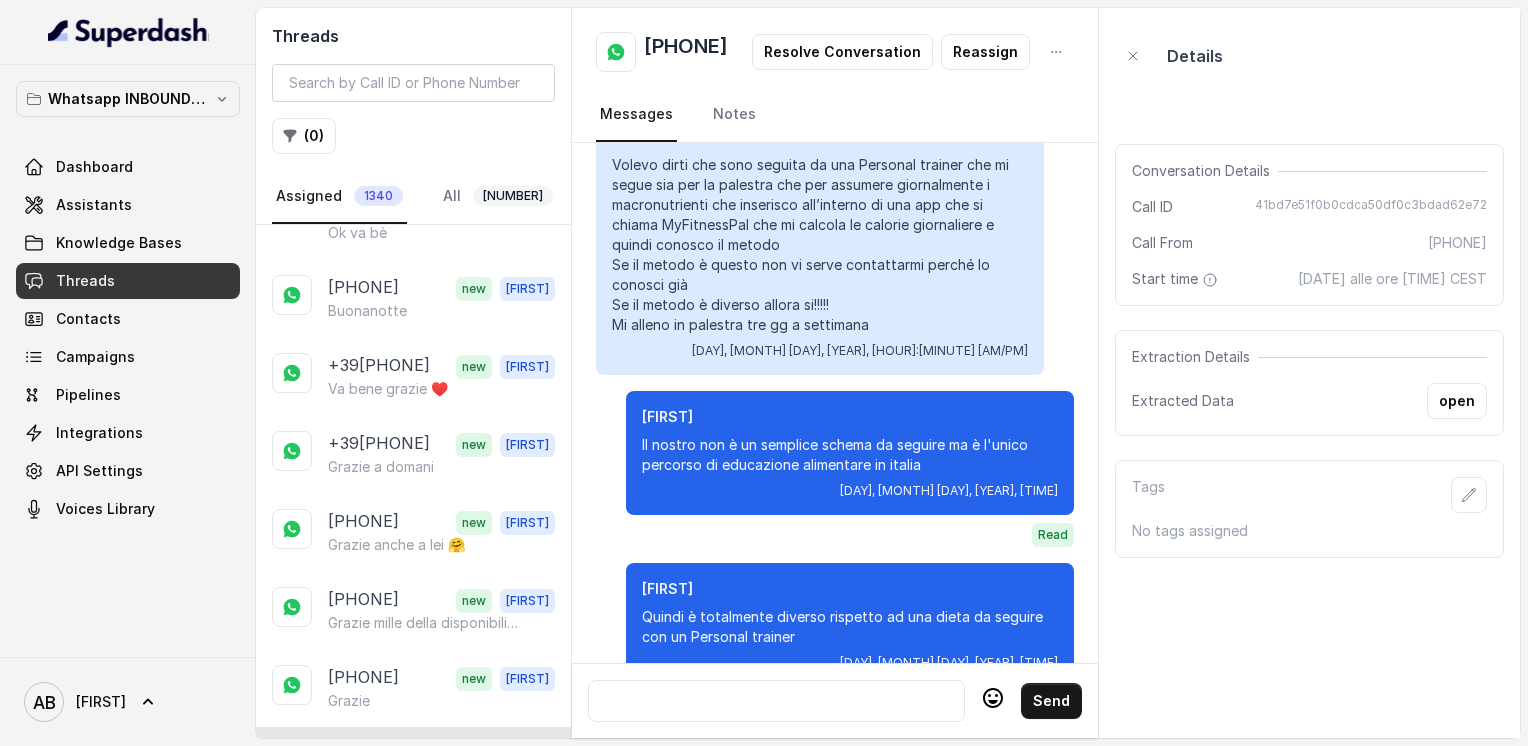 click at bounding box center (776, 701) 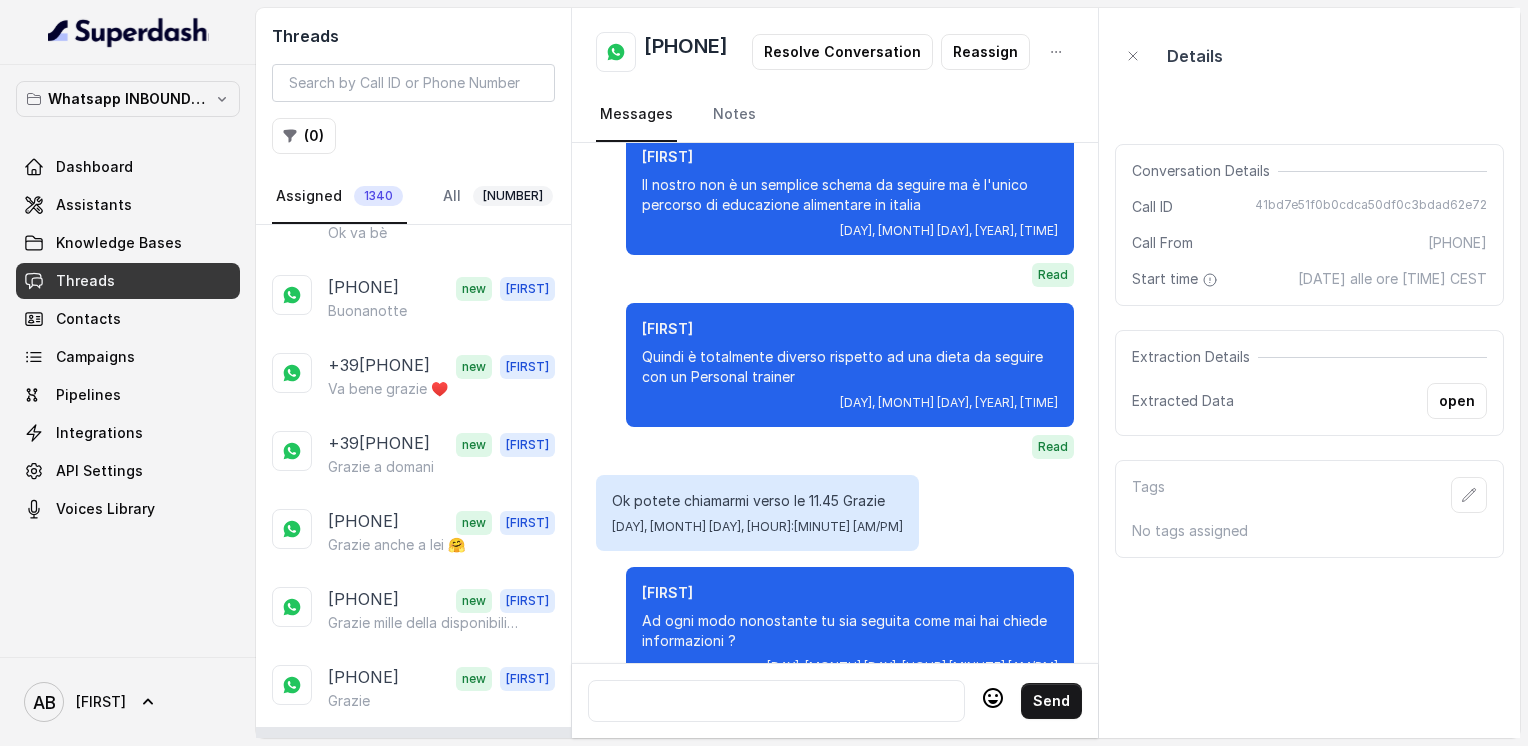scroll, scrollTop: 2808, scrollLeft: 0, axis: vertical 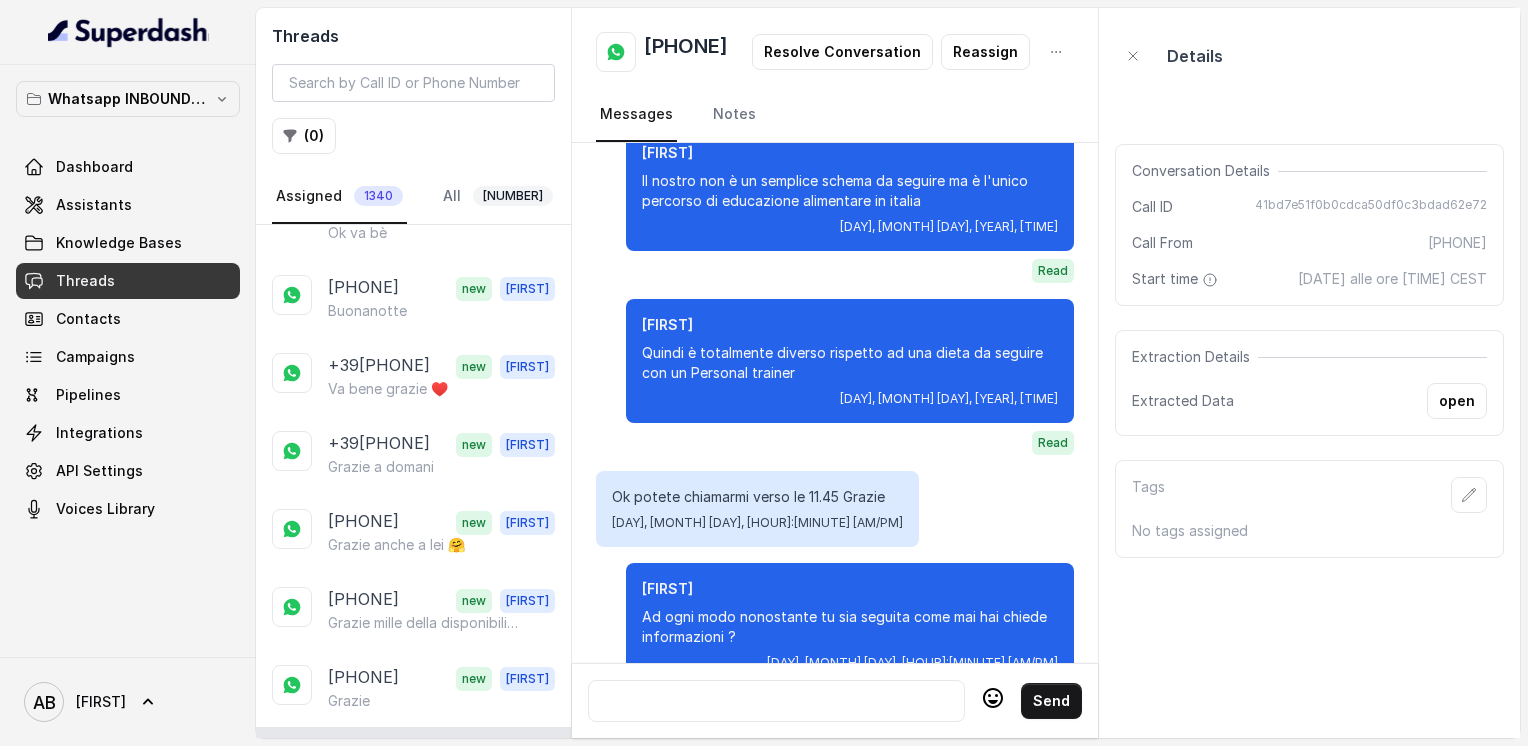 click at bounding box center [776, 701] 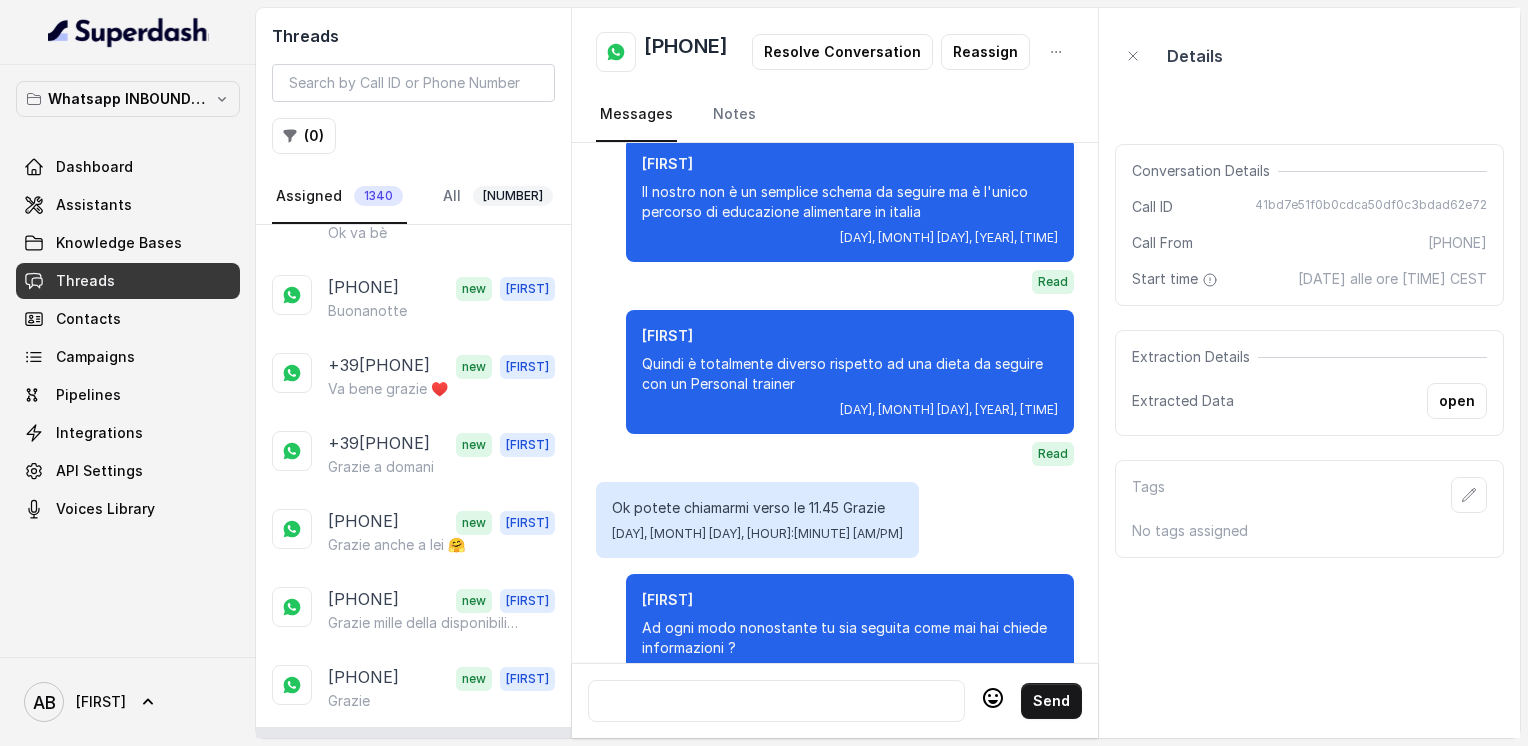 scroll, scrollTop: 2808, scrollLeft: 0, axis: vertical 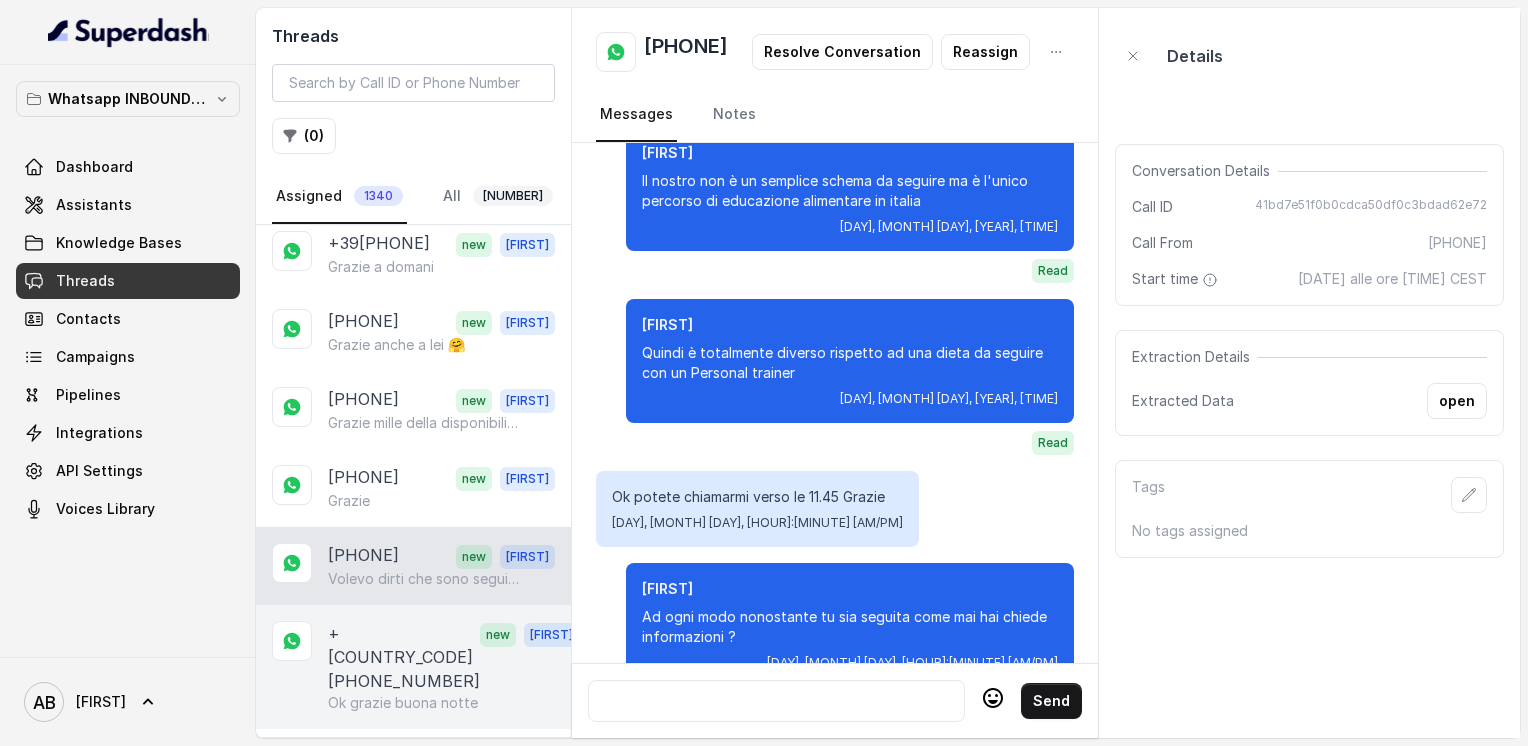 click on "+[COUNTRY_CODE][PHONE_NUMBER]" at bounding box center (404, 657) 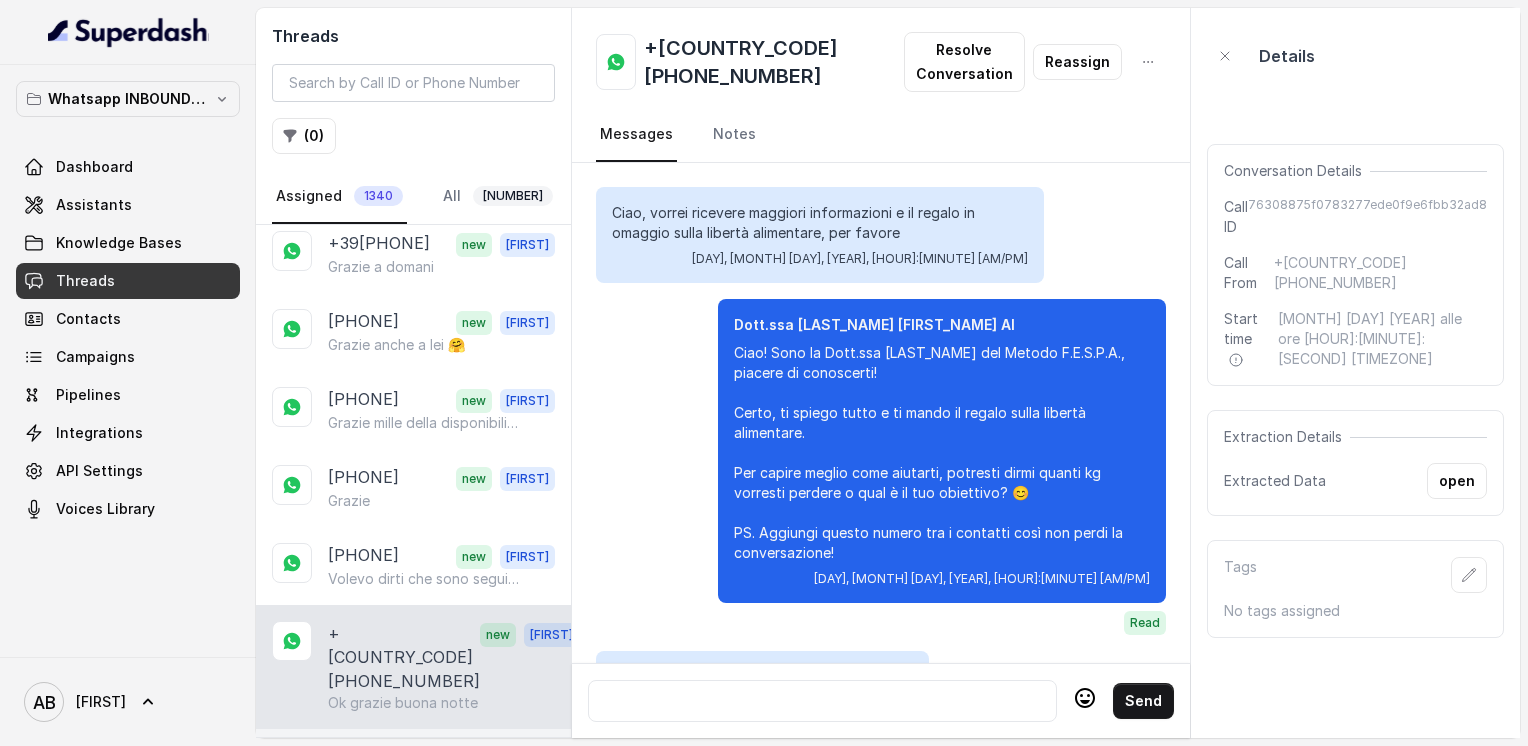 scroll, scrollTop: 2052, scrollLeft: 0, axis: vertical 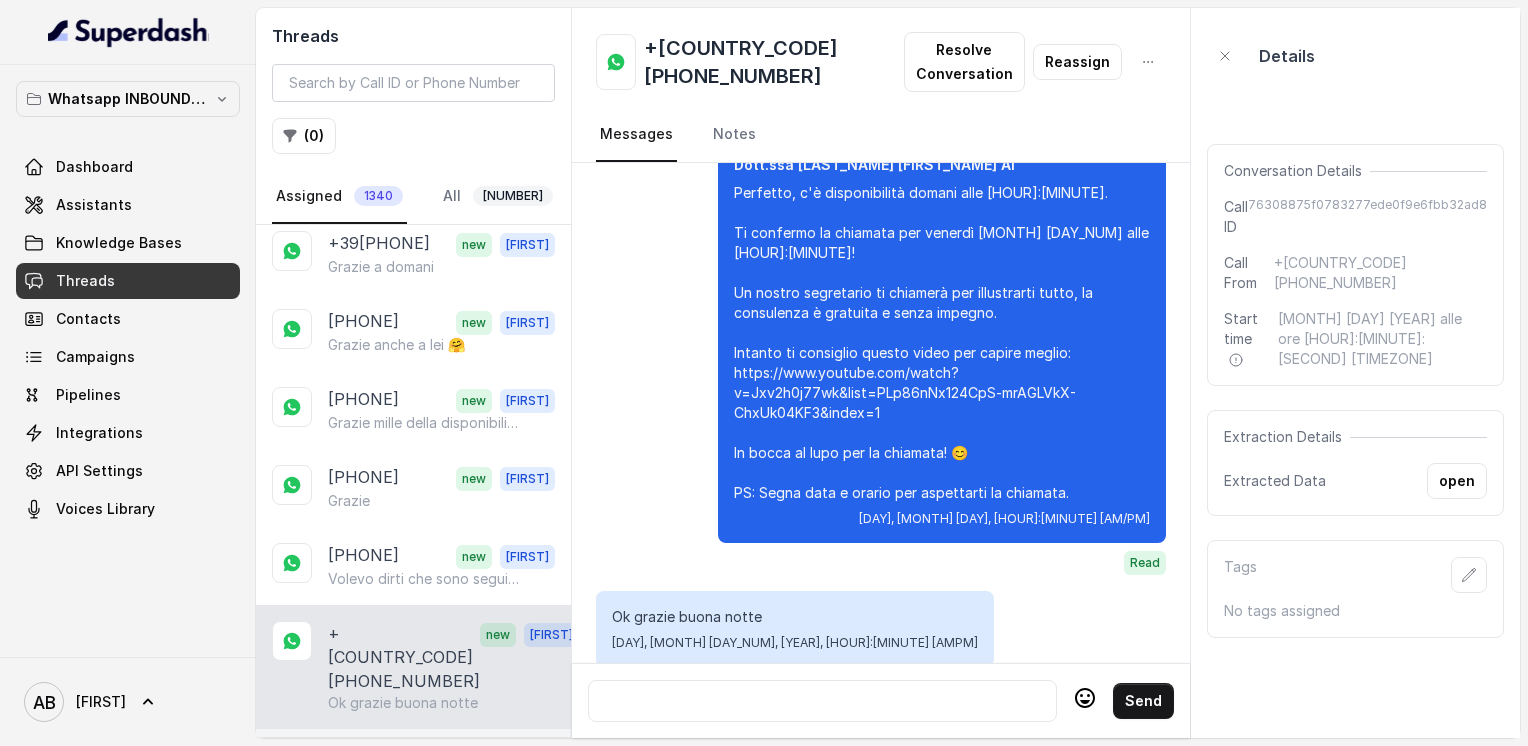 click on "+[COUNTRY_CODE][PHONE]" at bounding box center [400, 781] 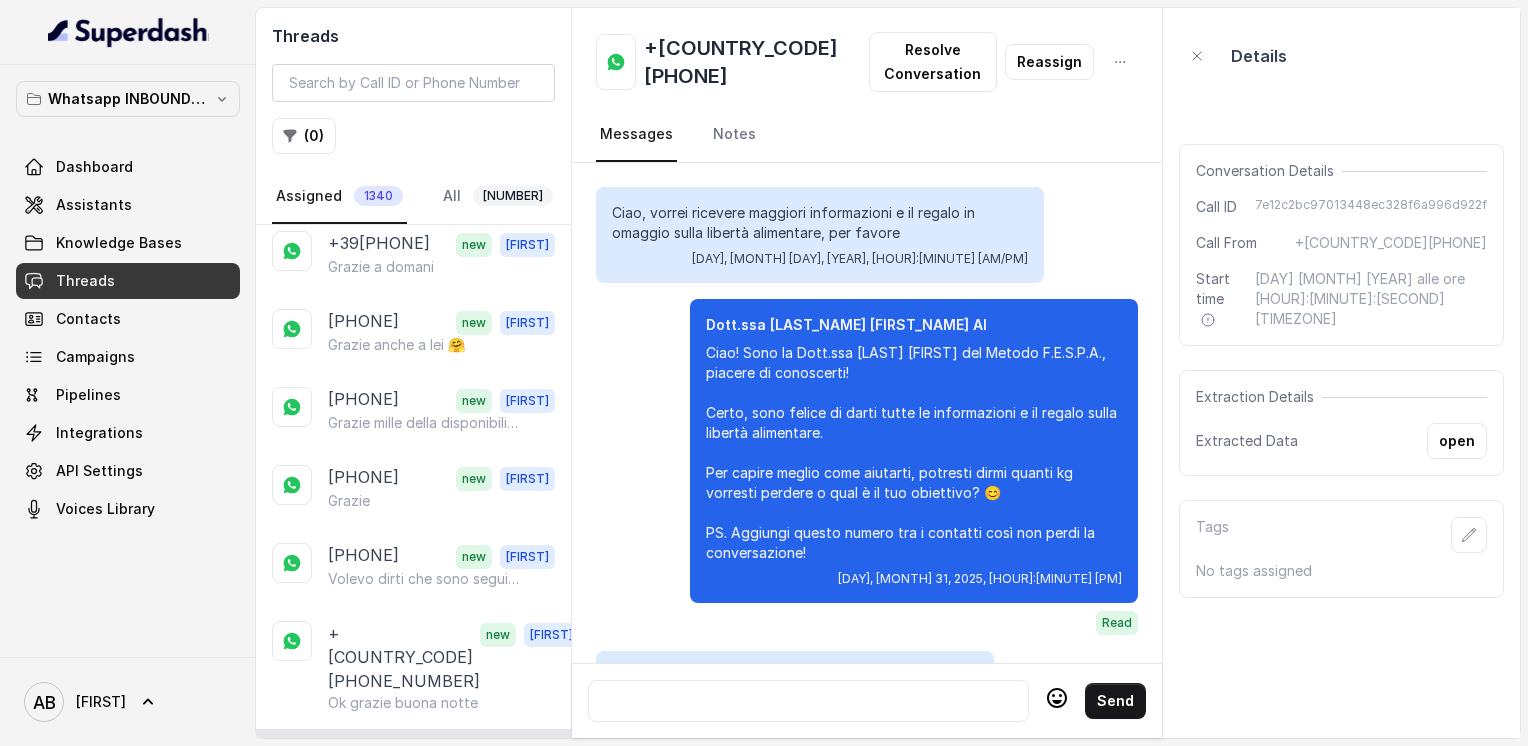 scroll, scrollTop: 2524, scrollLeft: 0, axis: vertical 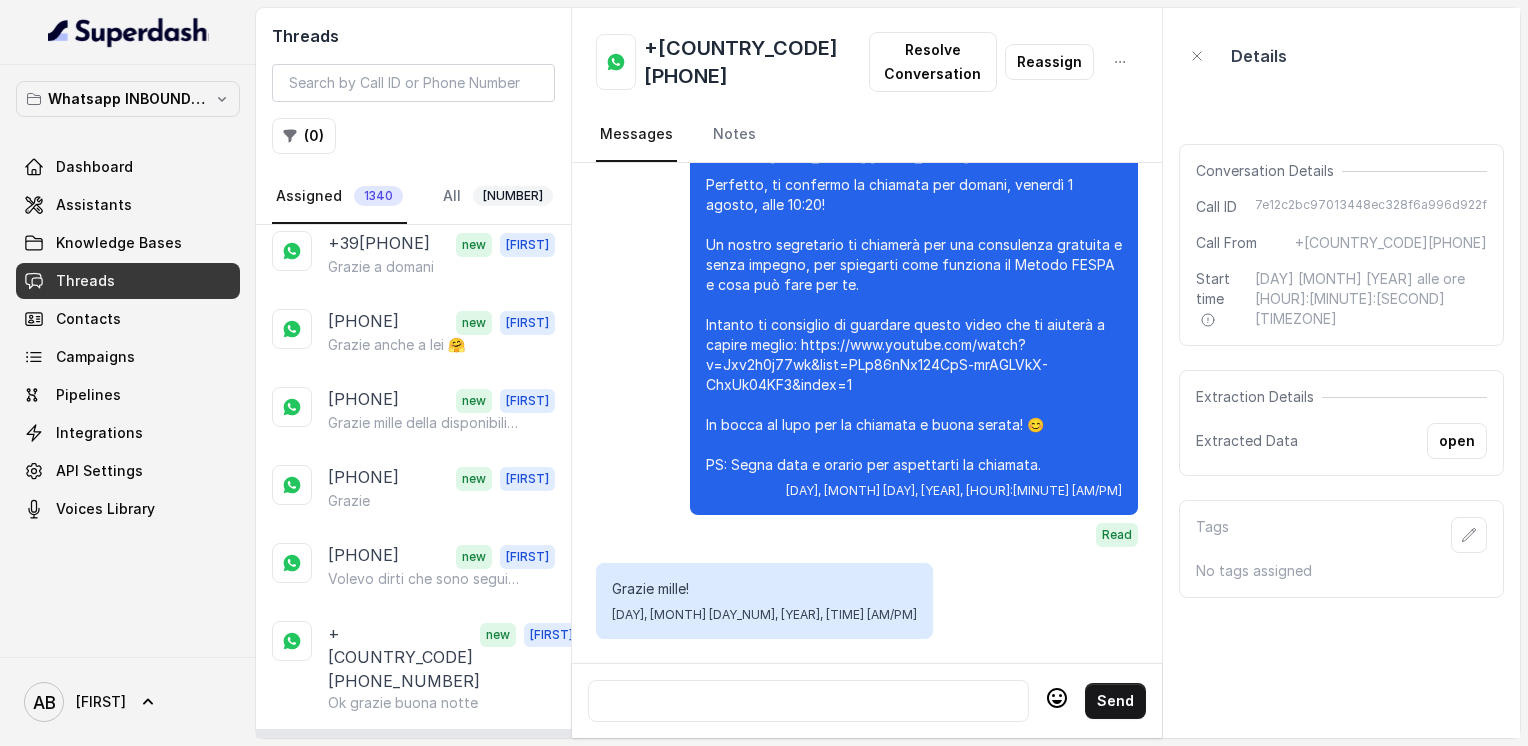 click on "[PHONE]" at bounding box center (363, 882) 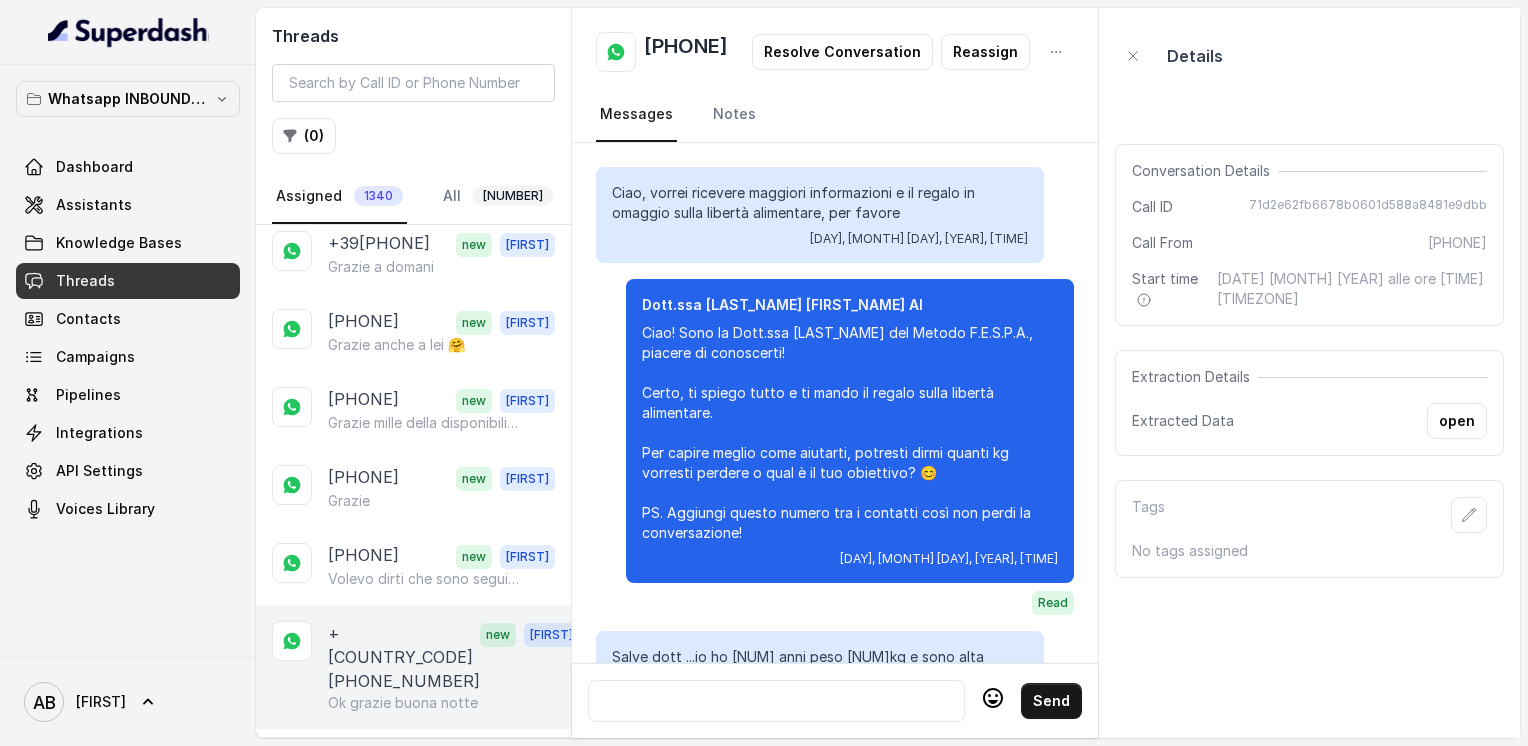scroll, scrollTop: 2936, scrollLeft: 0, axis: vertical 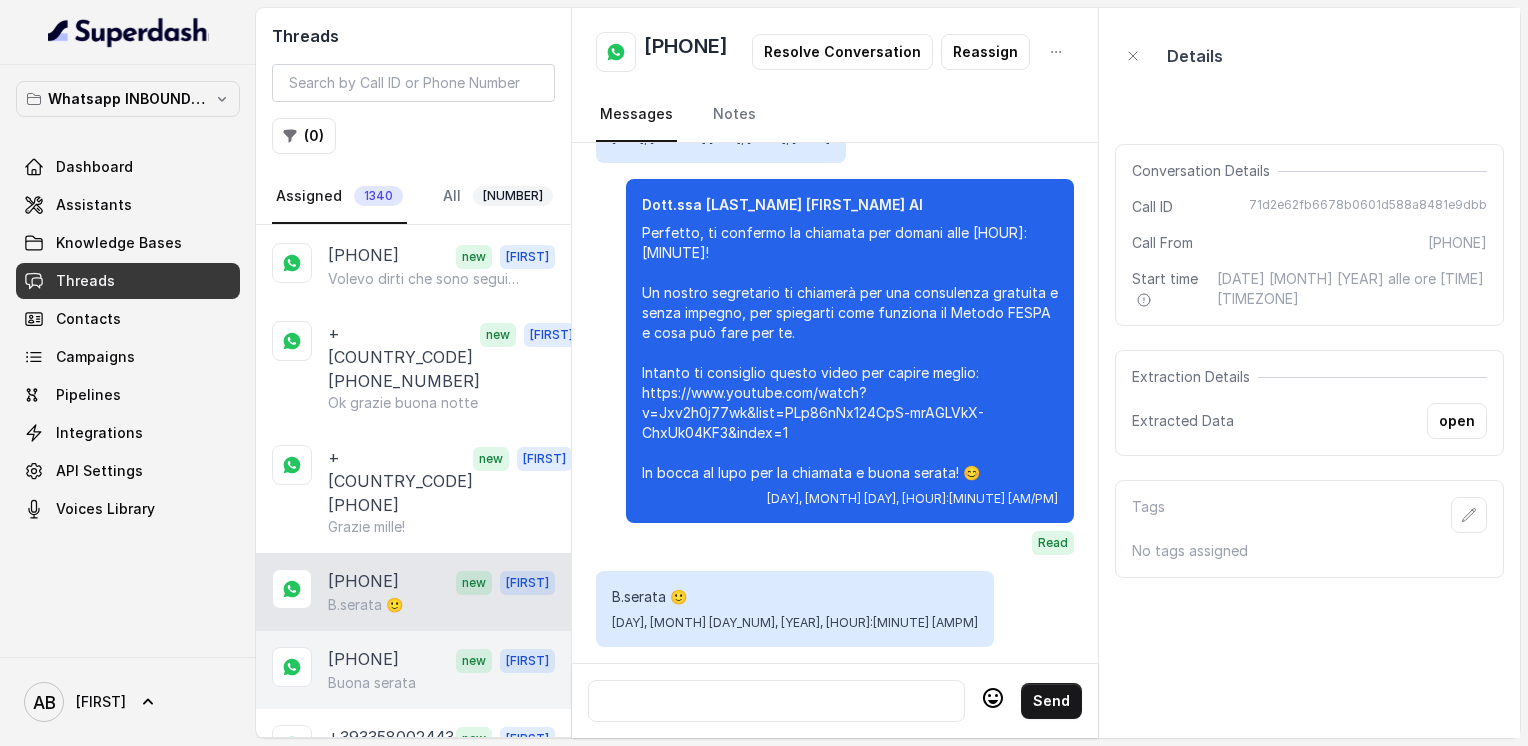 click on "[PHONE] new Alessandro Buona serata" at bounding box center (413, 670) 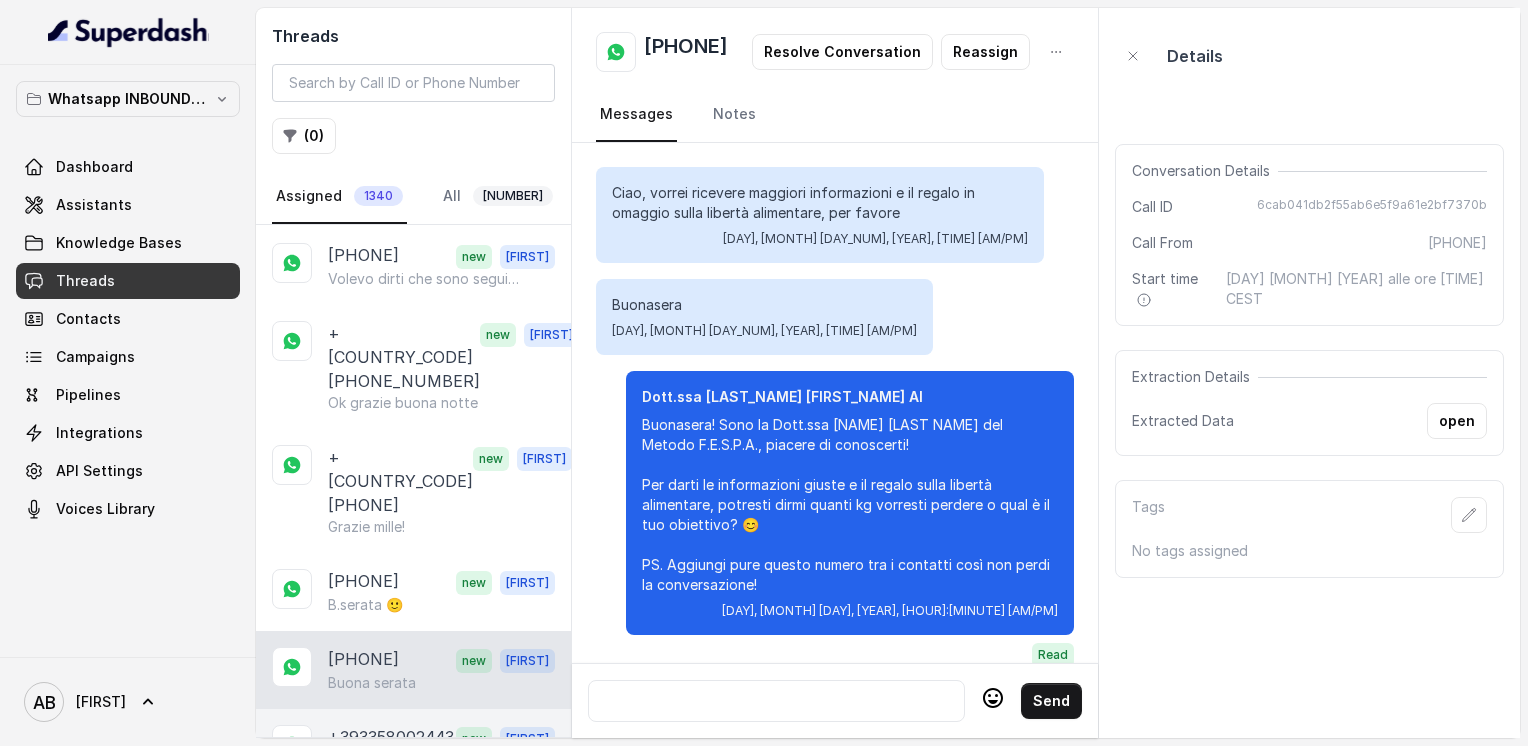 scroll, scrollTop: 3428, scrollLeft: 0, axis: vertical 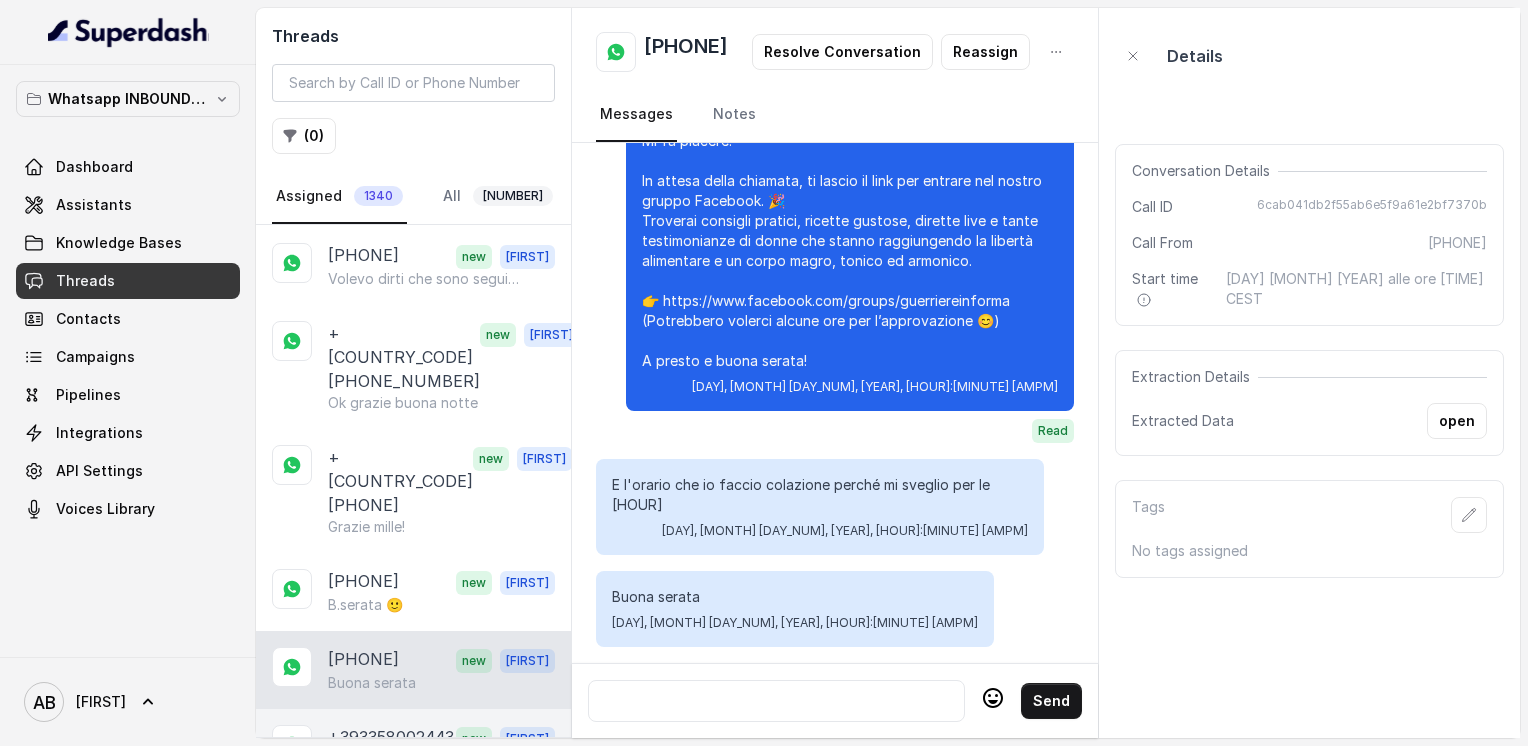 click on "Certo che si. Buona serata" at bounding box center (415, 761) 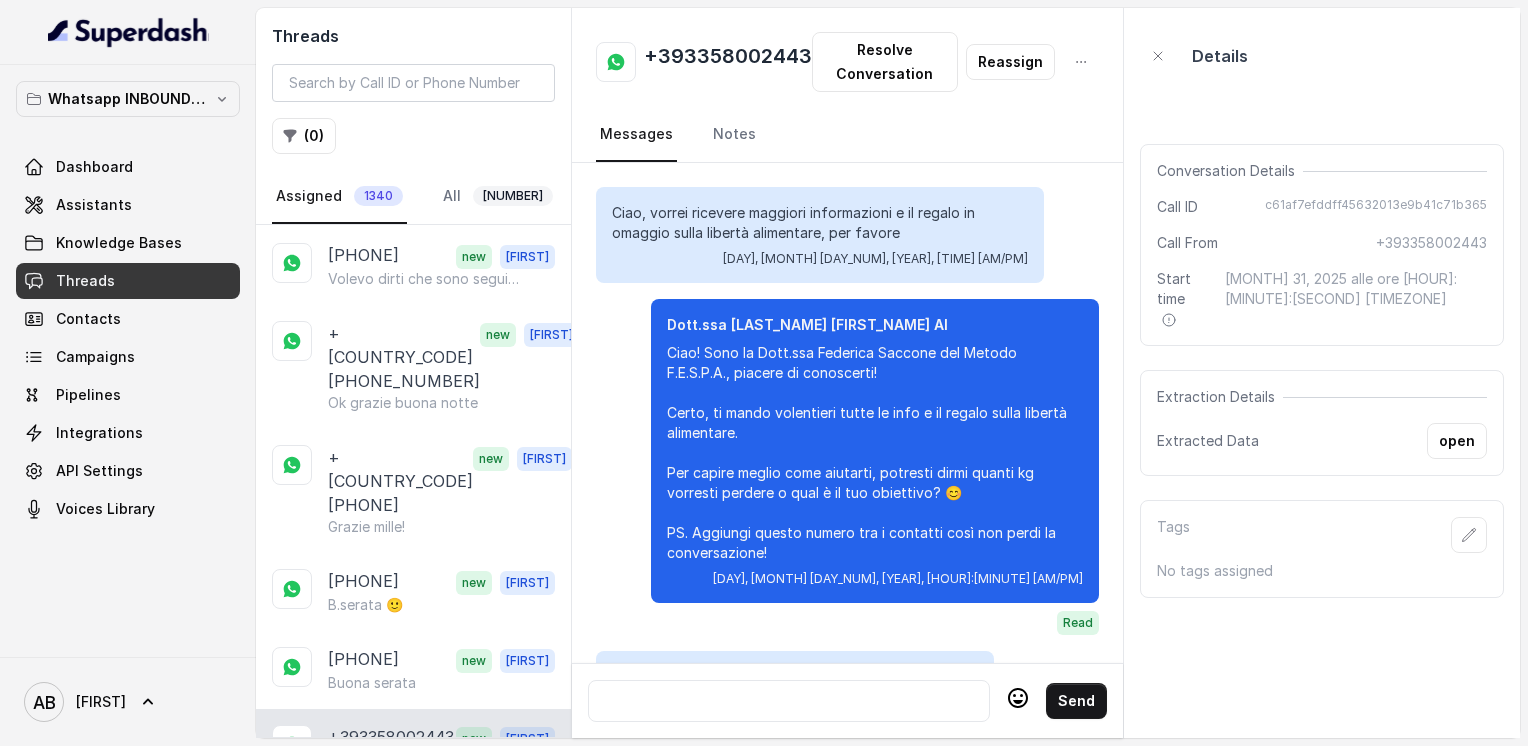 scroll, scrollTop: 2404, scrollLeft: 0, axis: vertical 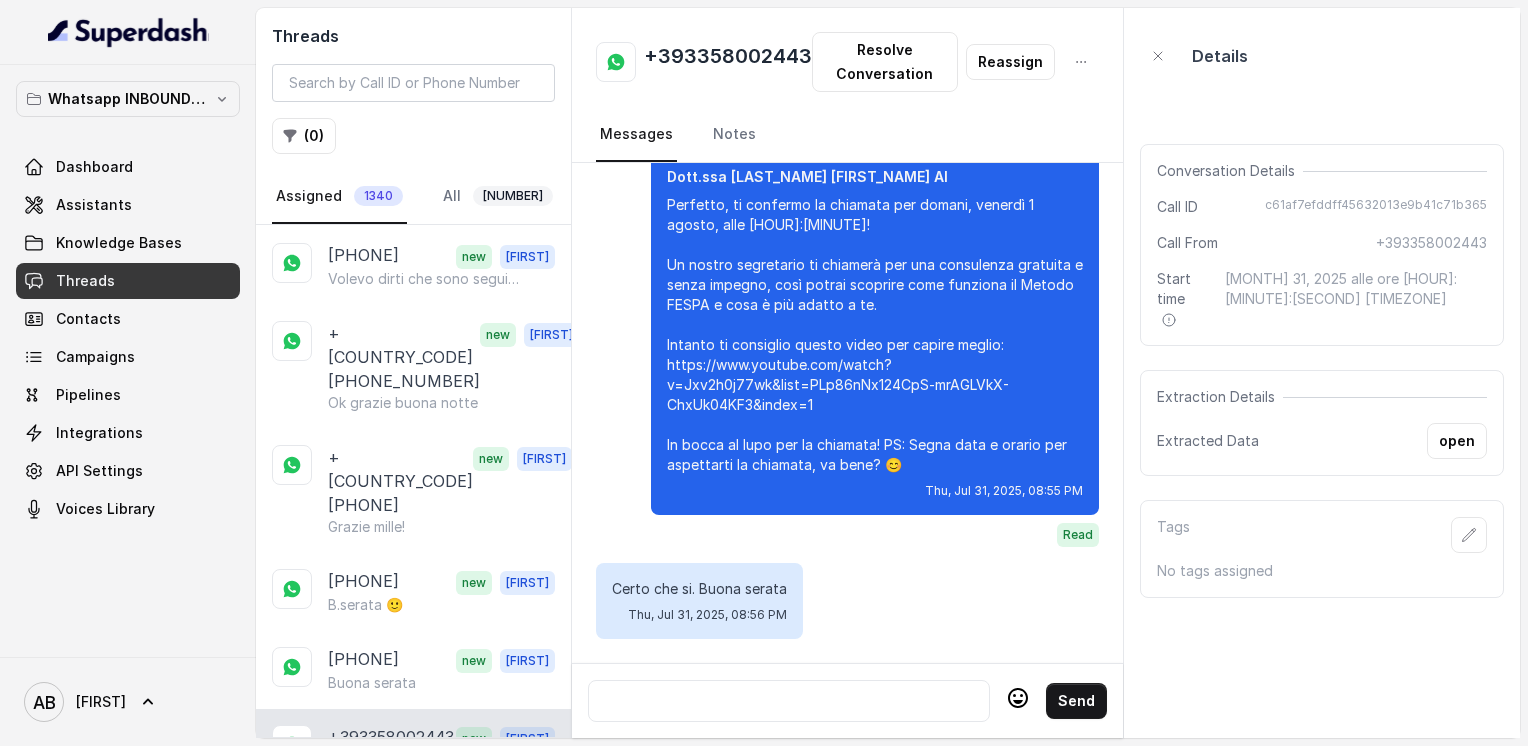 click on "[PHONE]" at bounding box center [363, 816] 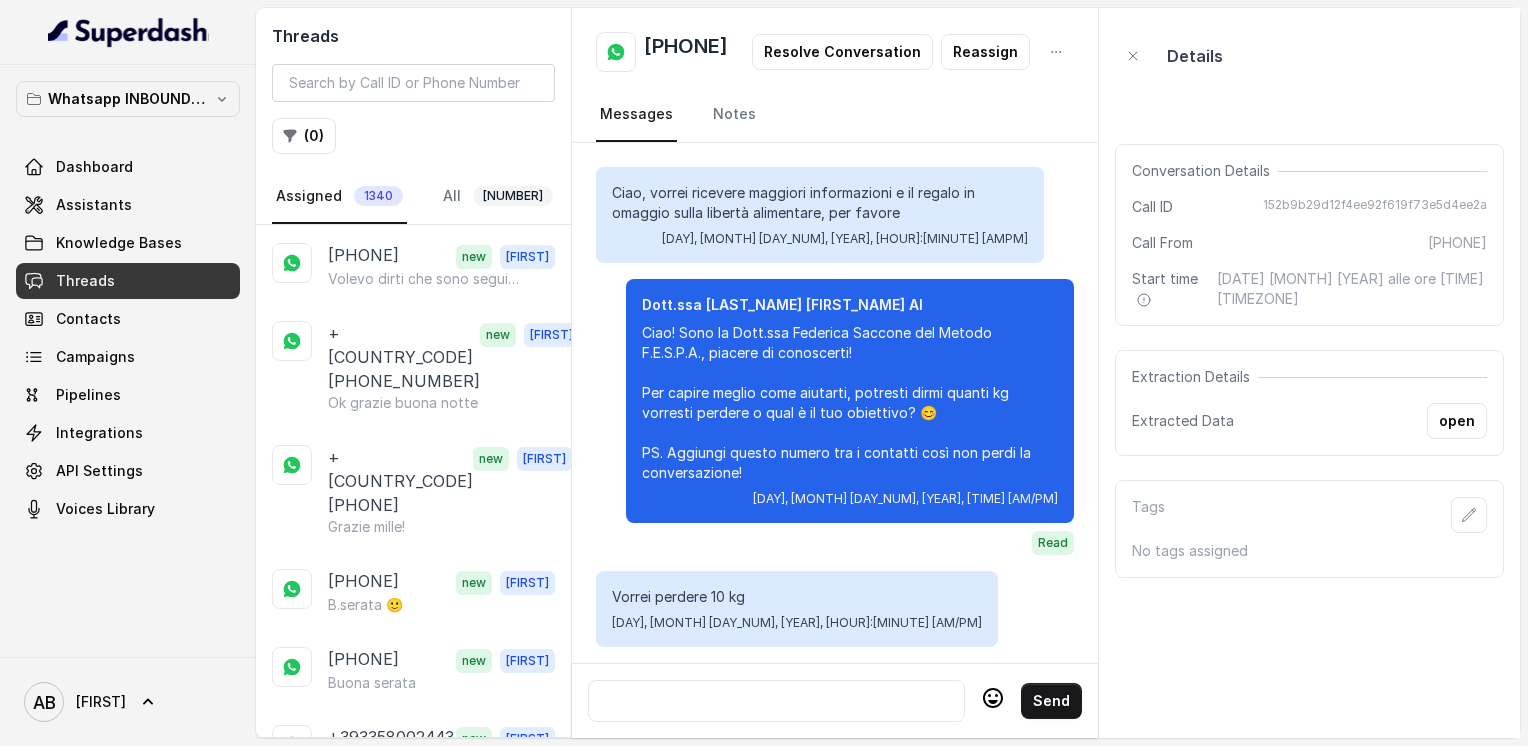 scroll, scrollTop: 2196, scrollLeft: 0, axis: vertical 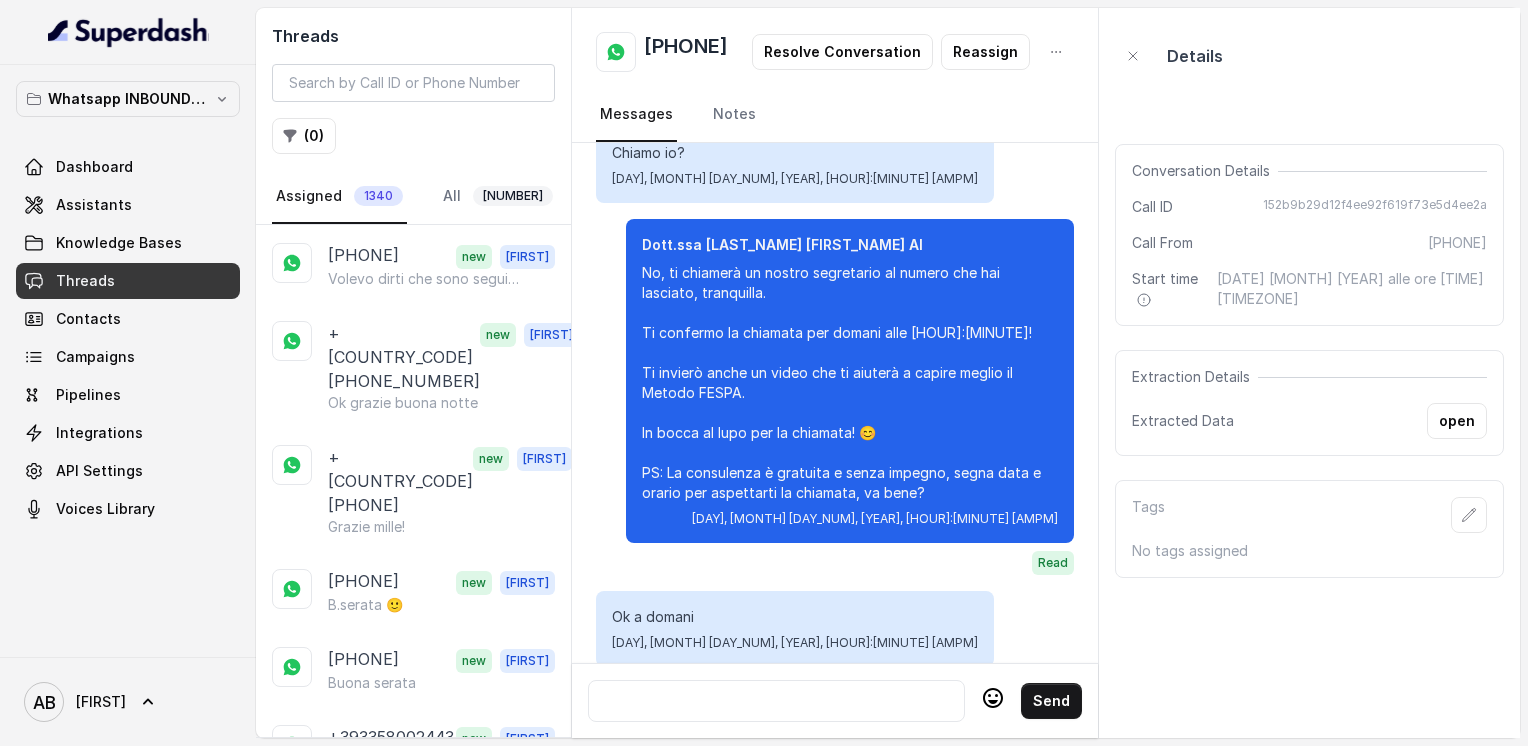 click on "[PHONE]" at bounding box center [363, 894] 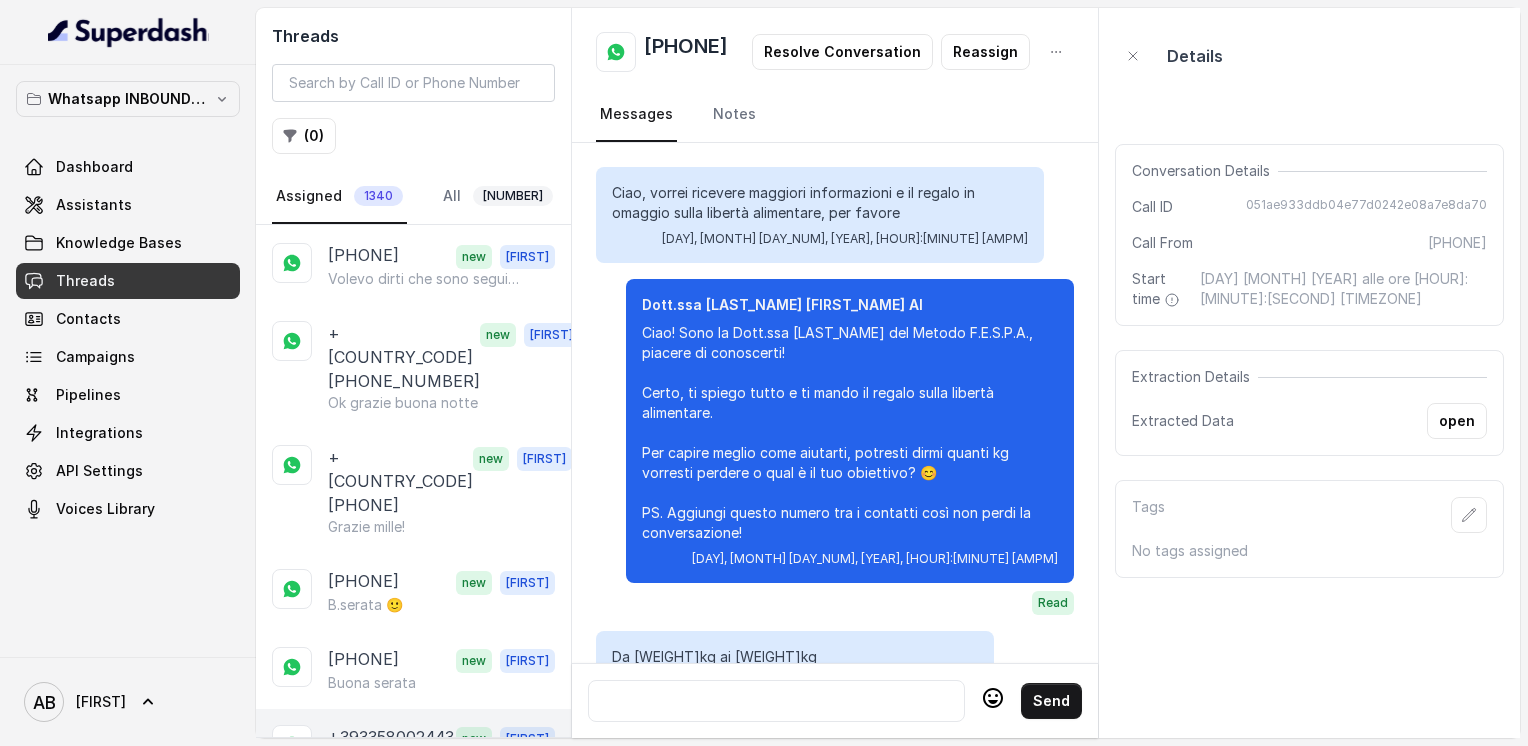 scroll, scrollTop: 2832, scrollLeft: 0, axis: vertical 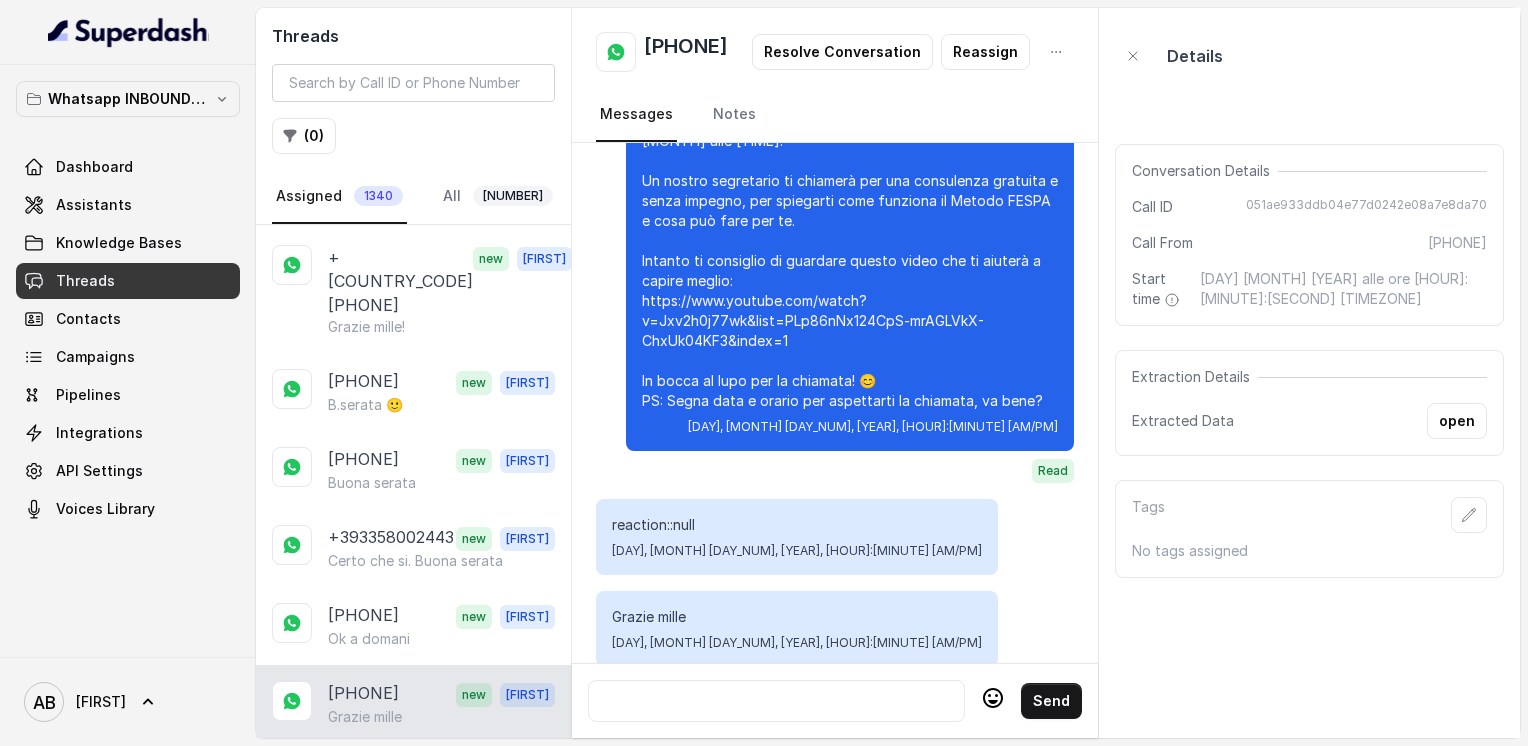 click on "+39[PHONE] new Alessandro Ok grazie" at bounding box center [413, 782] 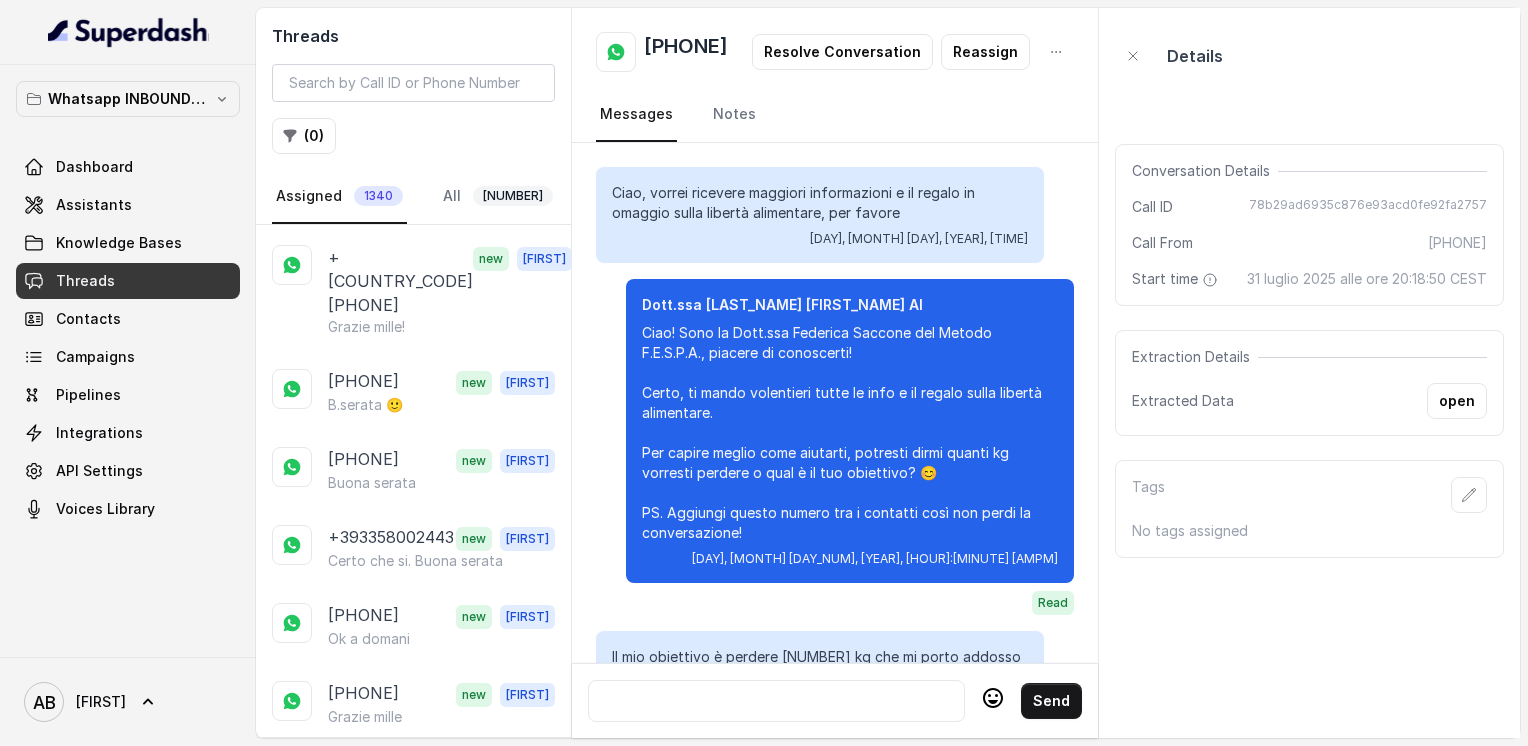 scroll, scrollTop: 2264, scrollLeft: 0, axis: vertical 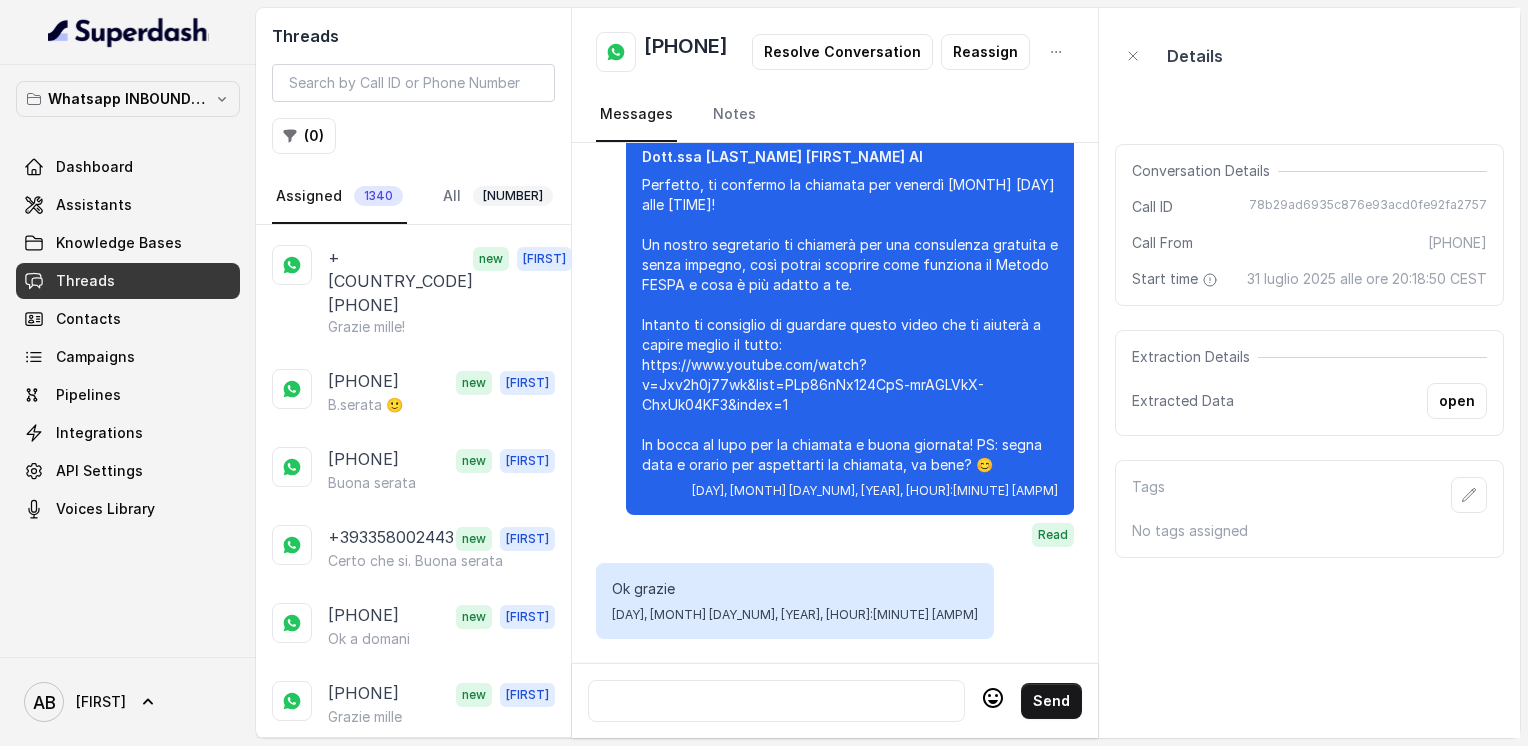 click on "[PHONE]" at bounding box center [363, 850] 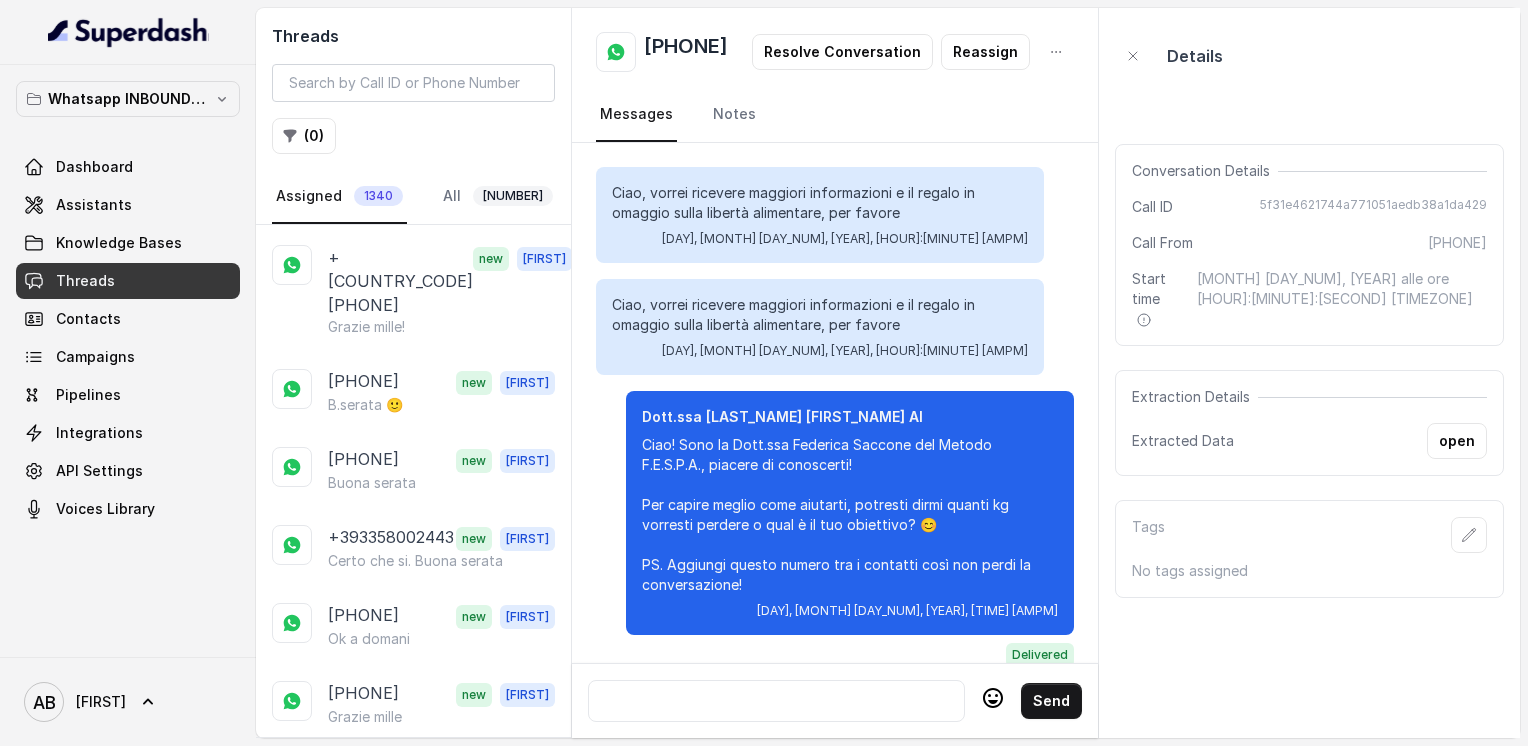 click on "[PHONE]" at bounding box center [363, 928] 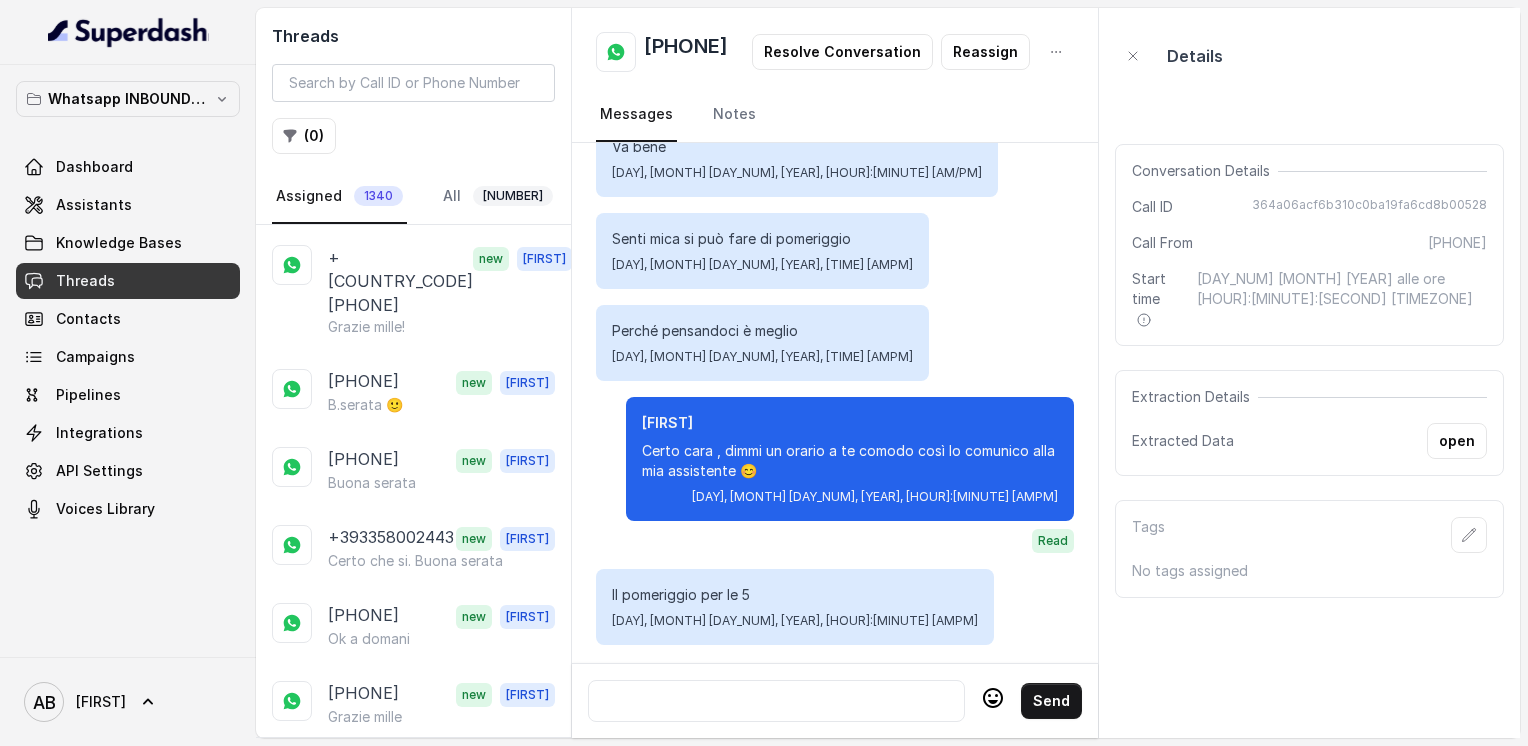 scroll, scrollTop: 3216, scrollLeft: 0, axis: vertical 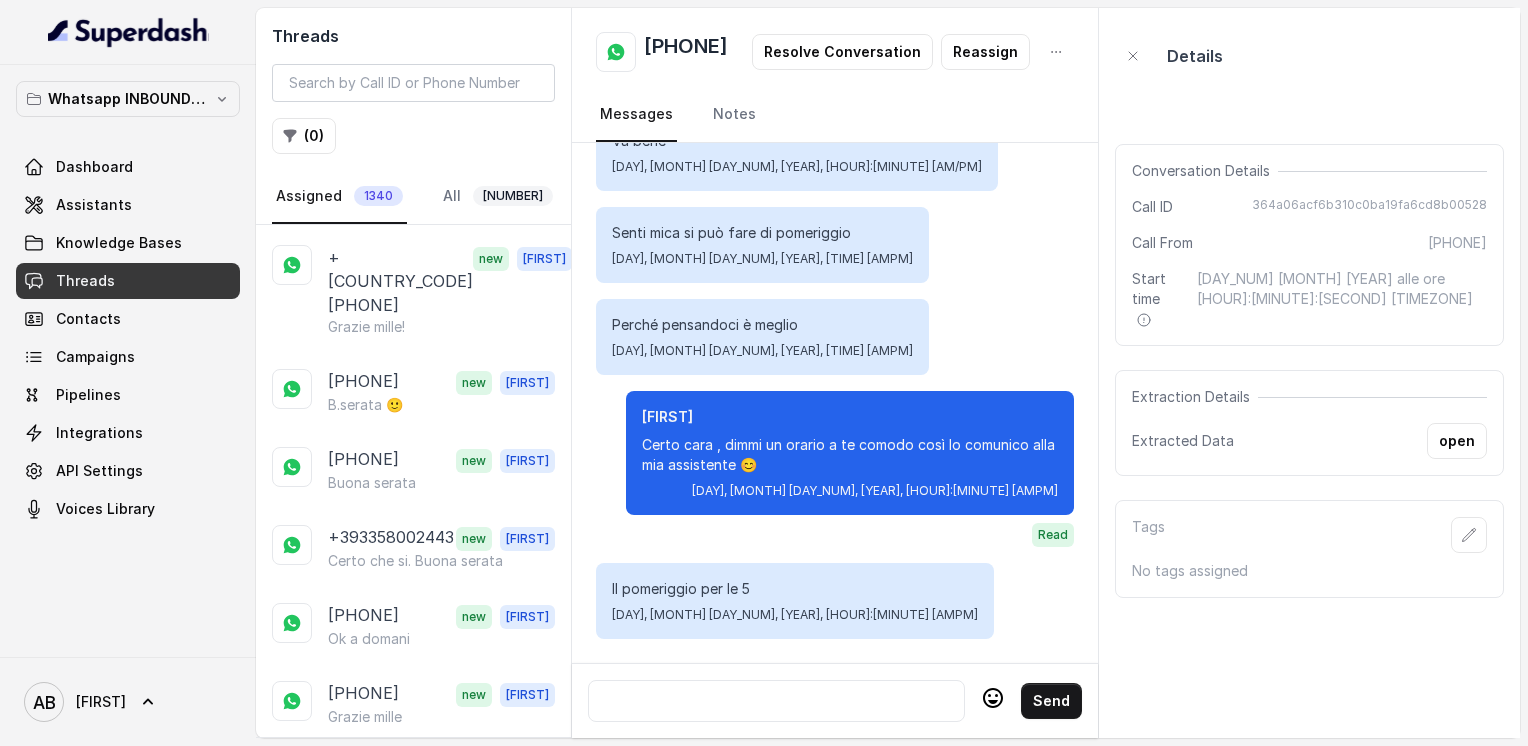 click on "[PHONE]" at bounding box center (686, 52) 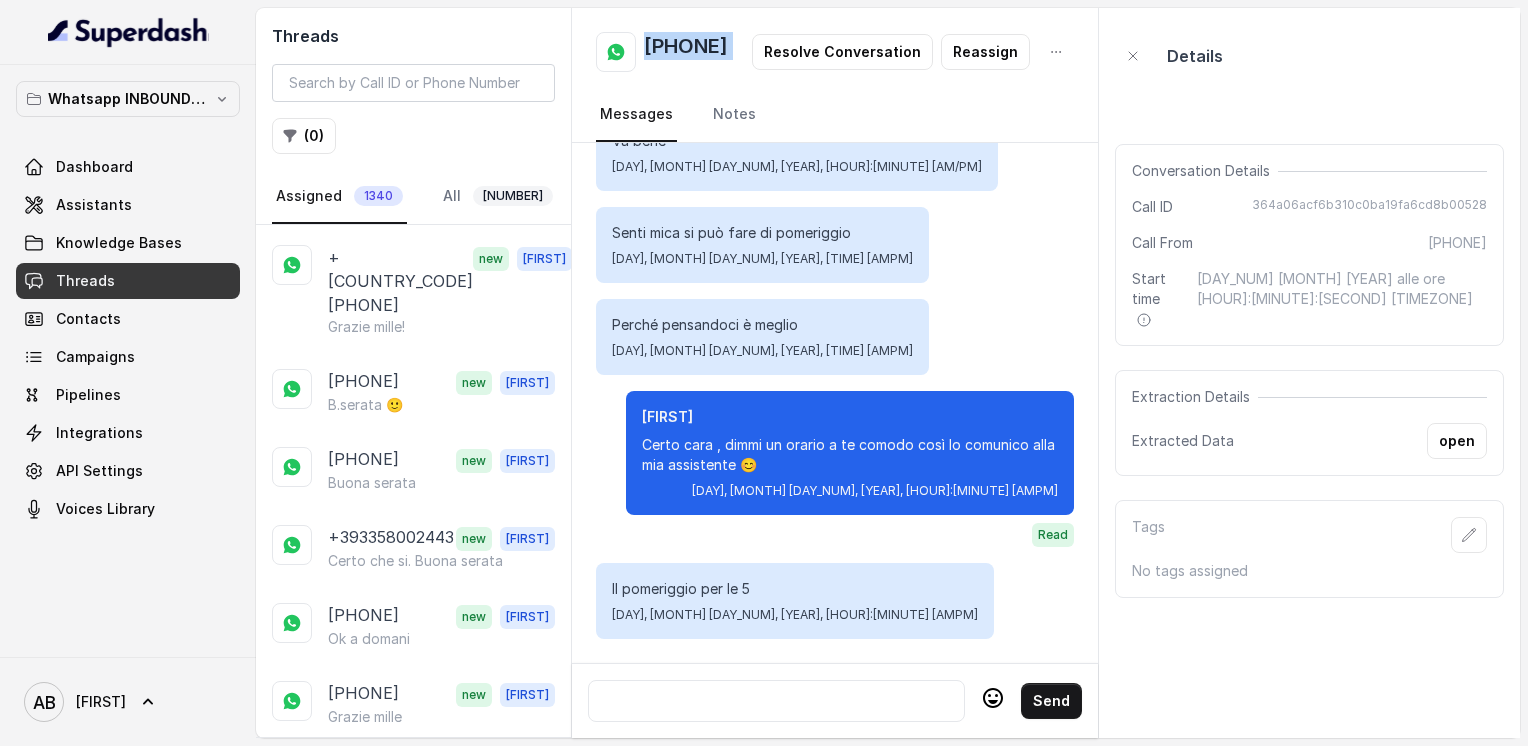click on "[PHONE]" at bounding box center [686, 52] 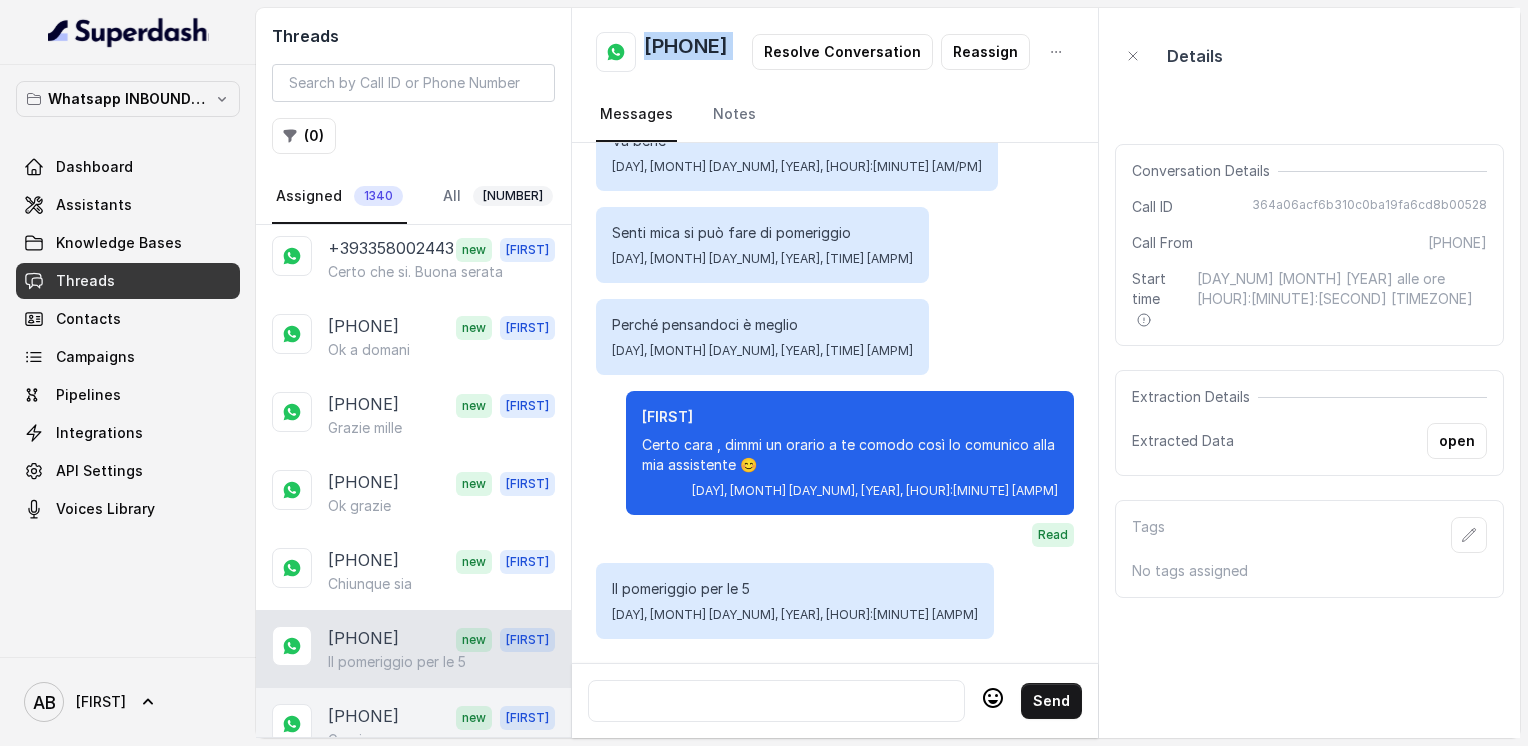scroll, scrollTop: 2600, scrollLeft: 0, axis: vertical 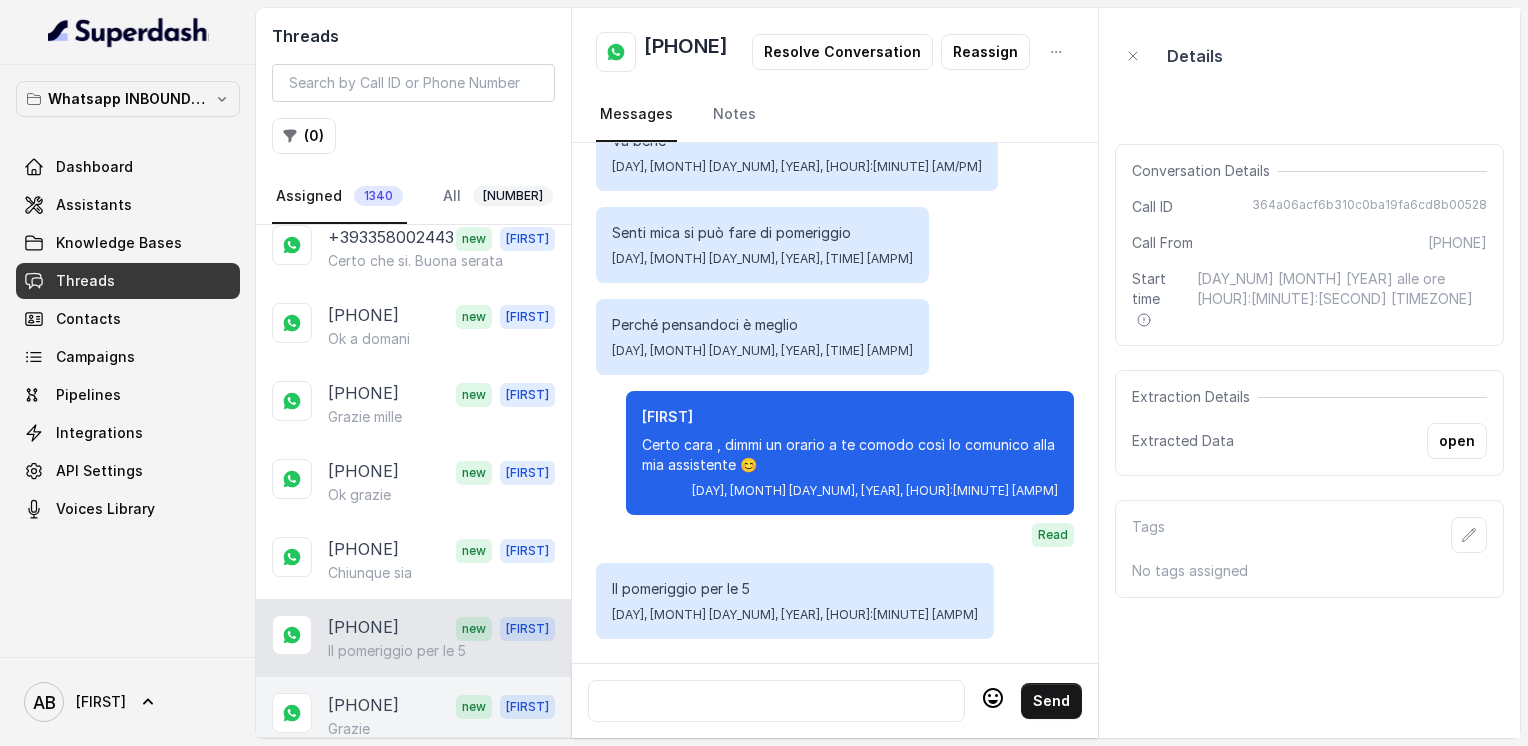 click on "Grazie" at bounding box center (441, 729) 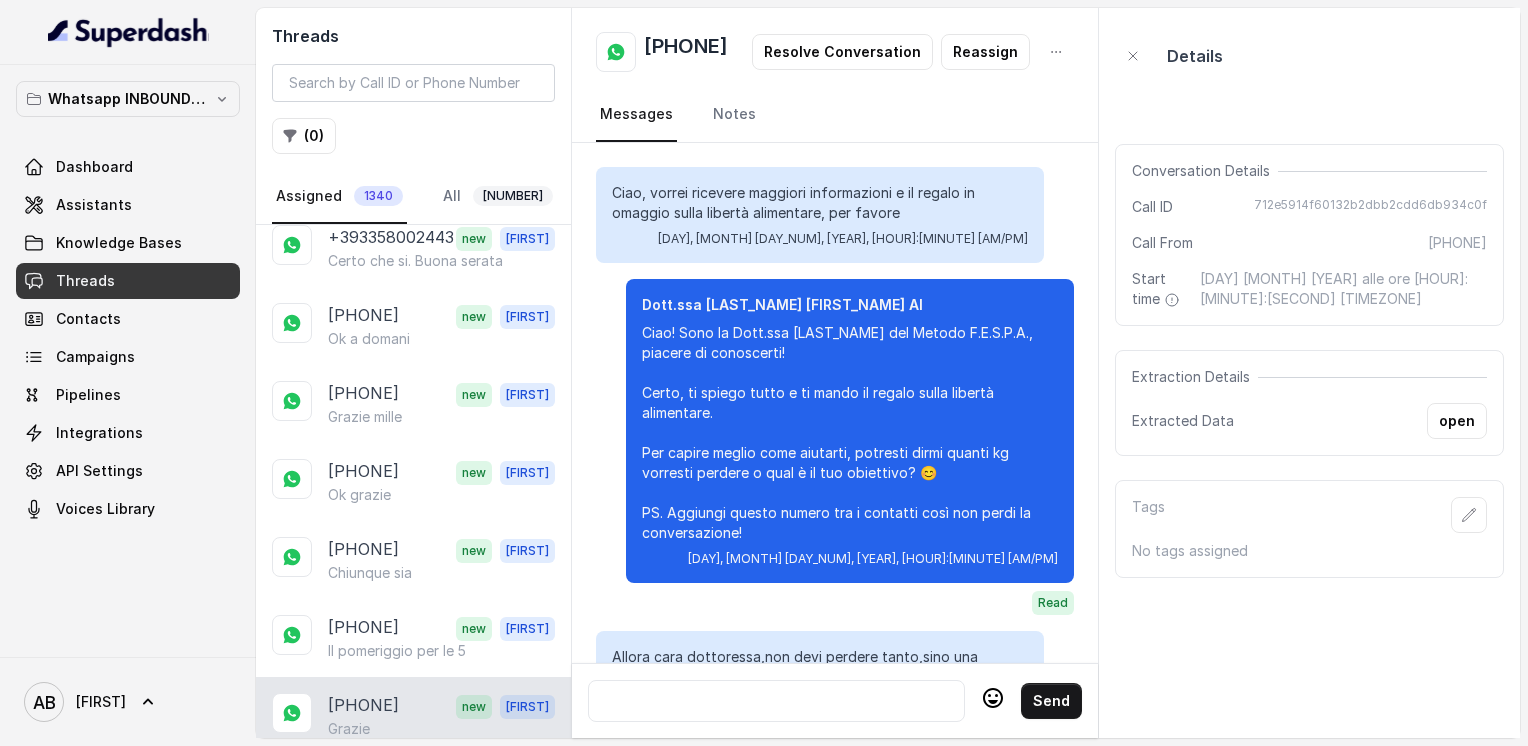 scroll, scrollTop: 1948, scrollLeft: 0, axis: vertical 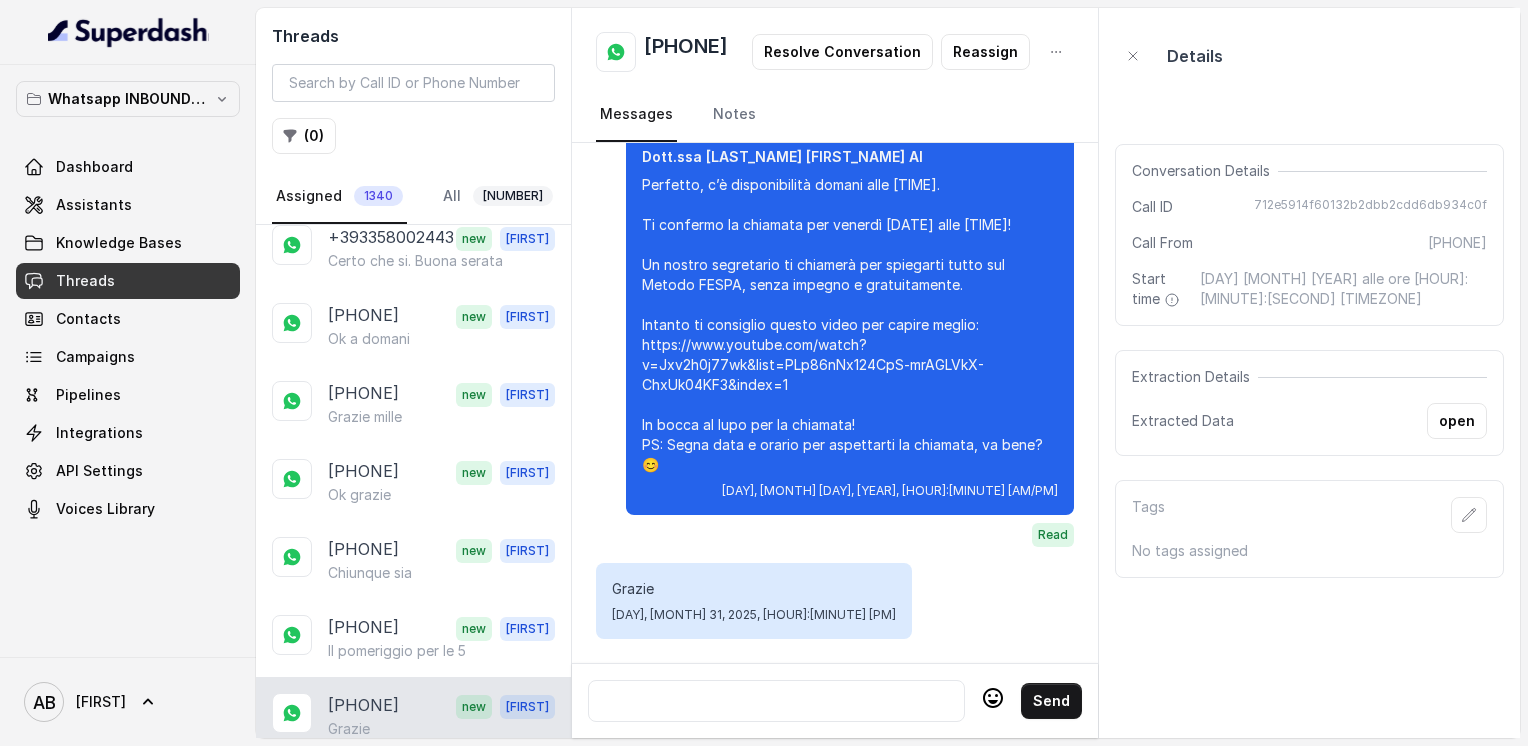 click on "Và bene." at bounding box center (441, 807) 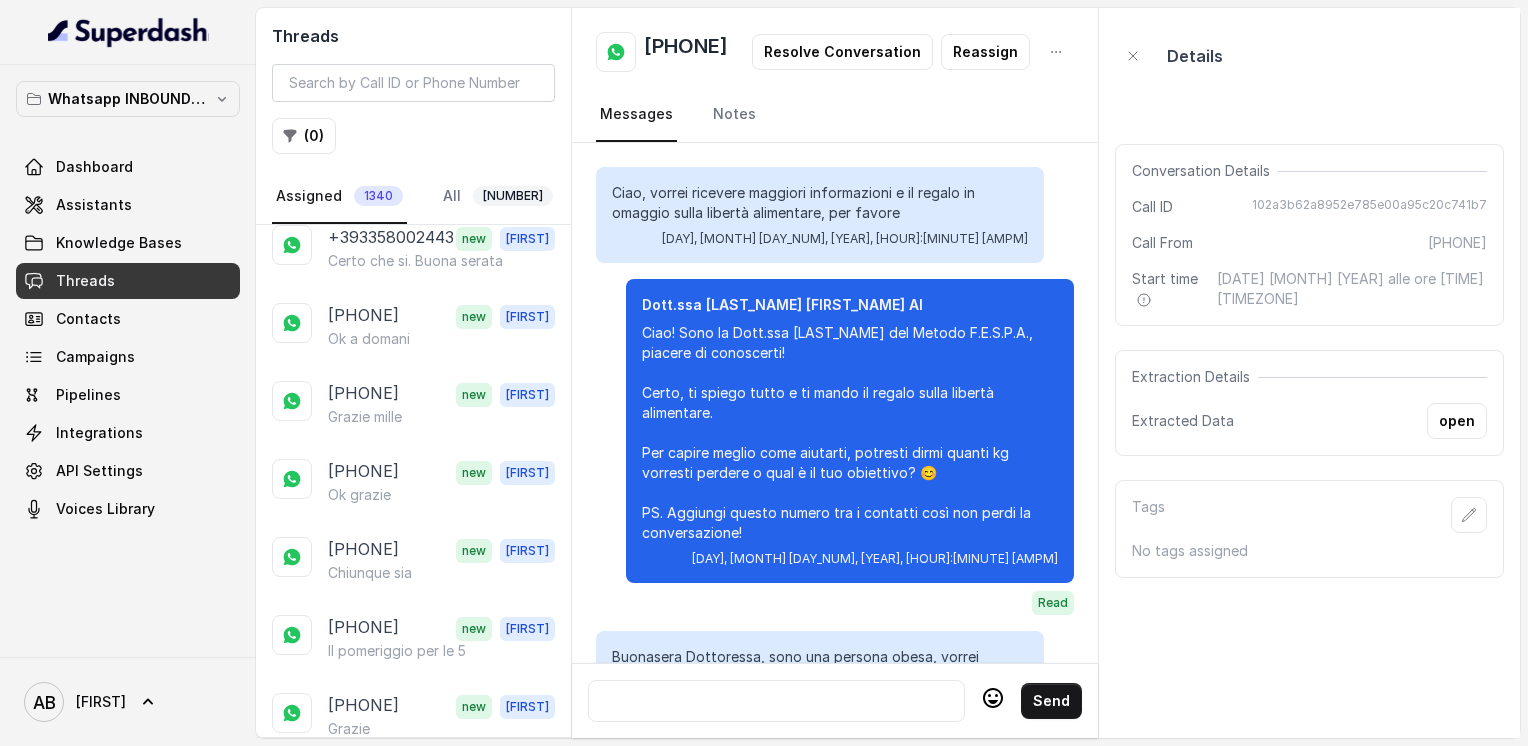 scroll, scrollTop: 2484, scrollLeft: 0, axis: vertical 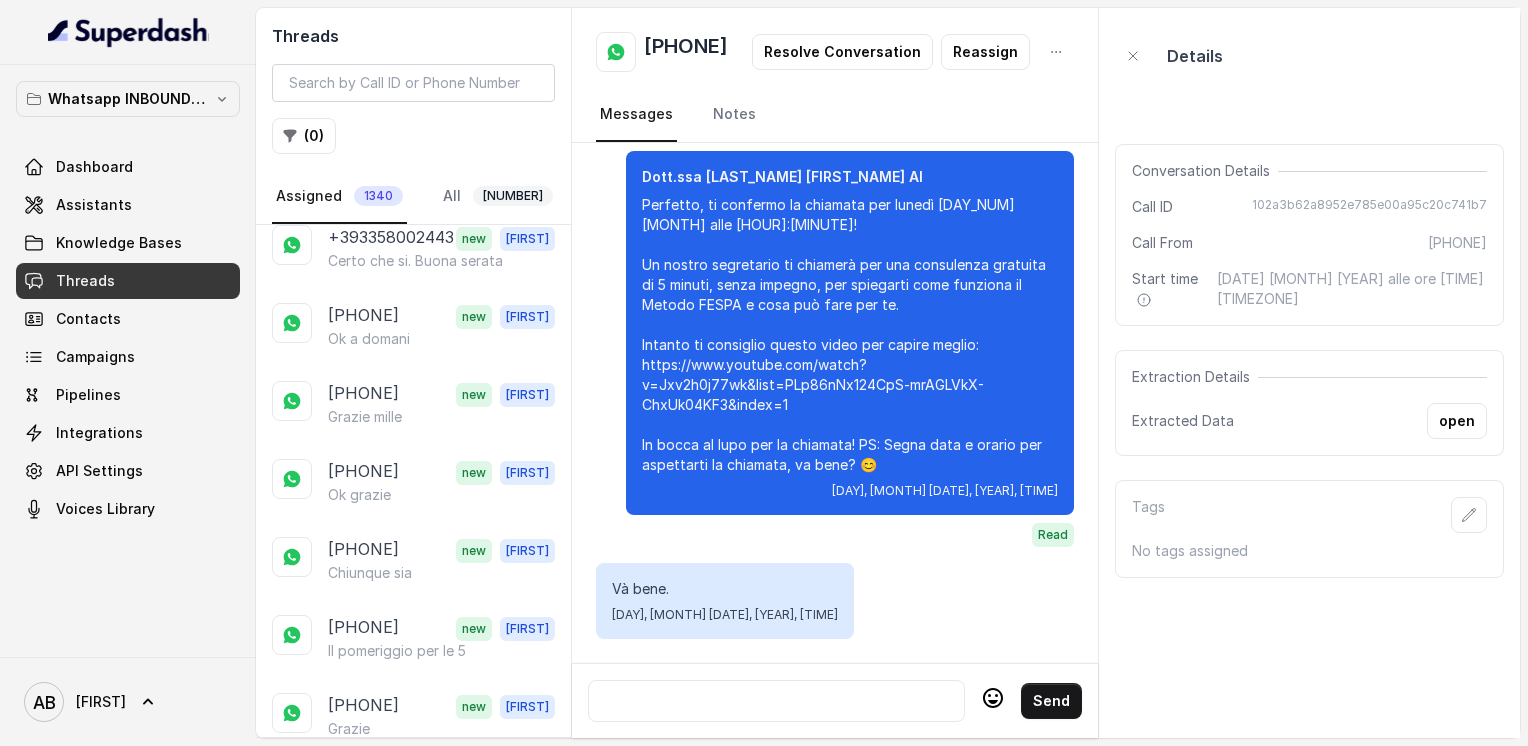 click on "reaction::null" at bounding box center (450, 931) 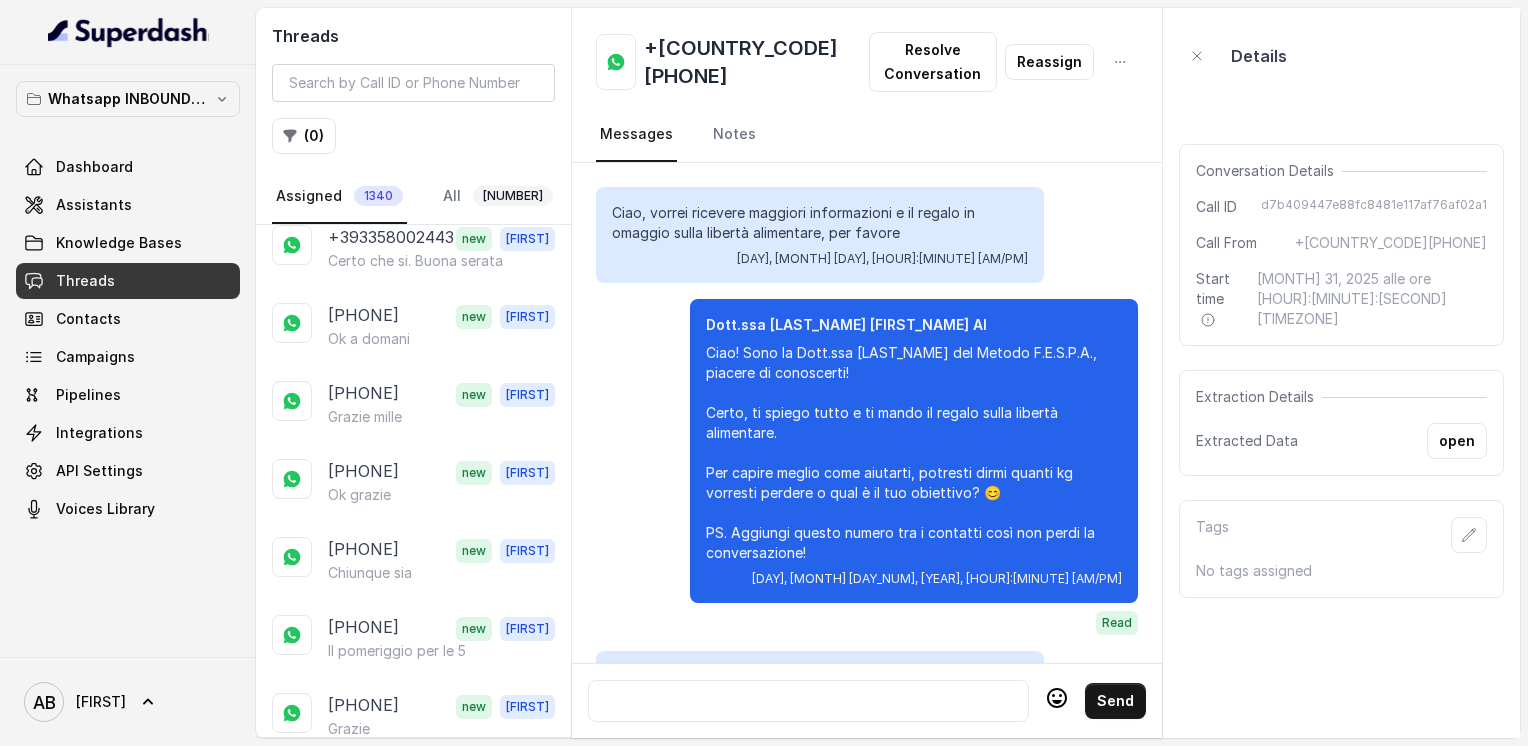 click on "[PHONE]" at bounding box center [363, 986] 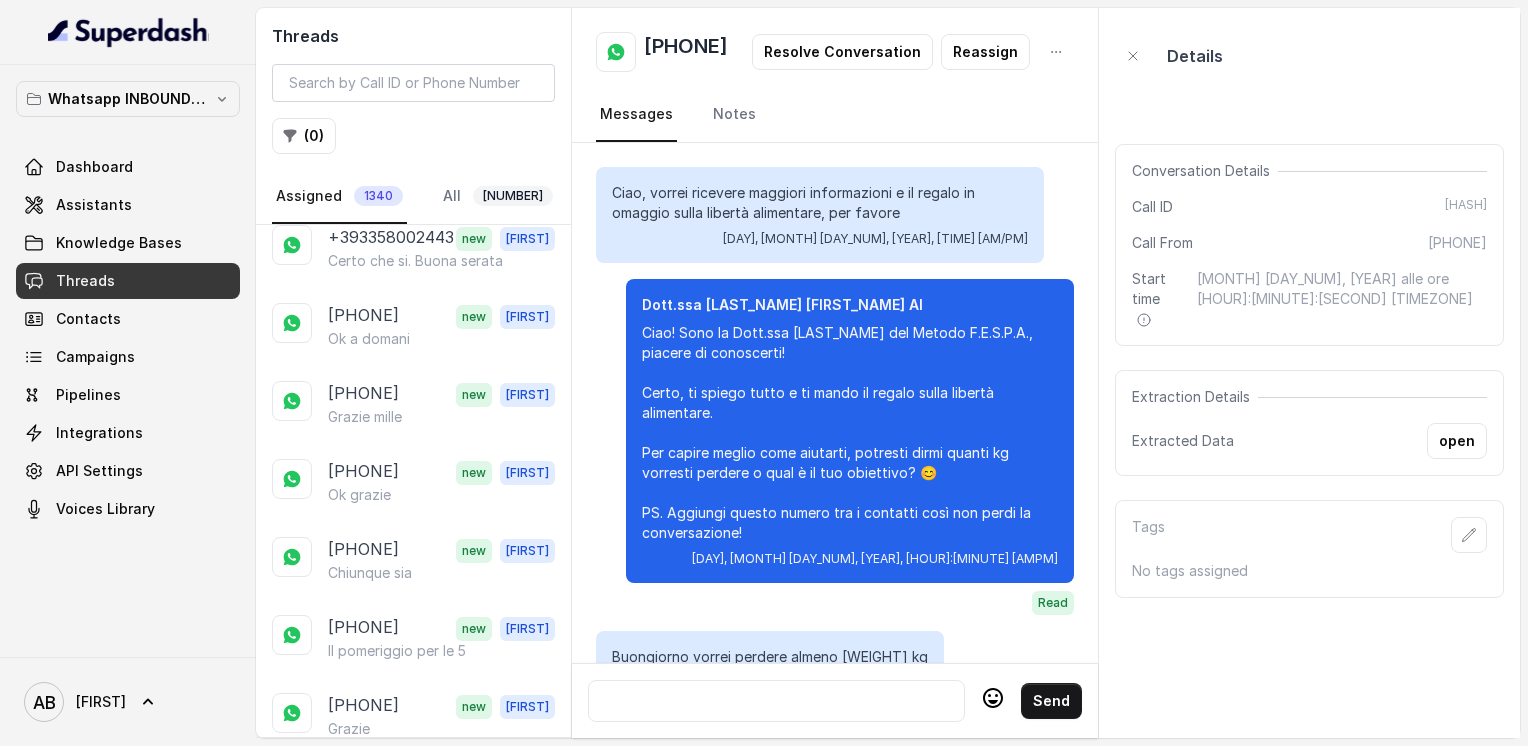 scroll, scrollTop: 3244, scrollLeft: 0, axis: vertical 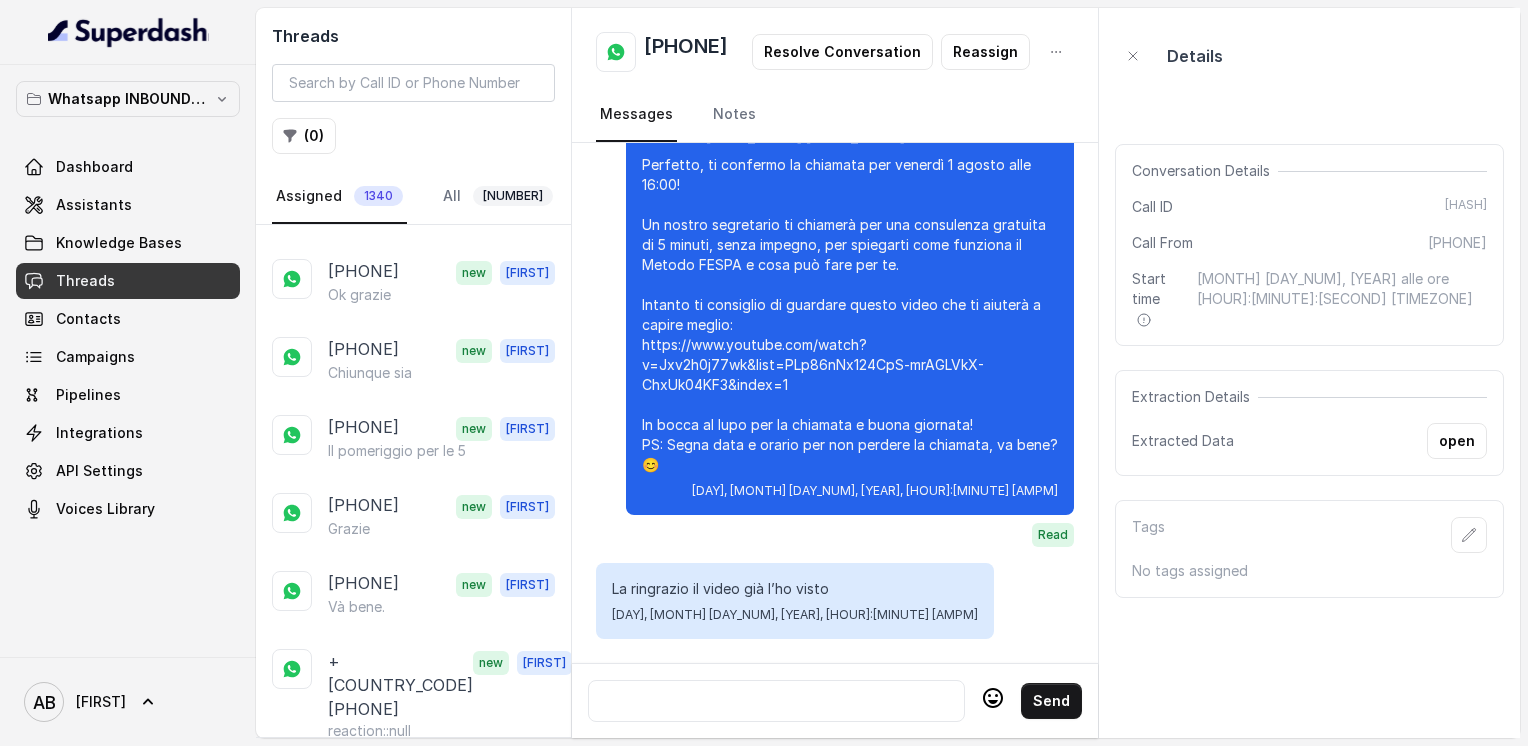 click on "+[COUNTRY_CODE][PHONE] new [FIRST_NAME] [LAST_NAME] appuntamento non sono interessata" at bounding box center (413, 874) 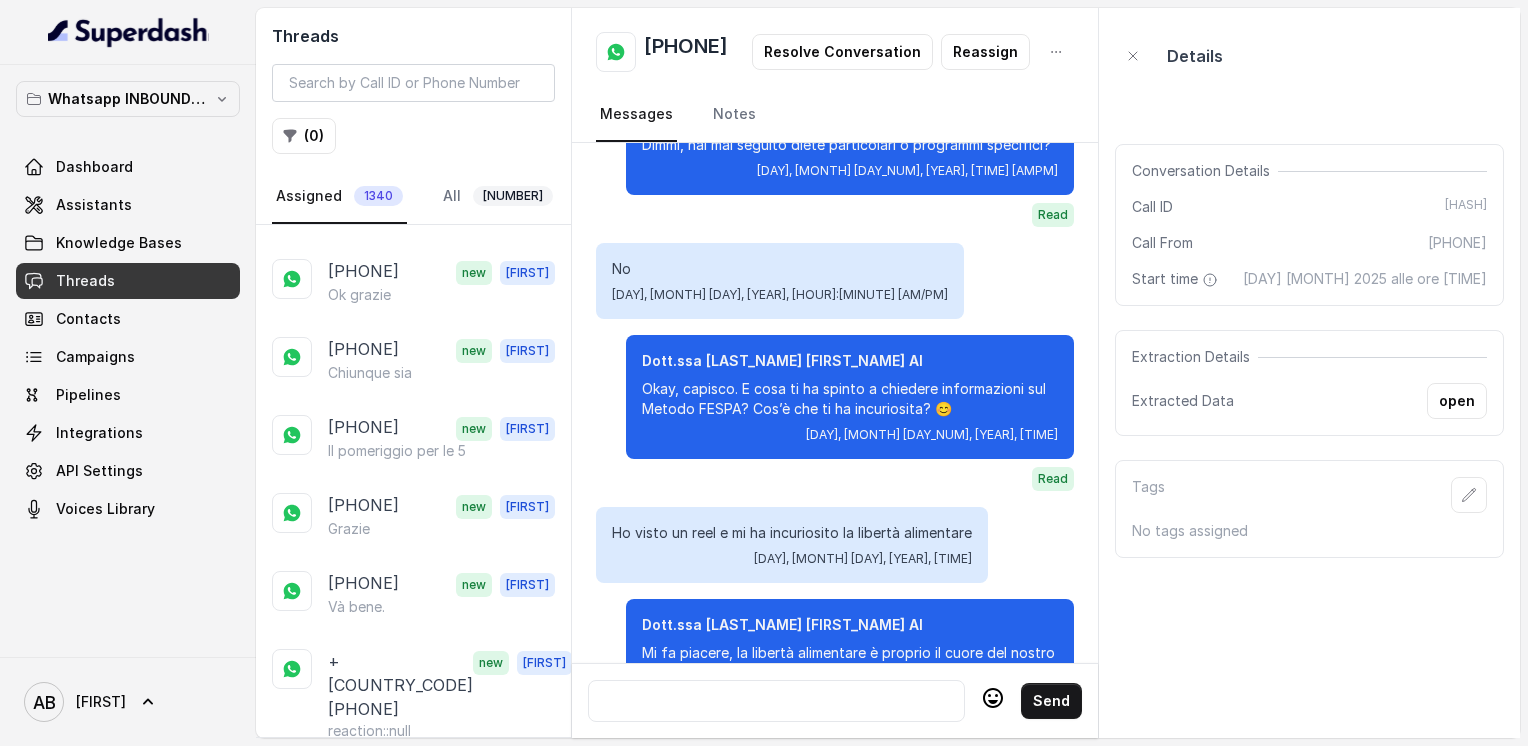 scroll, scrollTop: 1304, scrollLeft: 0, axis: vertical 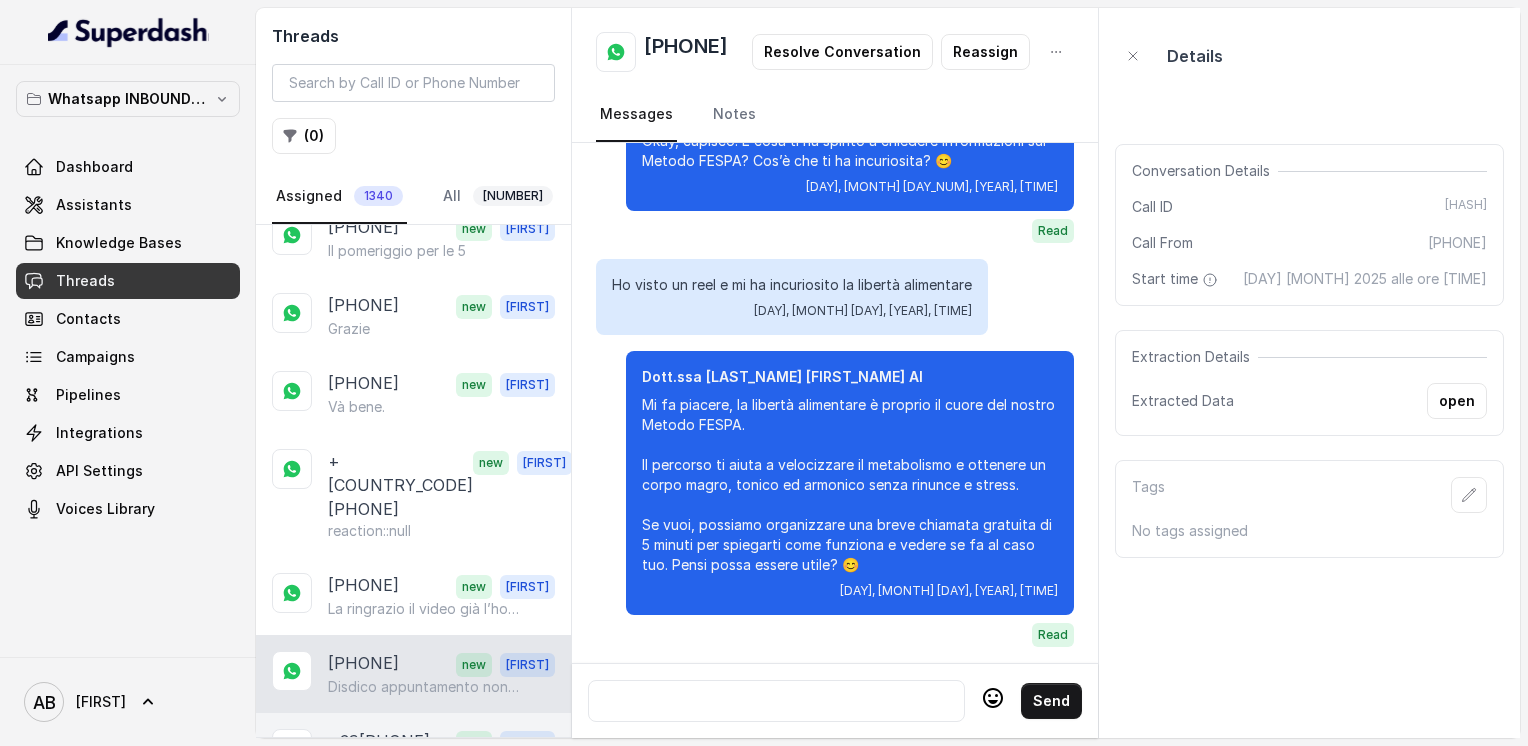 click on "Ok ciao ma parlerò con voi" at bounding box center (416, 765) 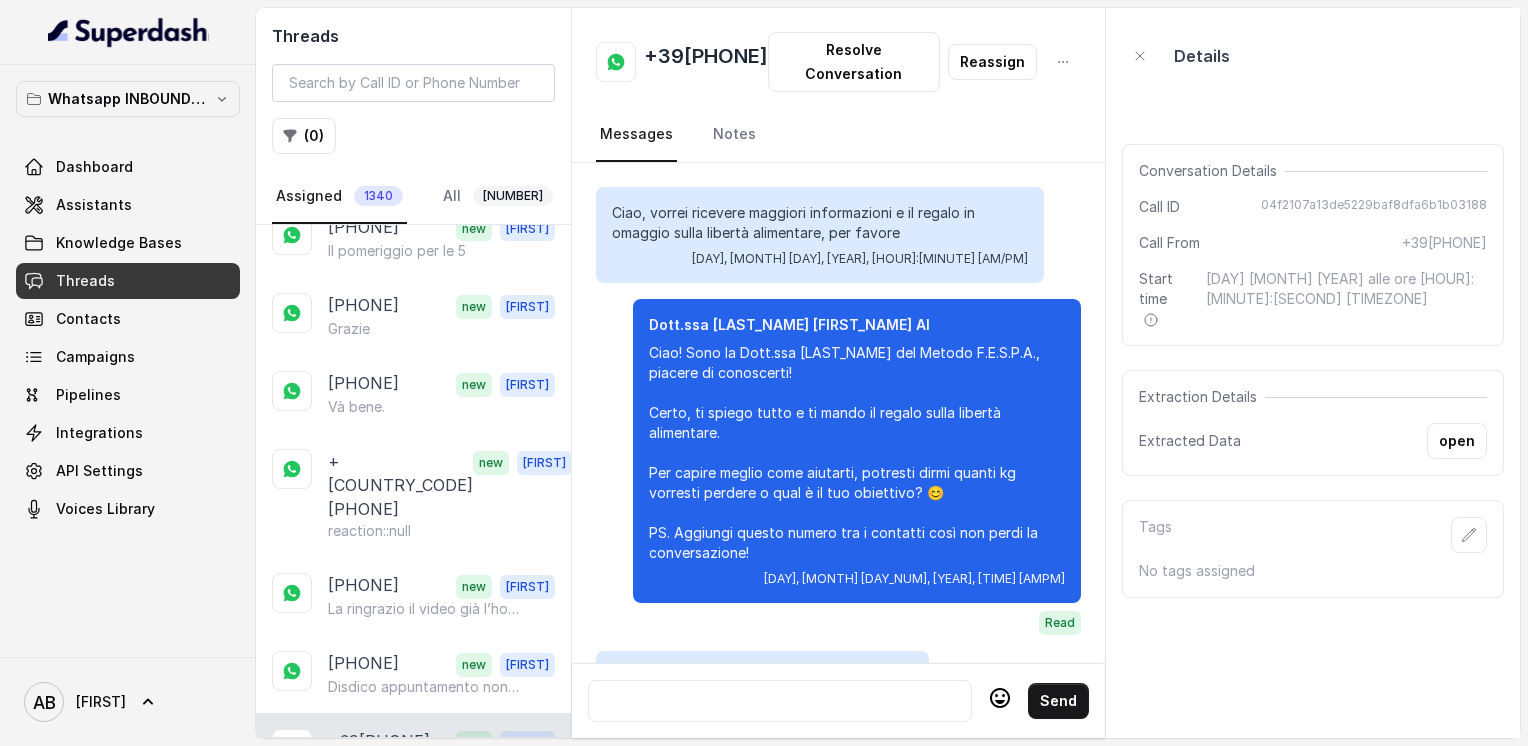 click on "Ok ciao ma parlerò con voi" at bounding box center (416, 765) 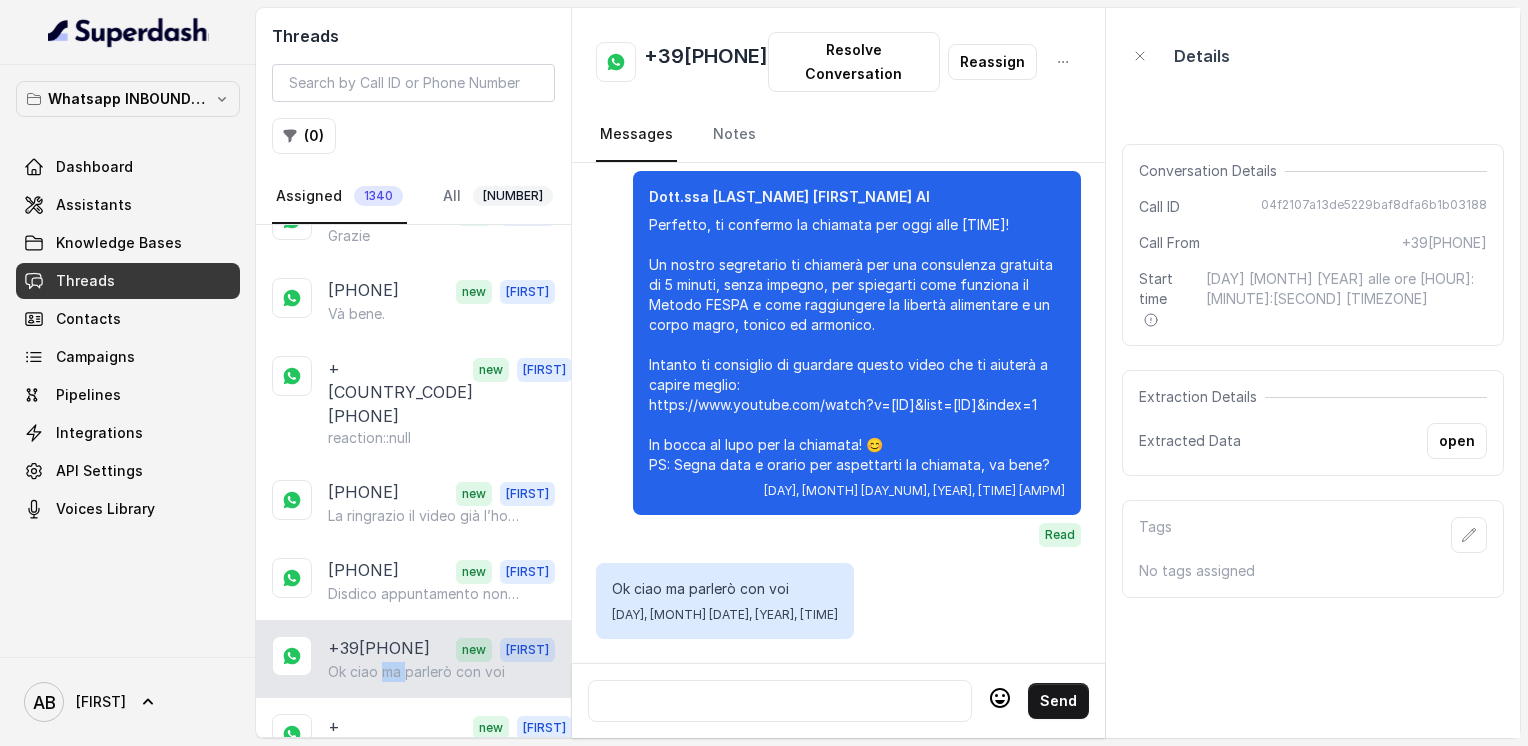 scroll, scrollTop: 3100, scrollLeft: 0, axis: vertical 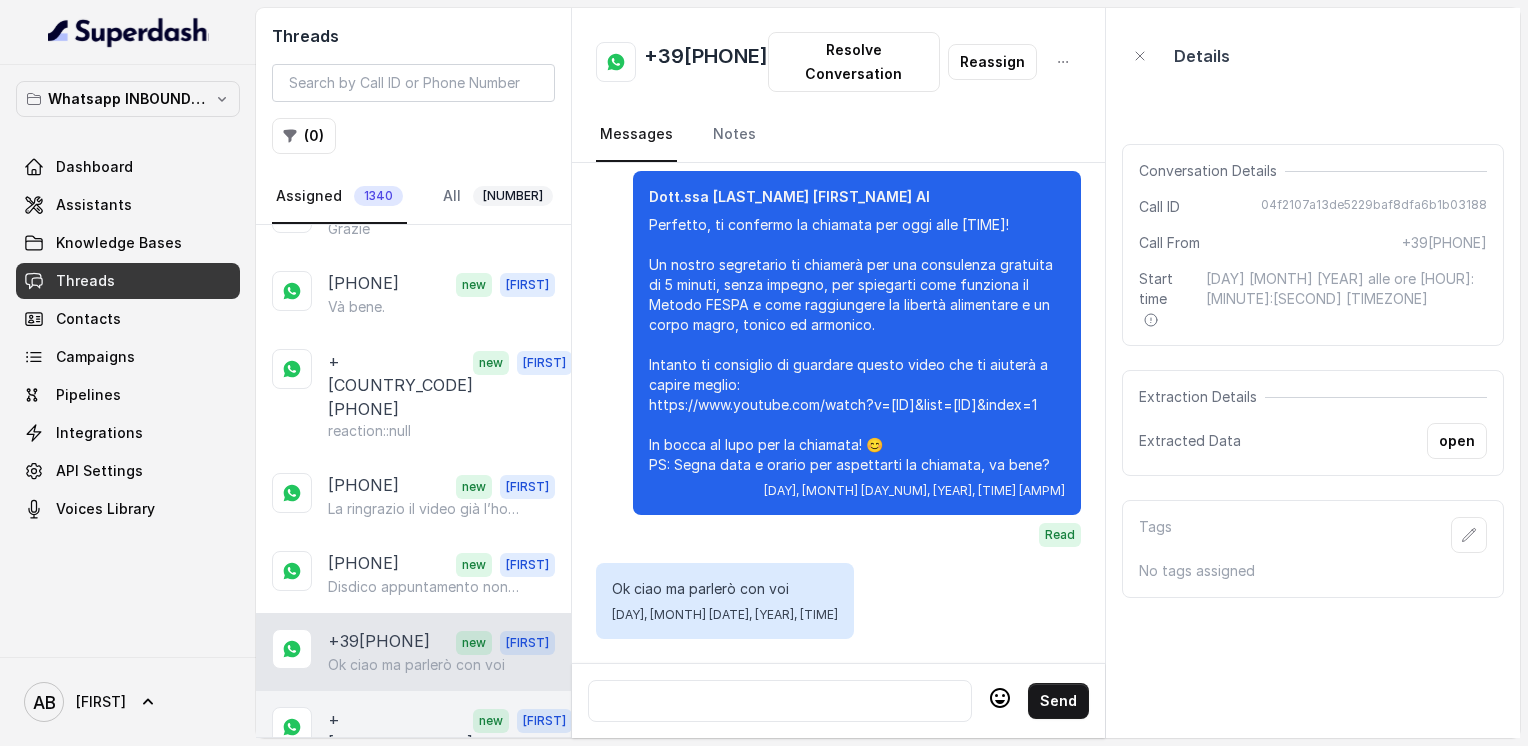click on "reaction::null" at bounding box center (369, 789) 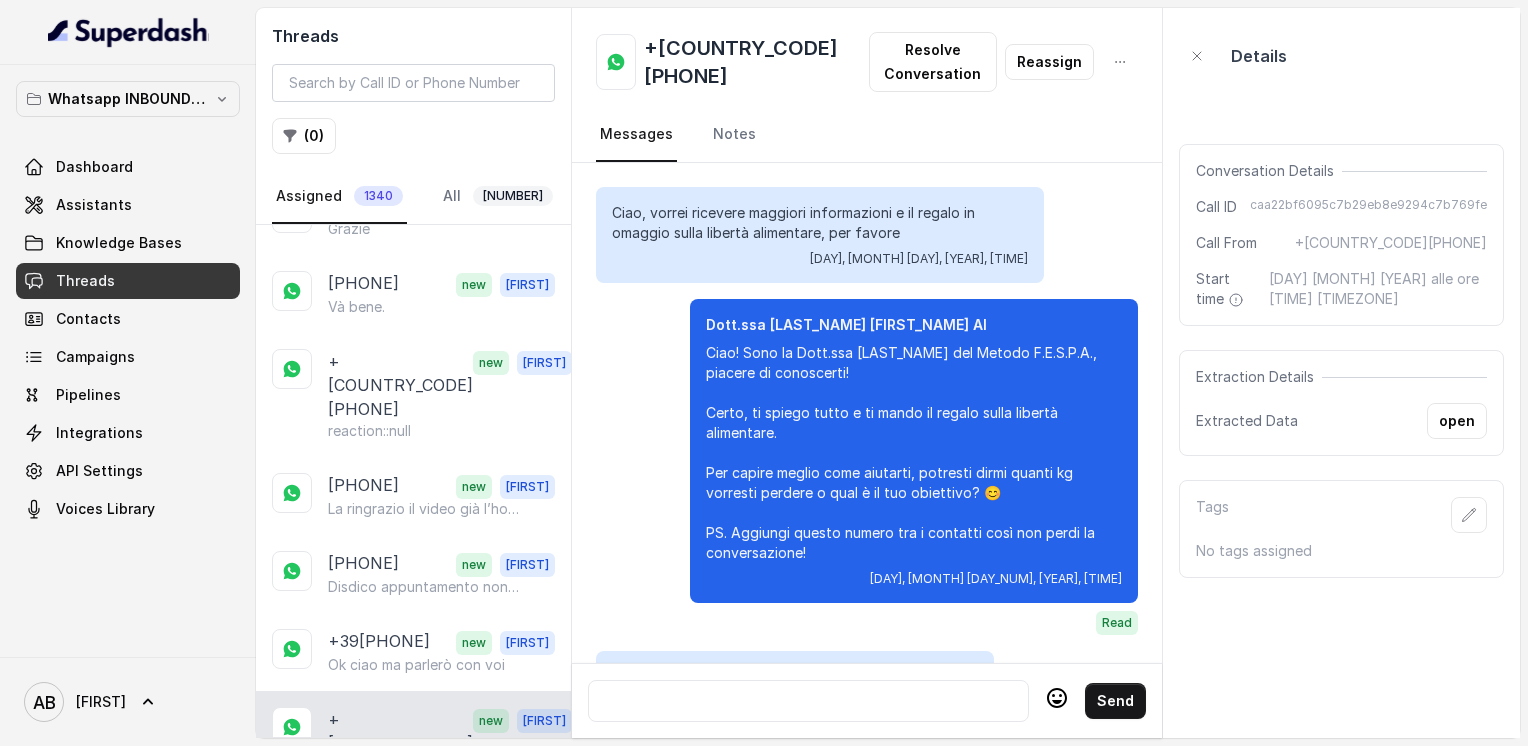 scroll, scrollTop: 1980, scrollLeft: 0, axis: vertical 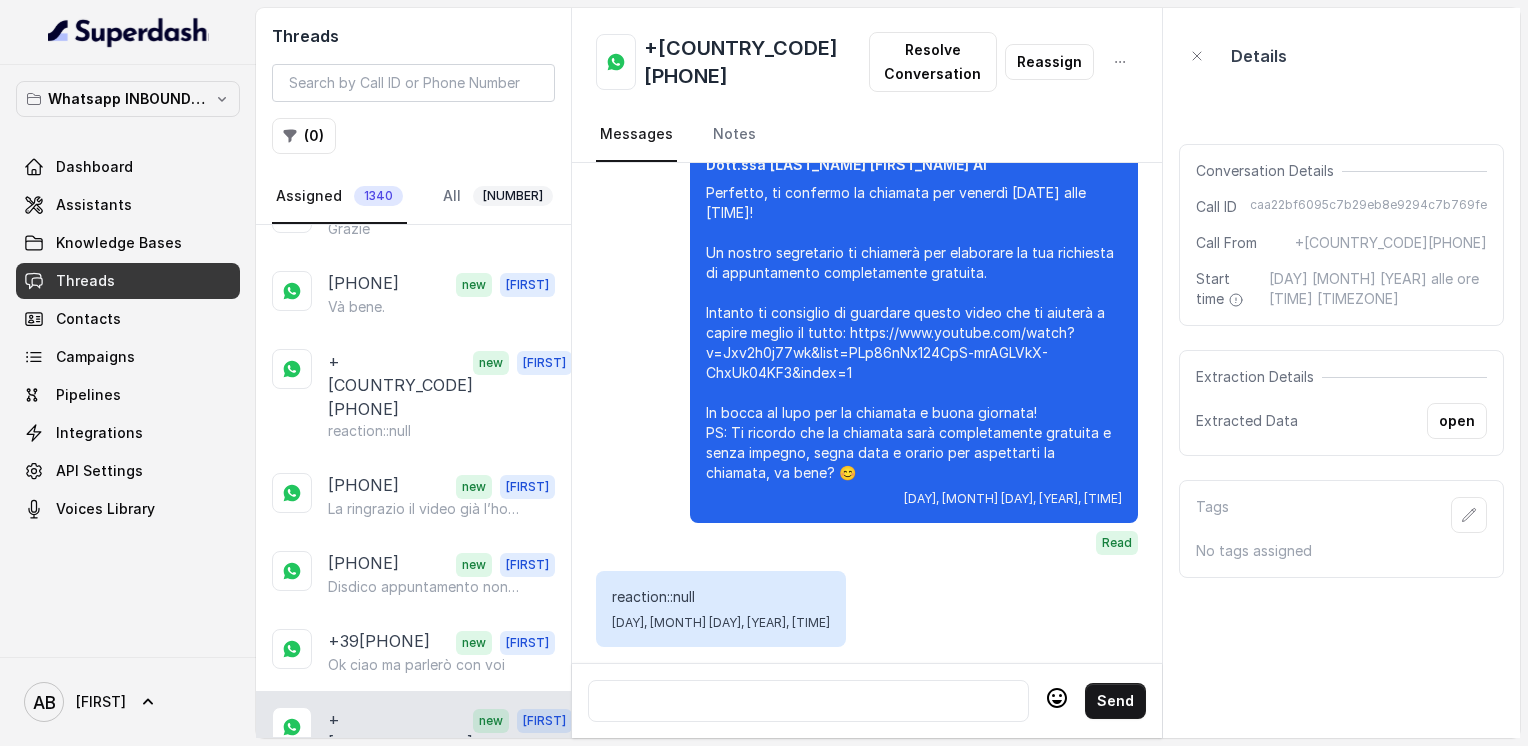 click on "[PHONE] new [FIRST] Ciao, vorrei ricevere maggiori informazioni e il regalo in omaggio sulla libertà alimentare, per favore" at bounding box center [413, 854] 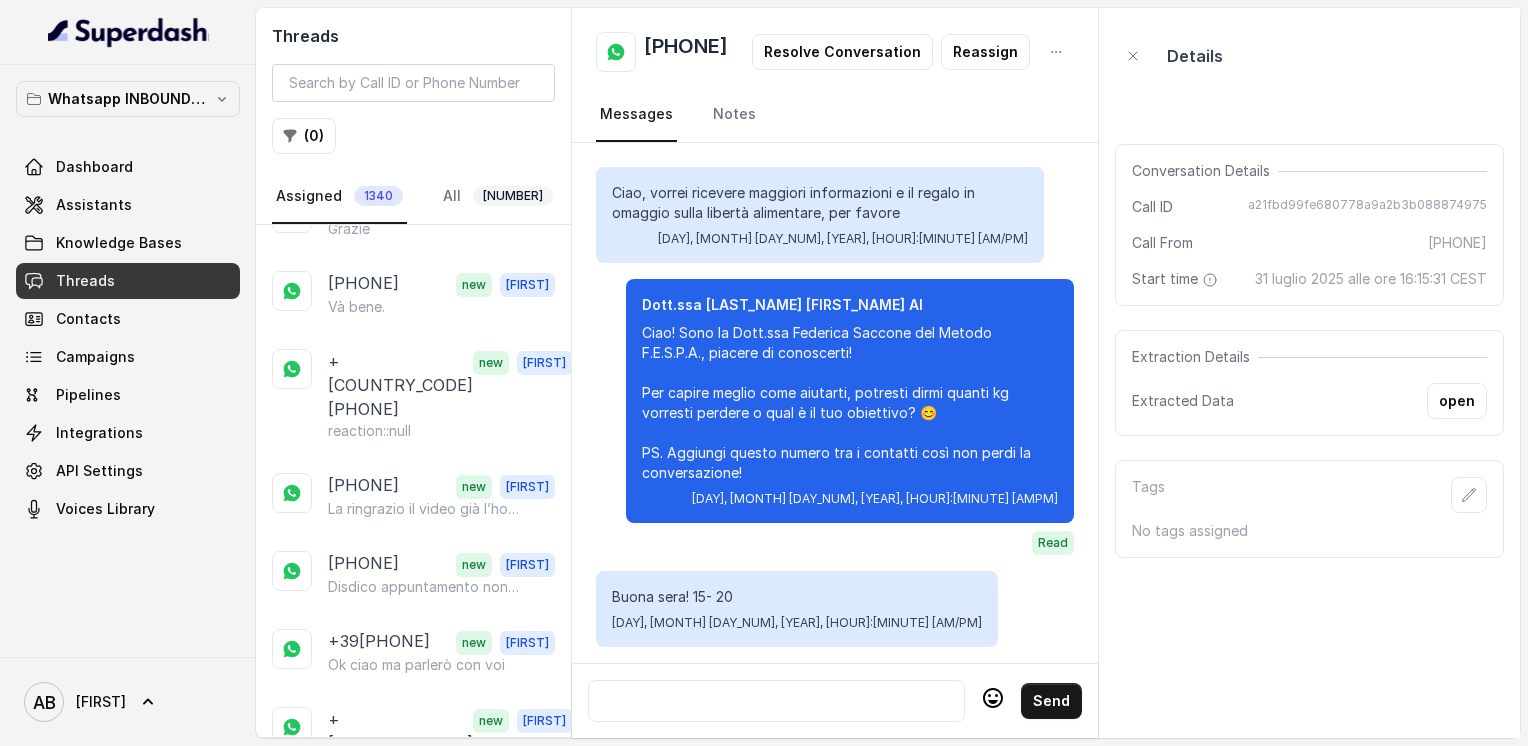 scroll, scrollTop: 5728, scrollLeft: 0, axis: vertical 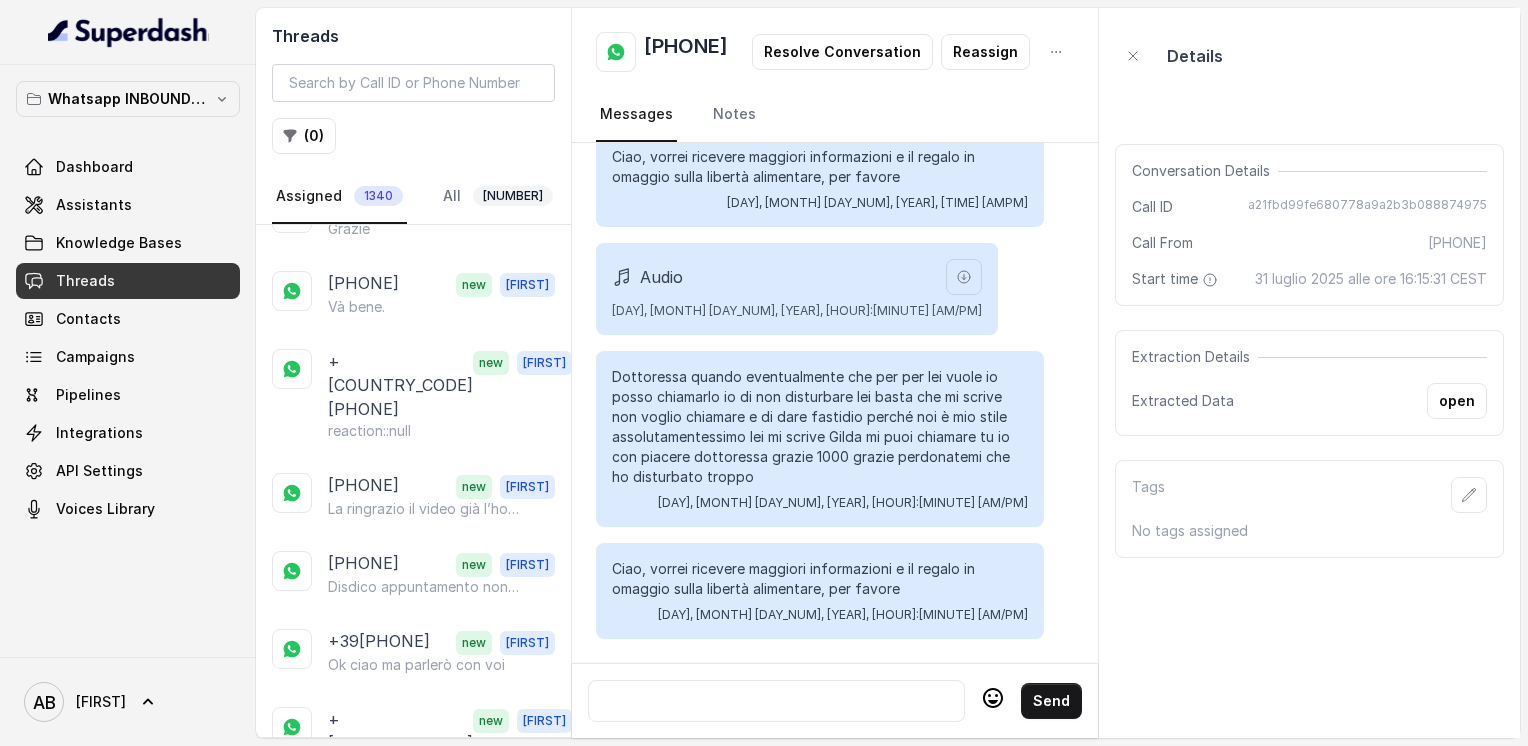 click on "[PHONE] new Alessandro Grazie" at bounding box center [413, 932] 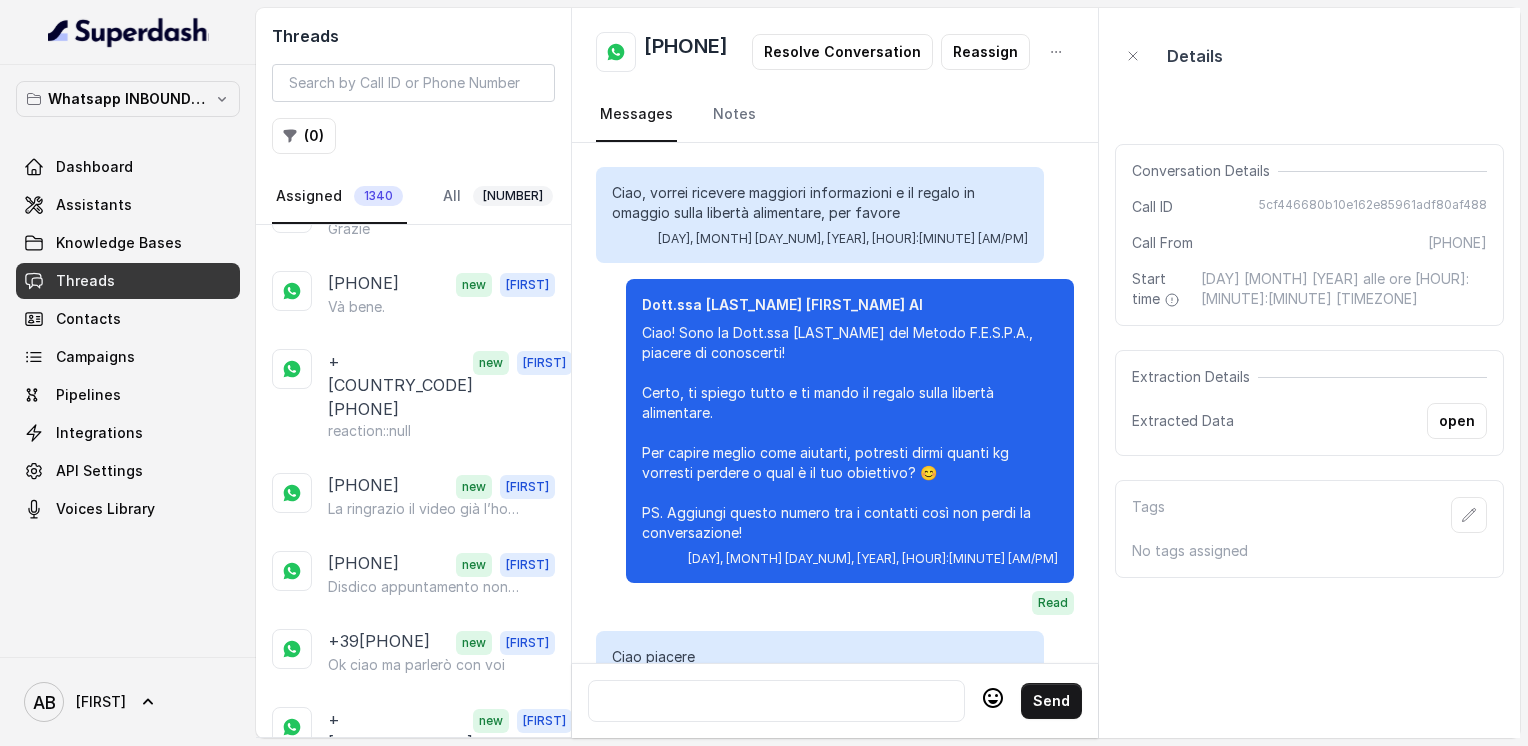 scroll, scrollTop: 2176, scrollLeft: 0, axis: vertical 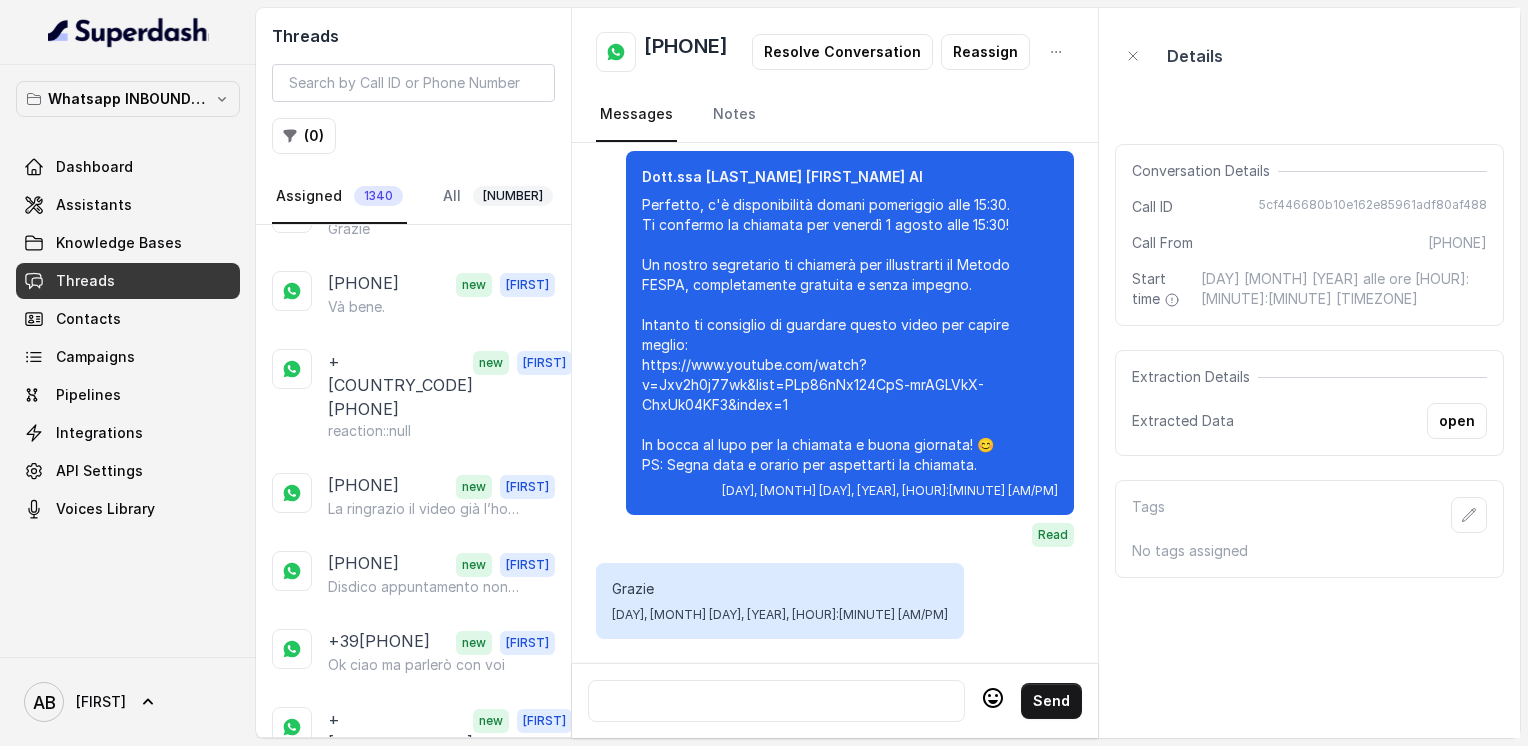drag, startPoint x: 402, startPoint y: 524, endPoint x: 404, endPoint y: 536, distance: 12.165525 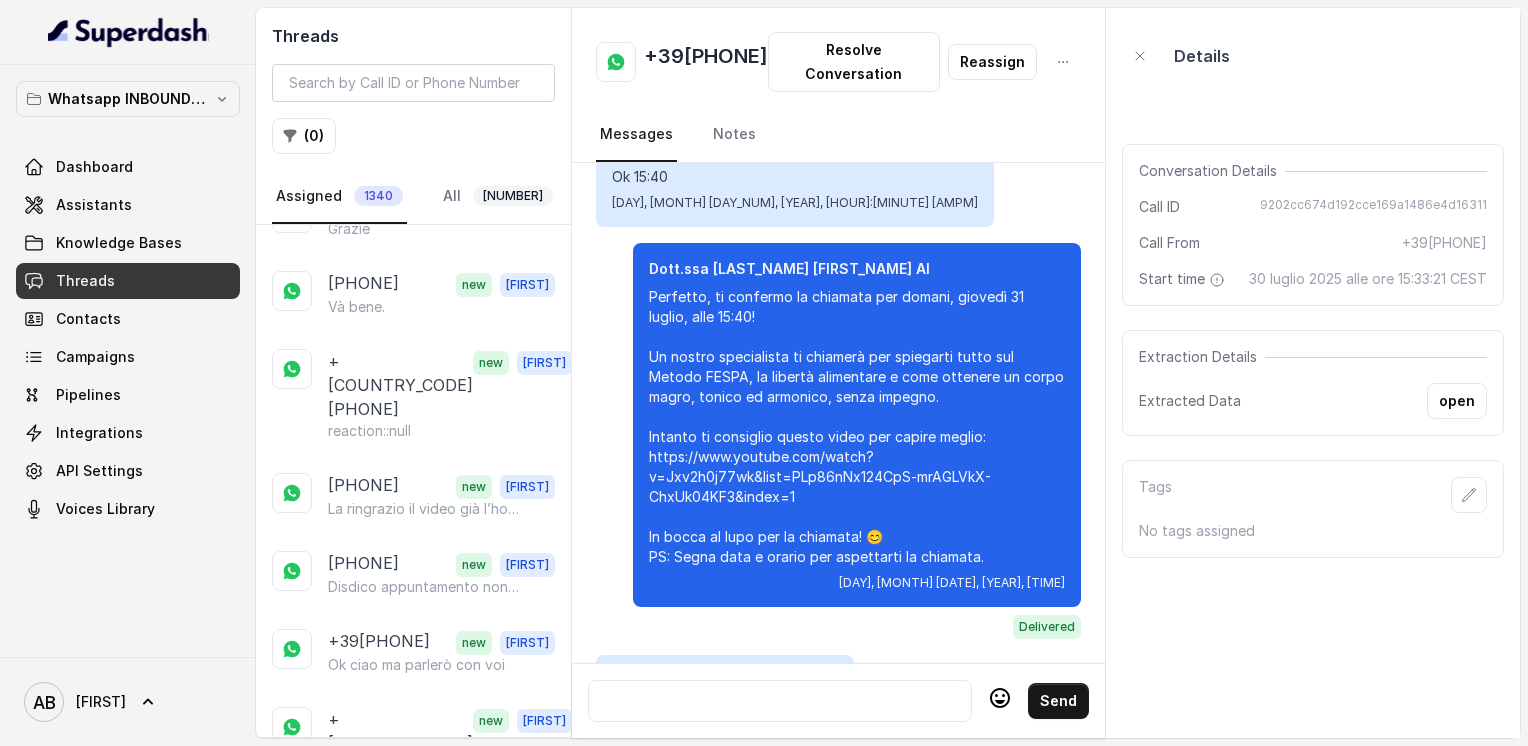 scroll, scrollTop: 2220, scrollLeft: 0, axis: vertical 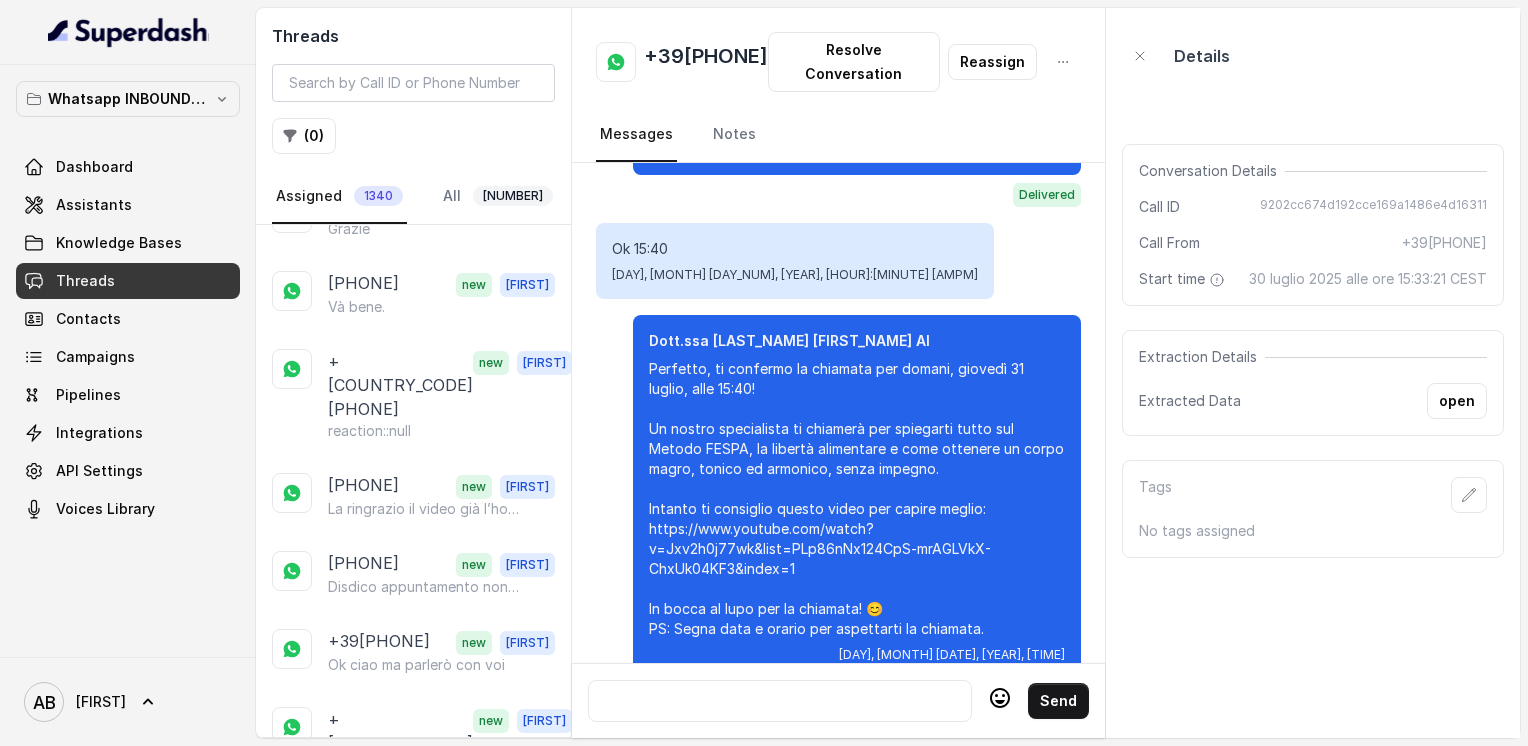 click on "+39[PHONE]" at bounding box center [706, 62] 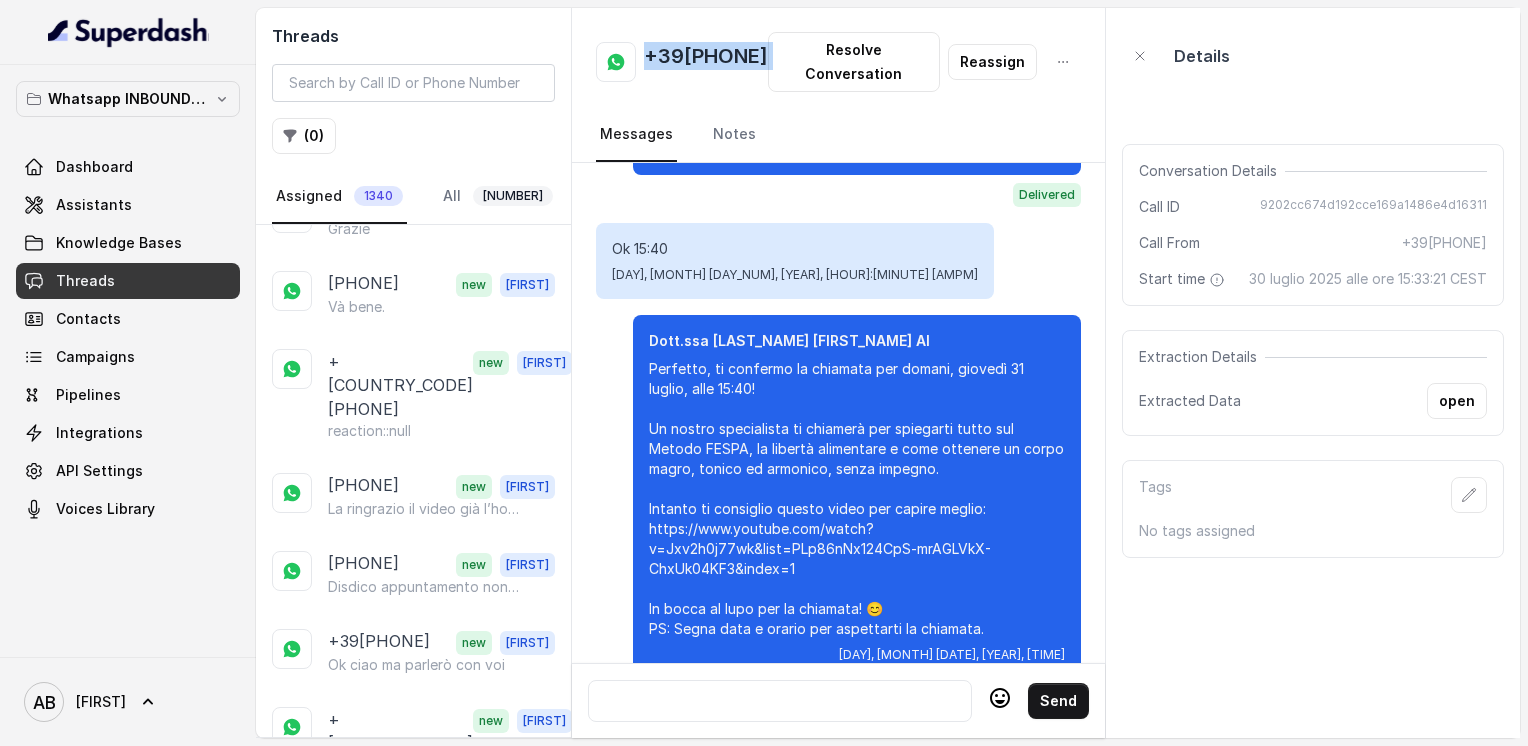click on "+39[PHONE]" at bounding box center [706, 62] 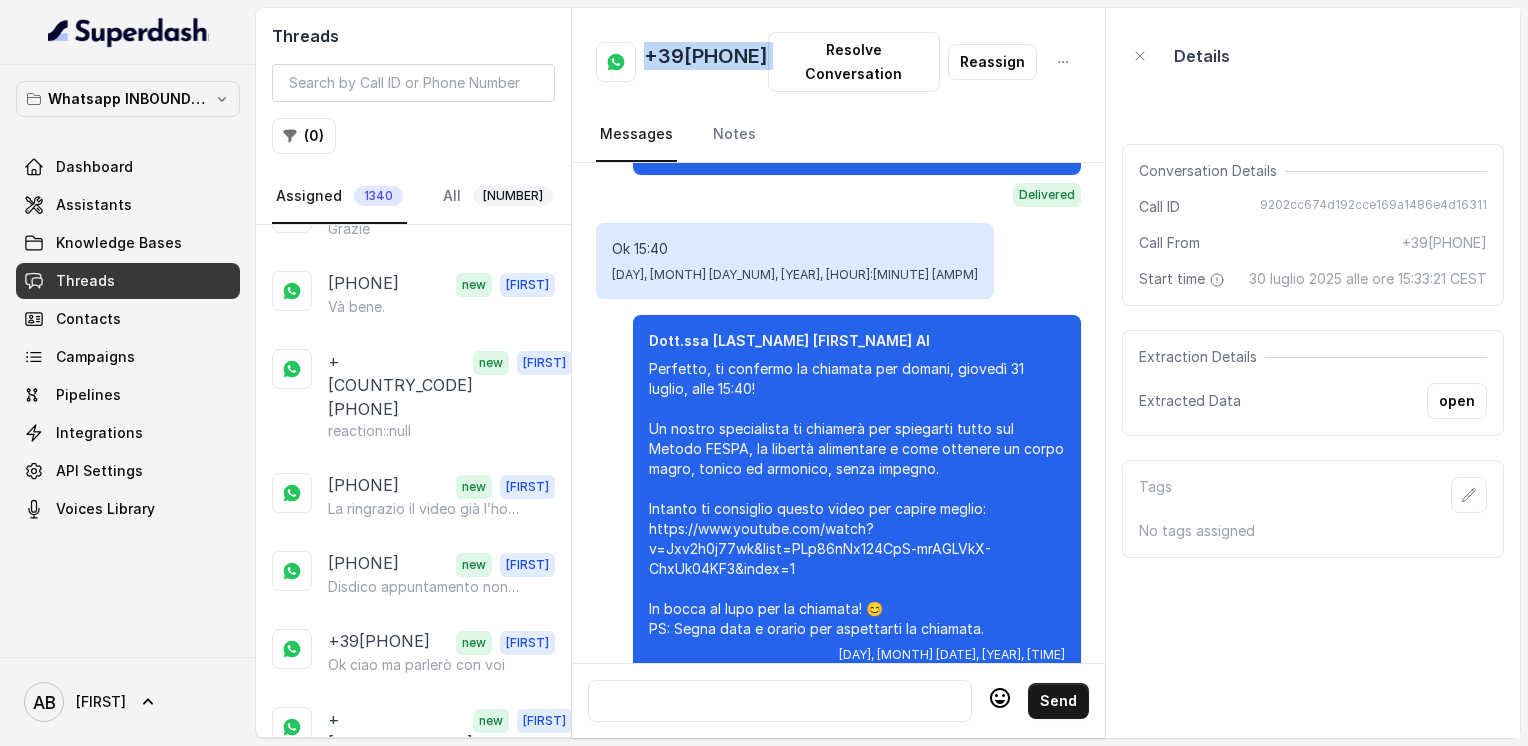 copy on "+39[PHONE]" 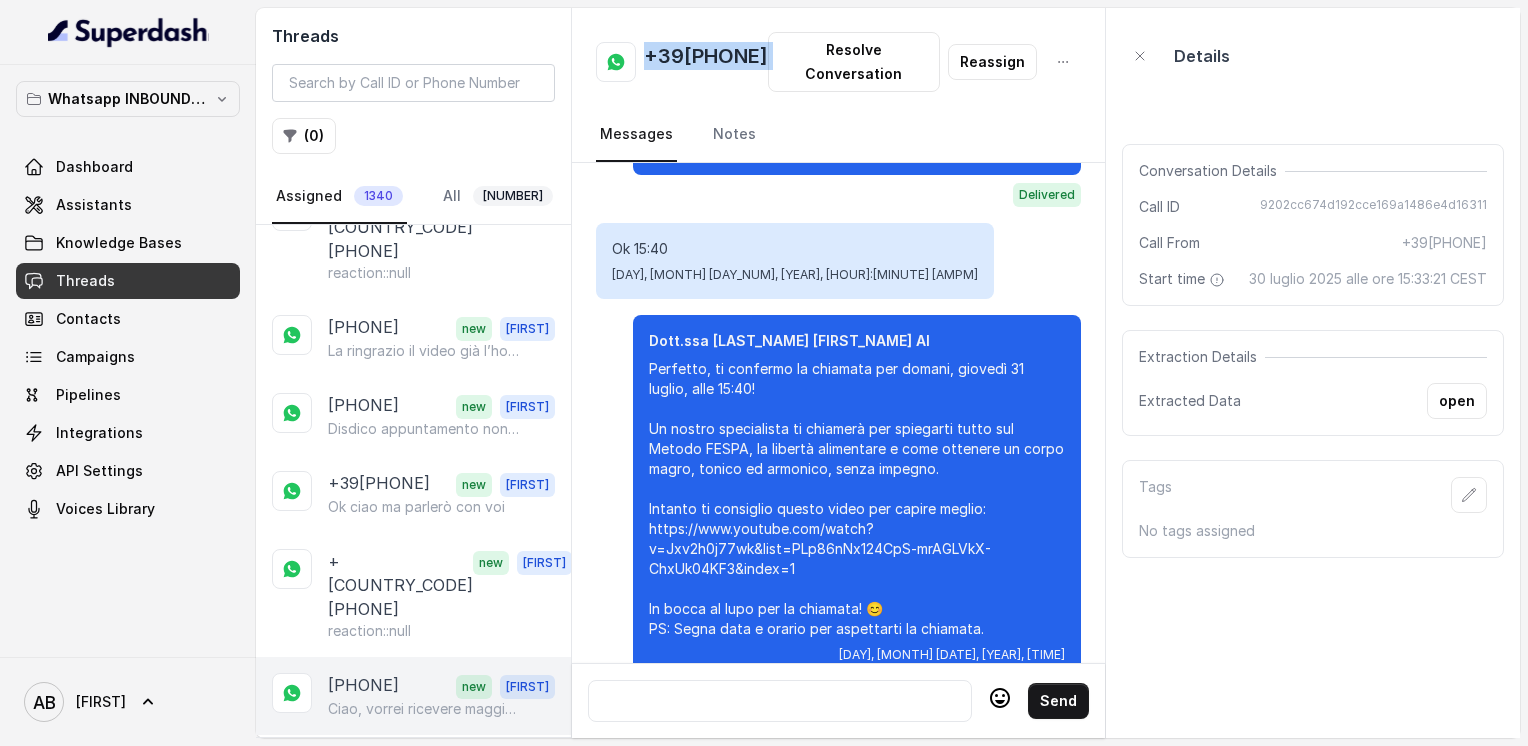 scroll, scrollTop: 3300, scrollLeft: 0, axis: vertical 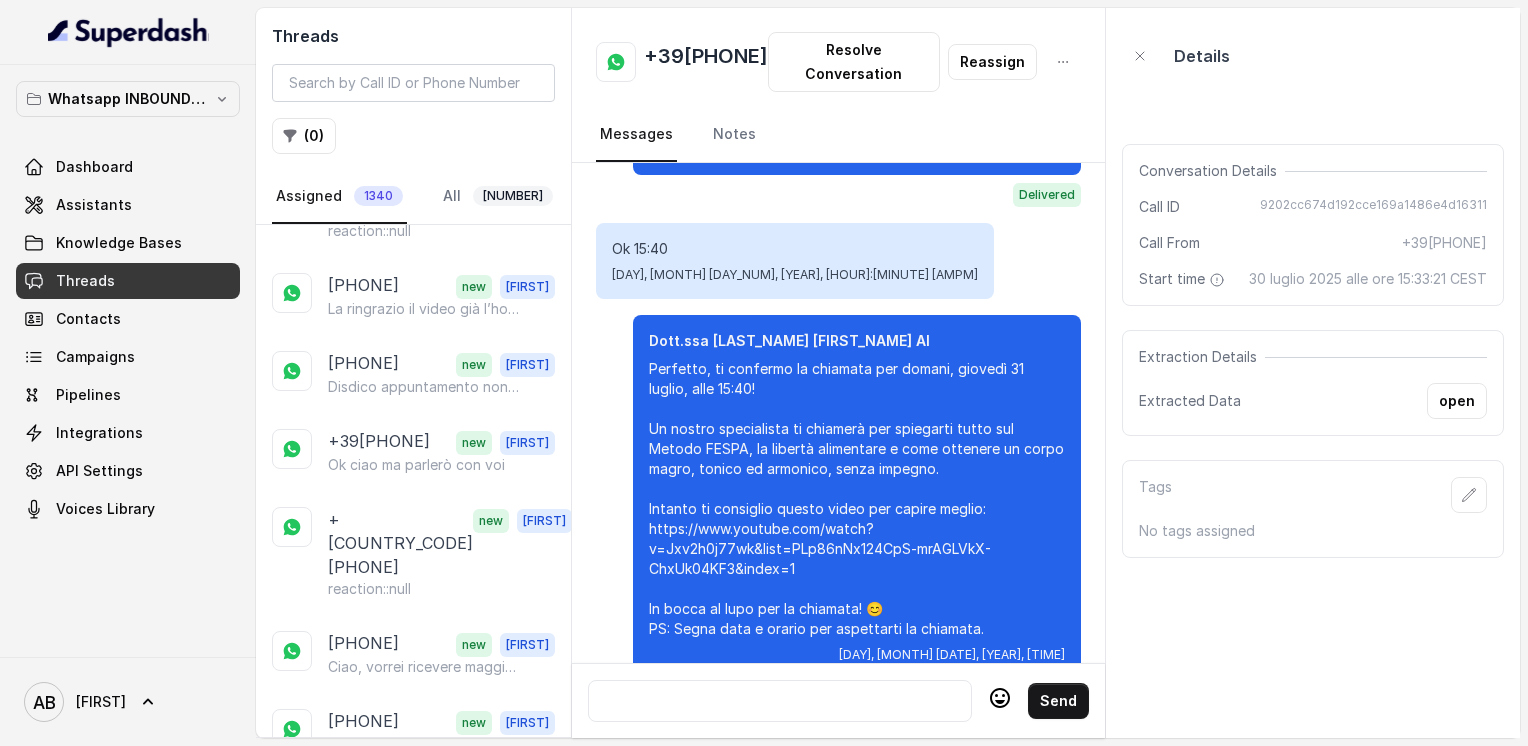 click on "[PHONE]" at bounding box center [363, 878] 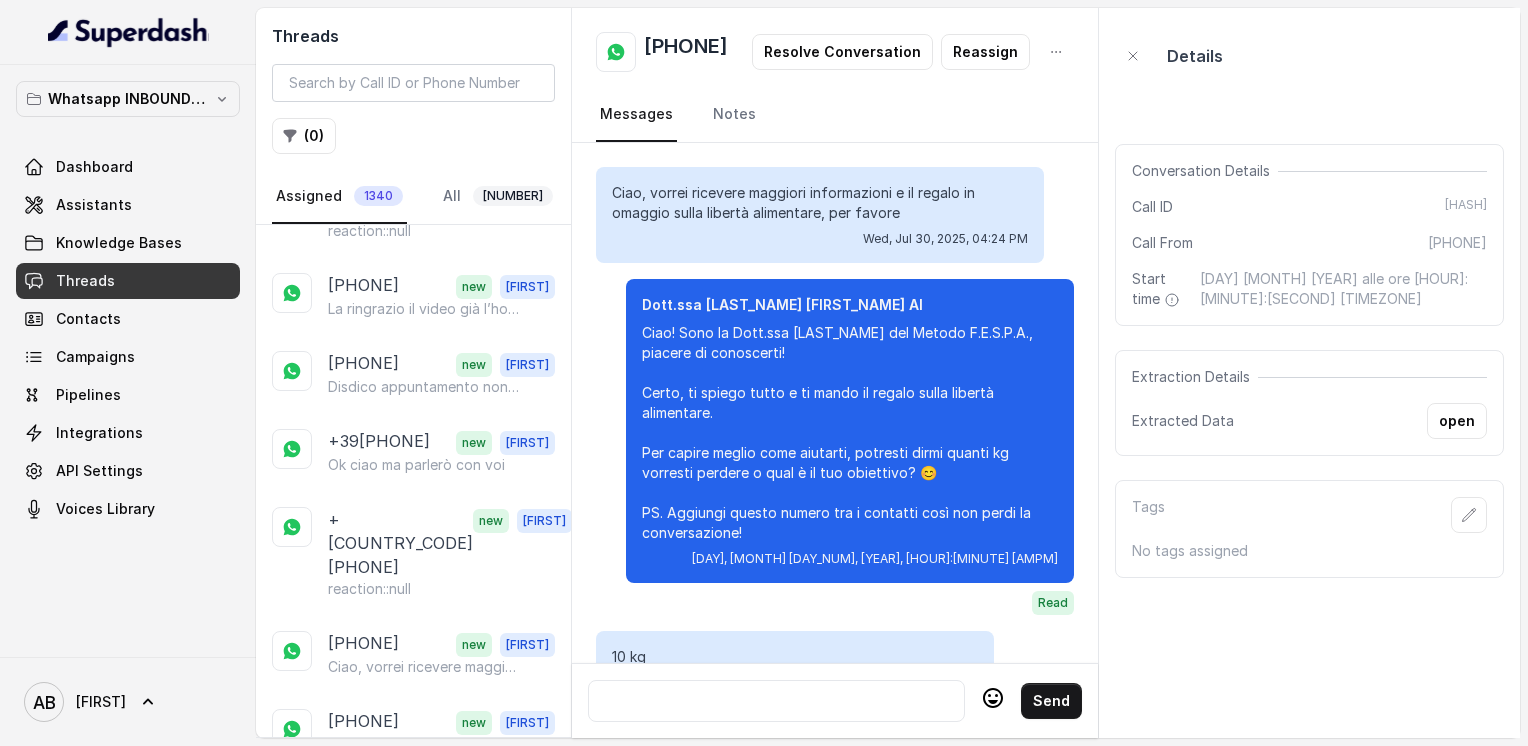 scroll, scrollTop: 3740, scrollLeft: 0, axis: vertical 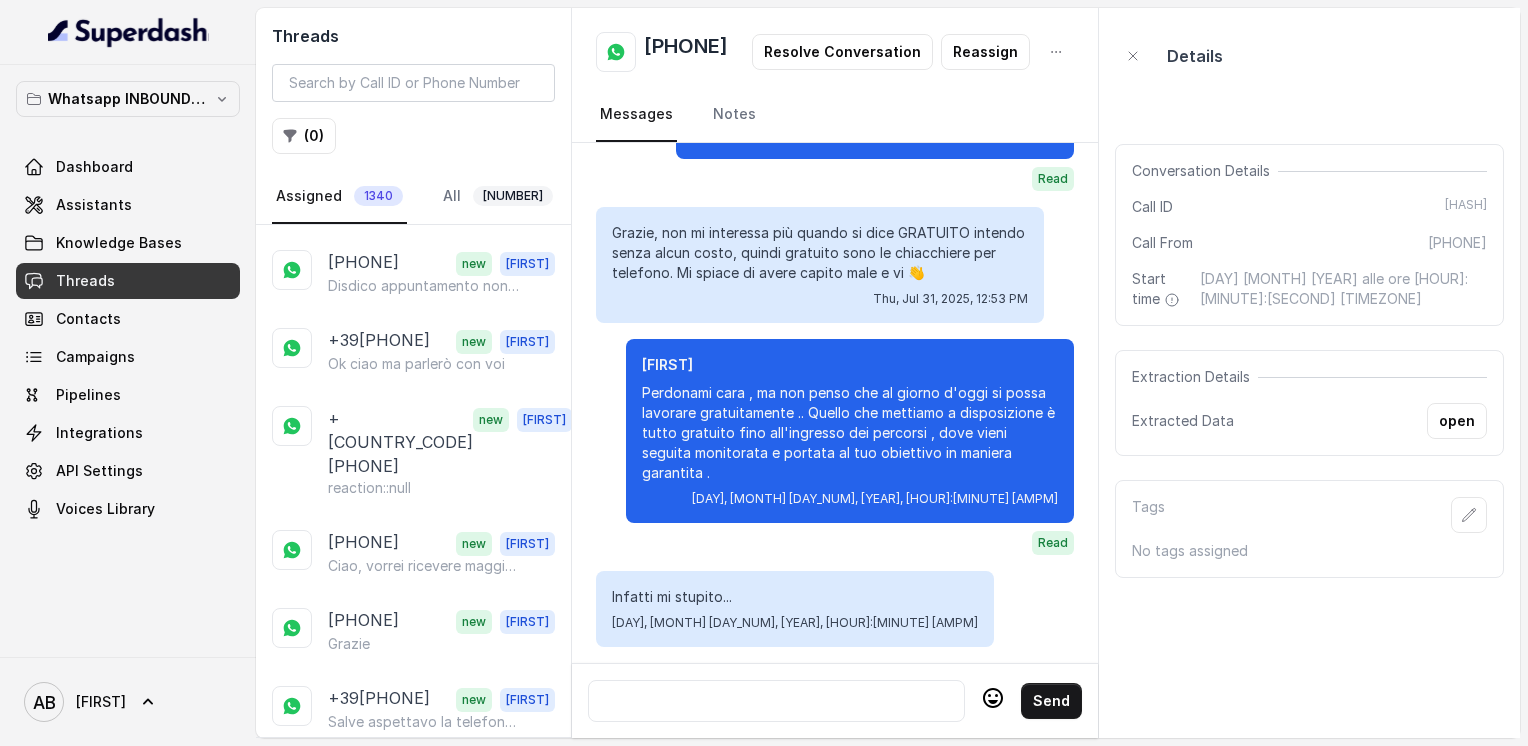 click on "[PHONE]" at bounding box center [363, 855] 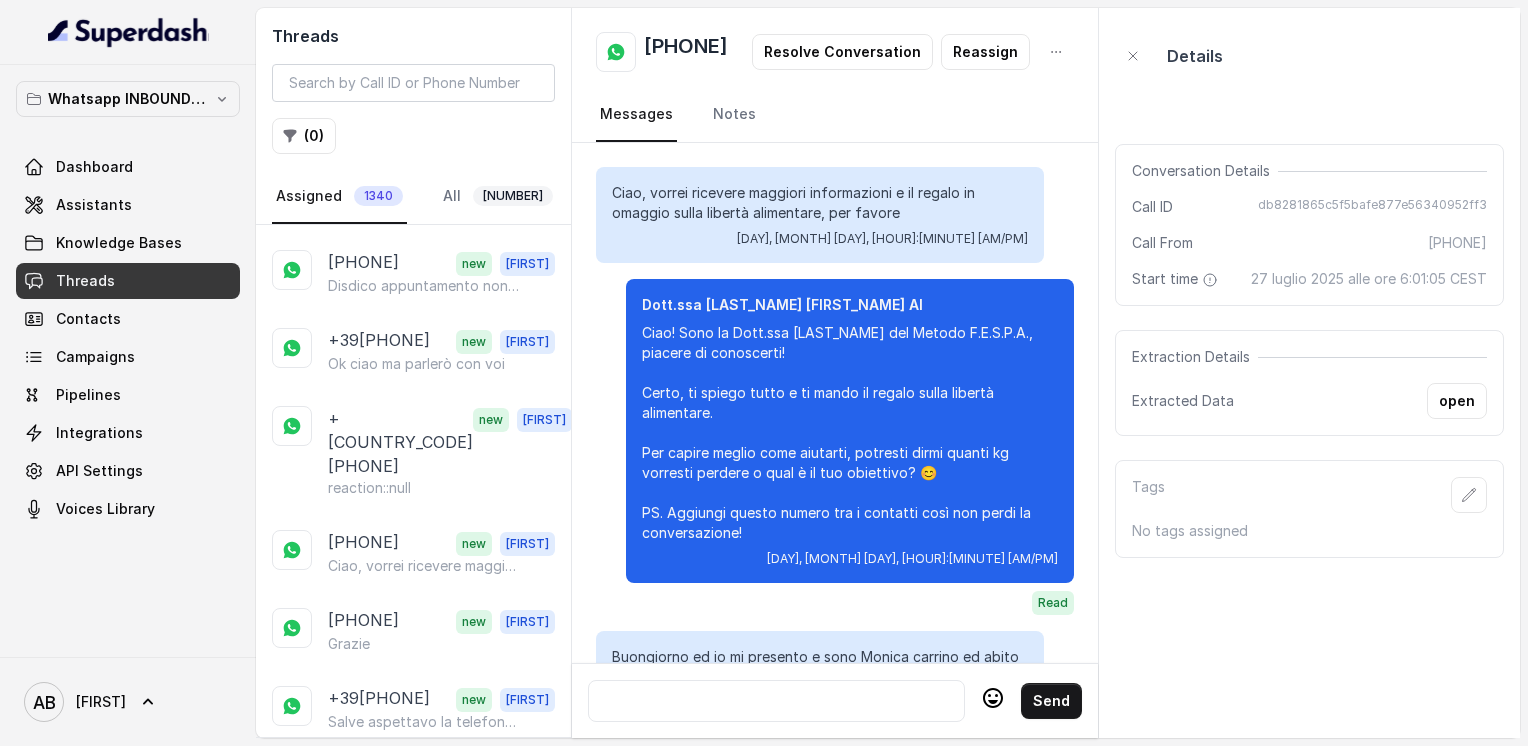 scroll, scrollTop: 6276, scrollLeft: 0, axis: vertical 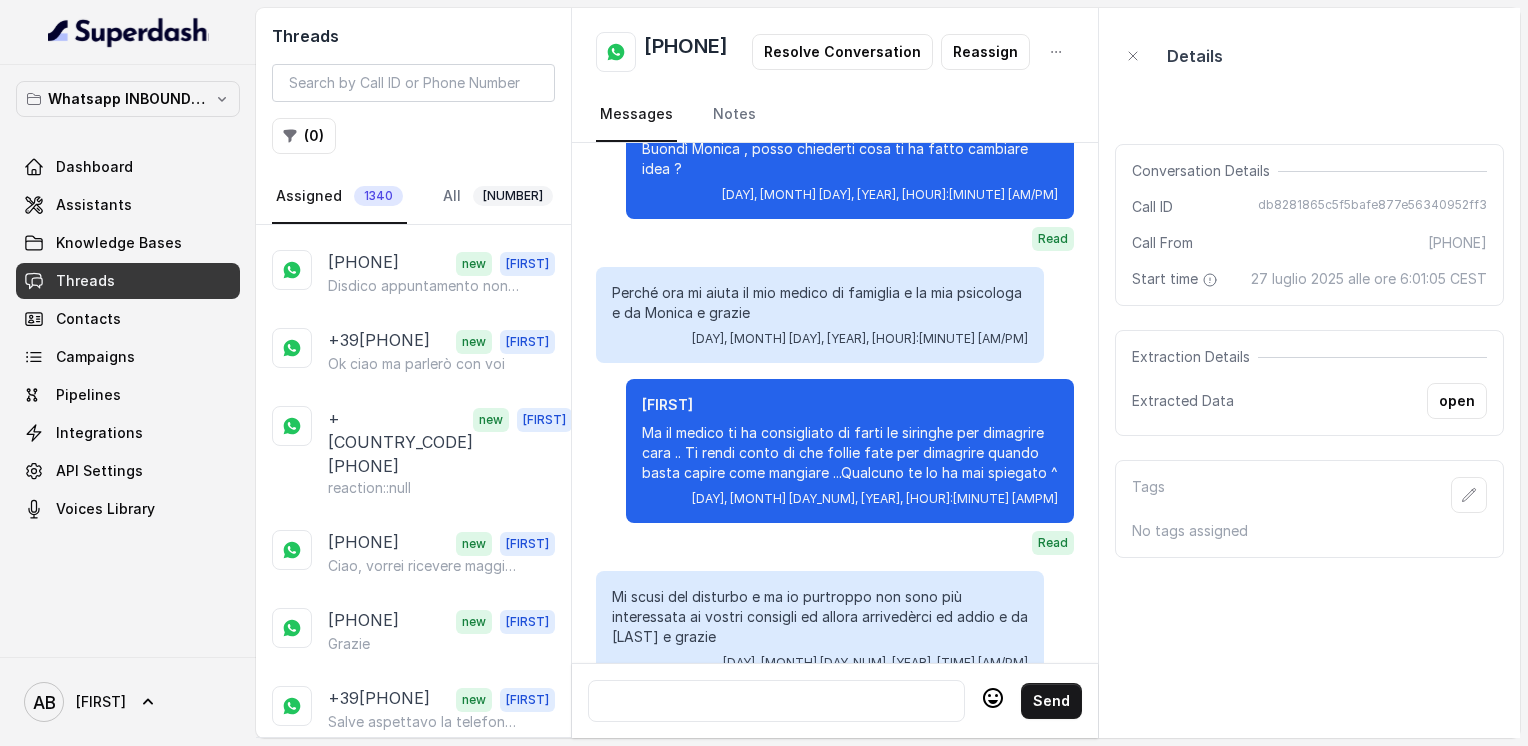 click at bounding box center [776, 701] 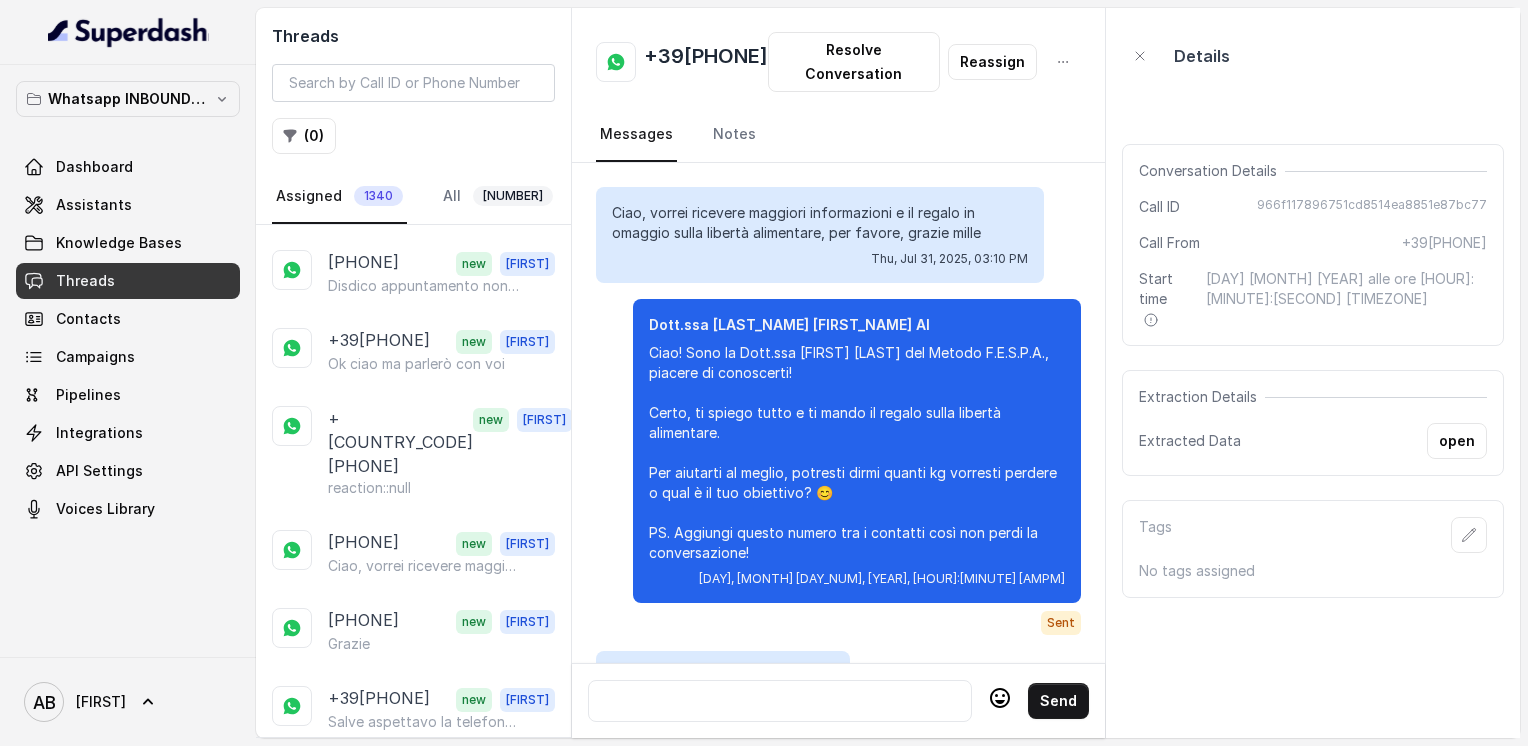 scroll, scrollTop: 2628, scrollLeft: 0, axis: vertical 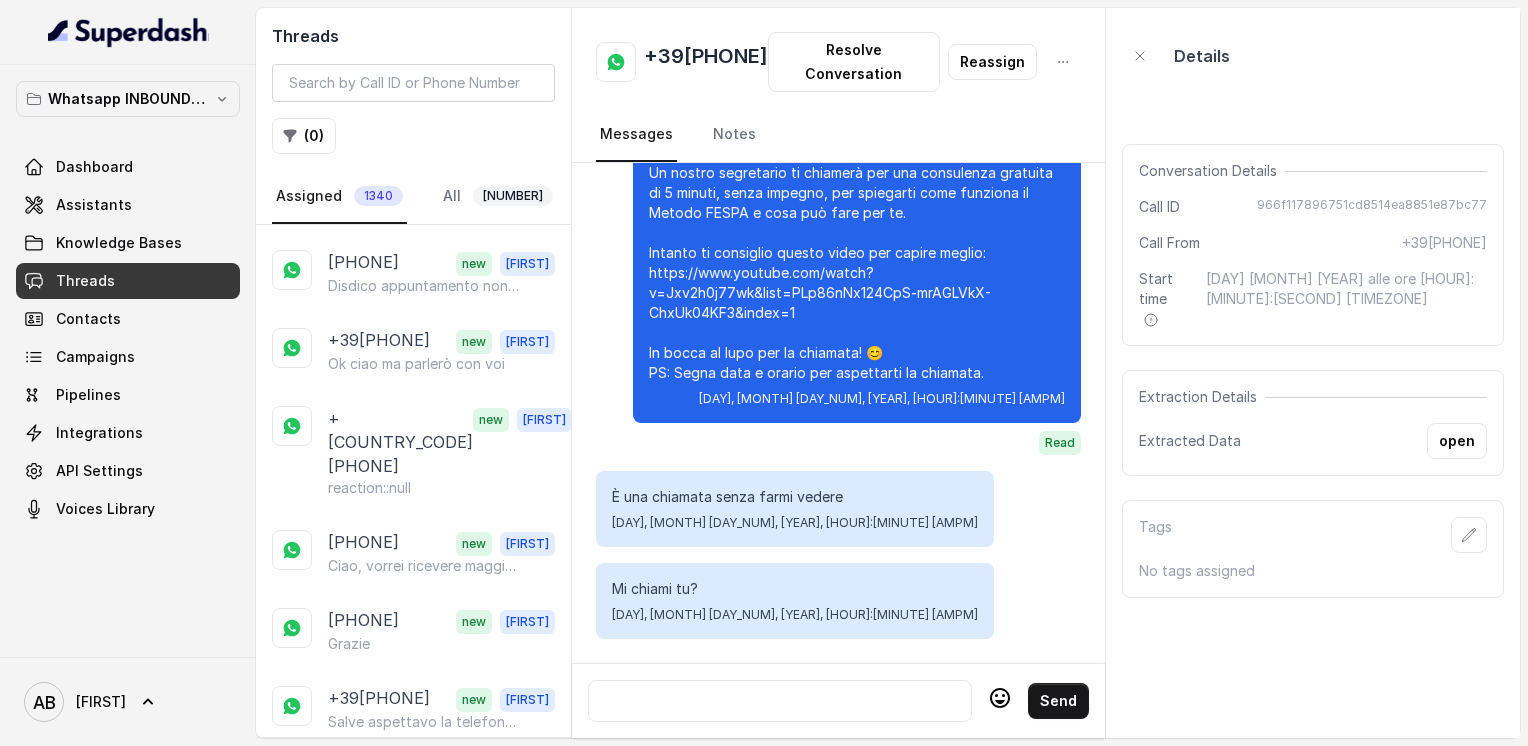 click on "+39[PHONE]" at bounding box center (379, 1089) 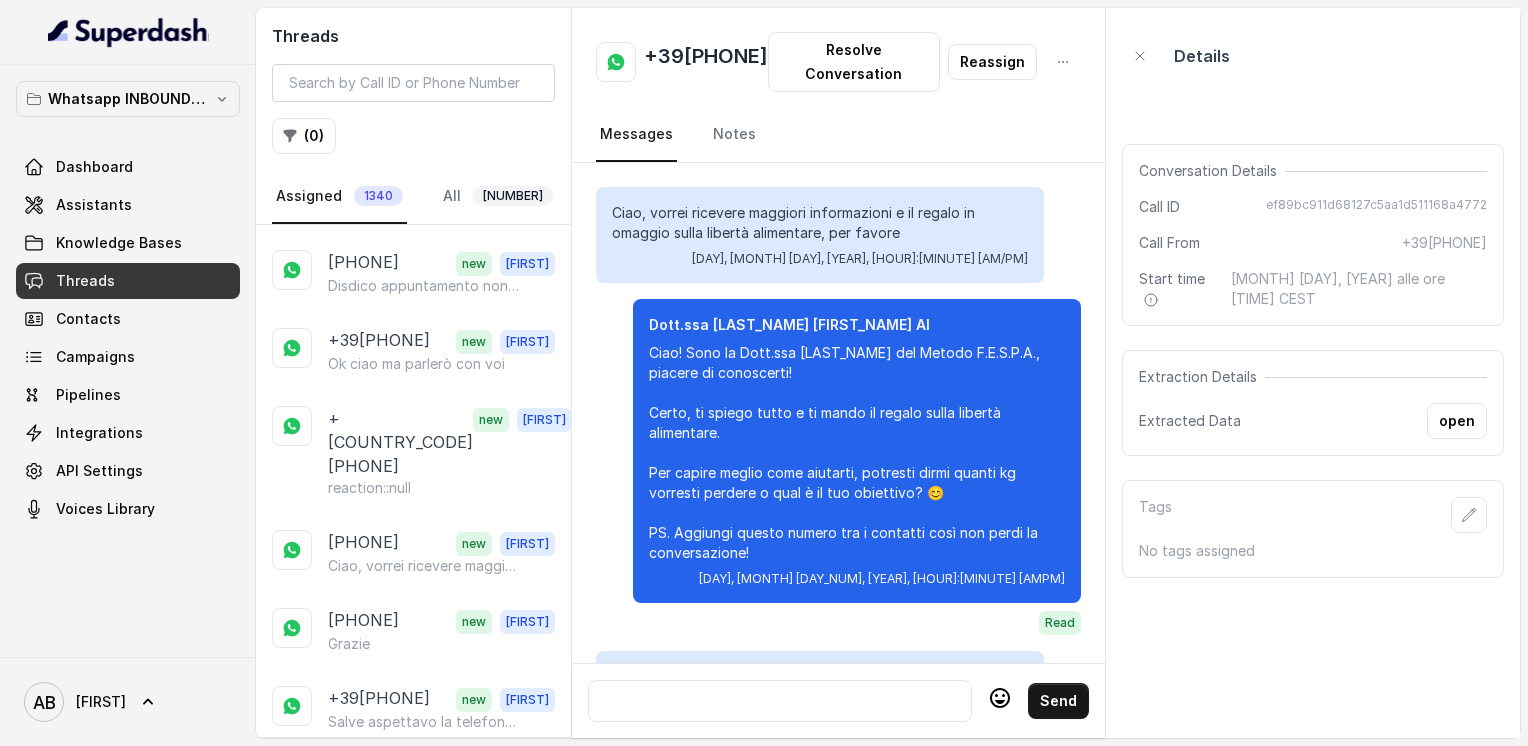 scroll, scrollTop: 2840, scrollLeft: 0, axis: vertical 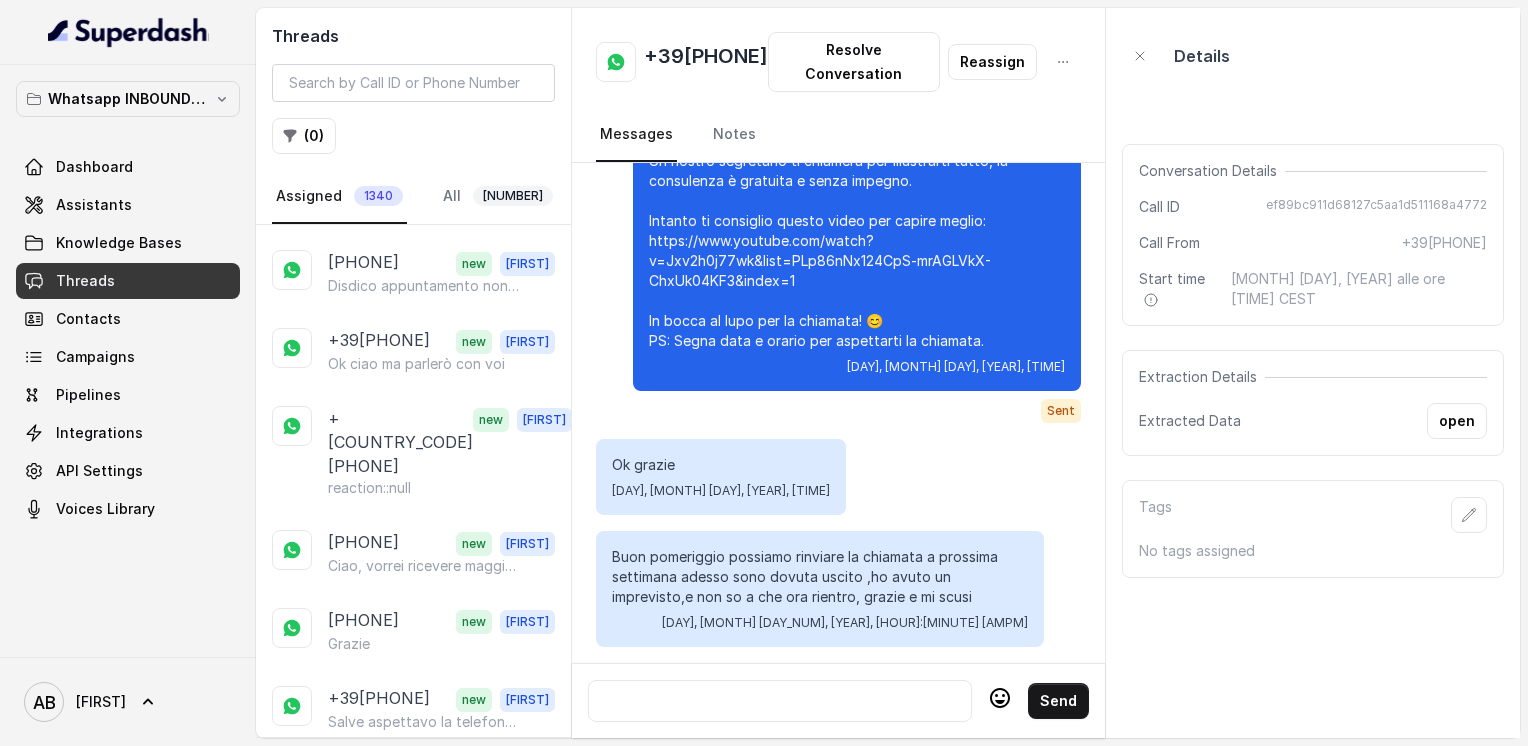 click at bounding box center (780, 701) 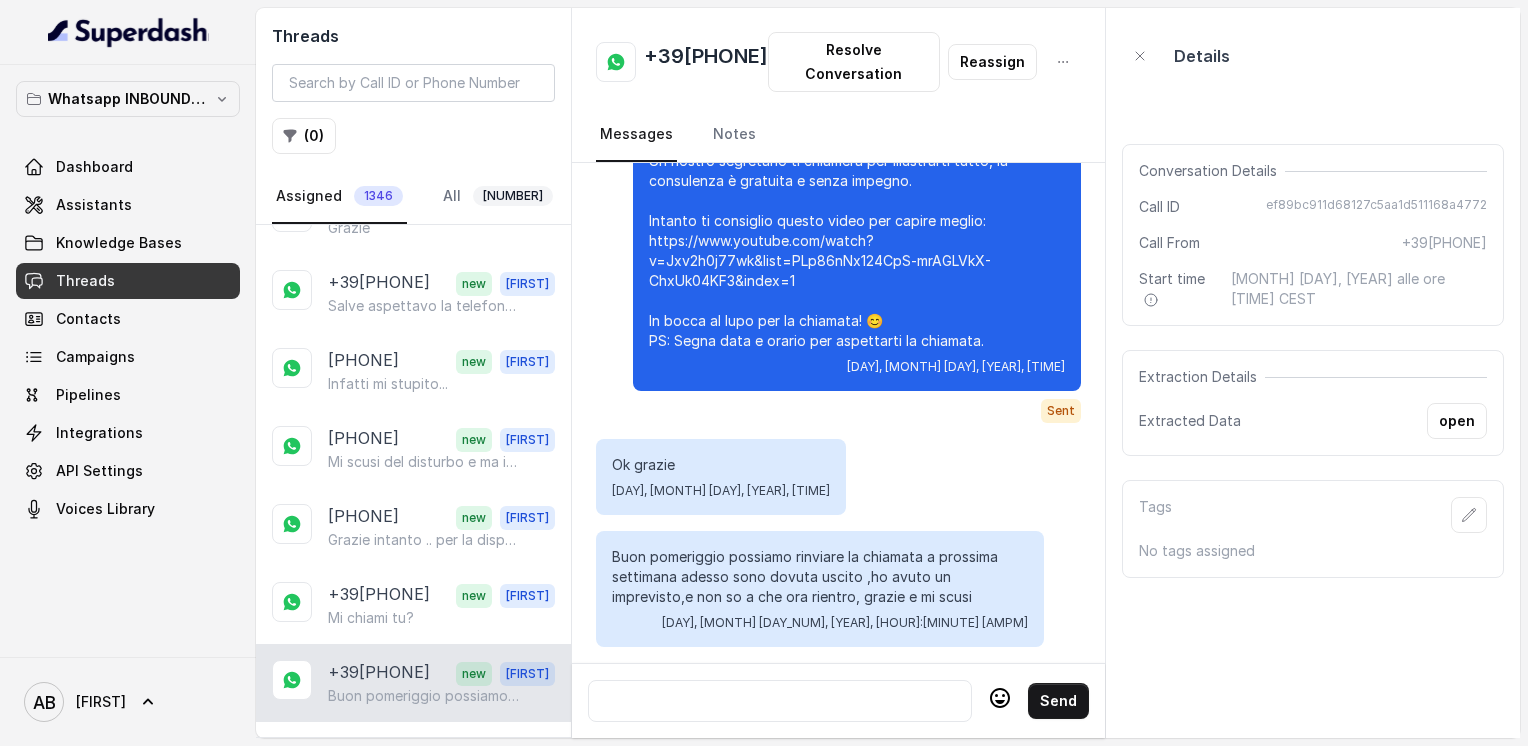 scroll, scrollTop: 3901, scrollLeft: 0, axis: vertical 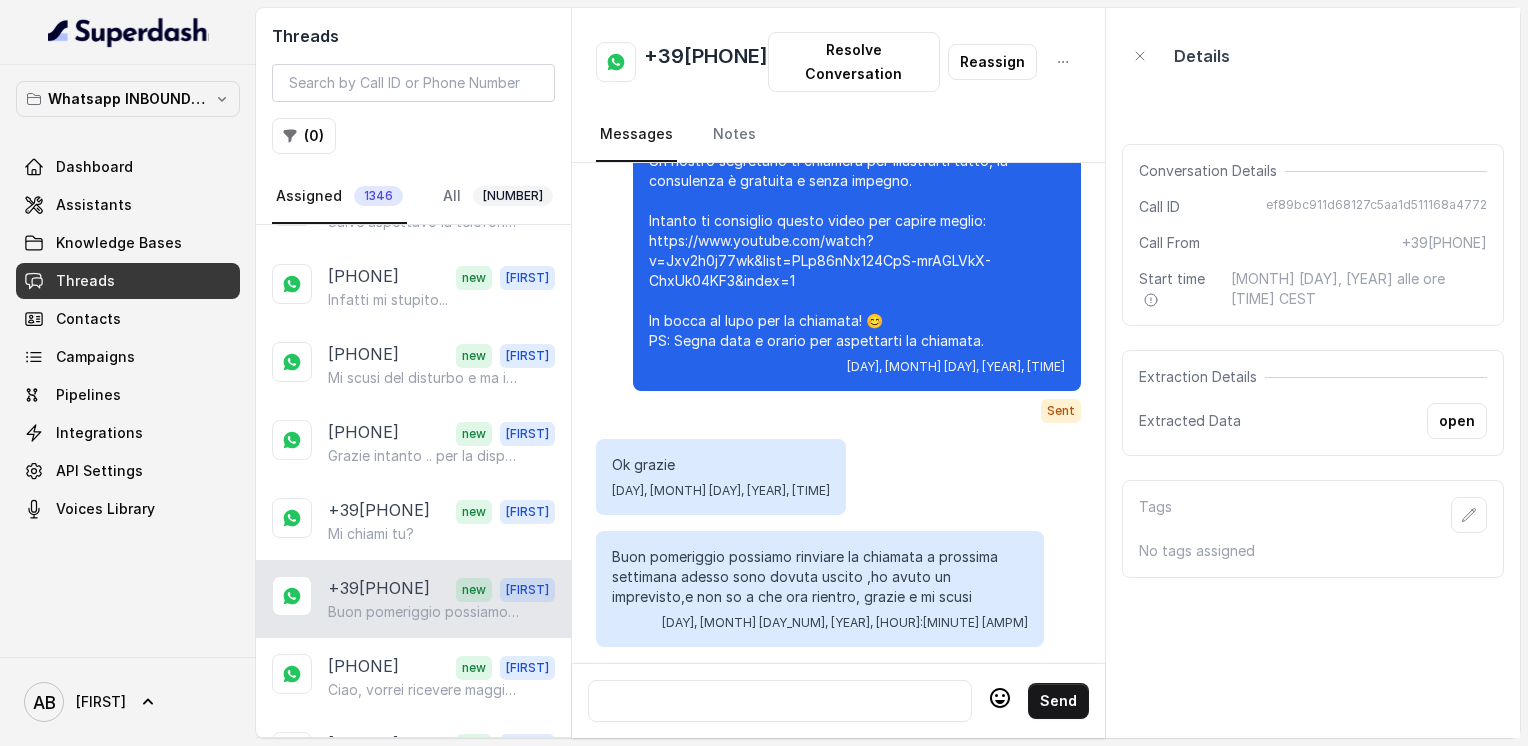click on "+39[PHONE]" at bounding box center (379, 199) 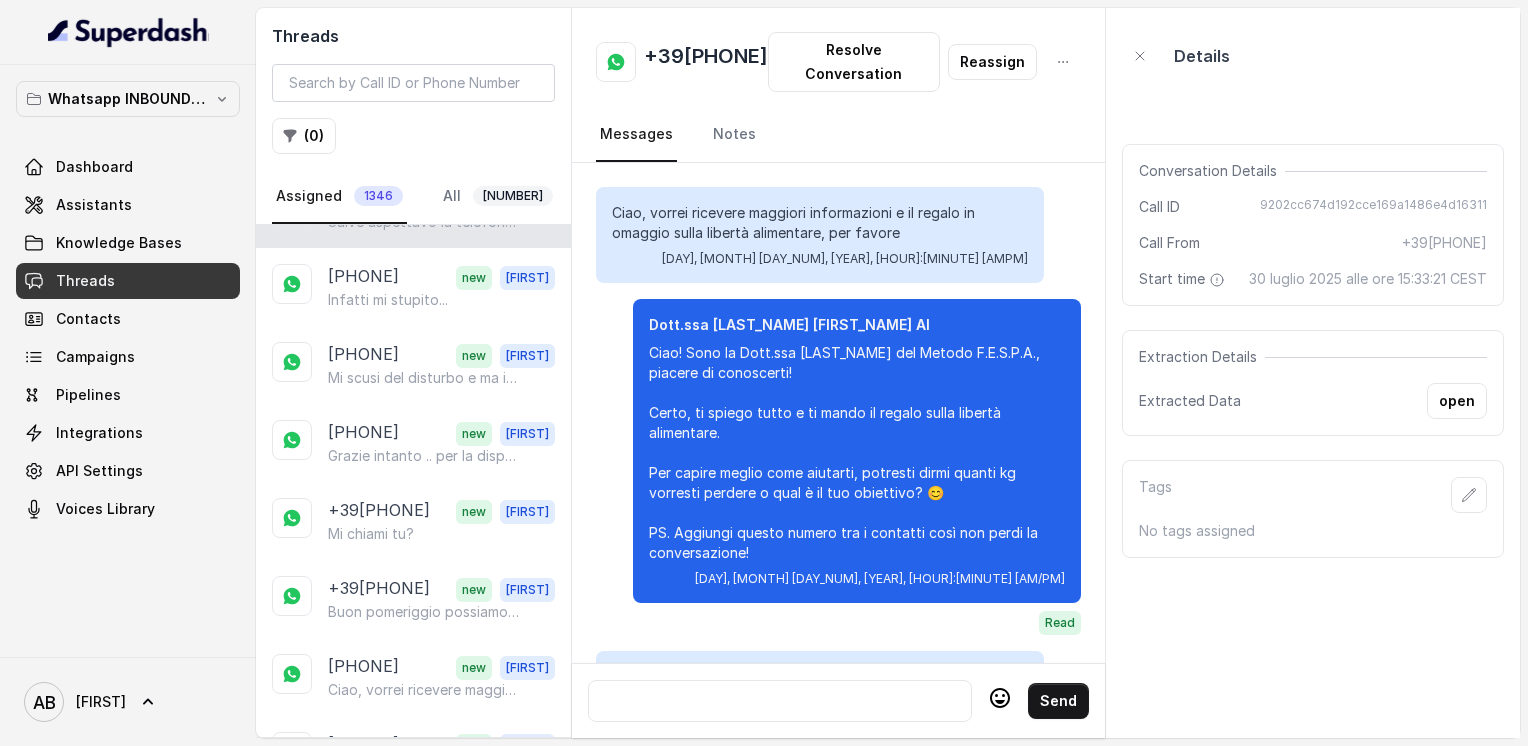 scroll, scrollTop: 2620, scrollLeft: 0, axis: vertical 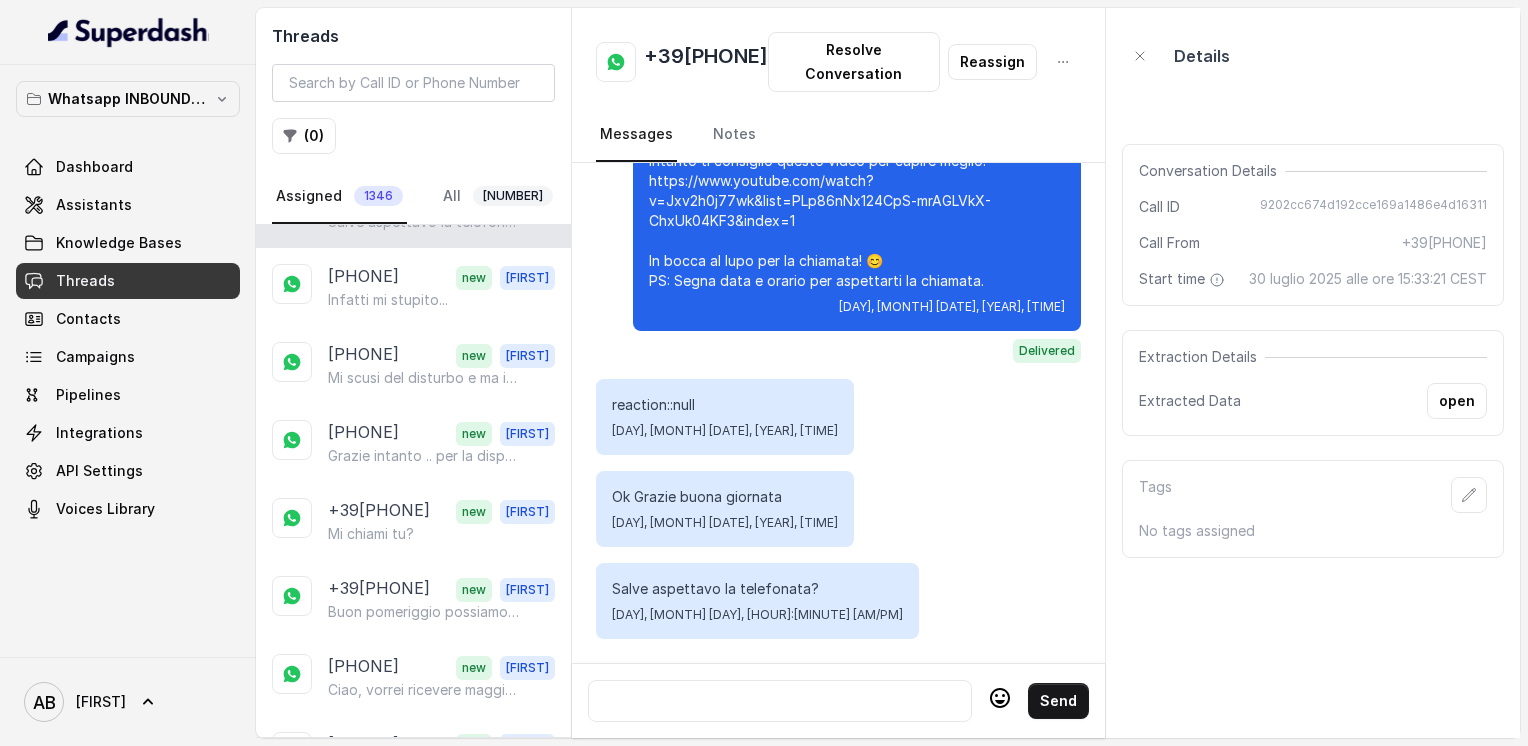 click on "[PHONE]" at bounding box center (363, 277) 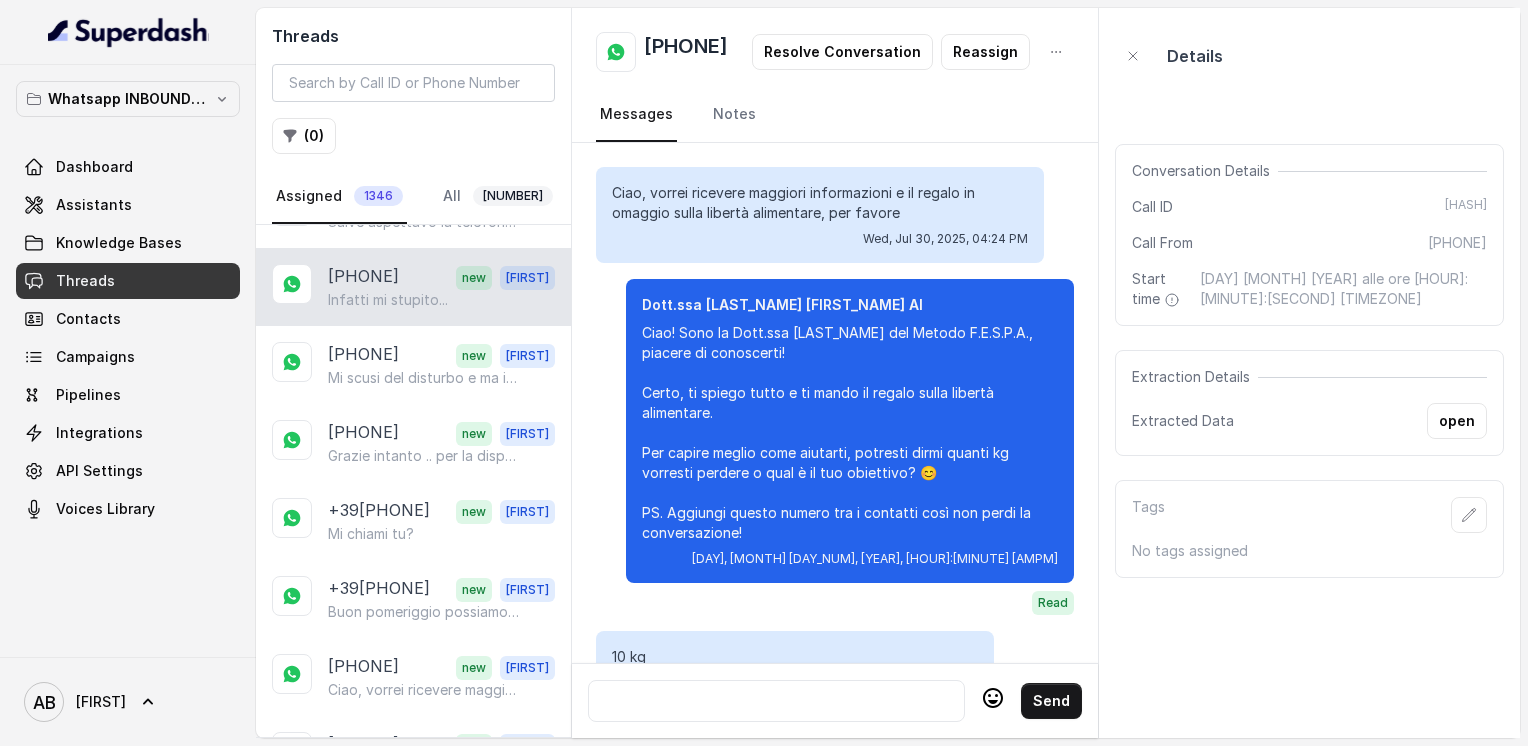 scroll, scrollTop: 3740, scrollLeft: 0, axis: vertical 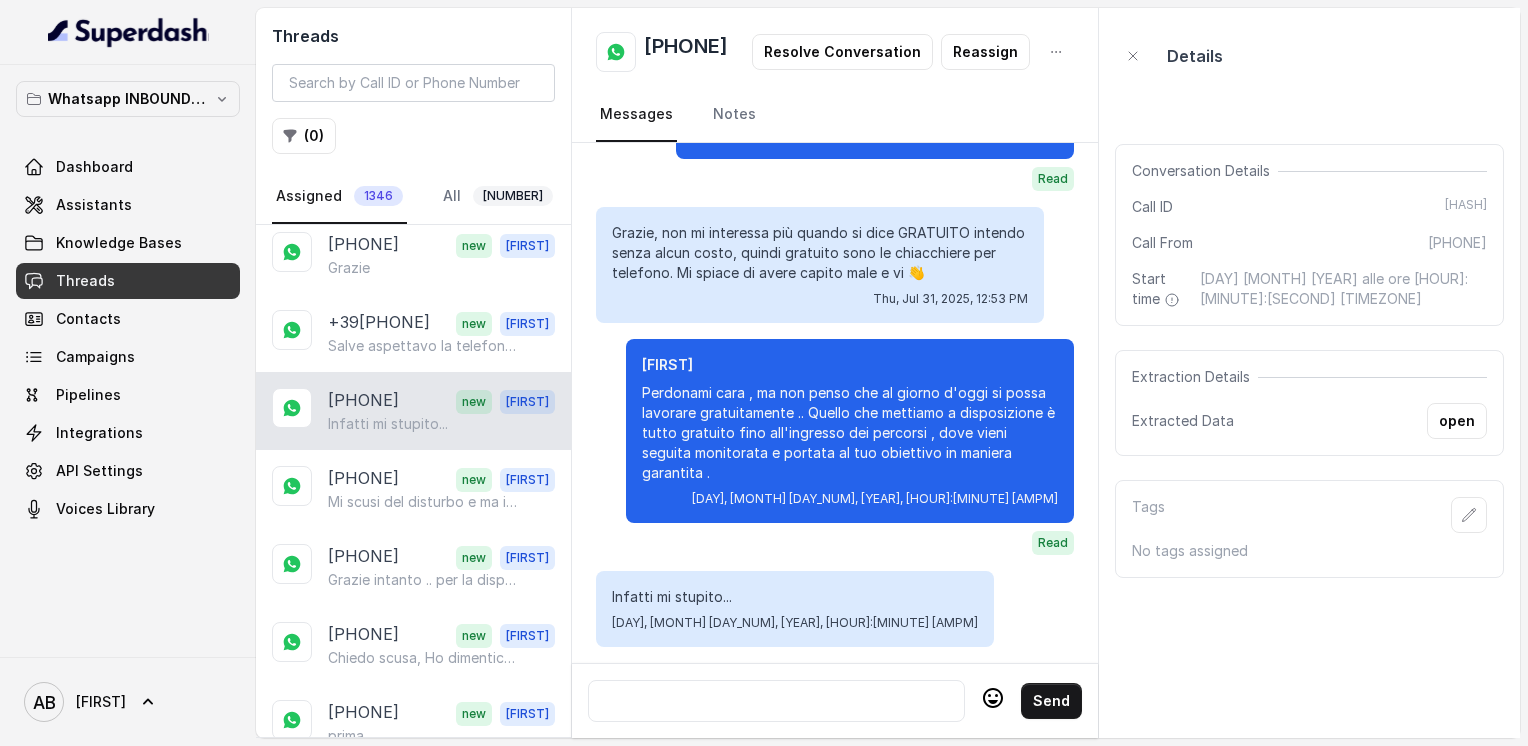 click on "Io son qui non appena sai quando puoi ritagliarti 5 minuti 🌺" at bounding box center (424, 836) 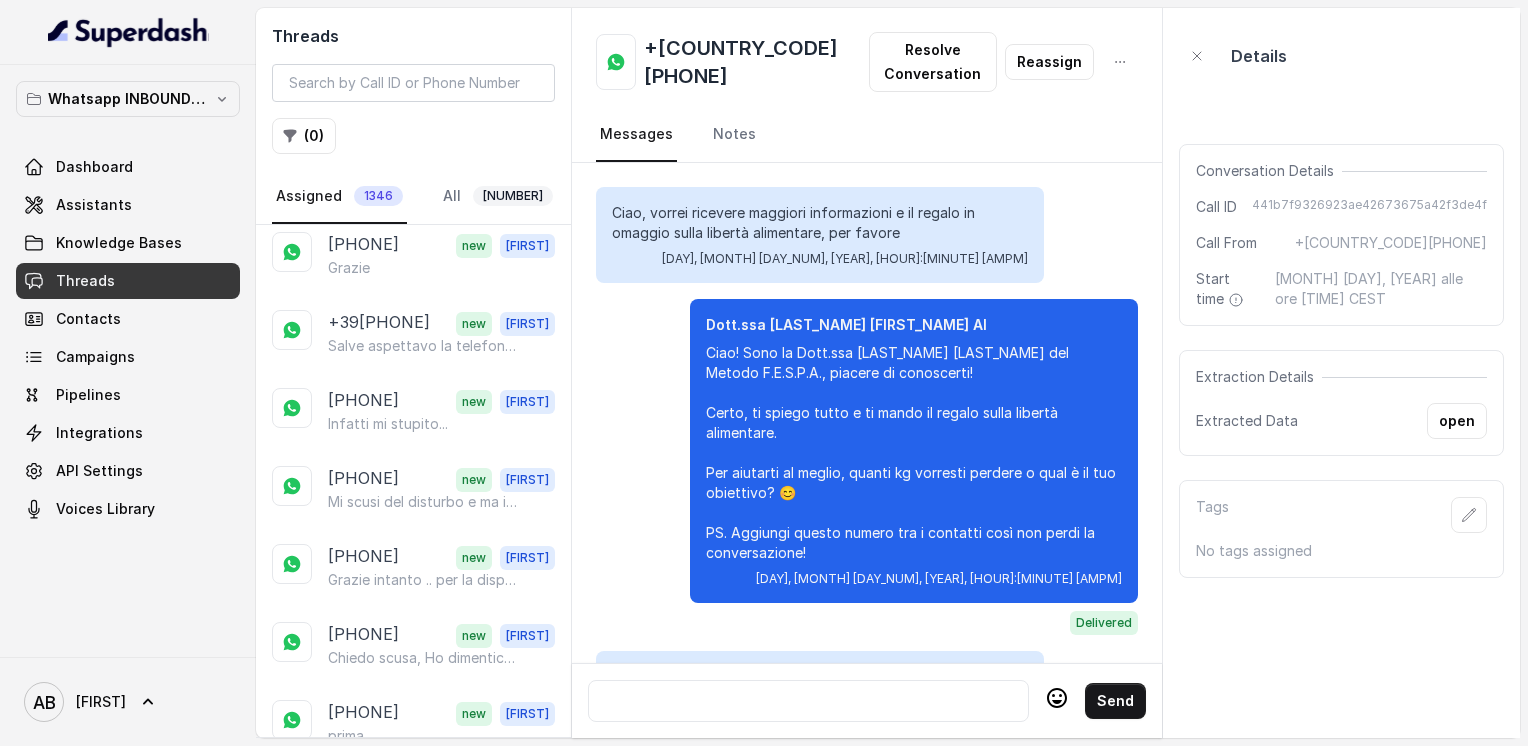 scroll, scrollTop: 3248, scrollLeft: 0, axis: vertical 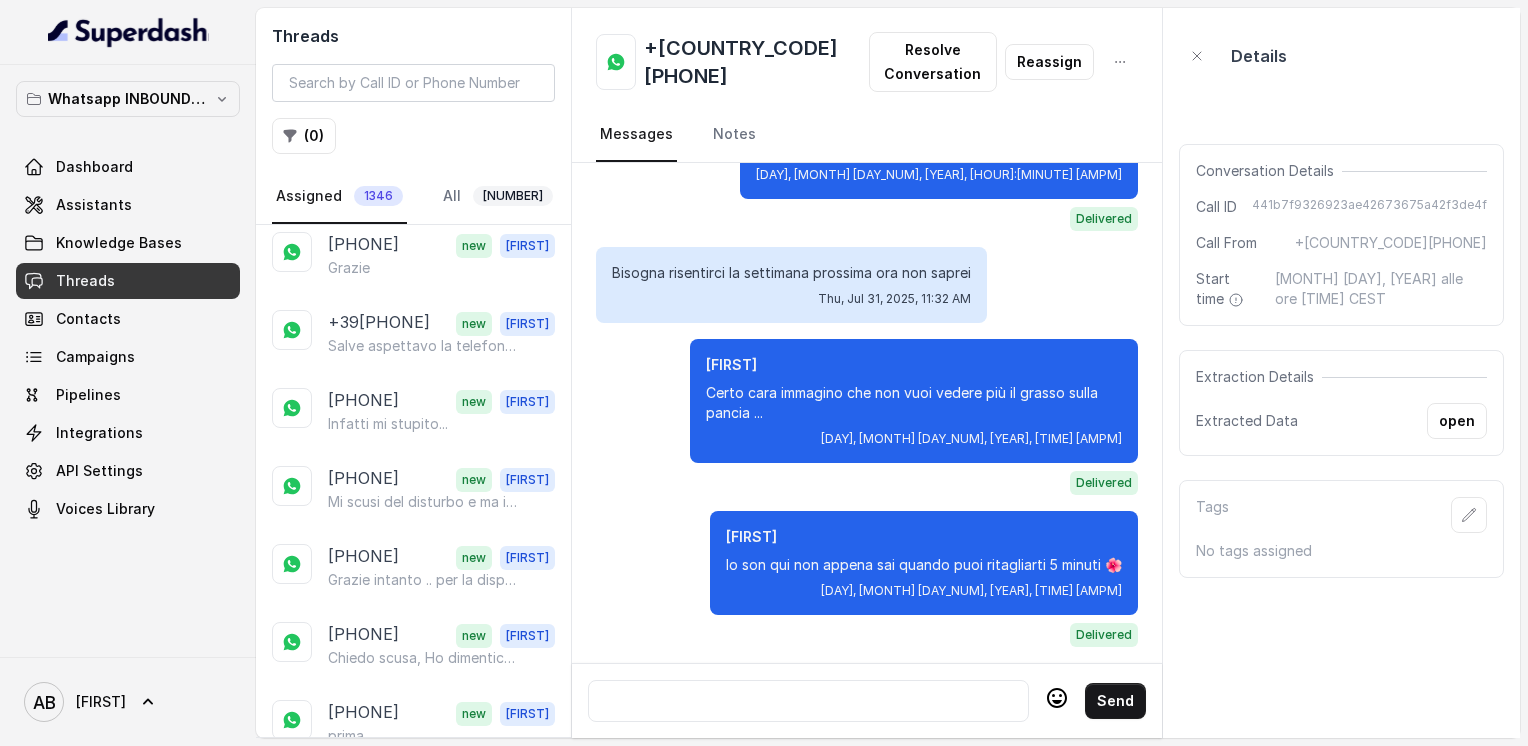 click on "+39[PHONE] [NAME]" at bounding box center (441, 969) 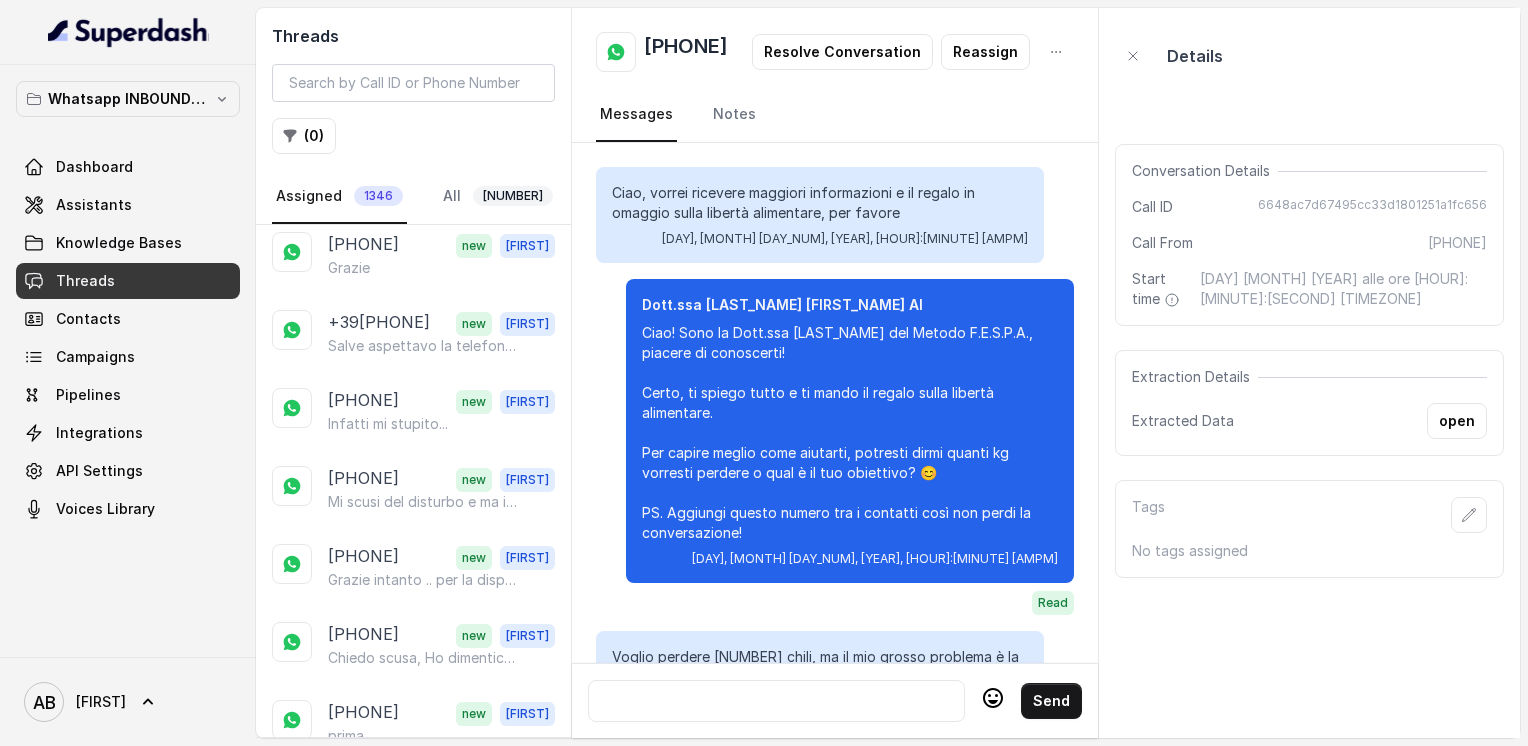 scroll, scrollTop: 1544, scrollLeft: 0, axis: vertical 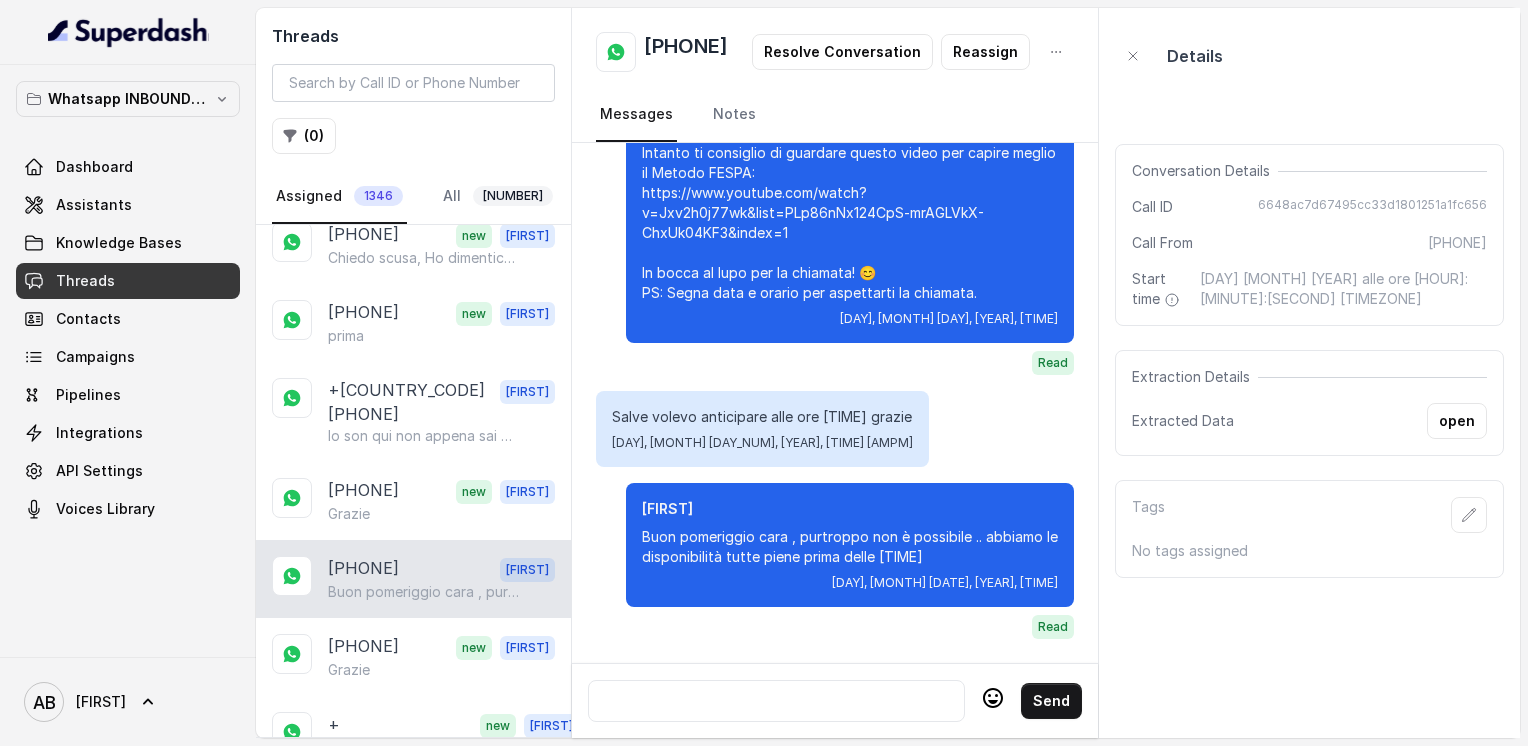 click on "Ok Alessandro, Ok!molta grazie 💖" at bounding box center [413, 859] 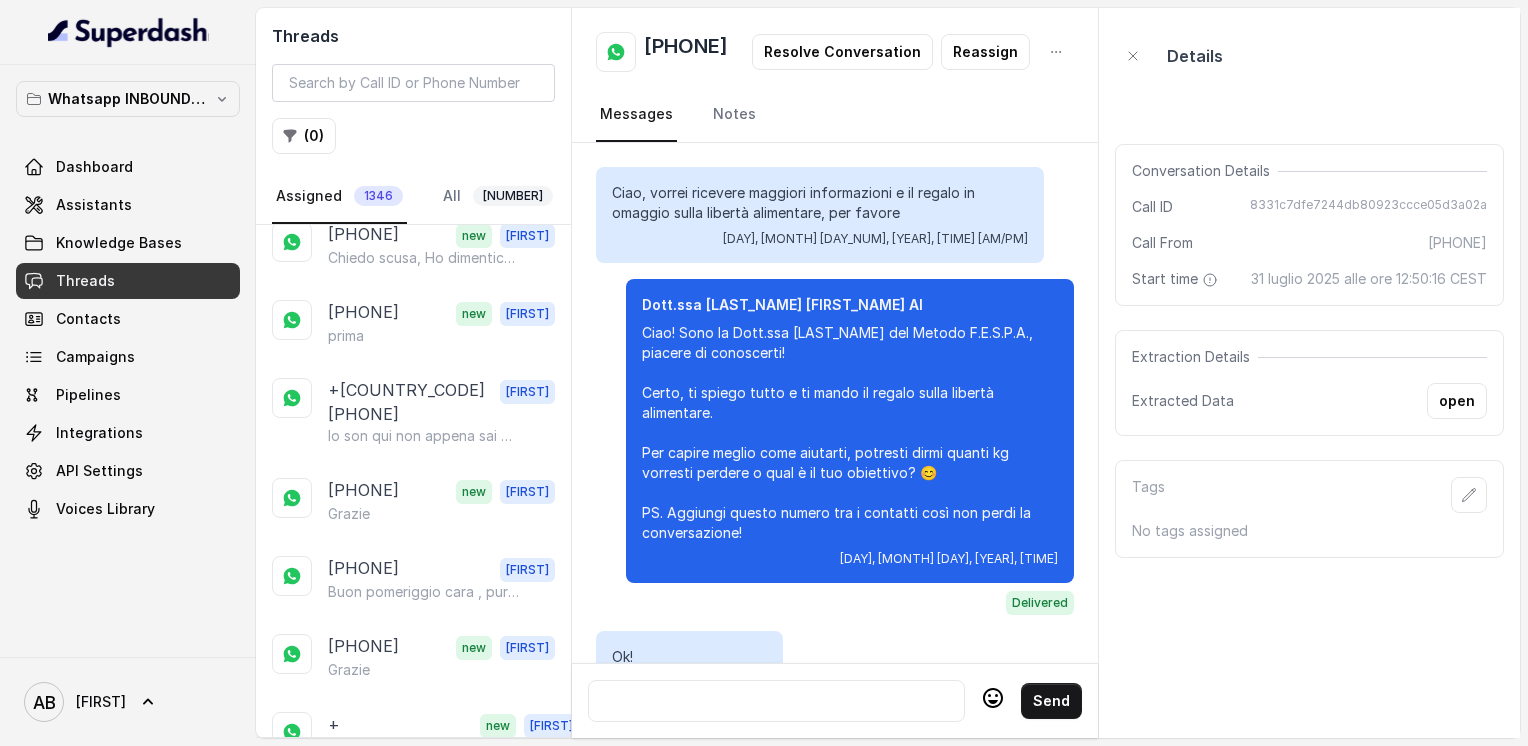 scroll, scrollTop: 2680, scrollLeft: 0, axis: vertical 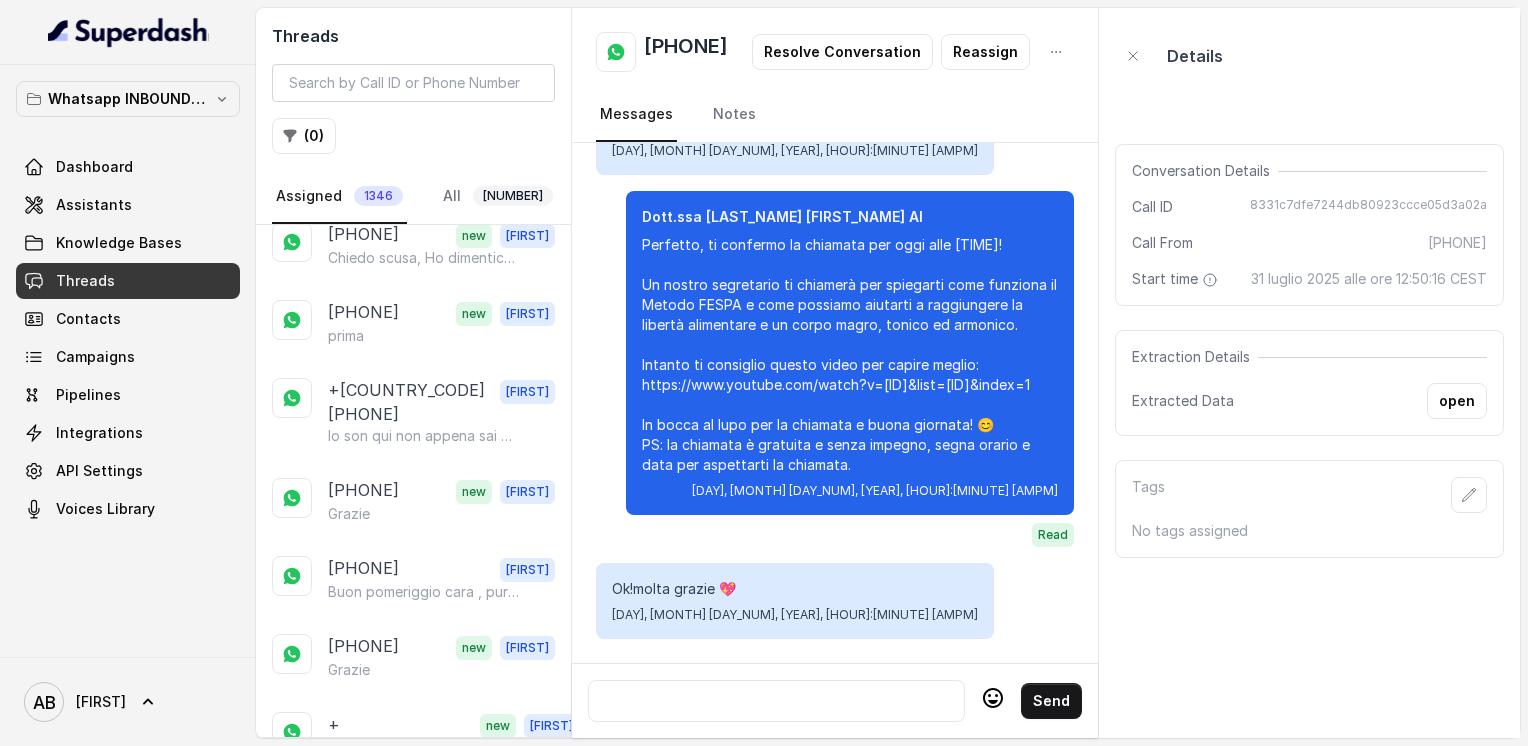 click on "Ok a più tardi" at bounding box center (372, 950) 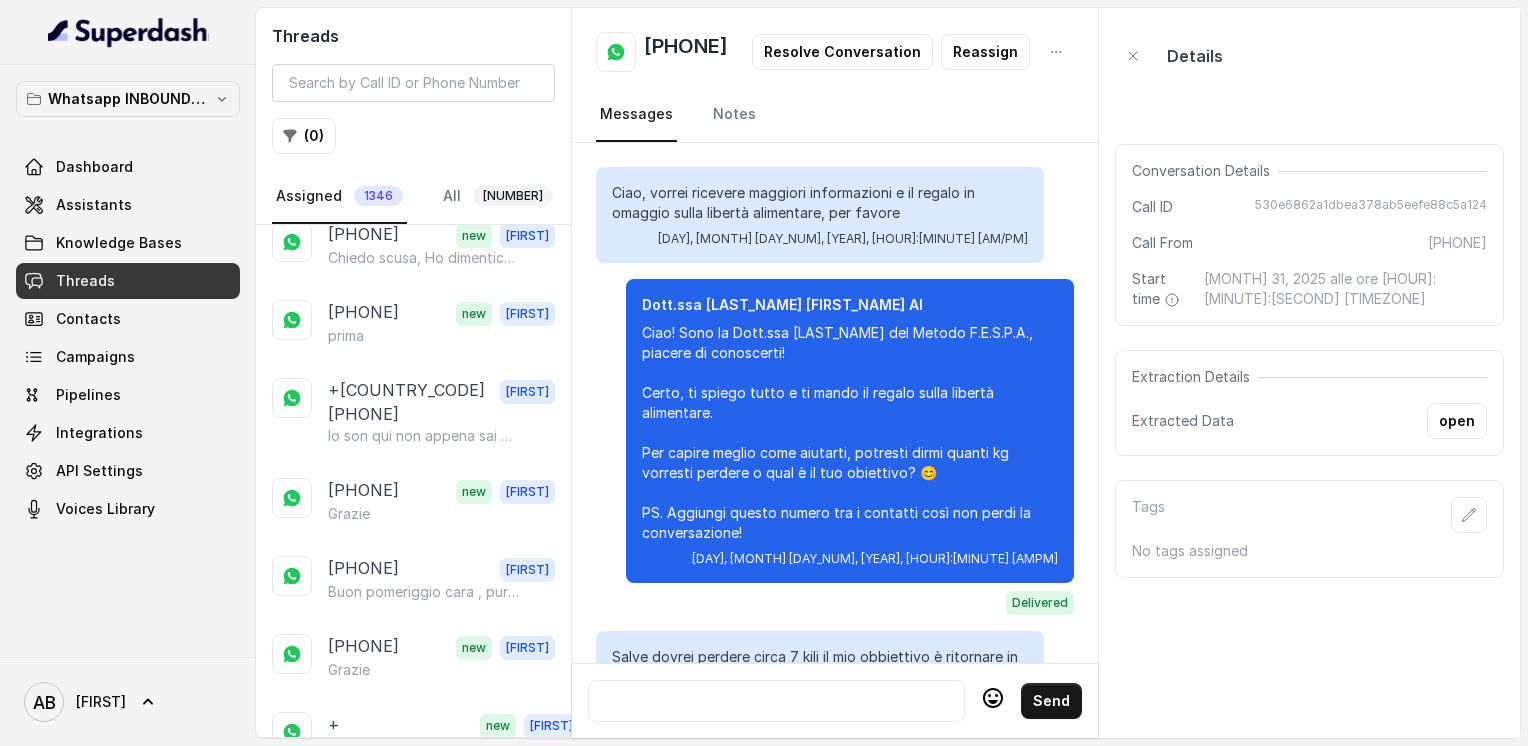 scroll, scrollTop: 5304, scrollLeft: 0, axis: vertical 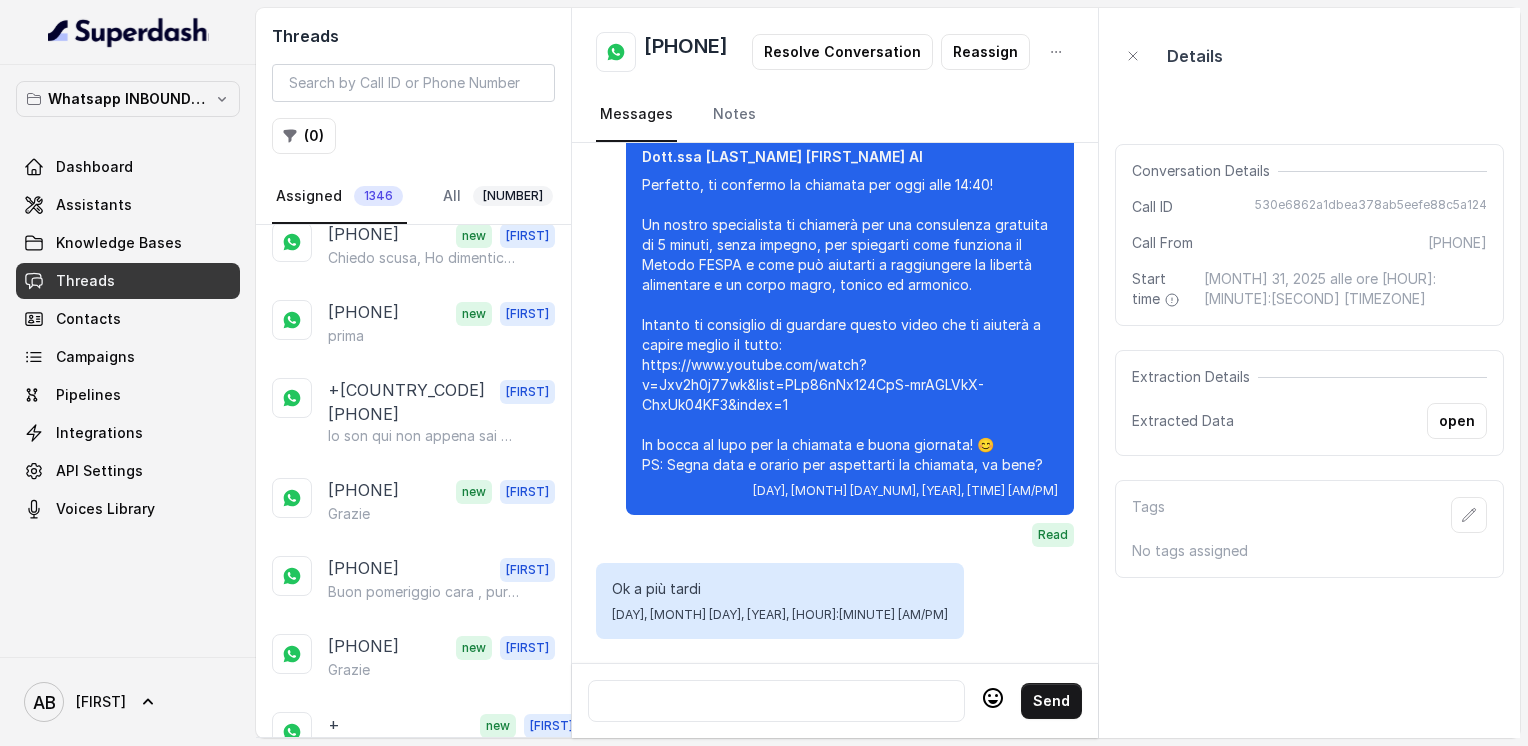 click on "[PHONE]" at bounding box center (363, 1005) 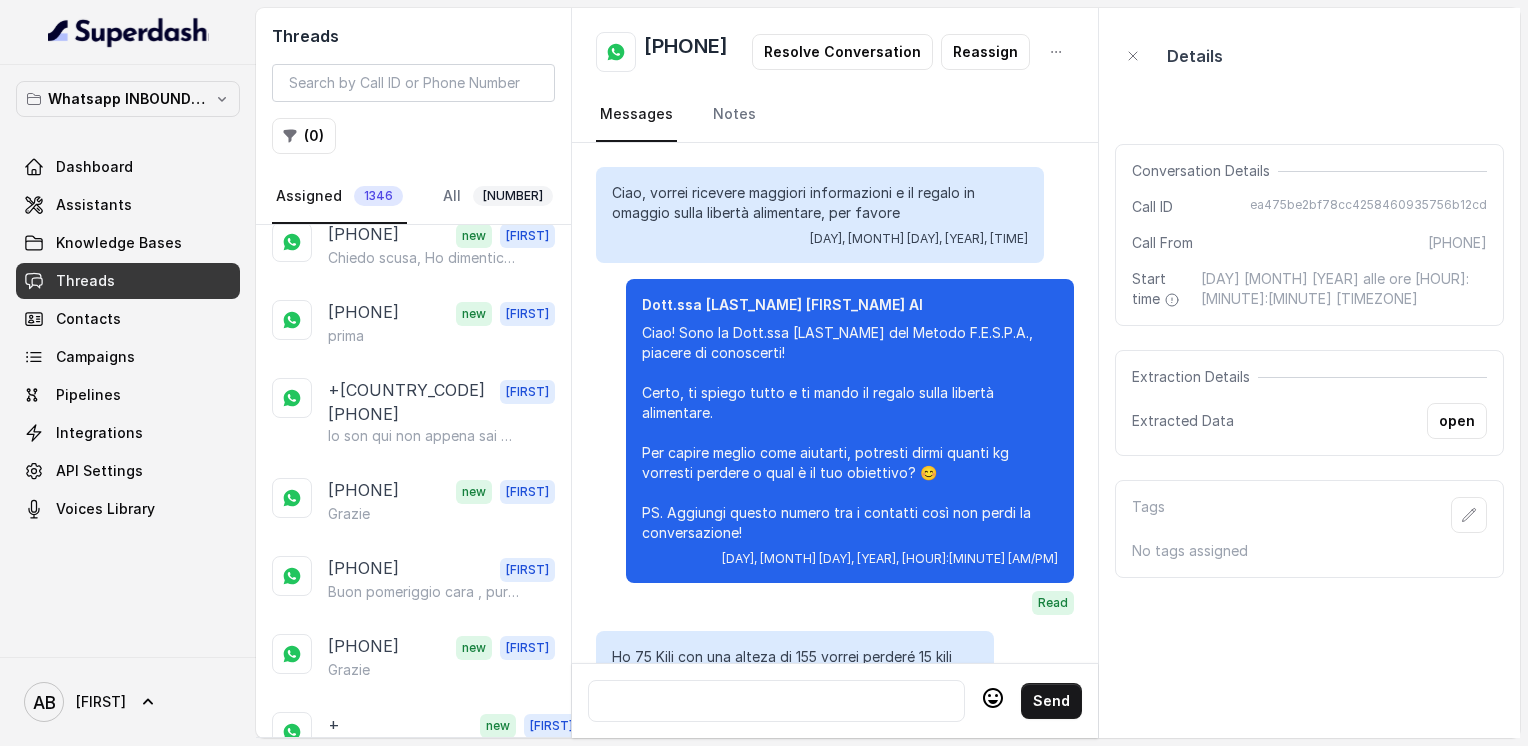scroll, scrollTop: 1728, scrollLeft: 0, axis: vertical 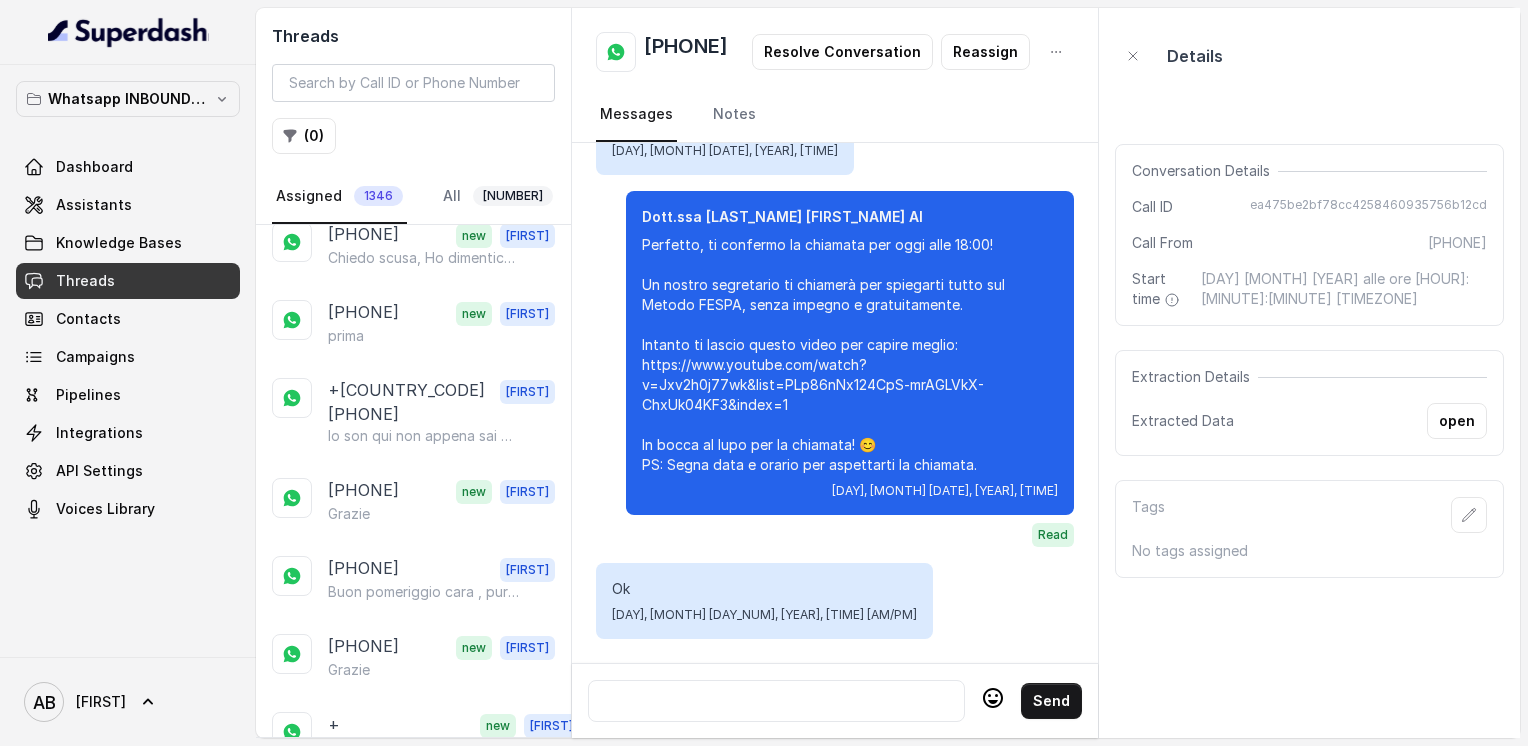 click on "Grazie" at bounding box center (441, 1106) 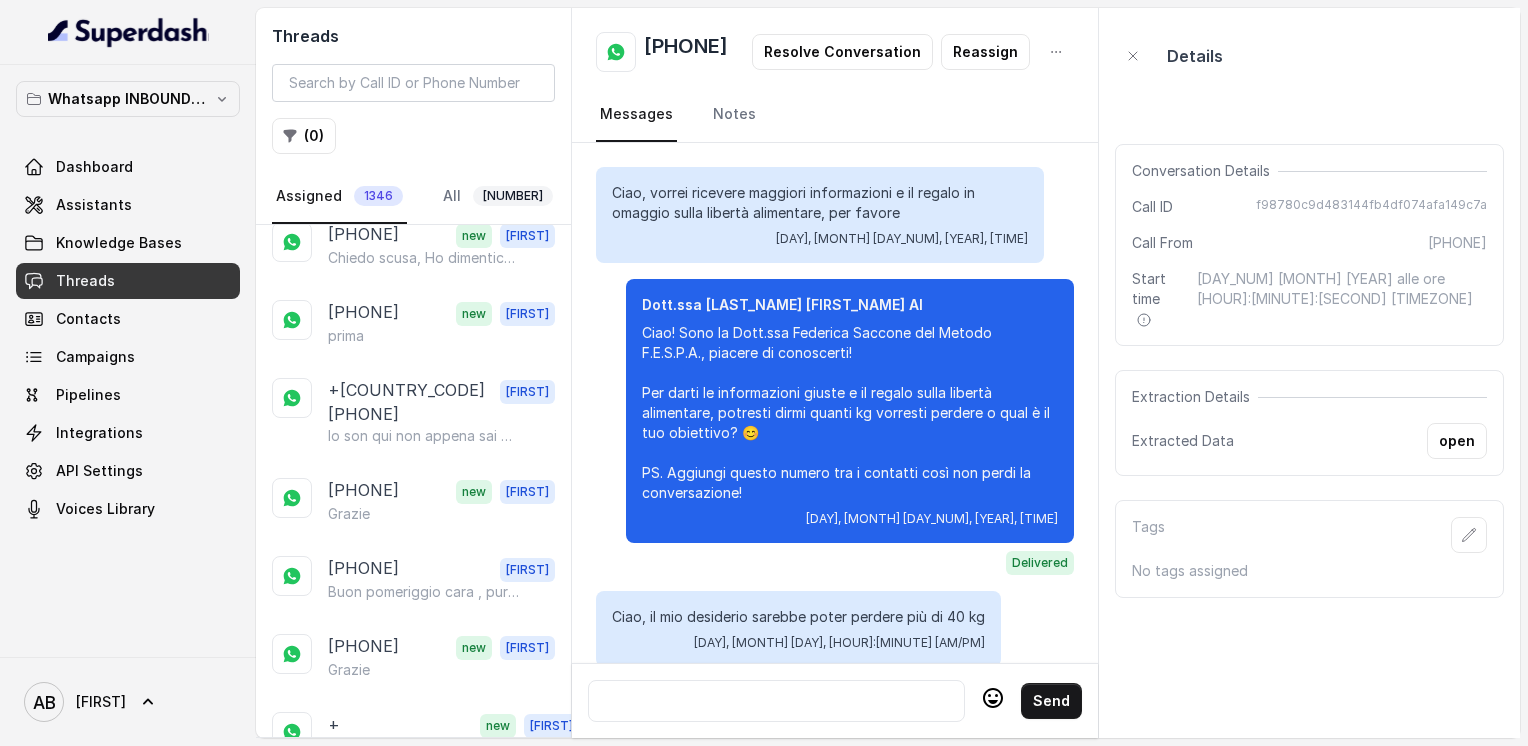 scroll, scrollTop: 2884, scrollLeft: 0, axis: vertical 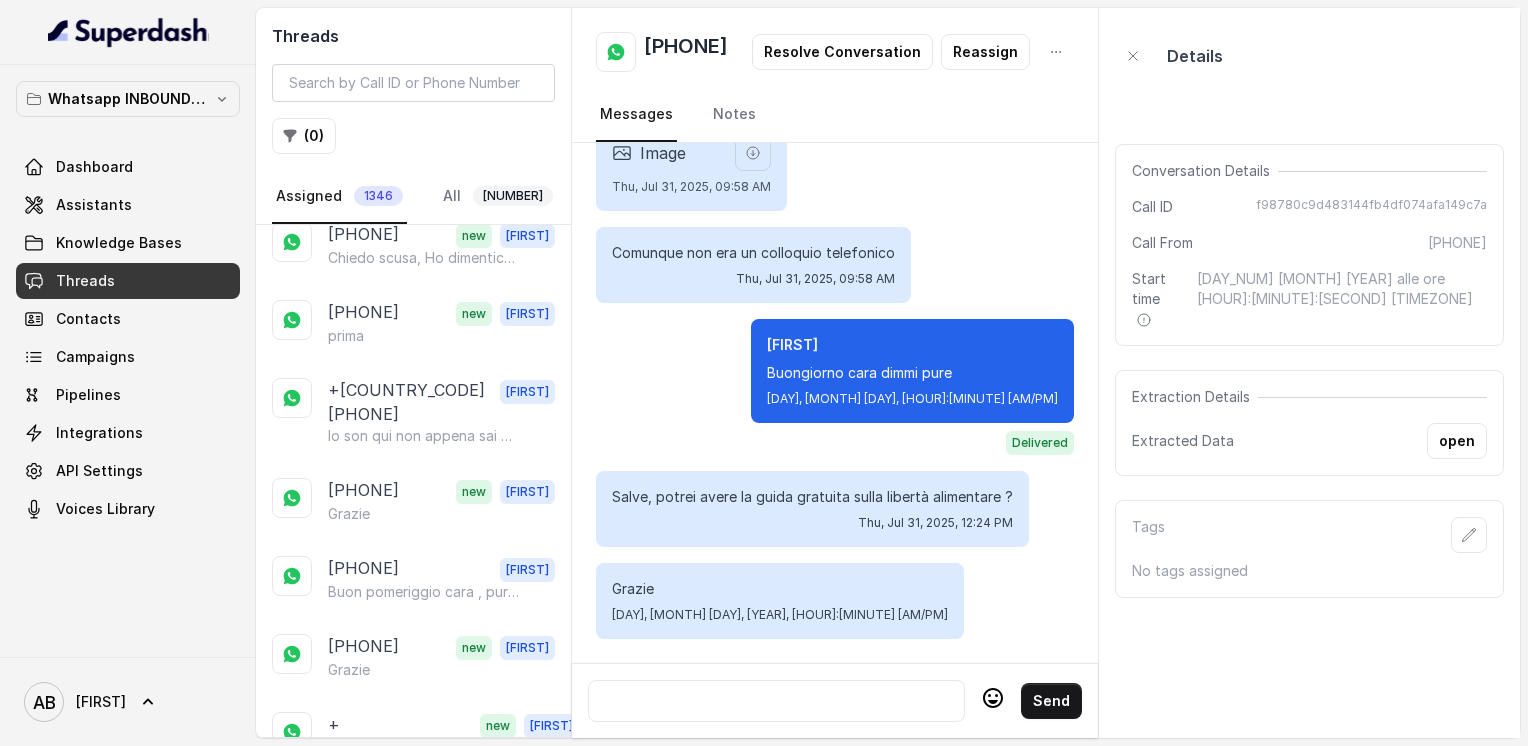 click on "[PHONE]   [FIRST] [LAST] va bene cara , nessun problema" at bounding box center (413, 1171) 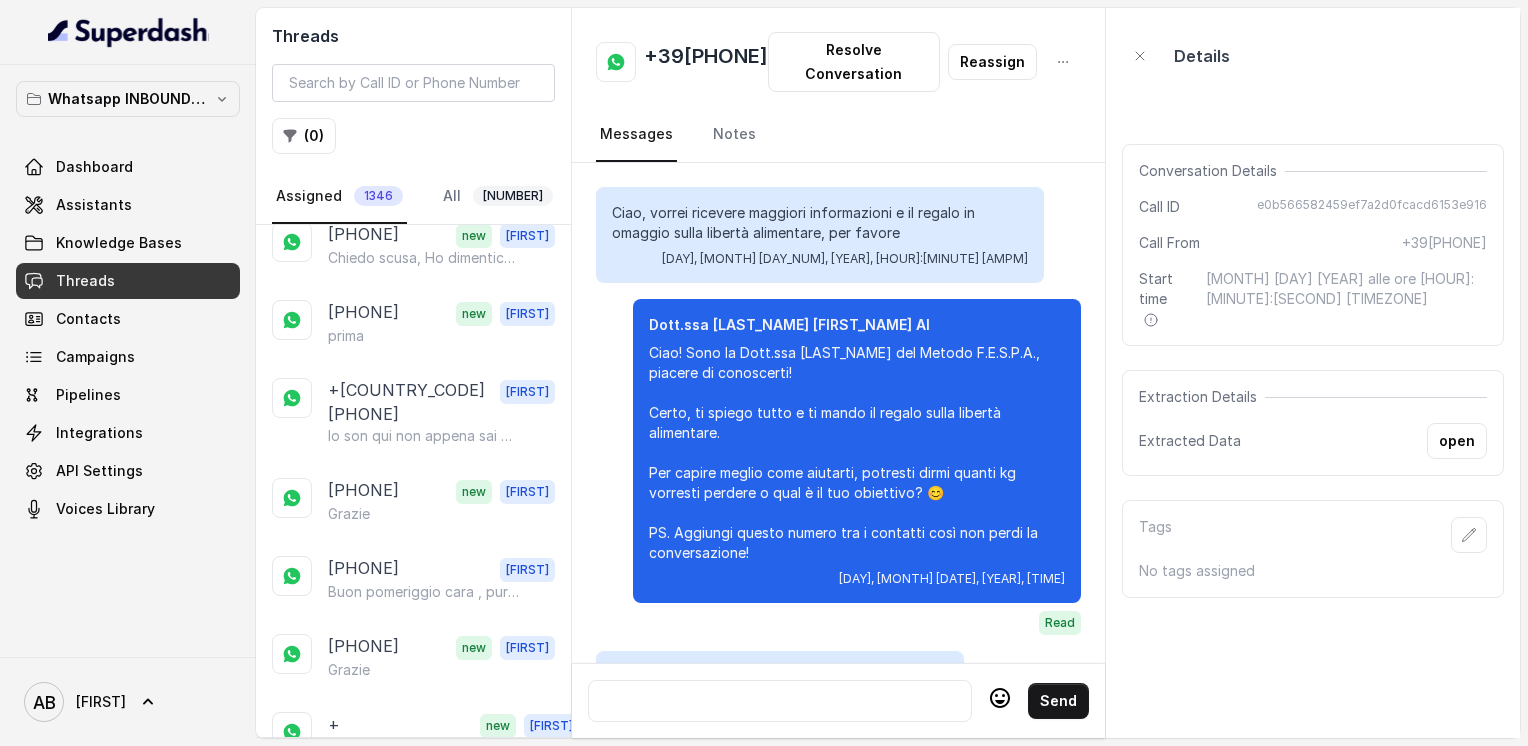 scroll, scrollTop: 2304, scrollLeft: 0, axis: vertical 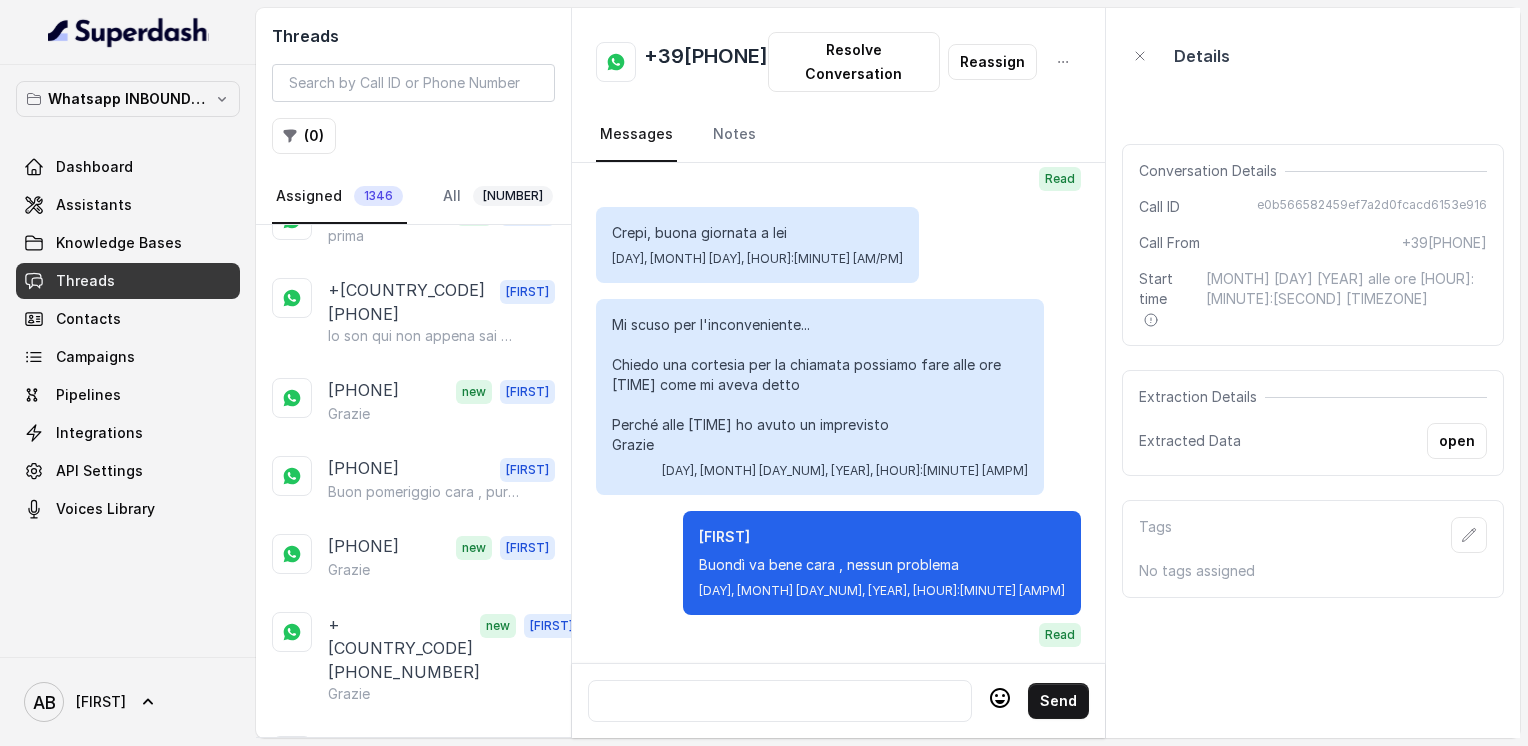 click on "Grazie" at bounding box center [349, 1006] 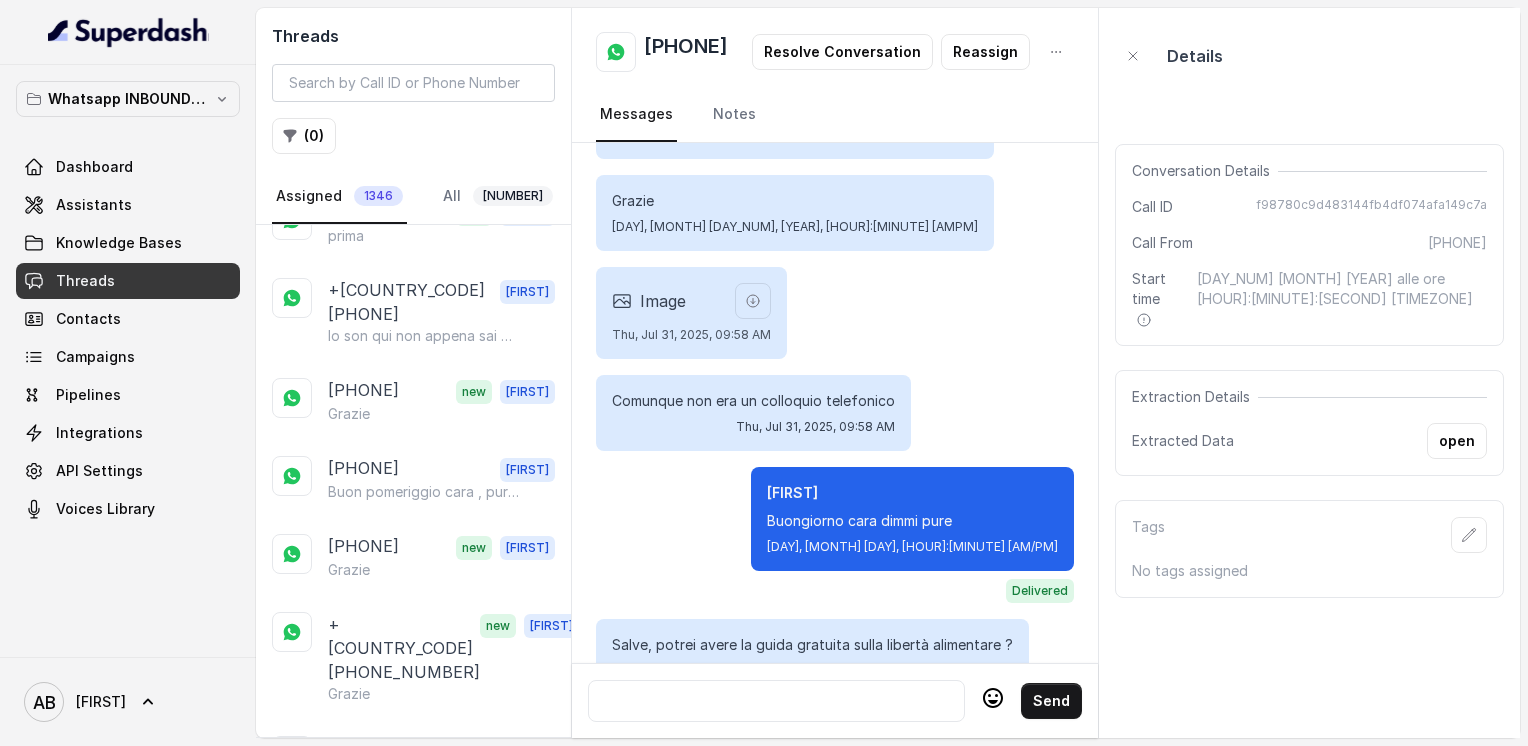 scroll, scrollTop: 2684, scrollLeft: 0, axis: vertical 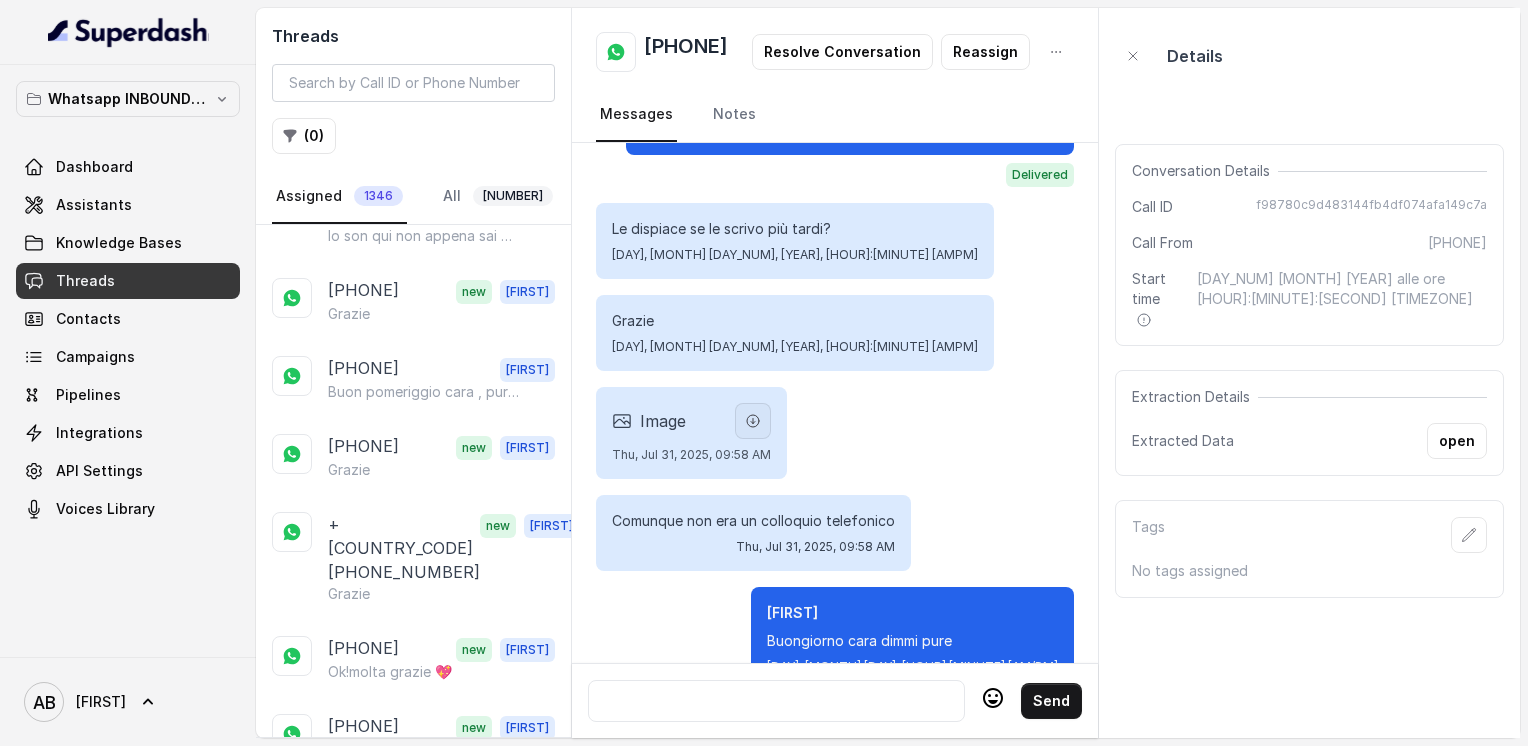 click 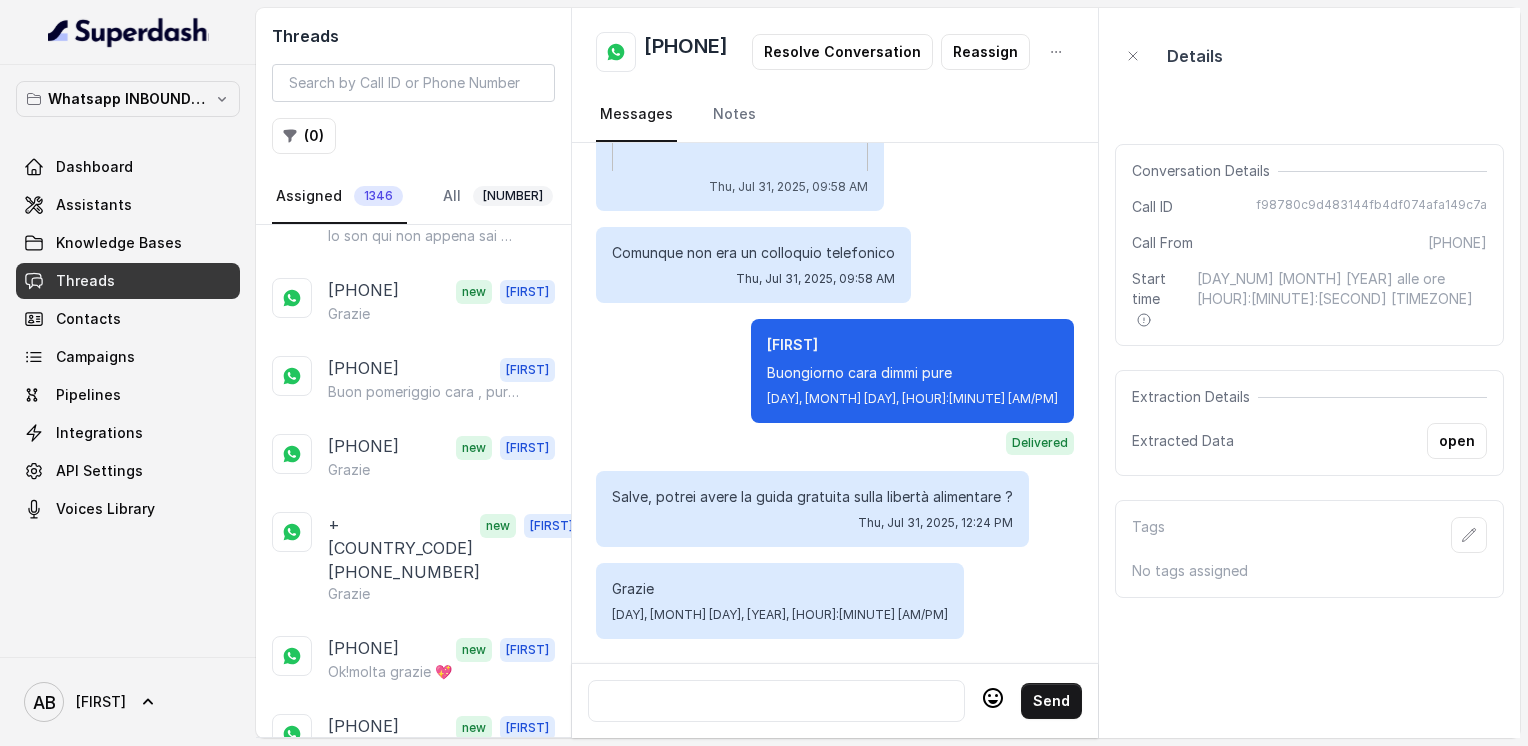 scroll, scrollTop: 3104, scrollLeft: 0, axis: vertical 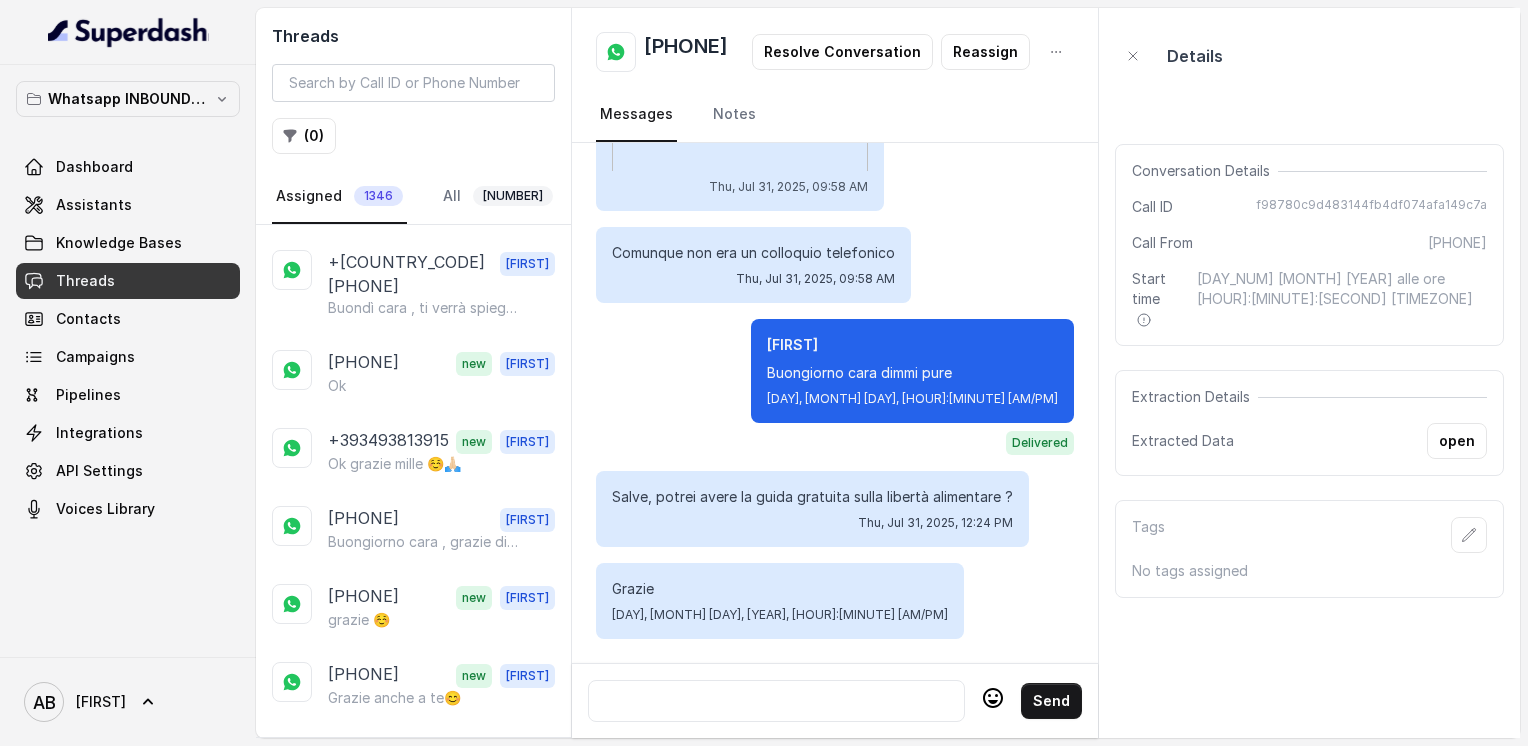 click on "+39[PHONE]" at bounding box center [379, 1157] 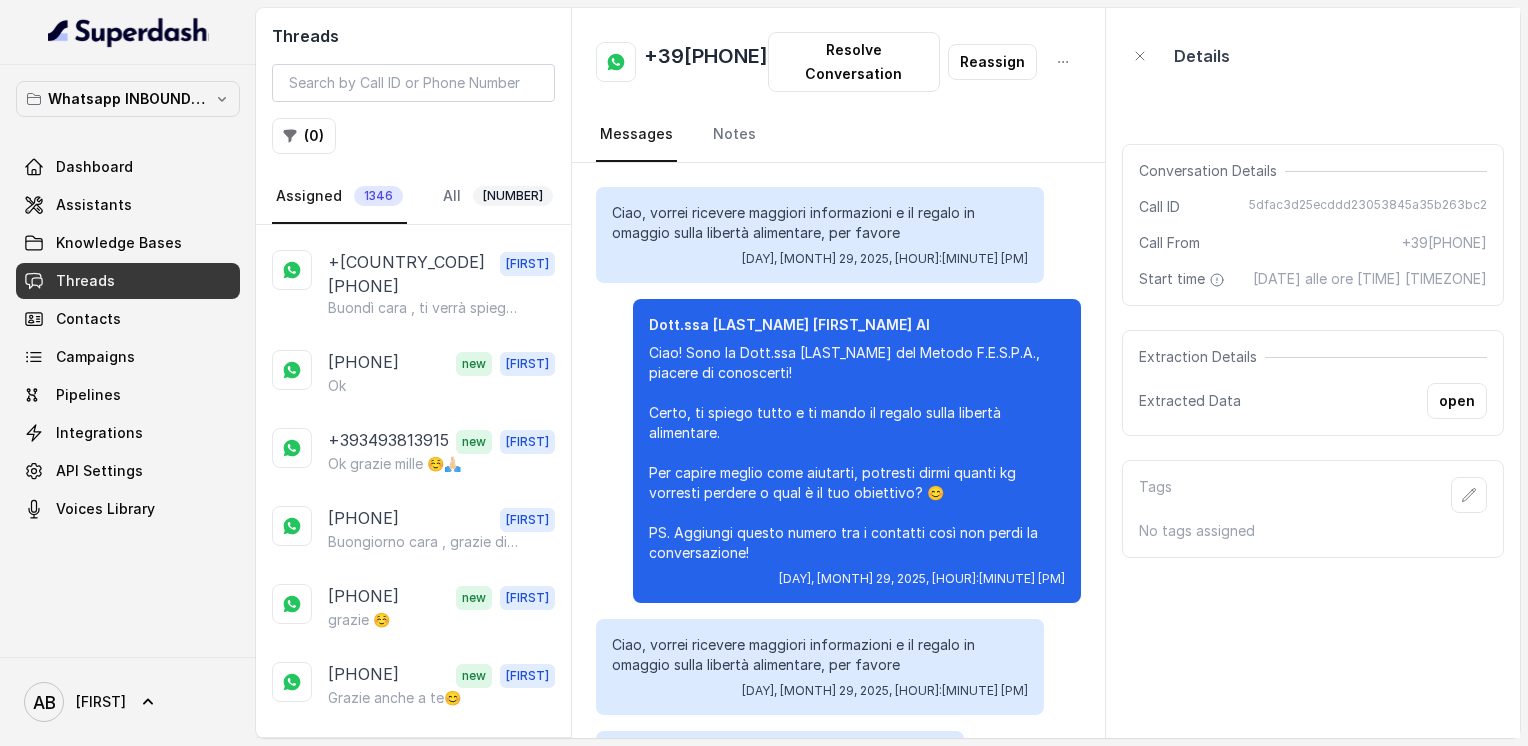 scroll, scrollTop: 711, scrollLeft: 0, axis: vertical 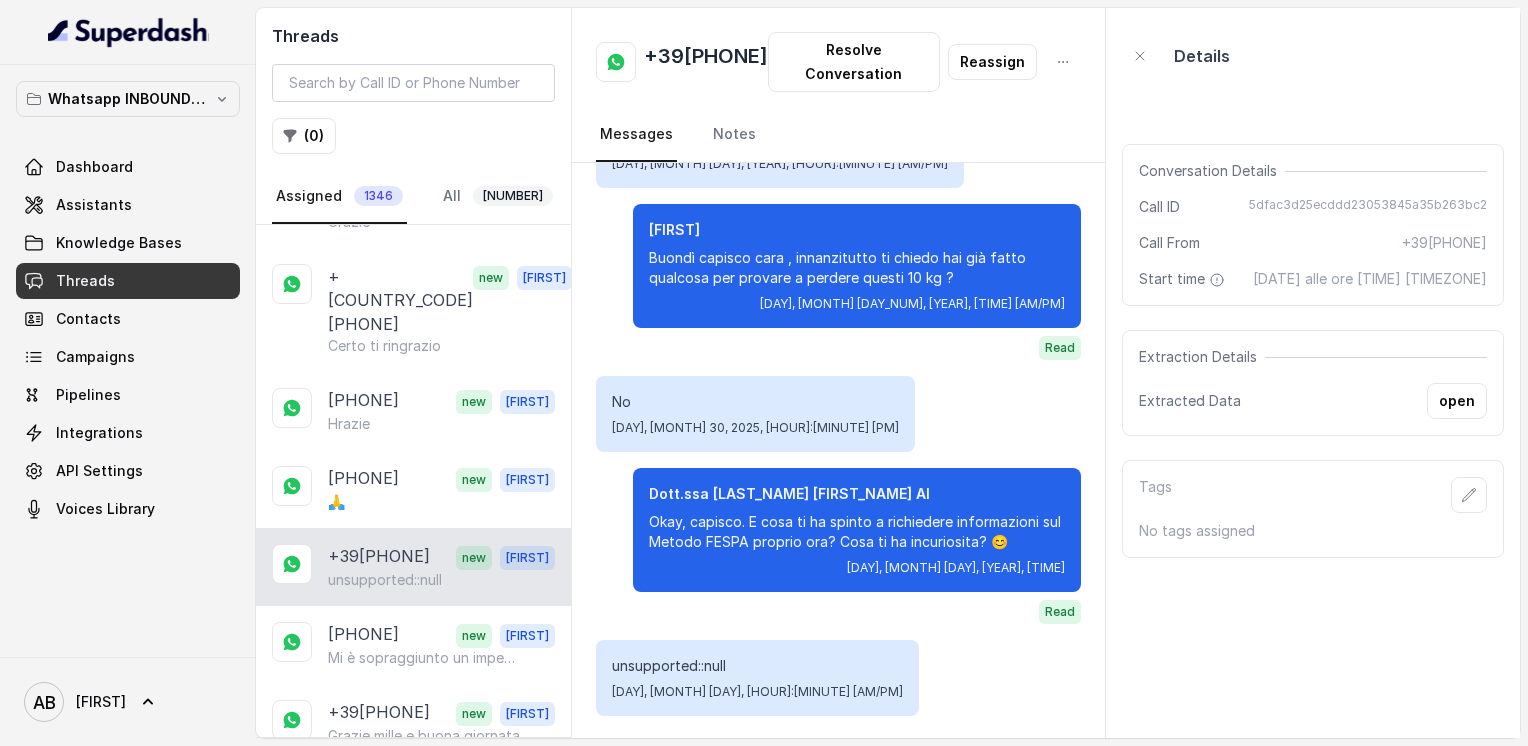 click on "NON mi chiamate domani... Grazie..." at bounding box center [424, 1172] 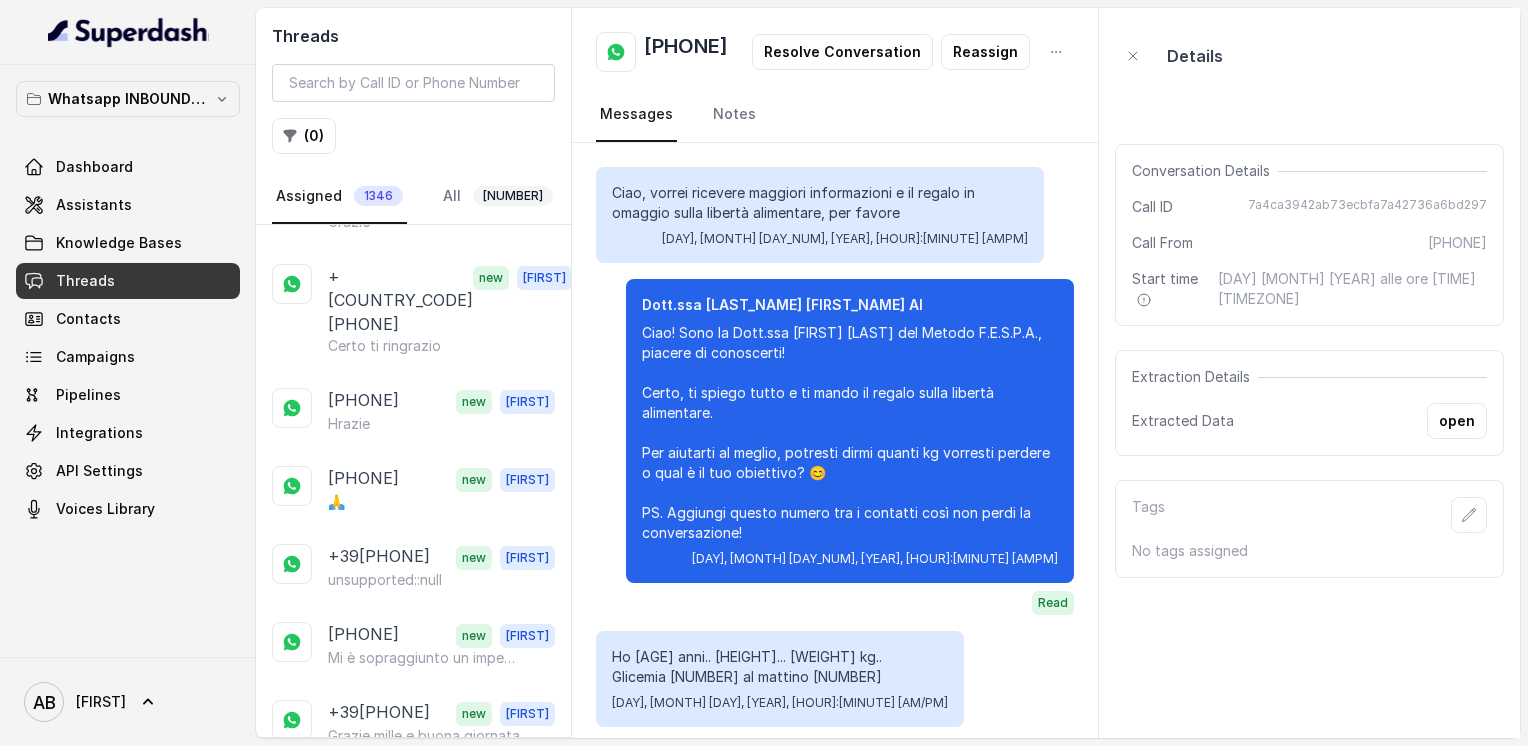 scroll, scrollTop: 3047, scrollLeft: 0, axis: vertical 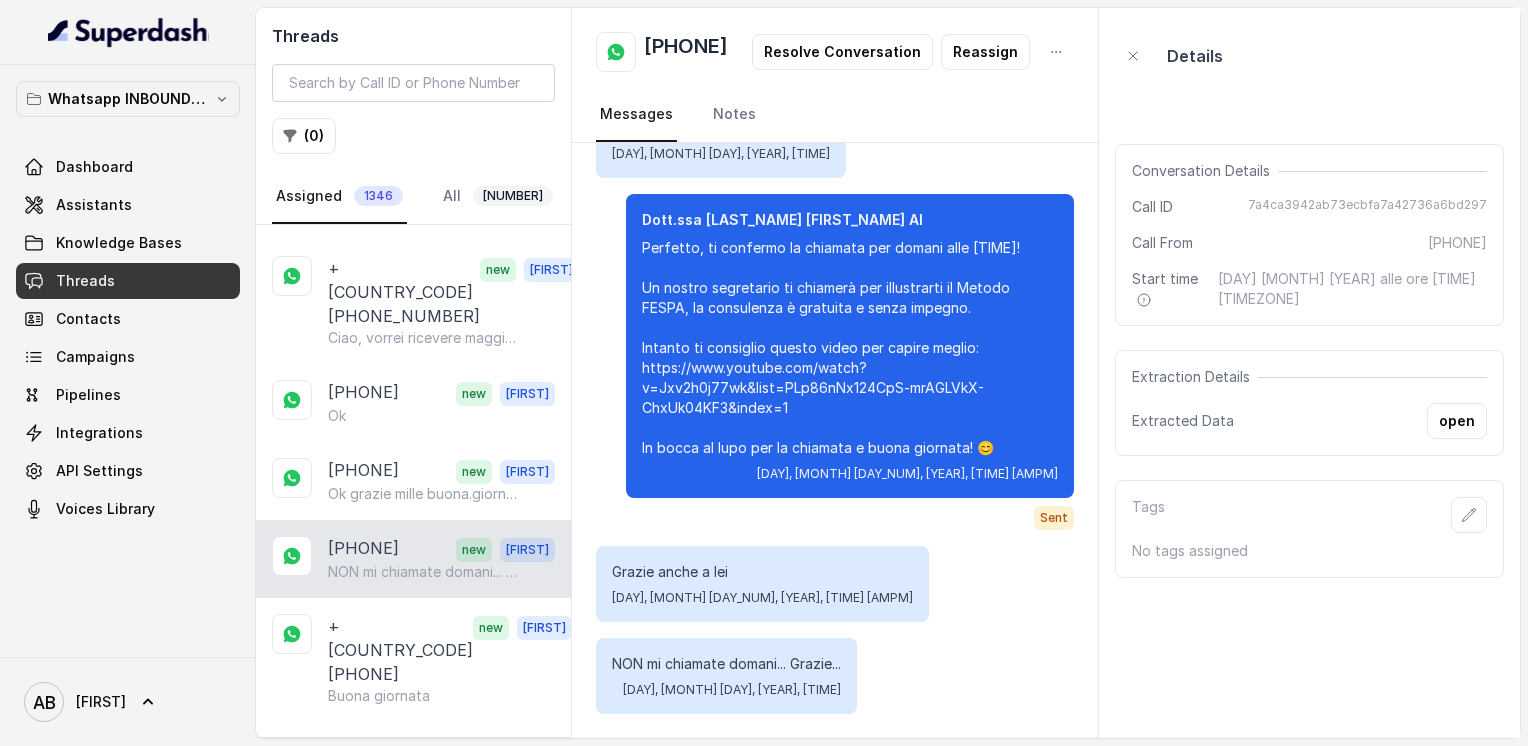 click on "+[COUNTRY_CODE][PHONE]" at bounding box center [400, 1256] 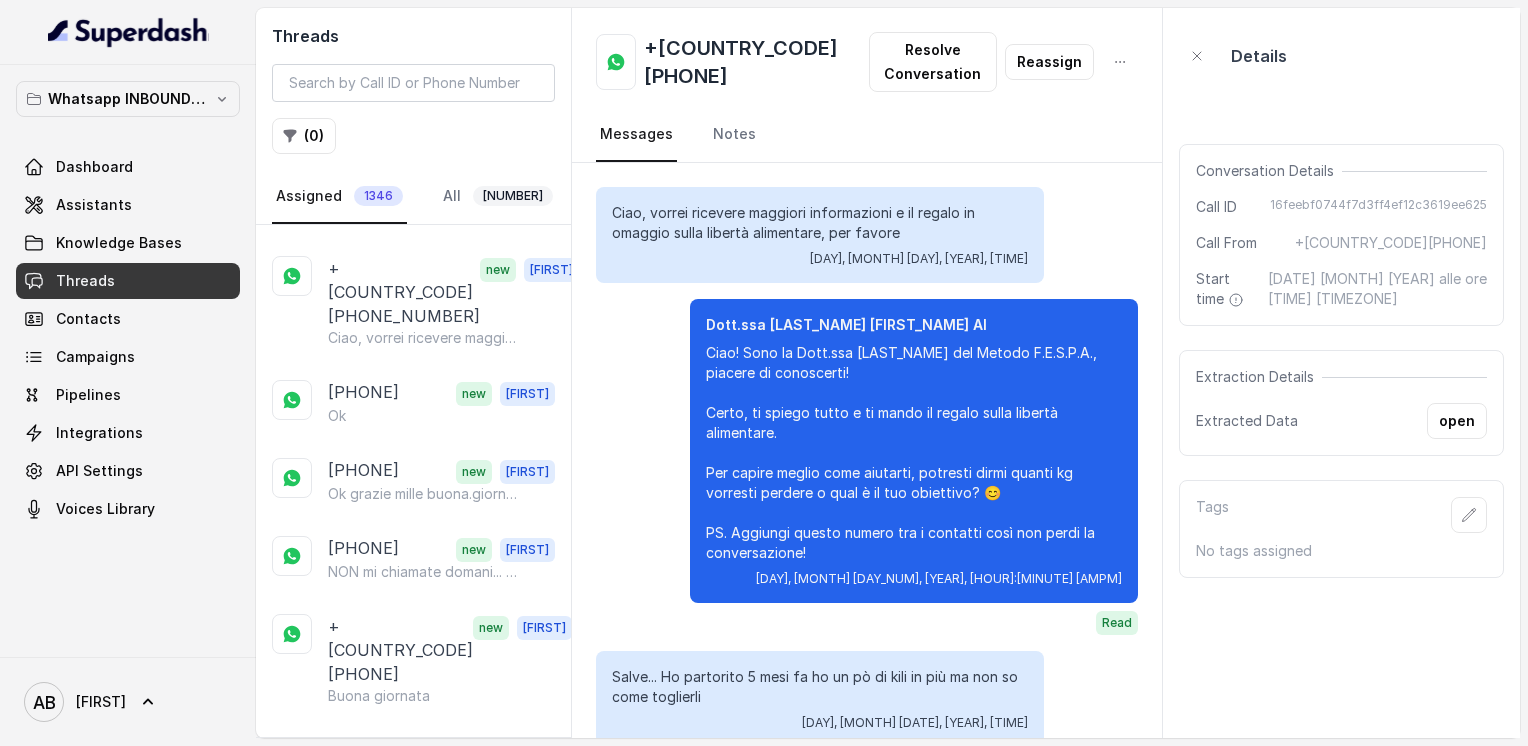 scroll, scrollTop: 2339, scrollLeft: 0, axis: vertical 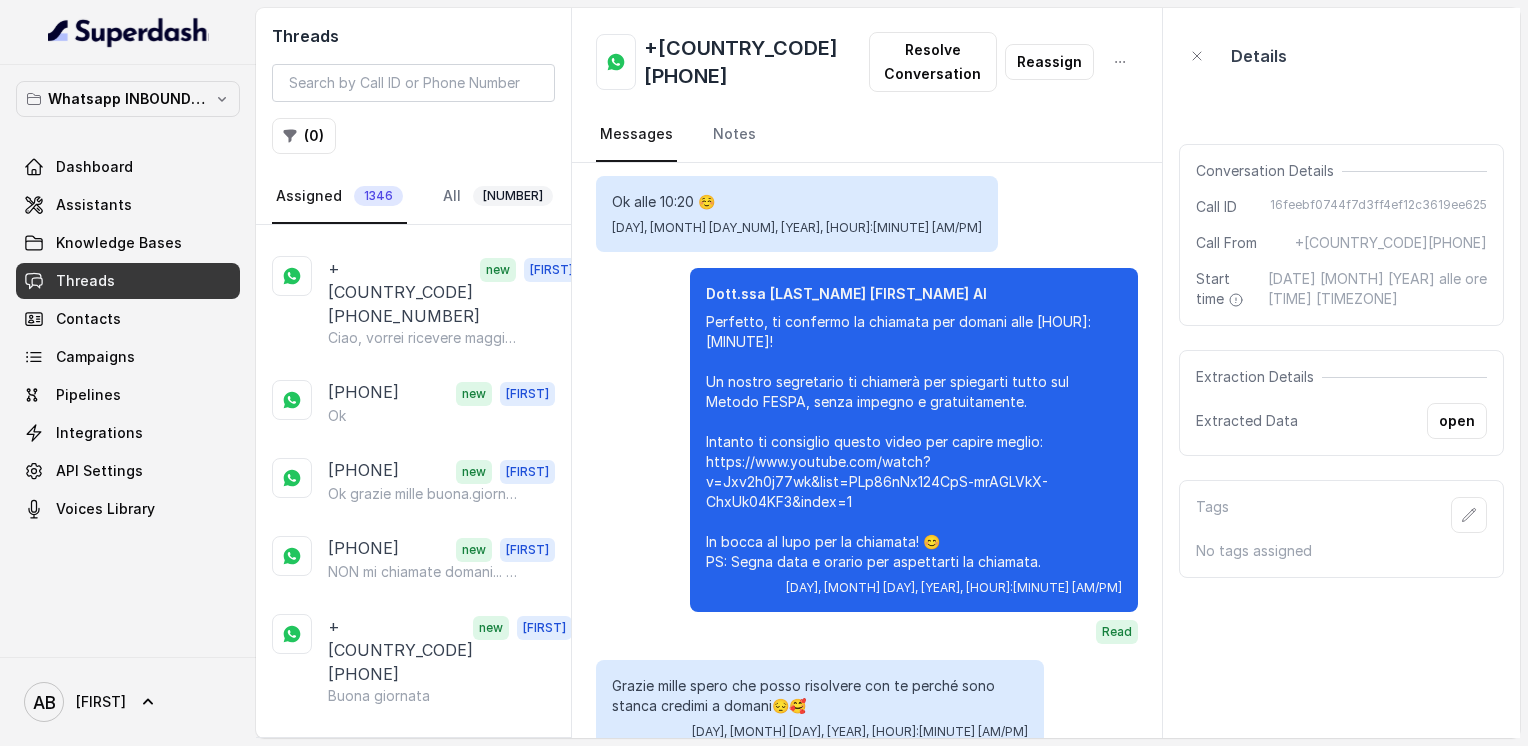 click on "[PHONE] [NAME] Scusa ma non sono stata bene" at bounding box center [413, 1569] 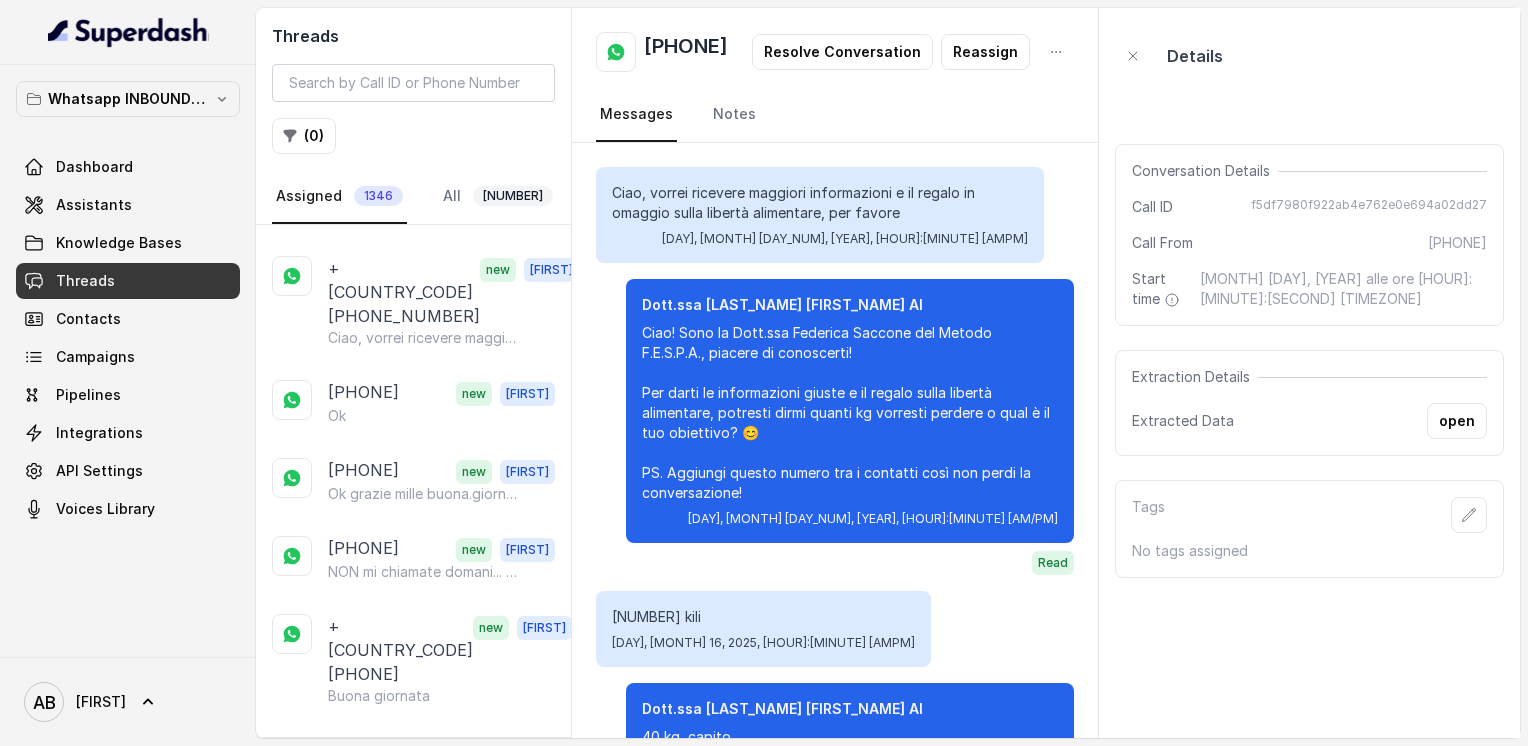 scroll, scrollTop: 3091, scrollLeft: 0, axis: vertical 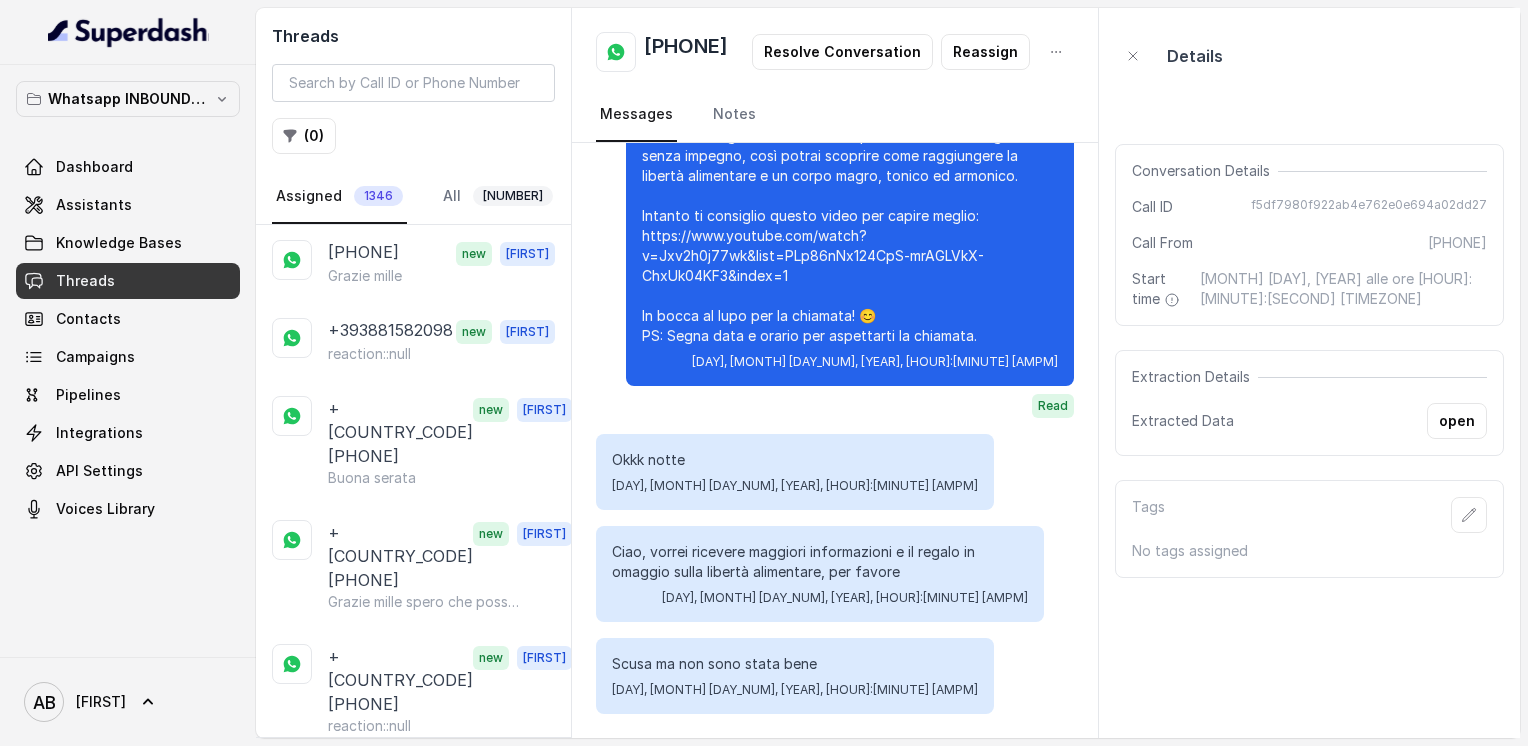 click on "+[COUNTRY_CODE][PHONE_NUMBER] new Alessandro Infatti mi stupito..." at bounding box center (413, 1415) 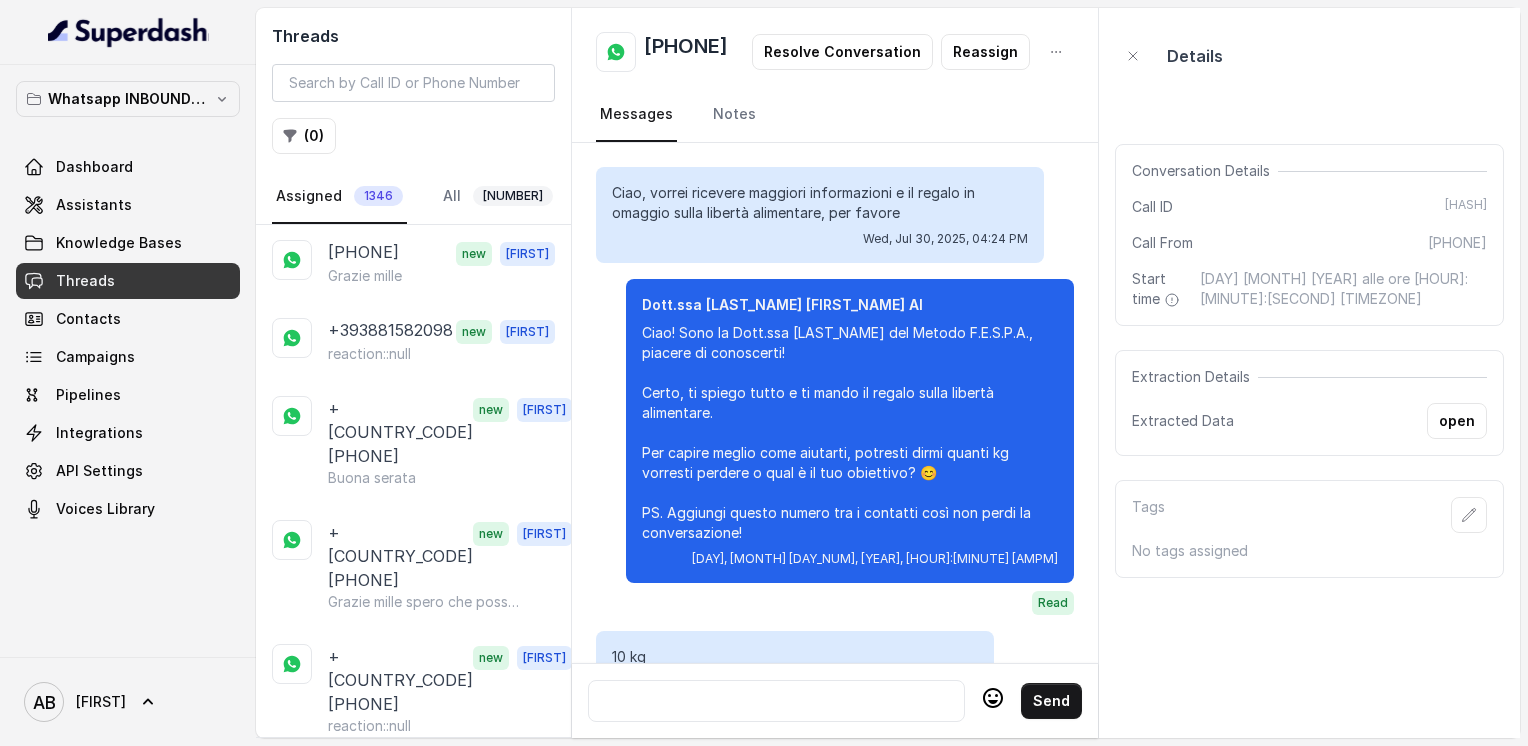 click on "+[COUNTRY_CODE][PHONE_NUMBER] new Alessandro Infatti mi stupito..." at bounding box center (413, 1415) 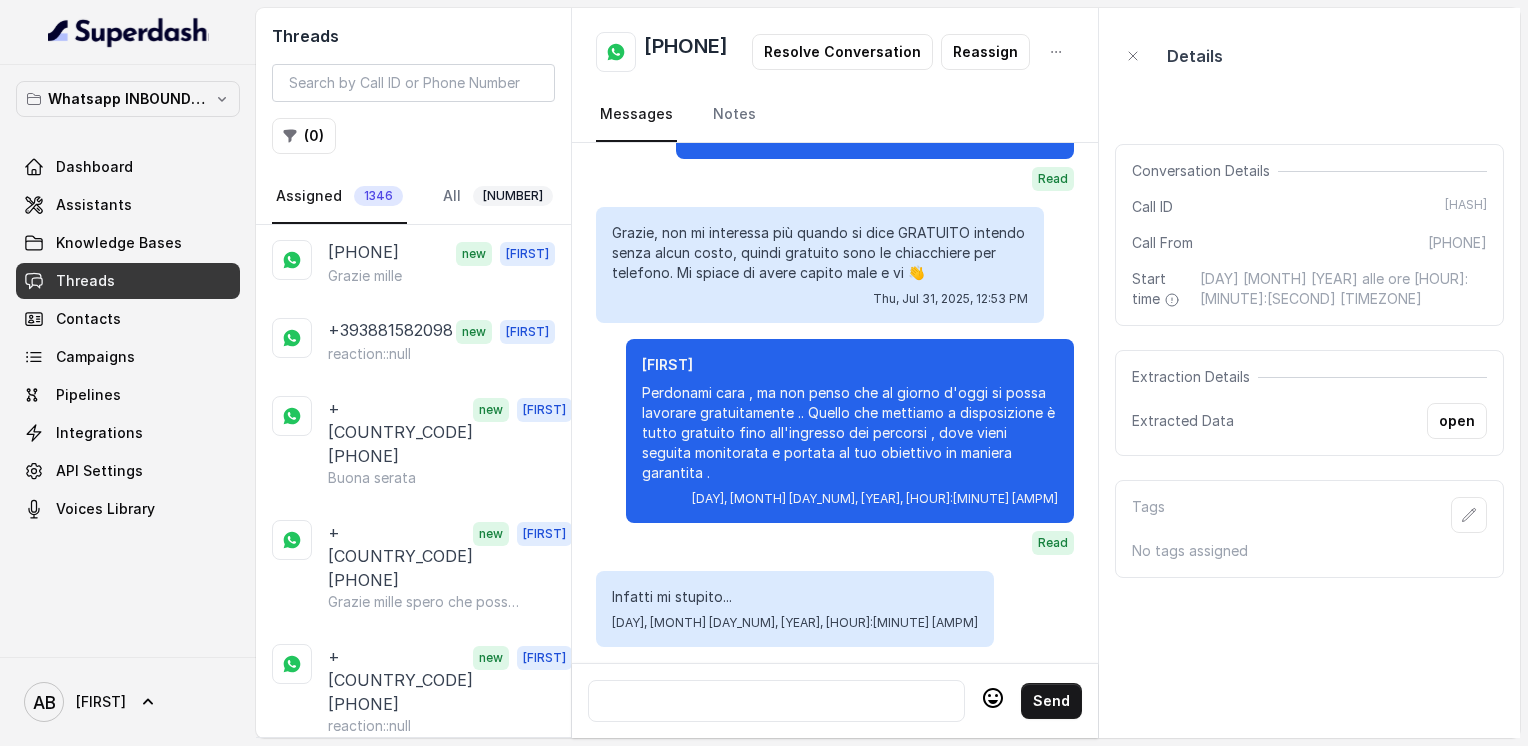 click on "Salve aspettavo la telefonata?" at bounding box center (424, -3678) 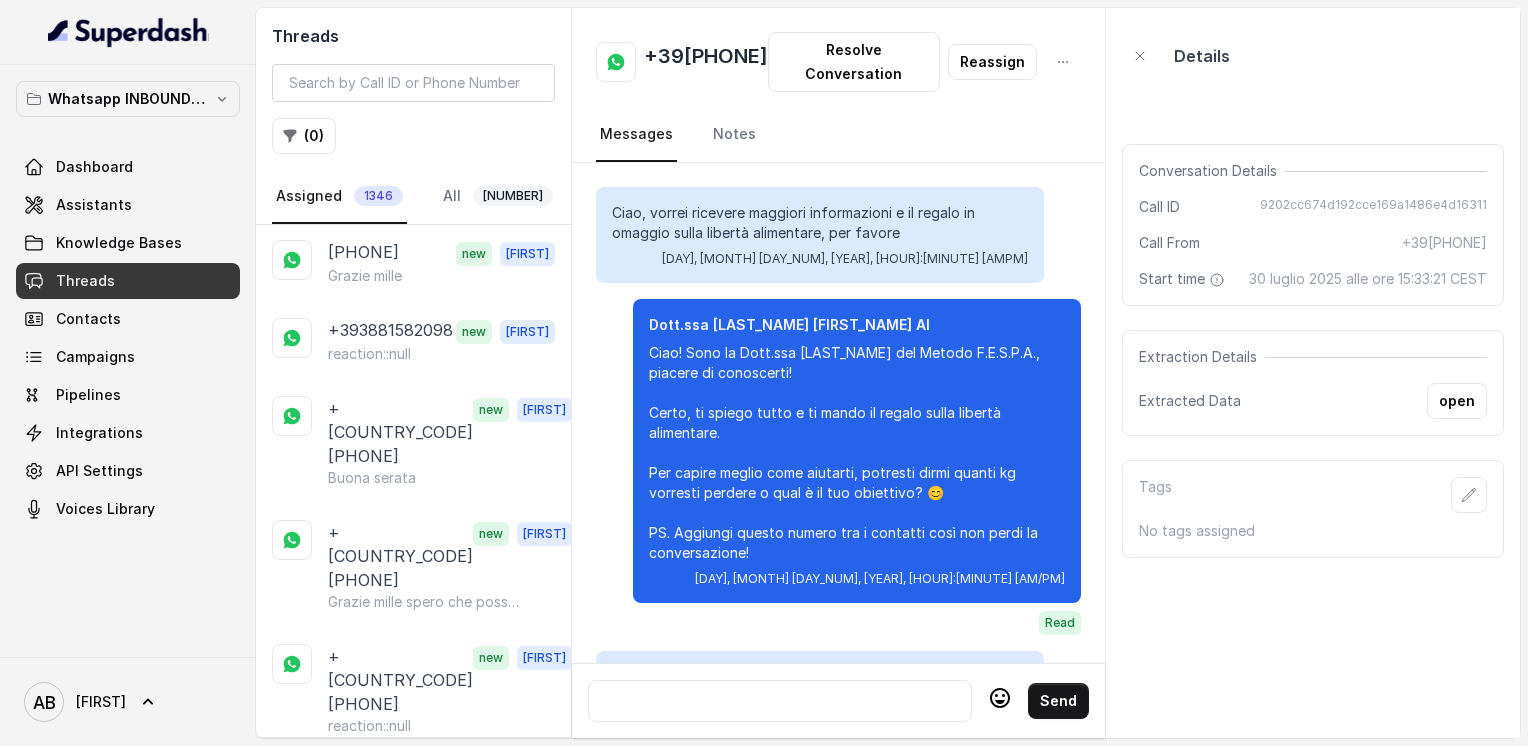 scroll, scrollTop: 2620, scrollLeft: 0, axis: vertical 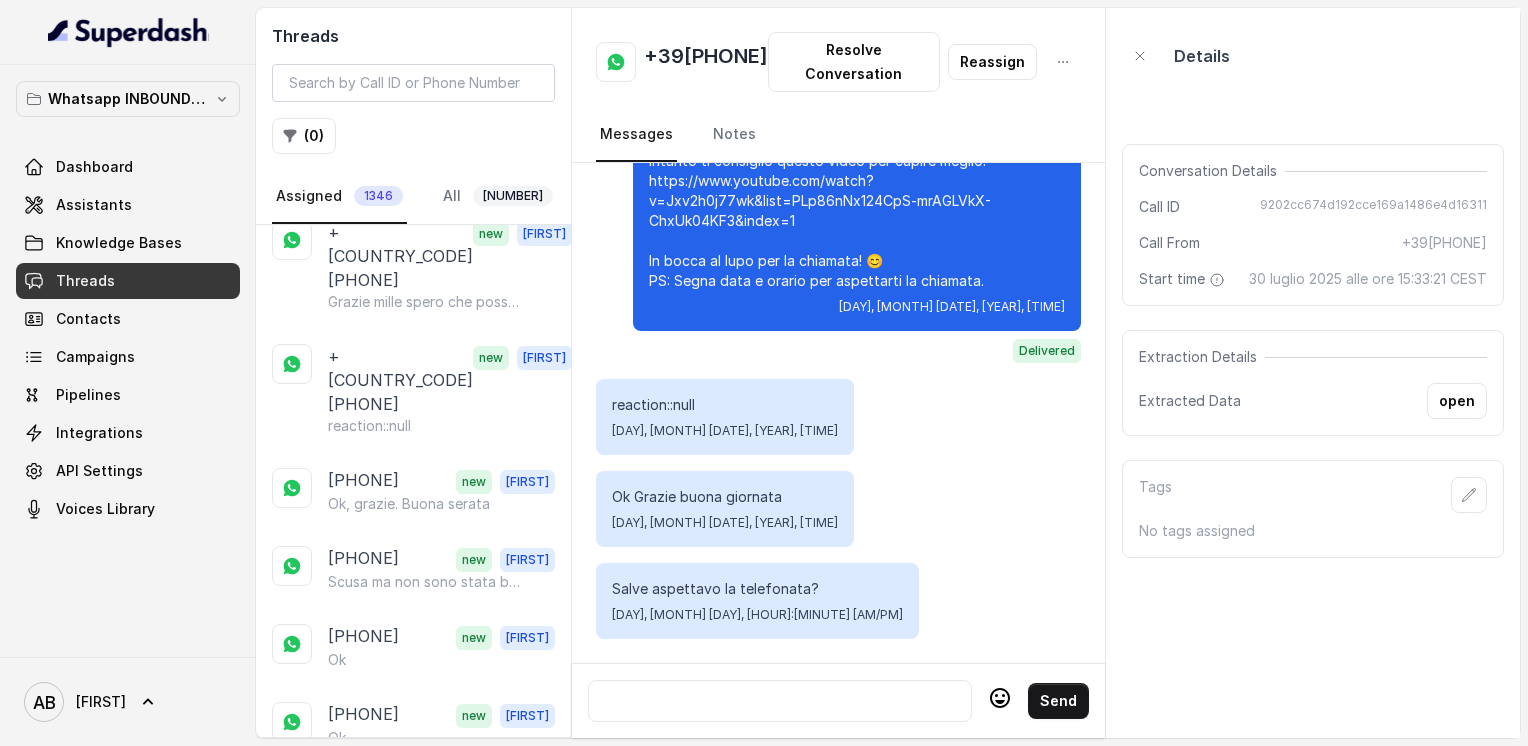 click on "+393292925745 new Alessandro Chiedo scusa, Ho dimenticato un particolare che può essere utile per la telefonata. Sono da pochissimo in premenopausa" at bounding box center (413, 1349) 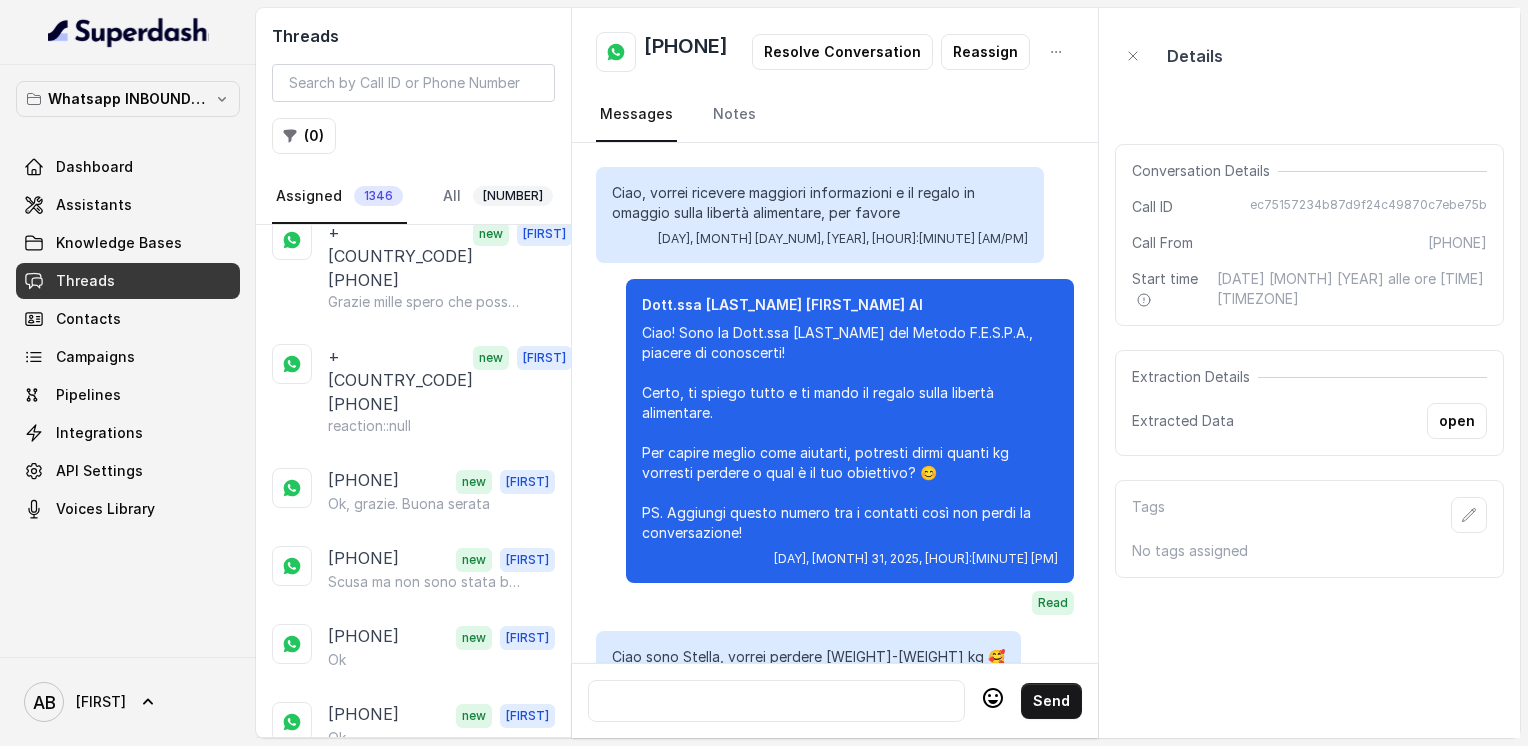 scroll, scrollTop: 2872, scrollLeft: 0, axis: vertical 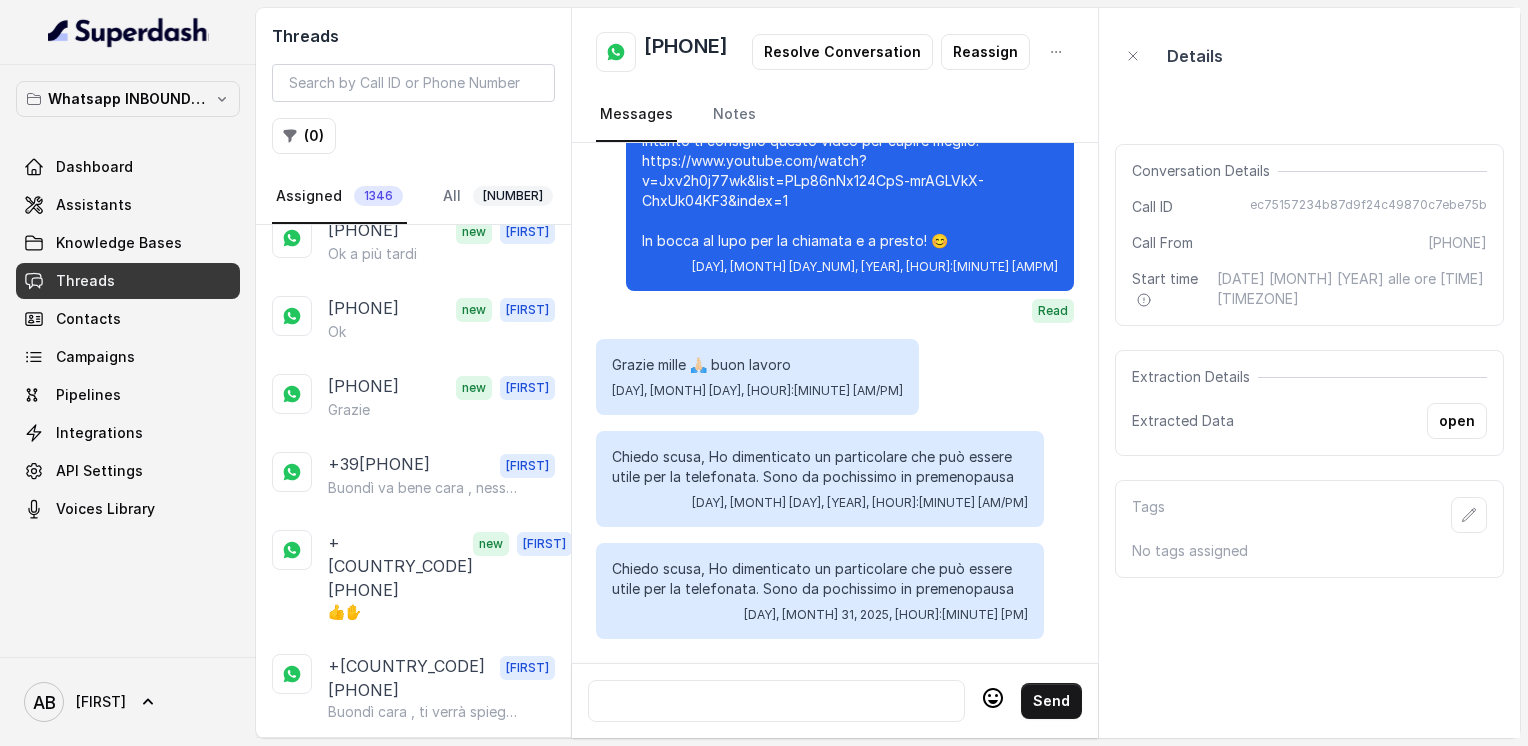 click on "Mi è sopraggiunto un impegno. Possiamo sentirci sabato [DATE] alle [TIME]?" at bounding box center [424, -2742] 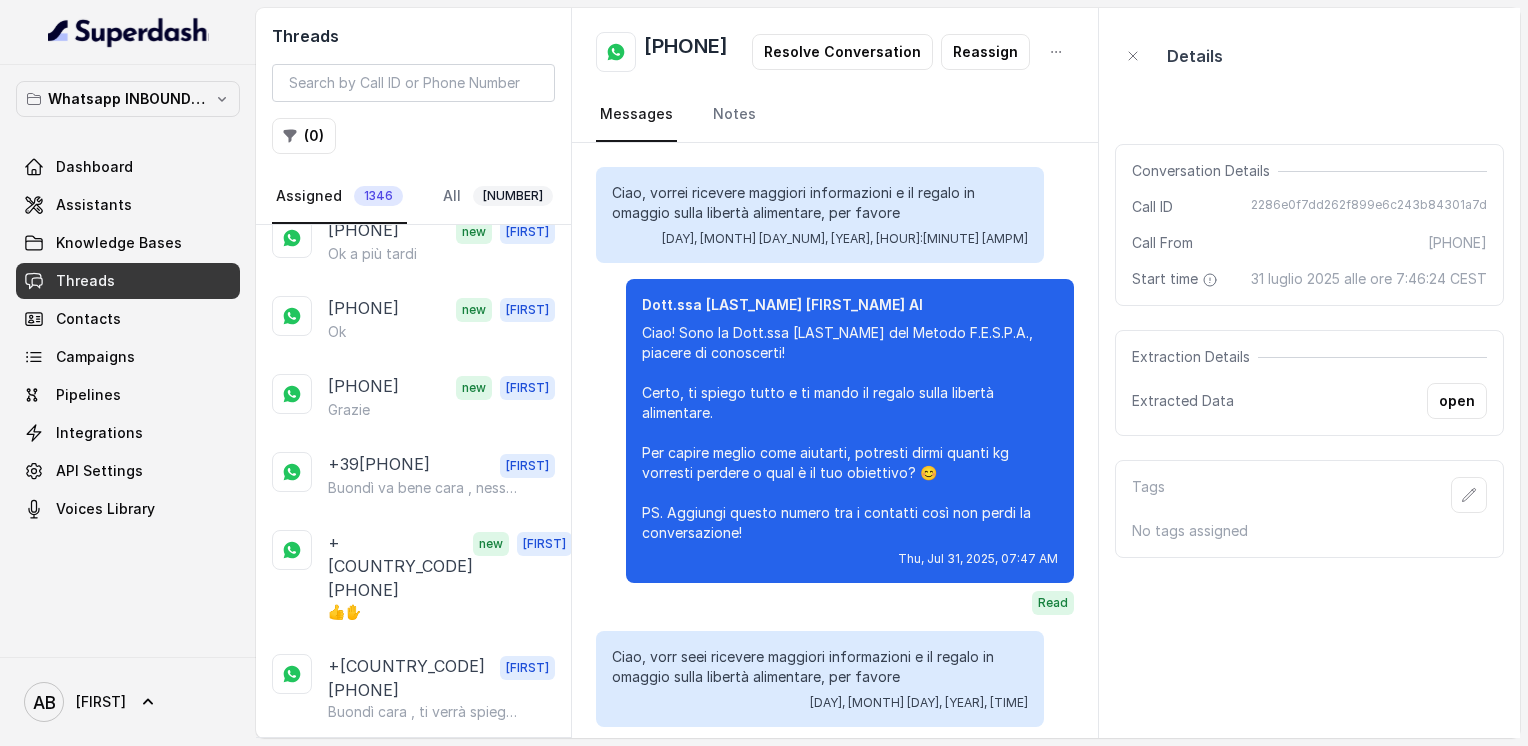 scroll, scrollTop: 1659, scrollLeft: 0, axis: vertical 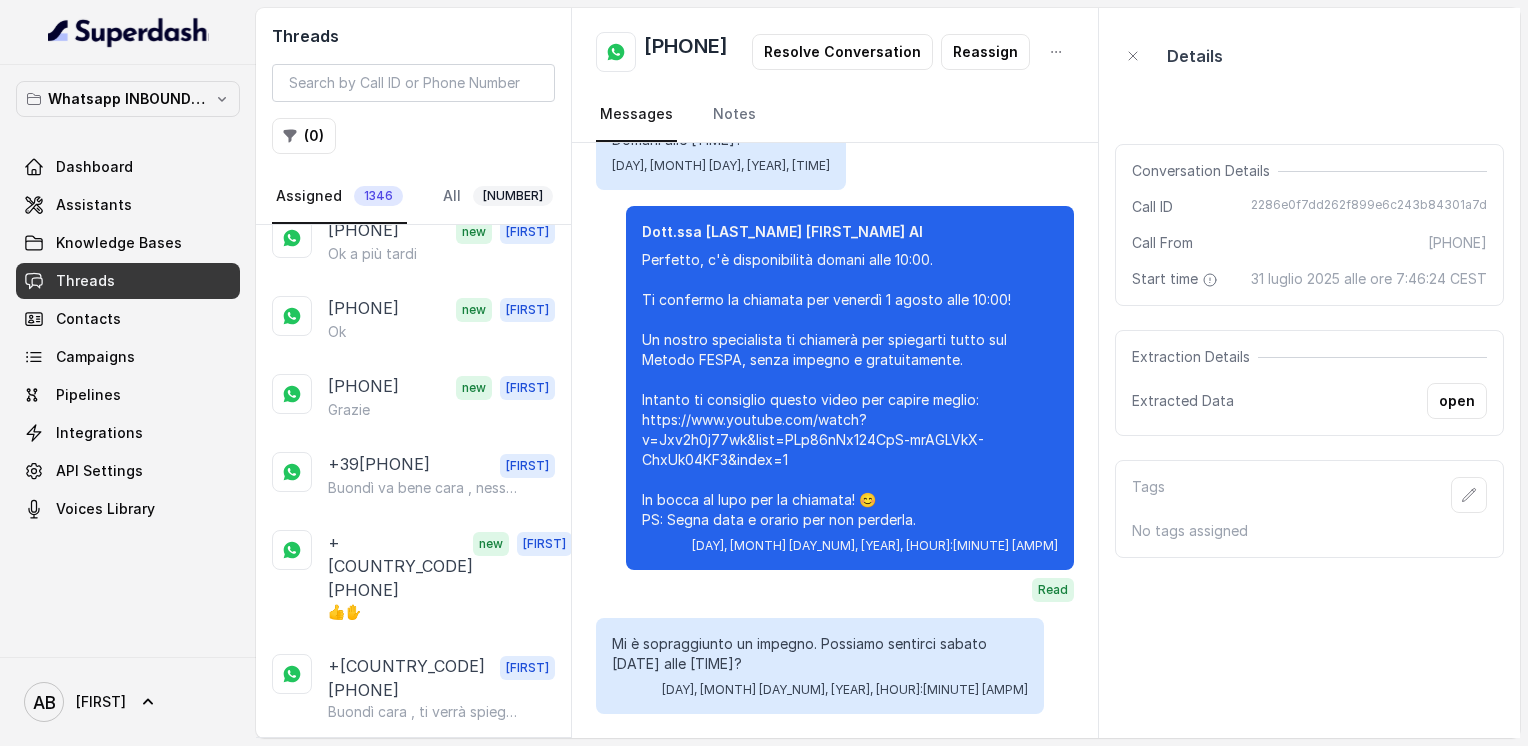 click on "[PHONE]" at bounding box center [686, 52] 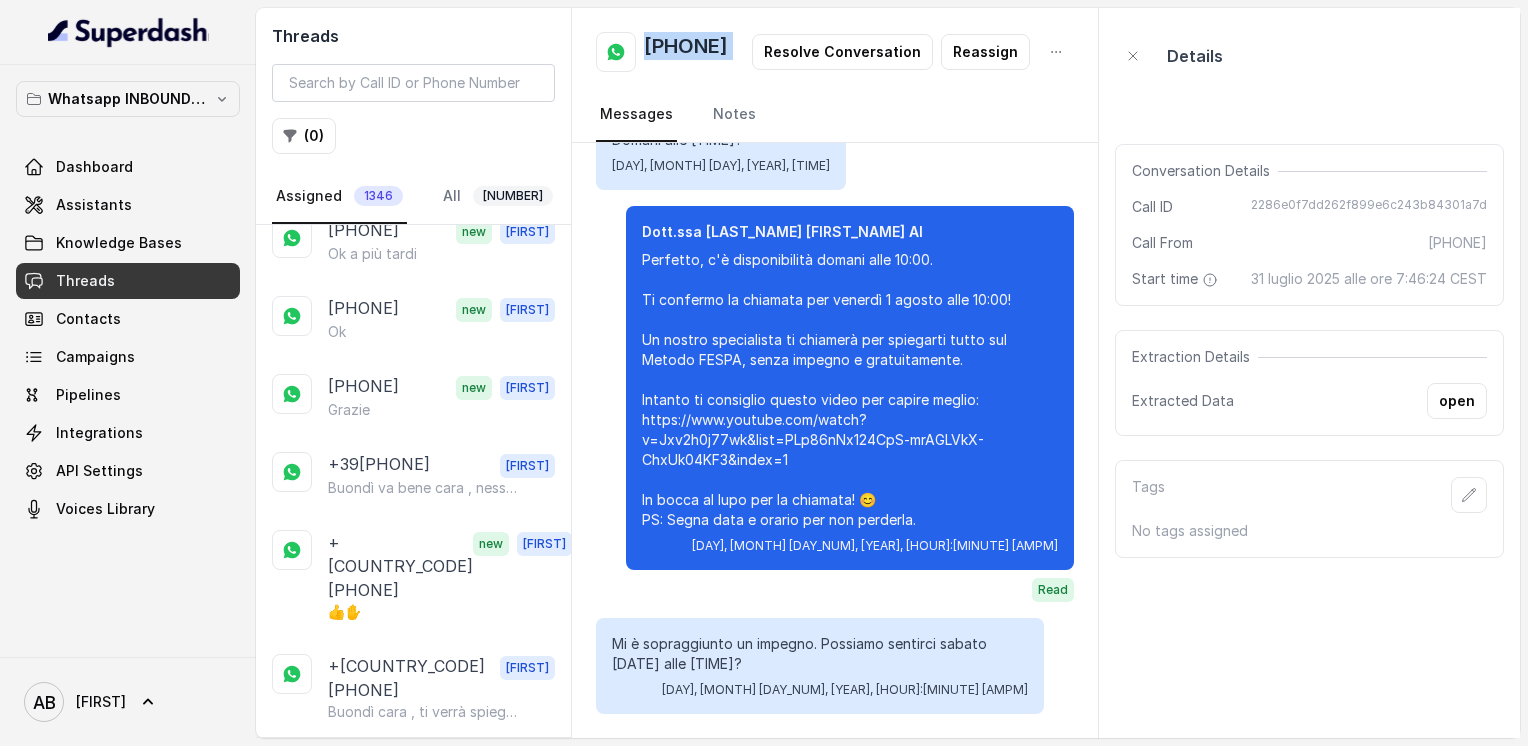 click on "[PHONE]" at bounding box center (686, 52) 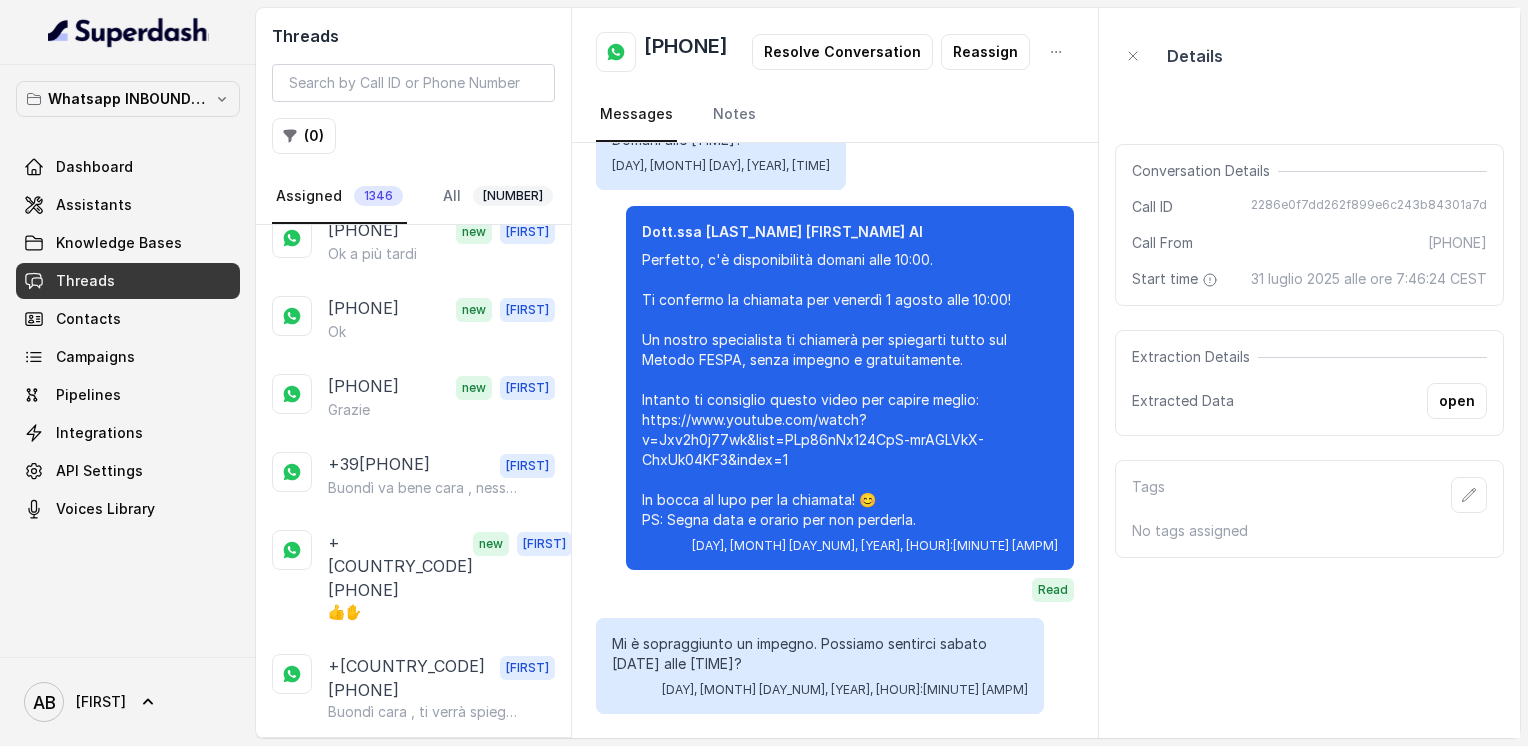 click on "Grazie mille e buona giornata" at bounding box center (424, -2664) 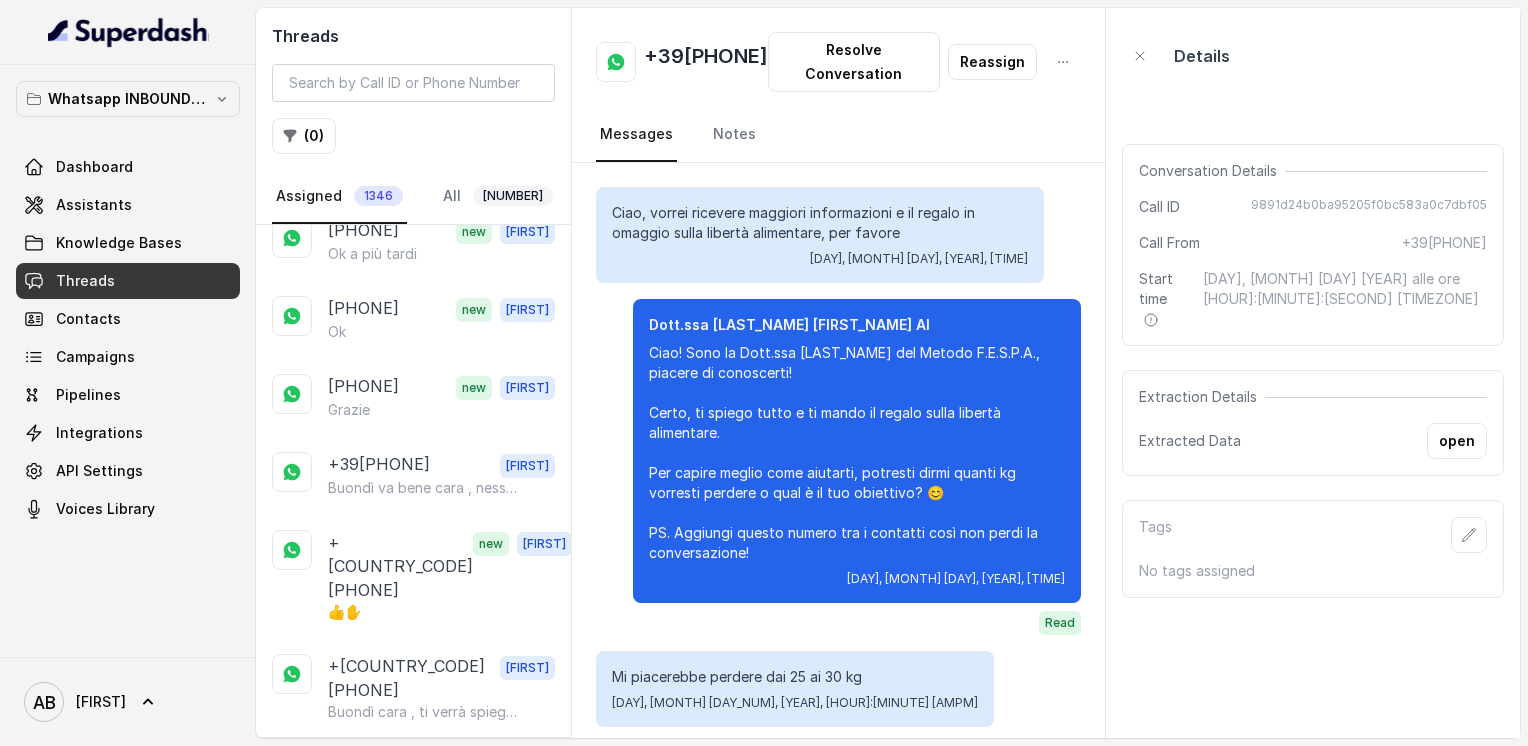 scroll, scrollTop: 1851, scrollLeft: 0, axis: vertical 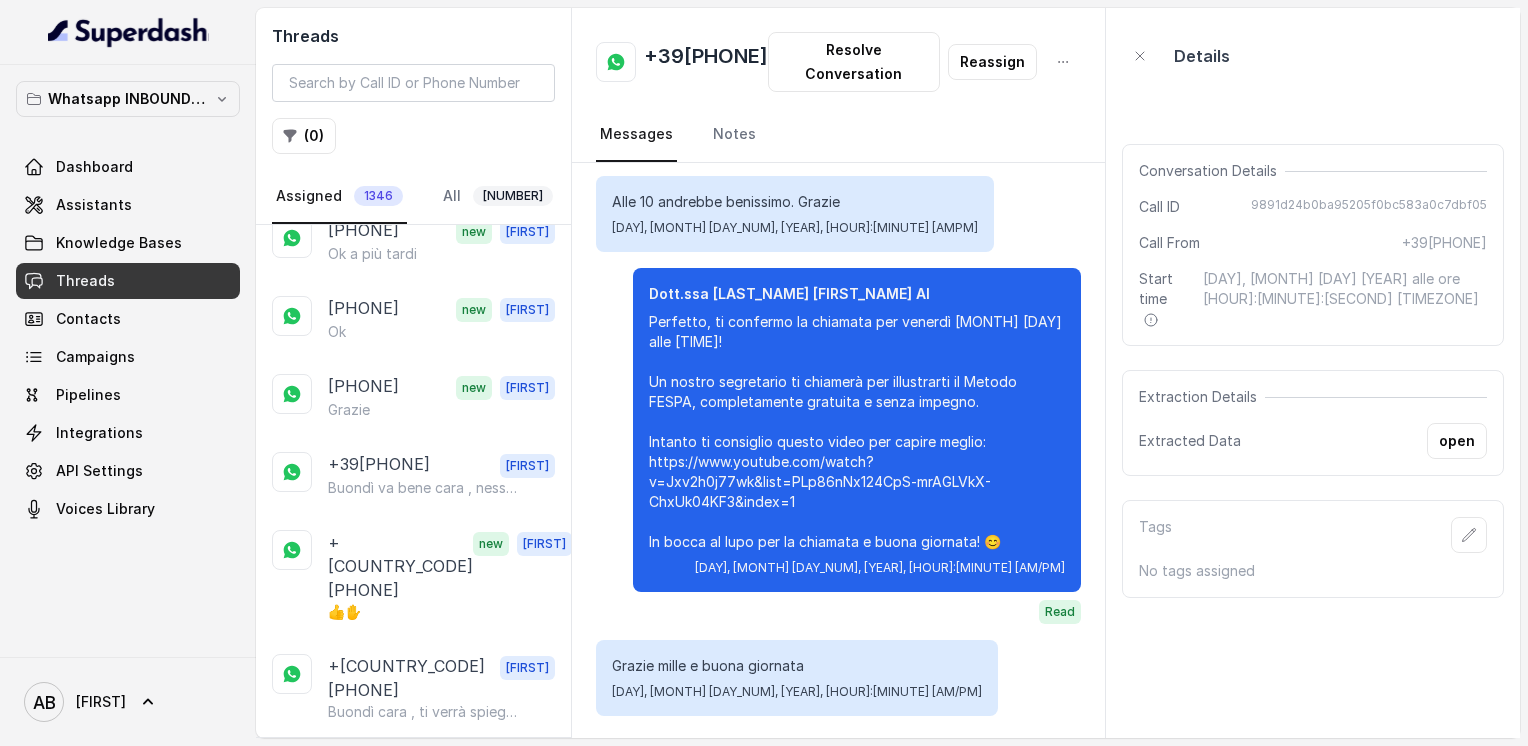 click on "+[COUNTRY_CODE][PHONE] new [FIRST_NAME] [LAST_NAME]," at bounding box center [413, 1805] 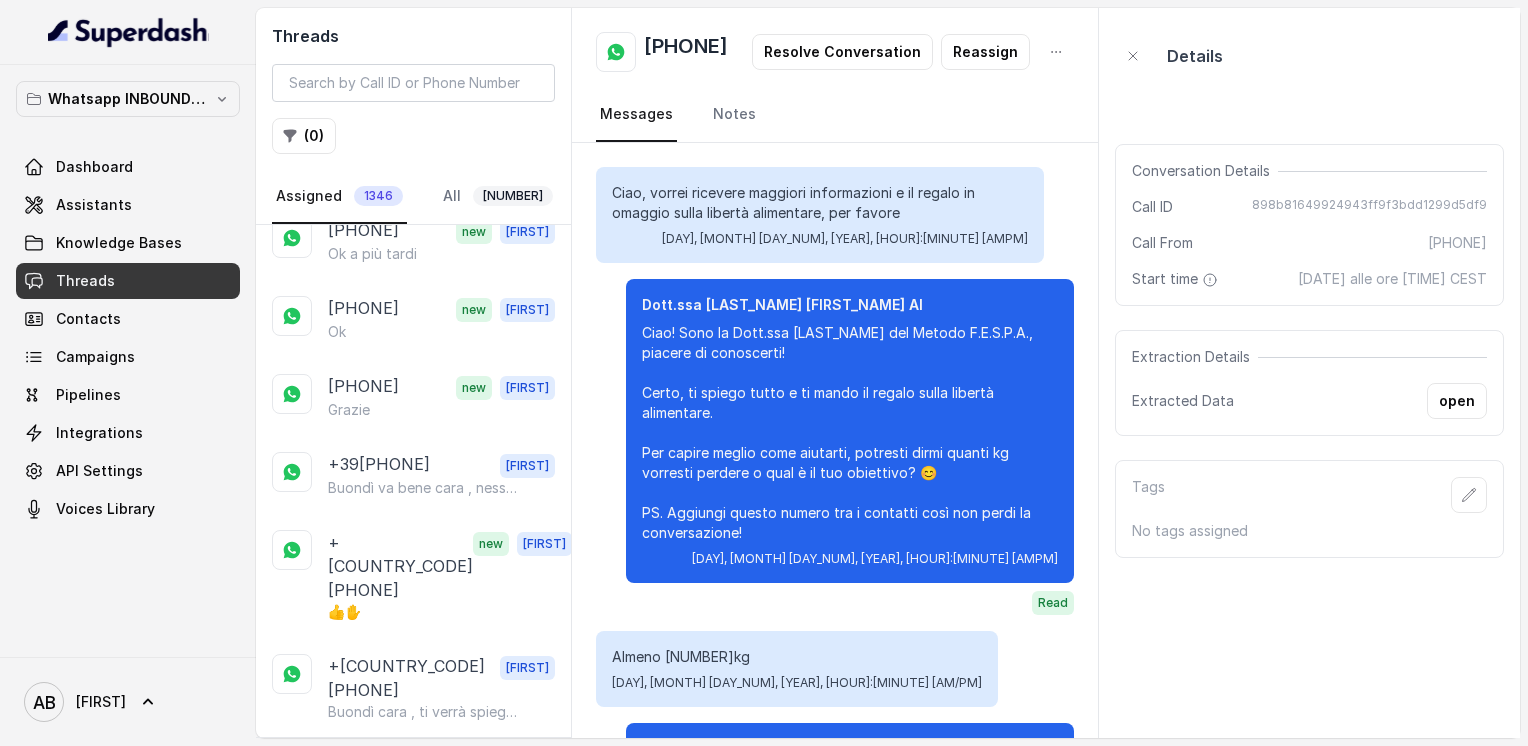 scroll, scrollTop: 1347, scrollLeft: 0, axis: vertical 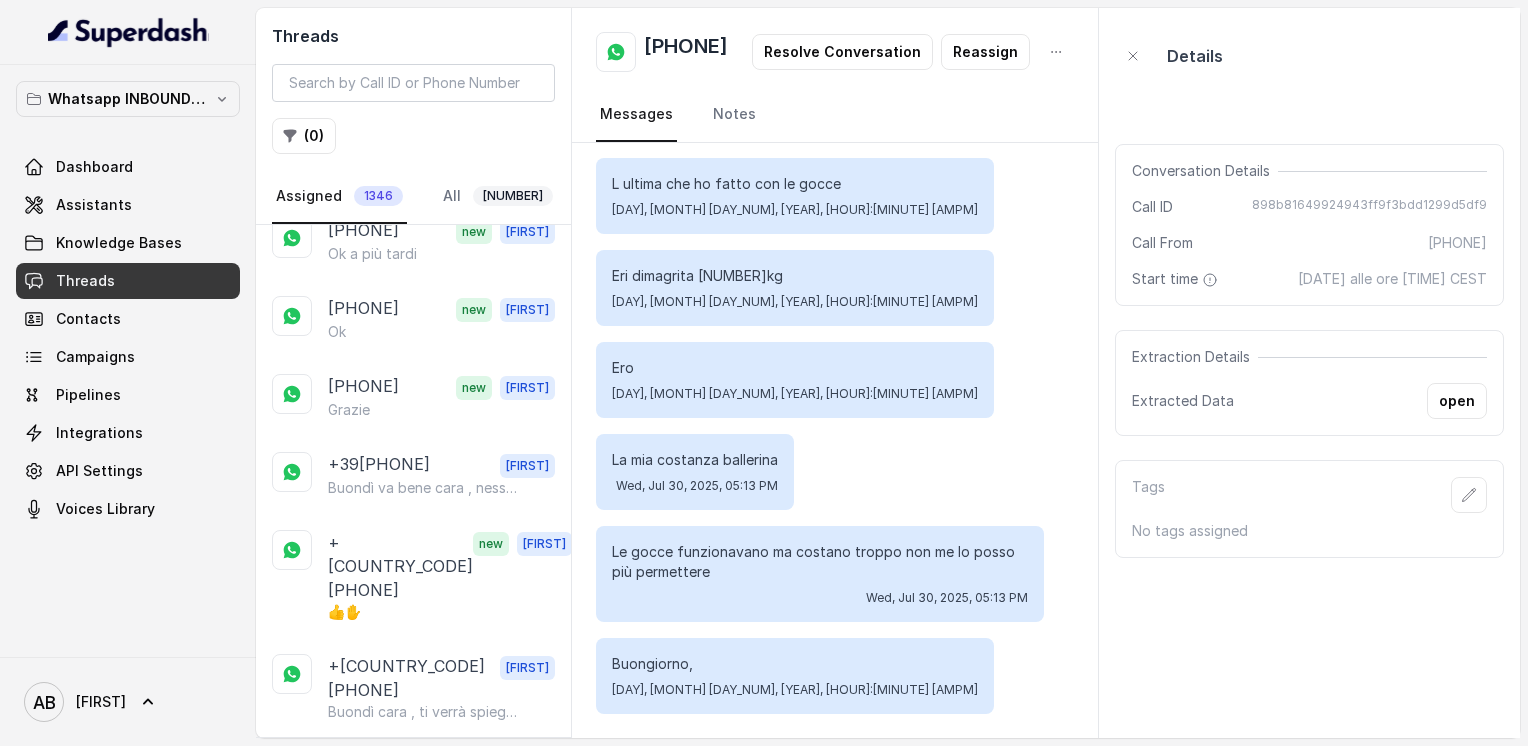click on "+[COUNTRY_CODE][PHONE] new [FIRST_NAME] [LAST_NAME]," at bounding box center (413, 1805) 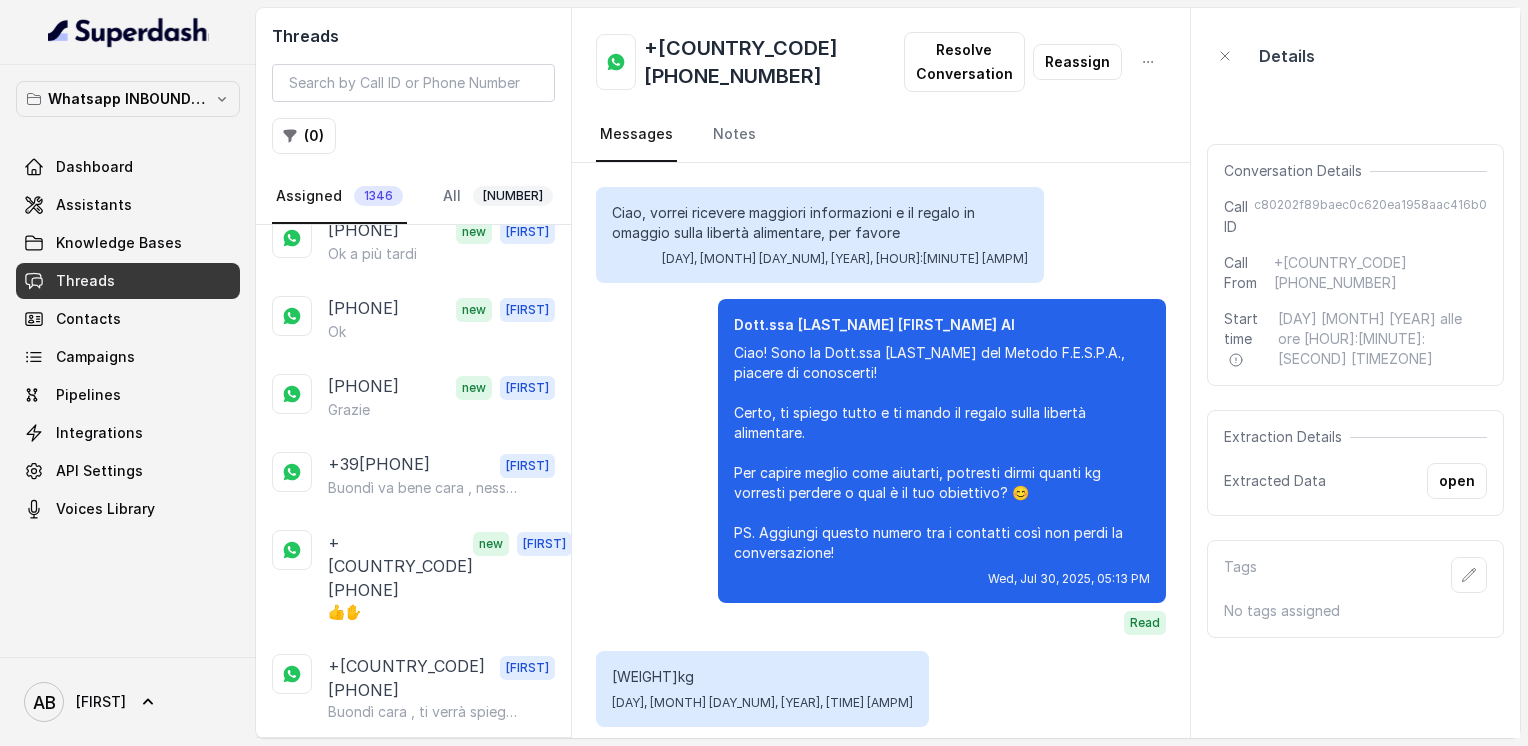 scroll, scrollTop: 2970, scrollLeft: 0, axis: vertical 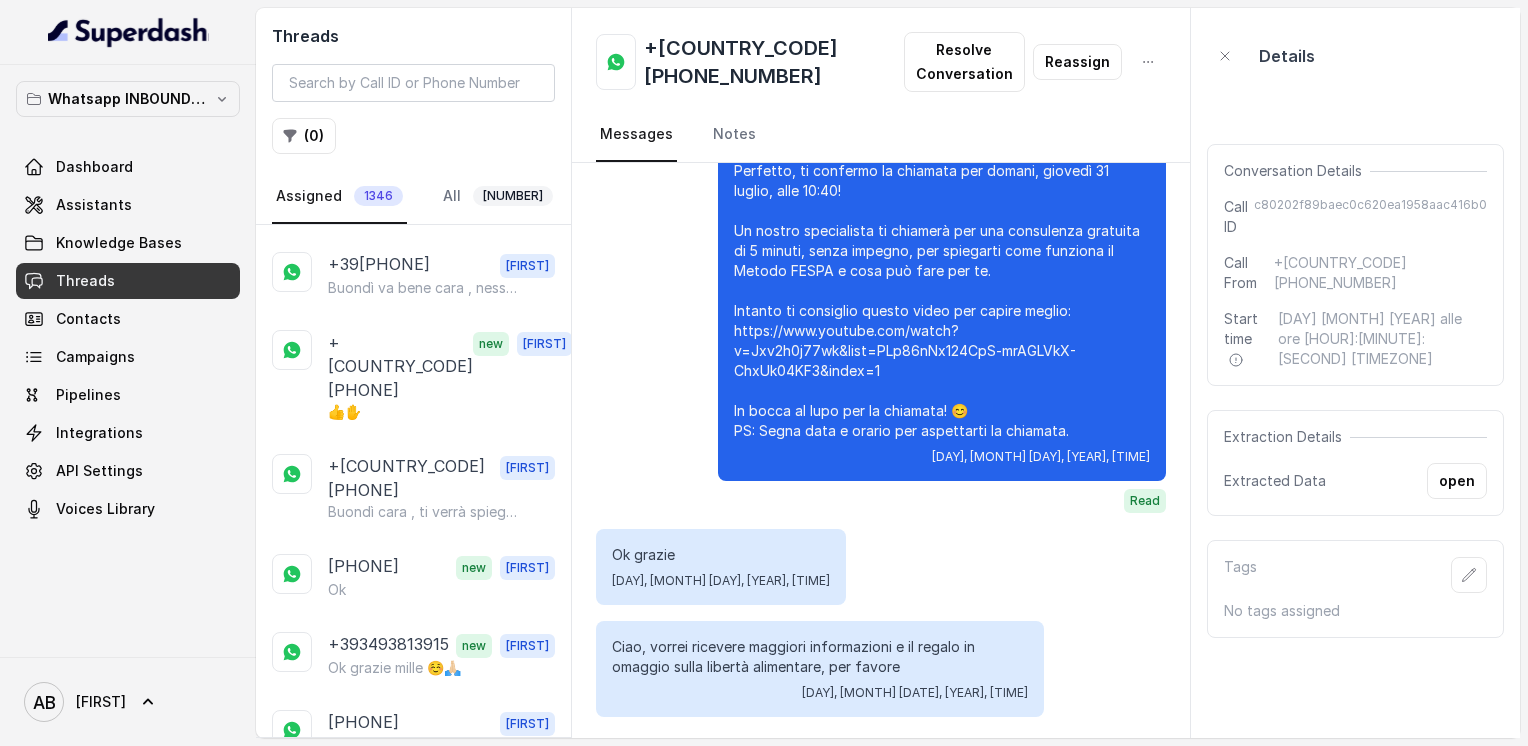 click on "+[COUNTRY_CODE][PHONE] new [FIRST_NAME] [LAST_NAME]," at bounding box center [413, 1605] 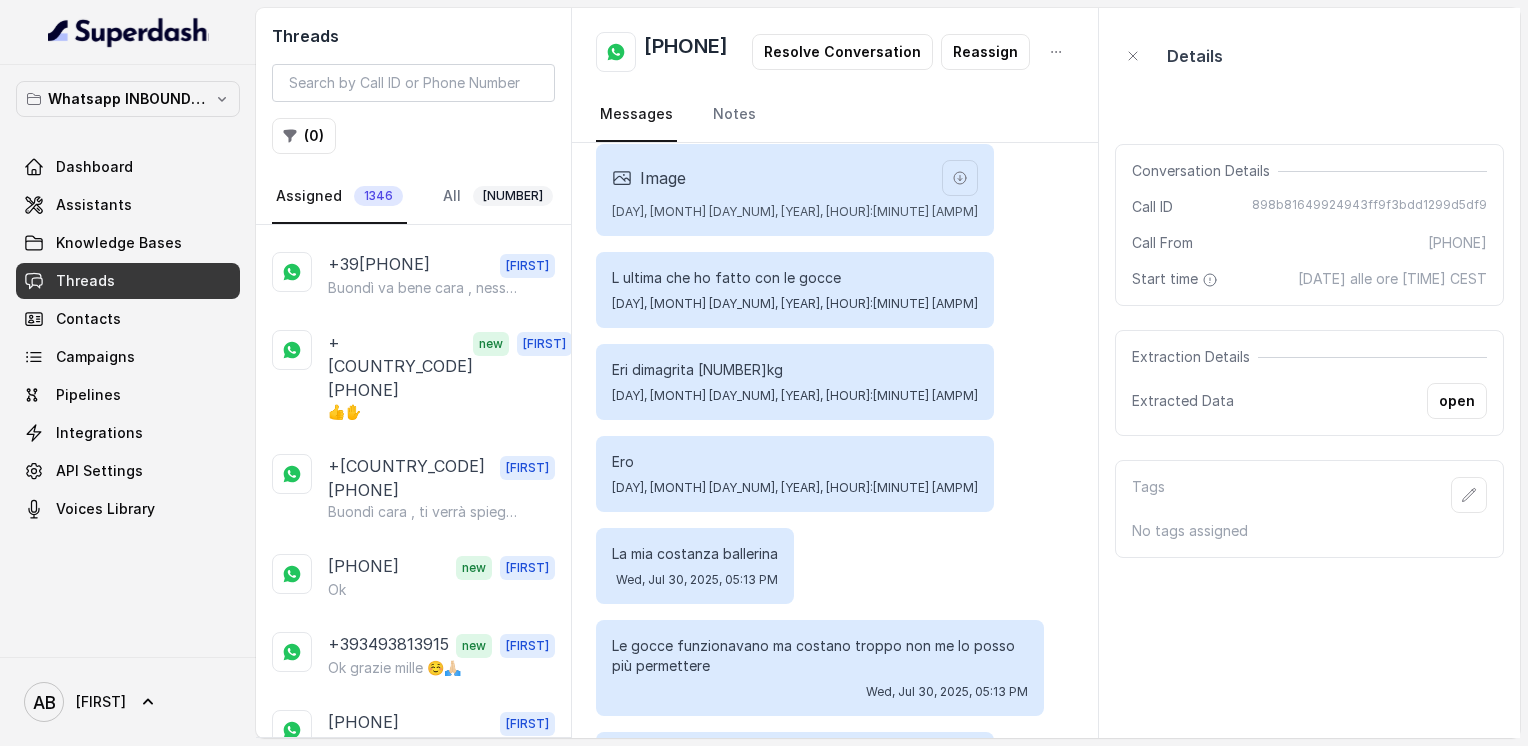scroll, scrollTop: 1247, scrollLeft: 0, axis: vertical 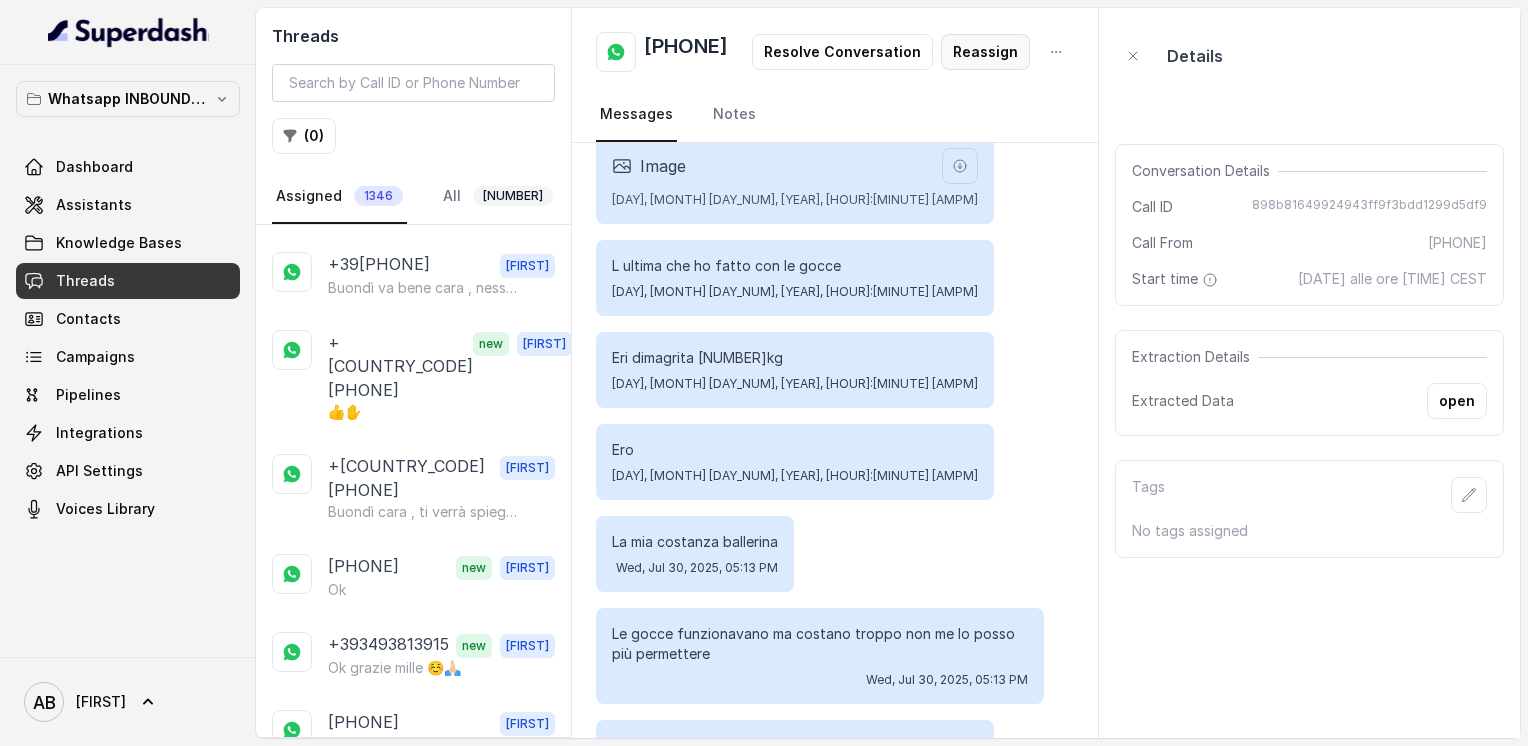 click on "Reassign" at bounding box center (985, 52) 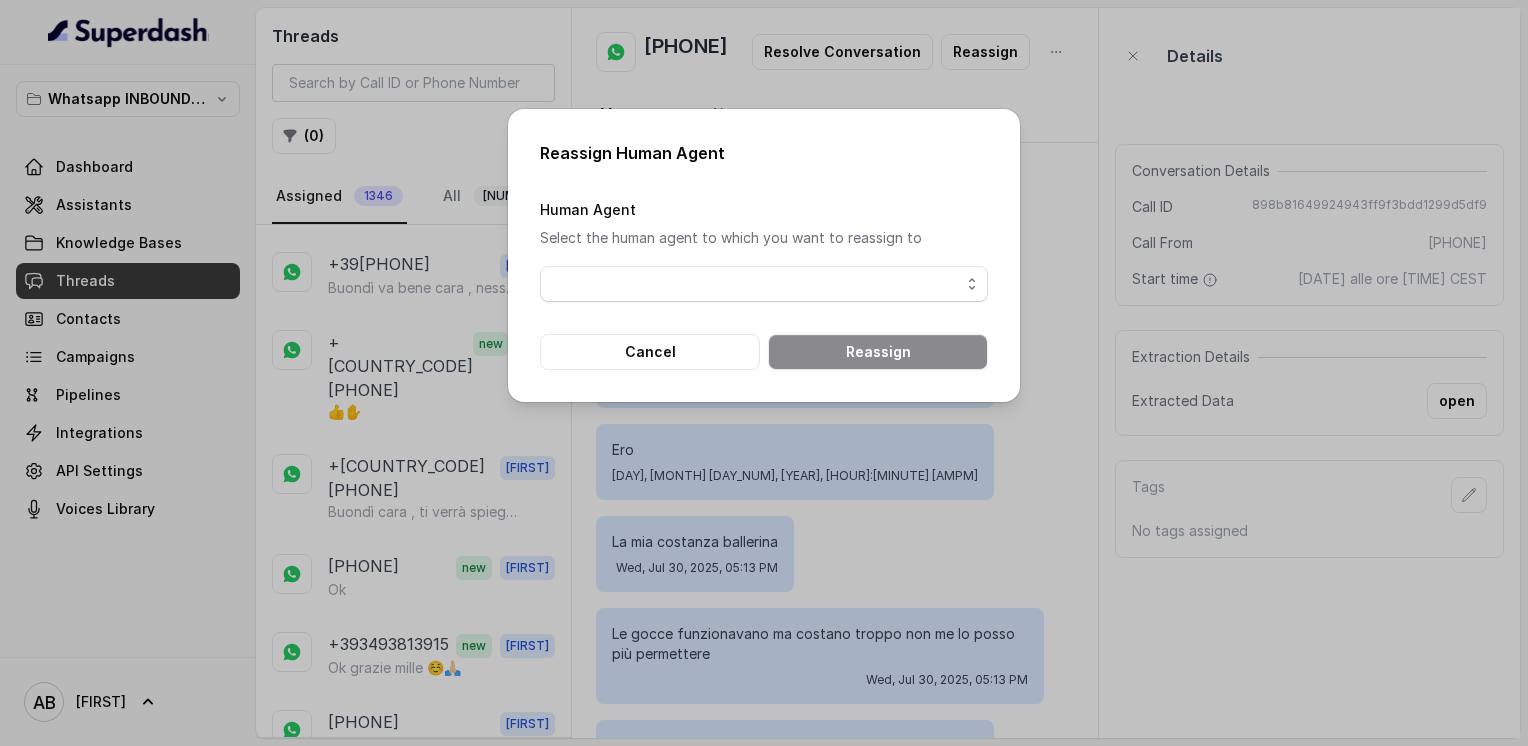 click at bounding box center (764, 284) 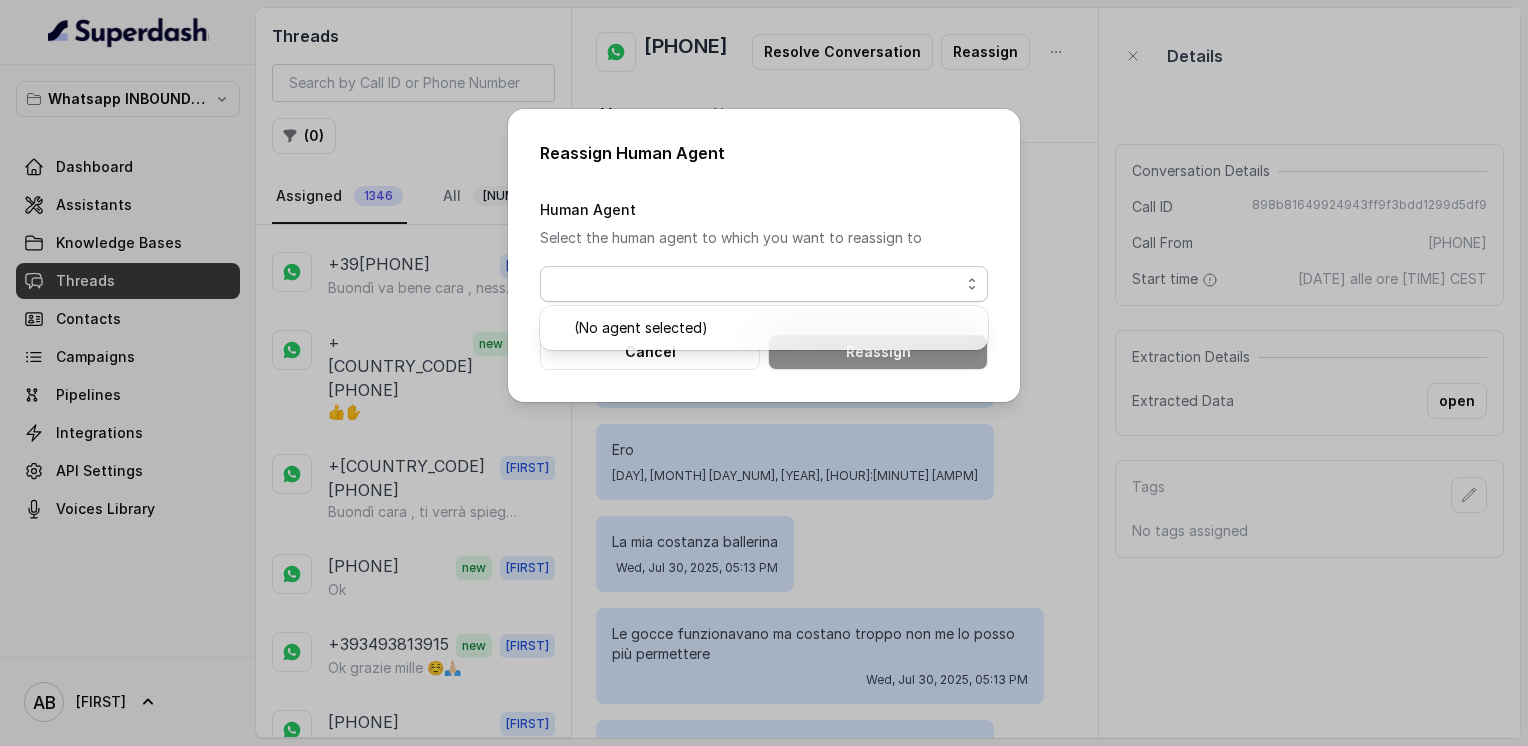 click at bounding box center (764, 284) 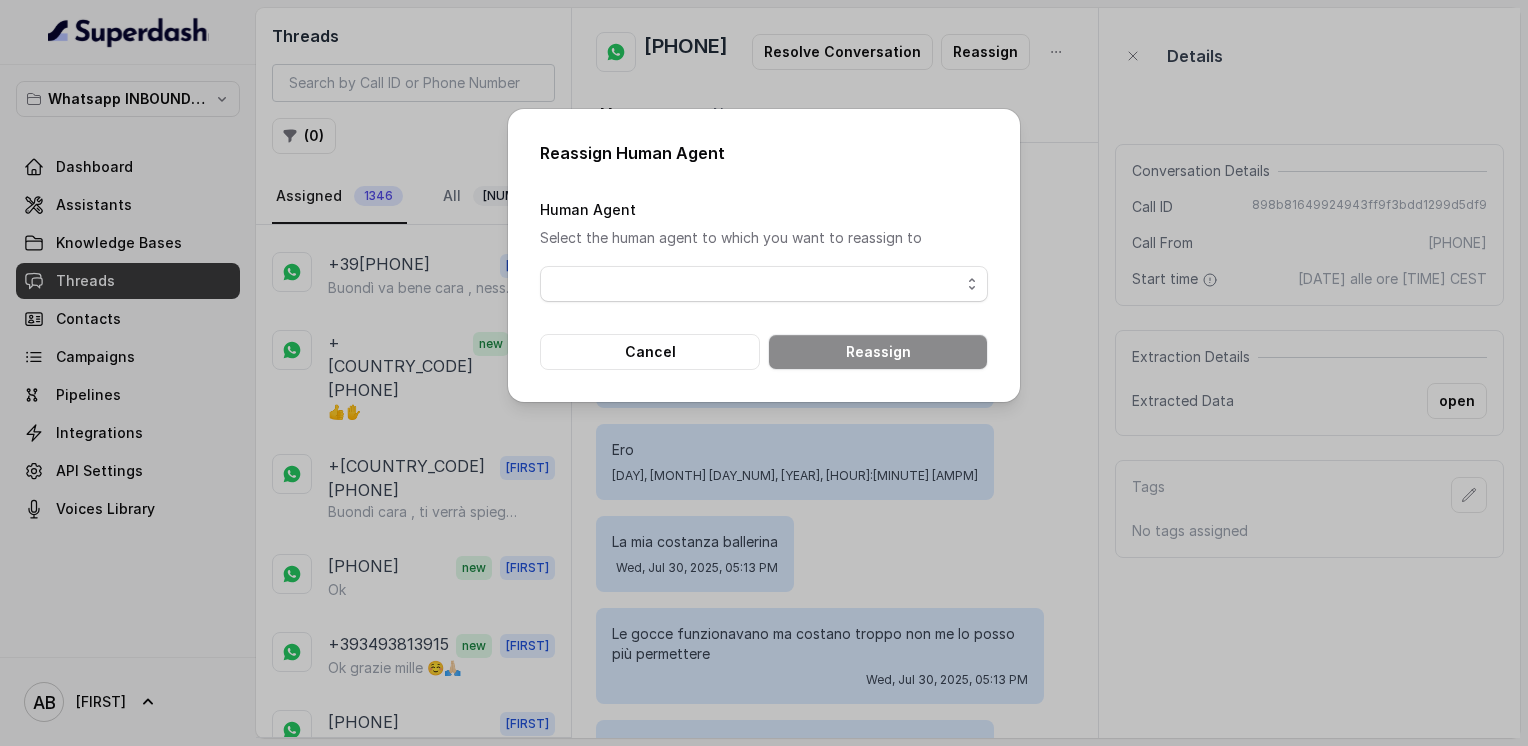 drag, startPoint x: 970, startPoint y: 511, endPoint x: 953, endPoint y: 513, distance: 17.117243 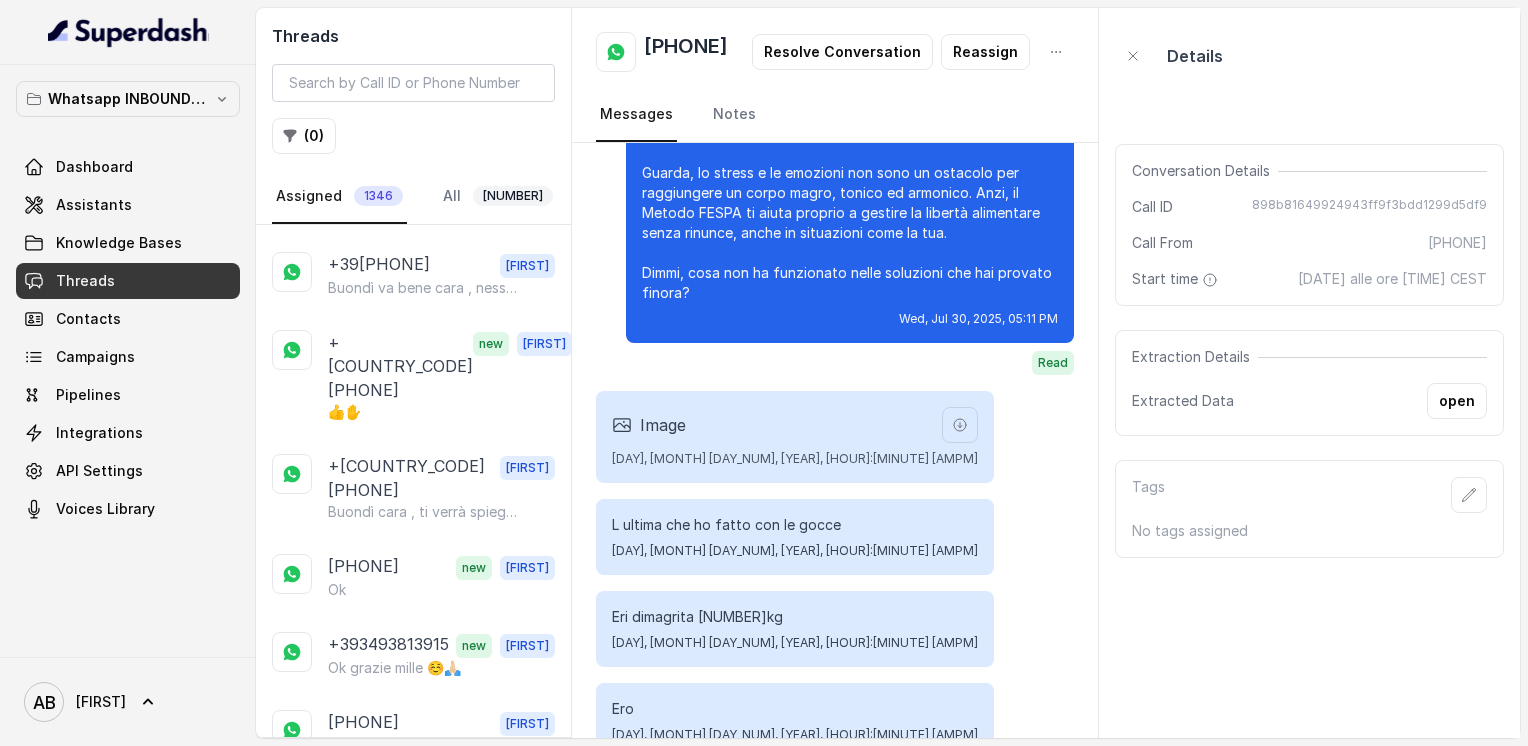 scroll, scrollTop: 1047, scrollLeft: 0, axis: vertical 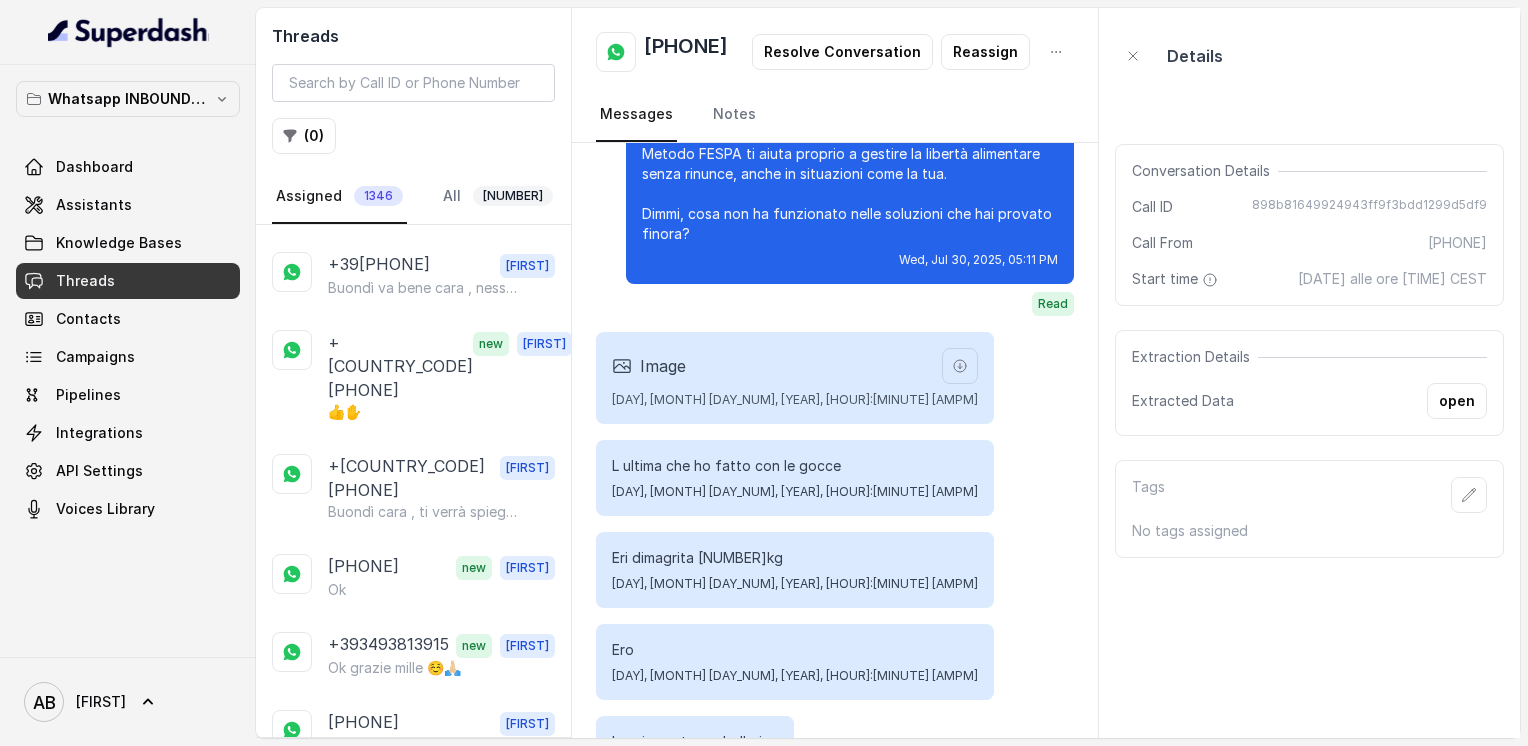 click on "+[COUNTRY_CODE][PHONE_NUMBER]" at bounding box center (404, -2708) 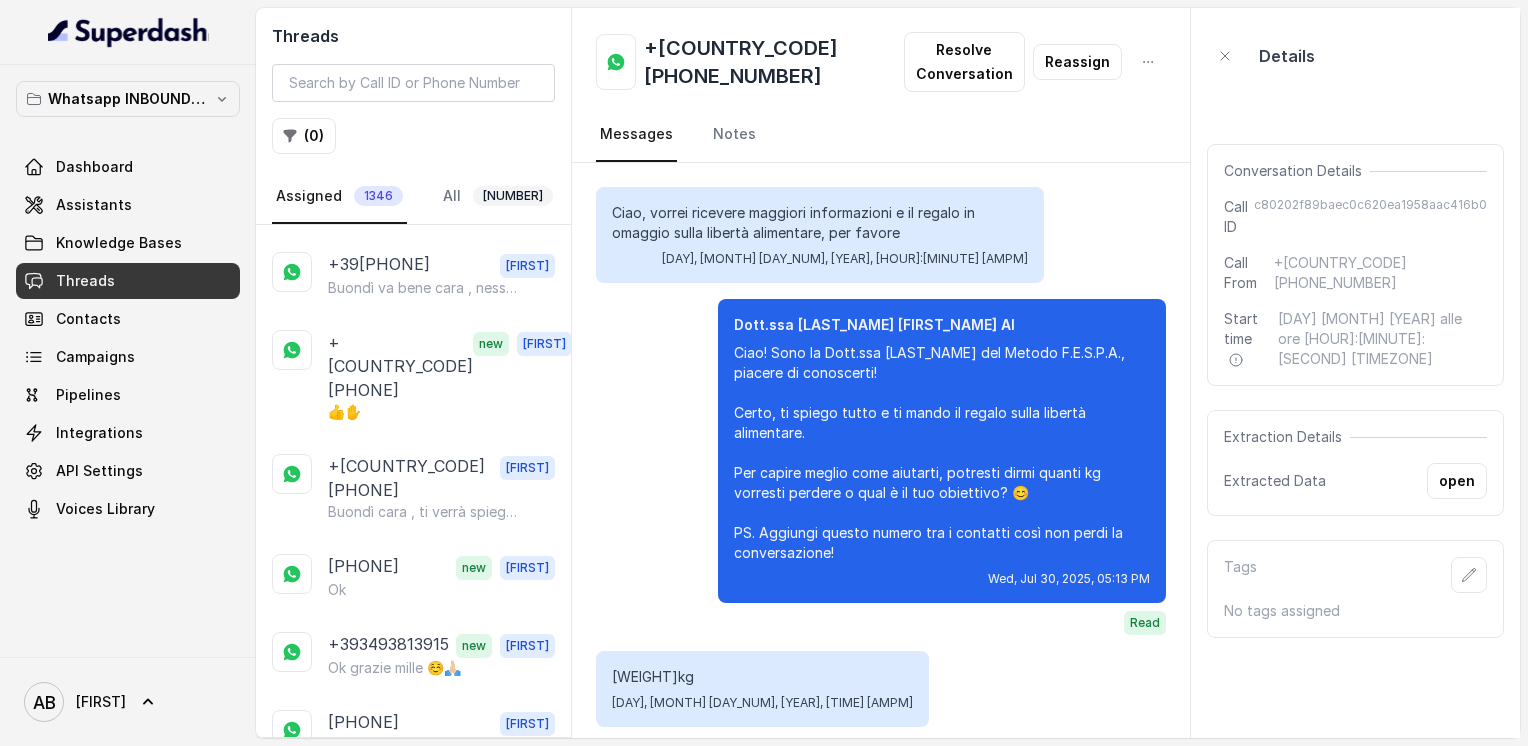 scroll, scrollTop: 2970, scrollLeft: 0, axis: vertical 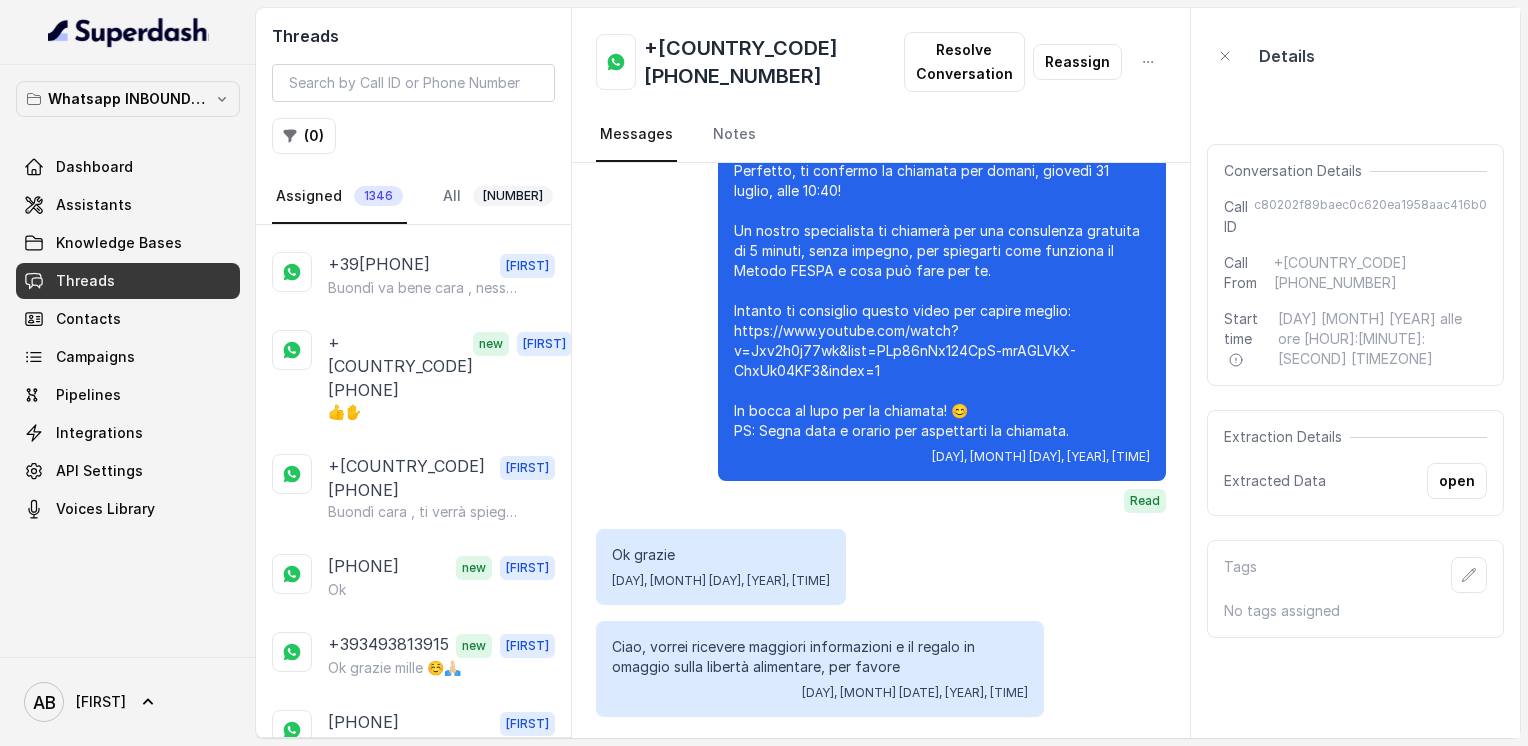 click on "[PHONE]" at bounding box center (363, -2607) 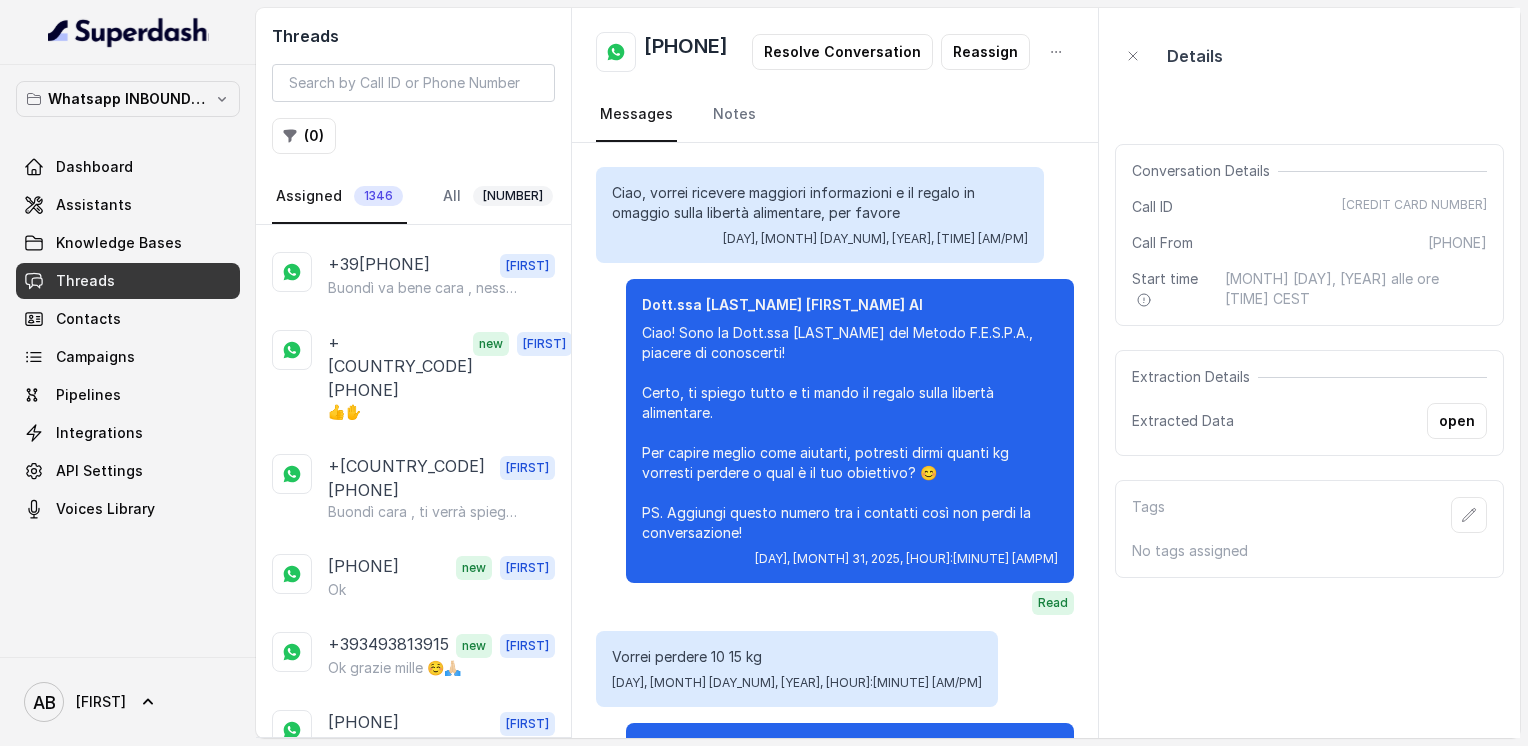 scroll, scrollTop: 2355, scrollLeft: 0, axis: vertical 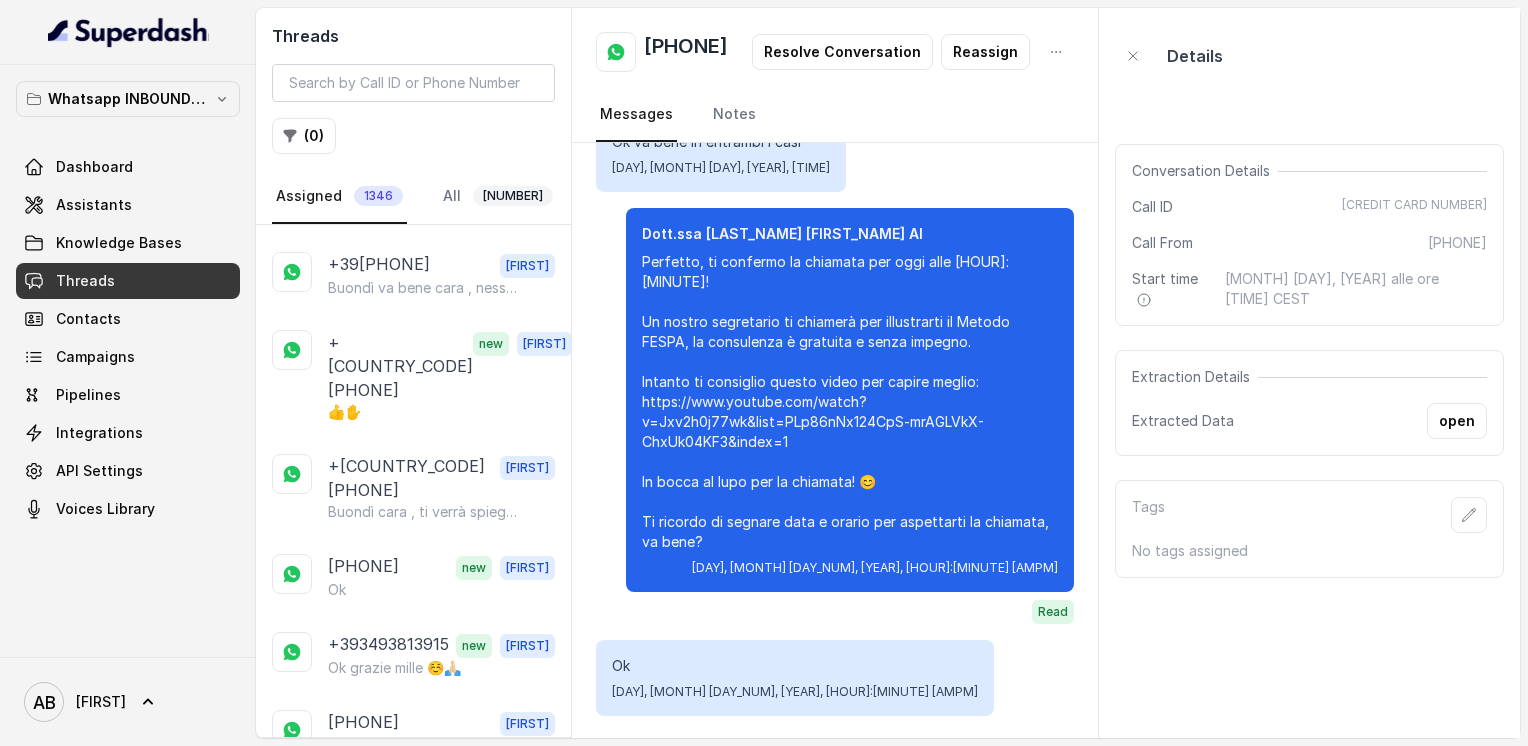 click on "+[COUNTRY_CODE][PHONE_NUMBER] new Alessandro Ok grazie mille buona.giornata anche a te 😚" at bounding box center (413, 1885) 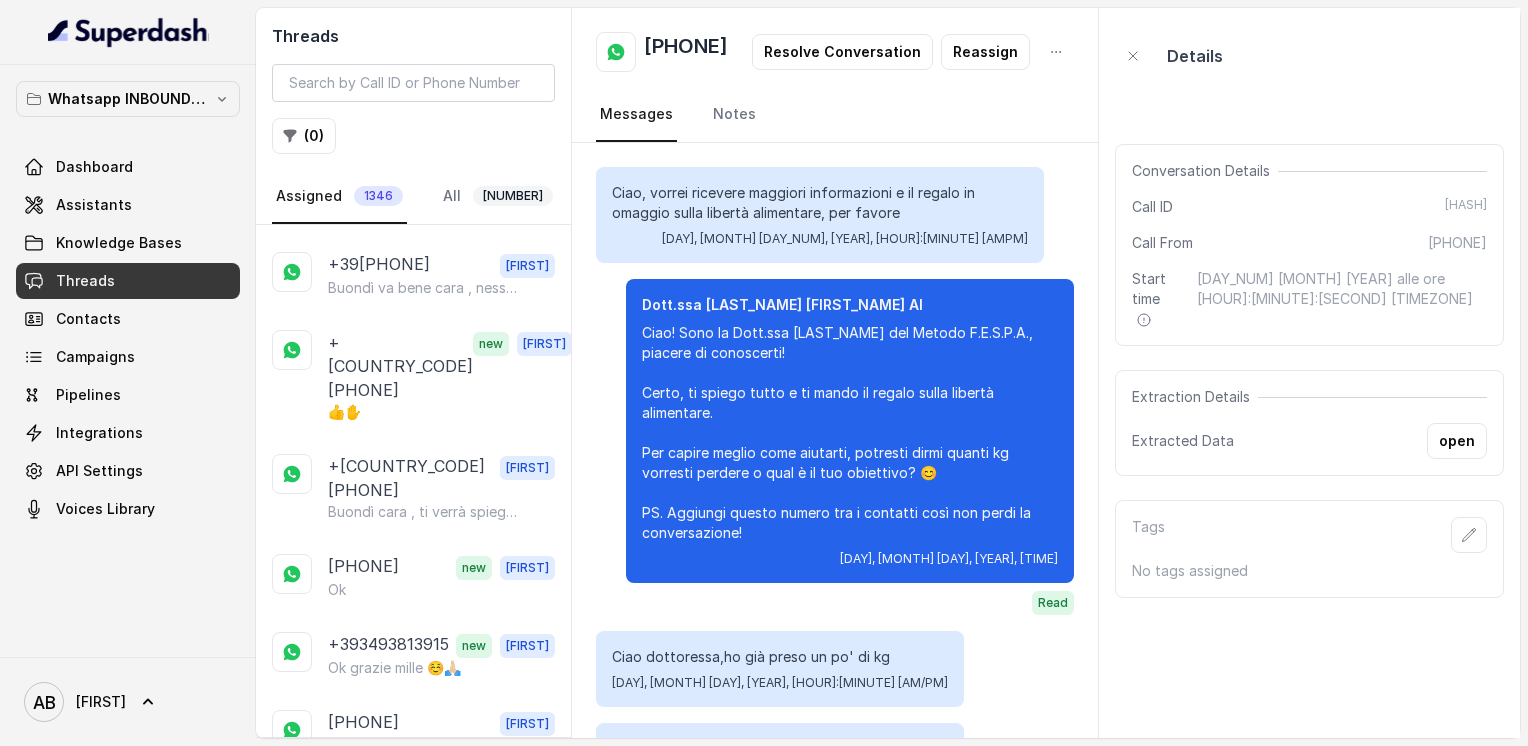 scroll, scrollTop: 3931, scrollLeft: 0, axis: vertical 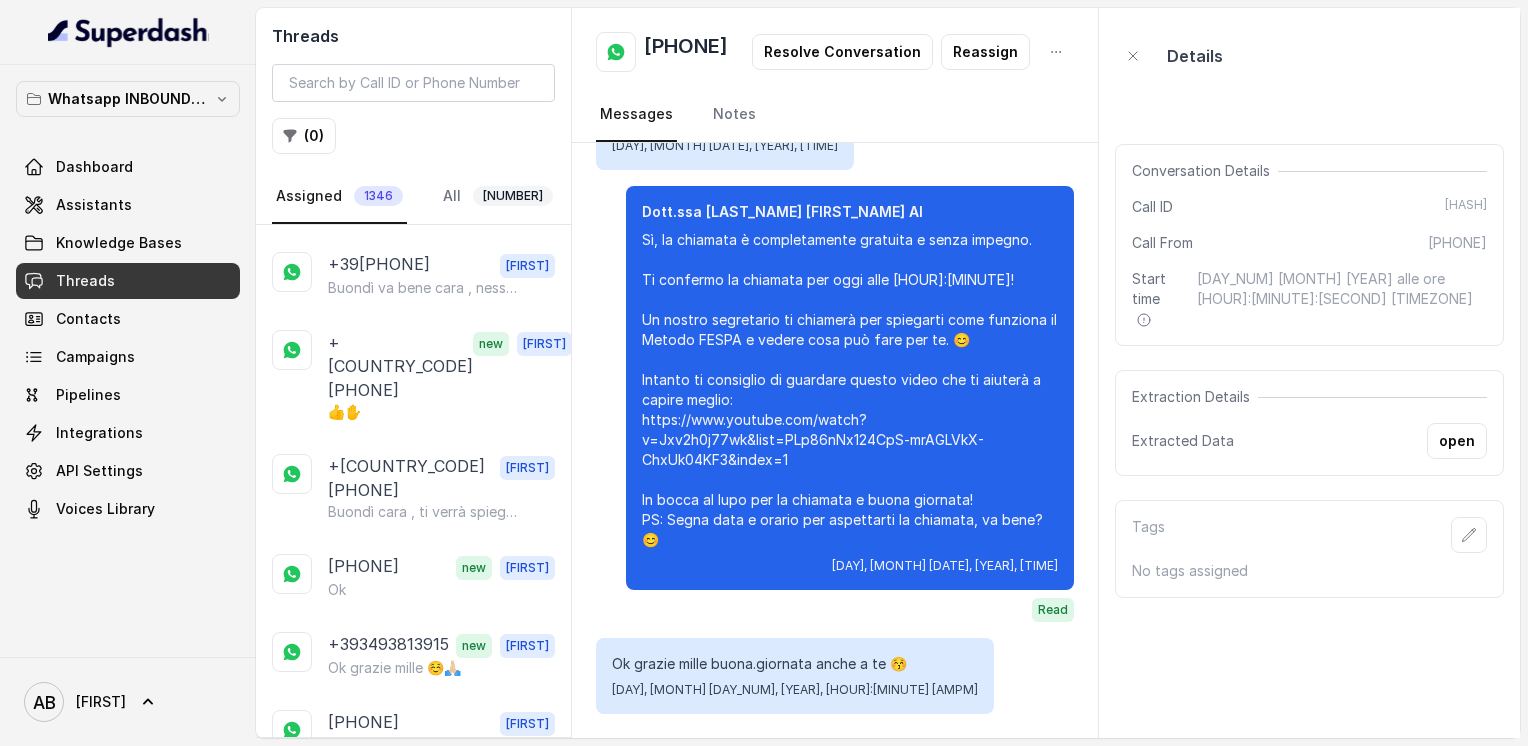 click on "NON mi chiamate domani... Grazie..." at bounding box center [424, -2428] 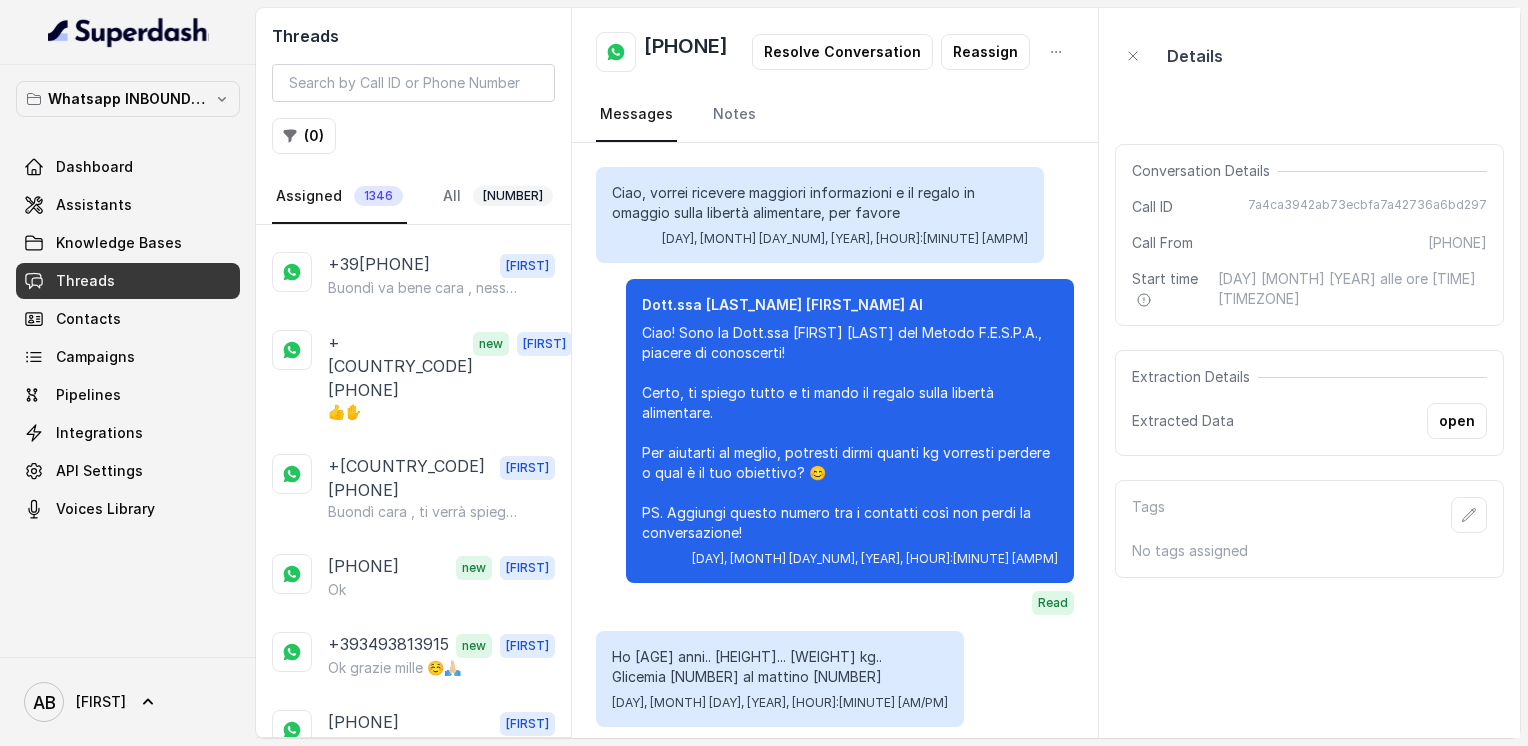 scroll, scrollTop: 3047, scrollLeft: 0, axis: vertical 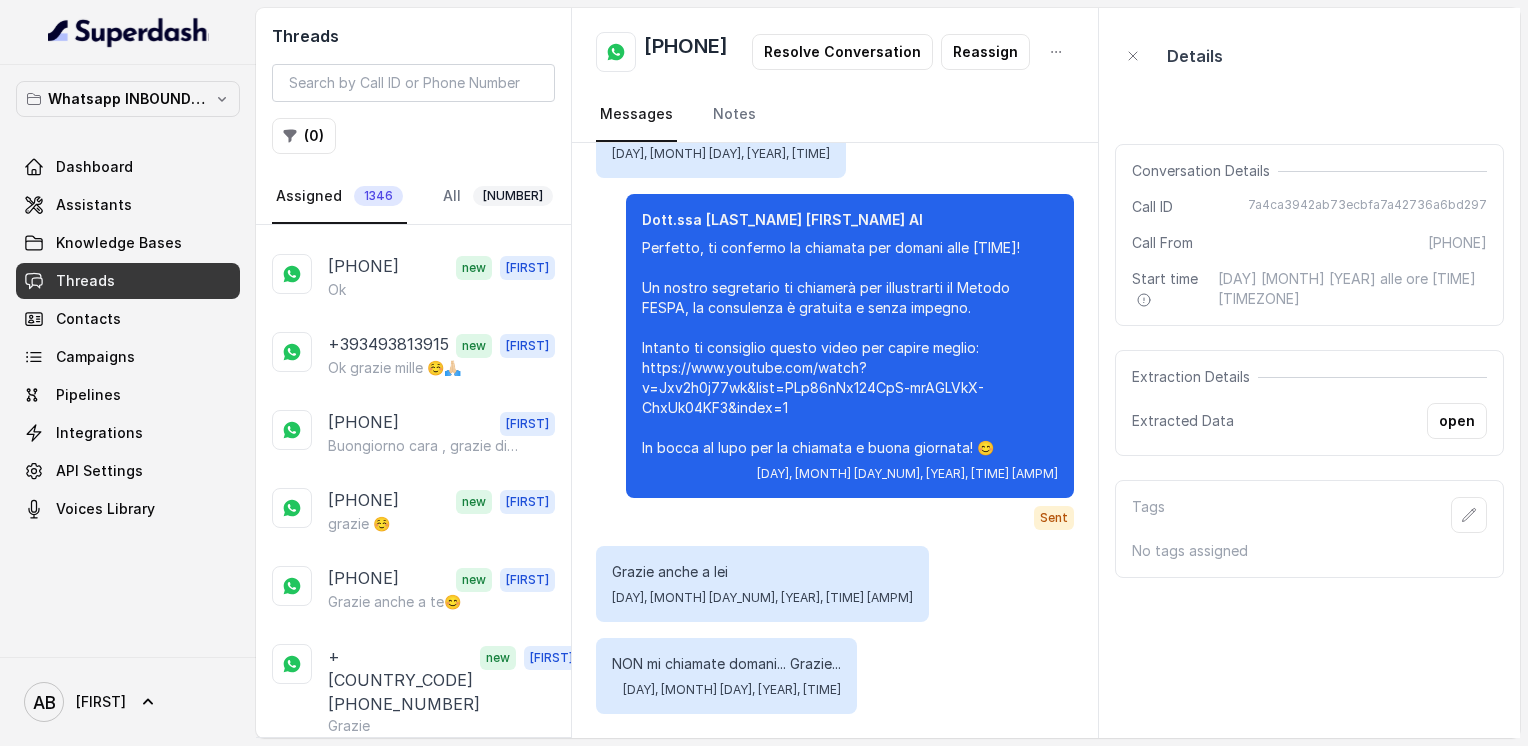 click on "Buona giornata" at bounding box center (379, -2604) 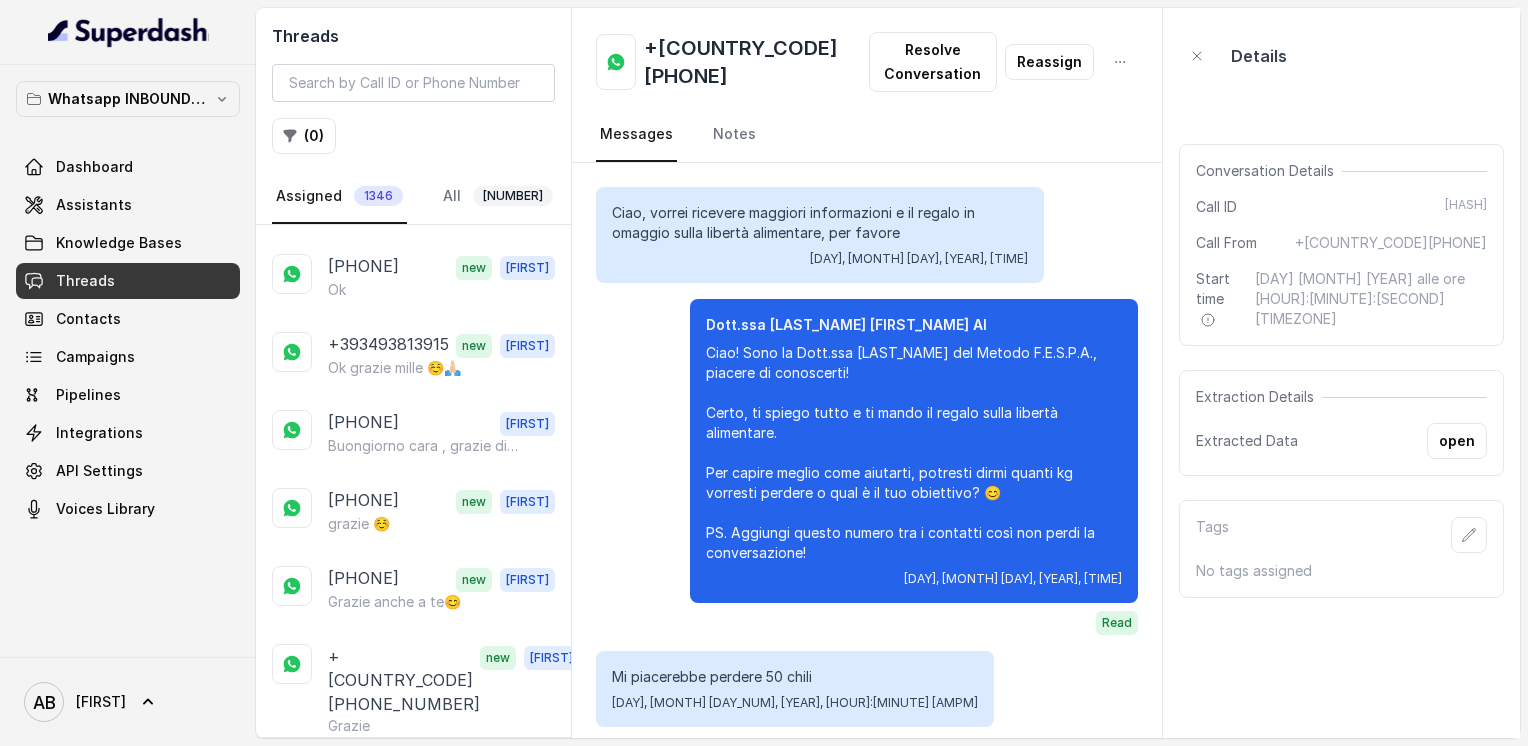 scroll, scrollTop: 2831, scrollLeft: 0, axis: vertical 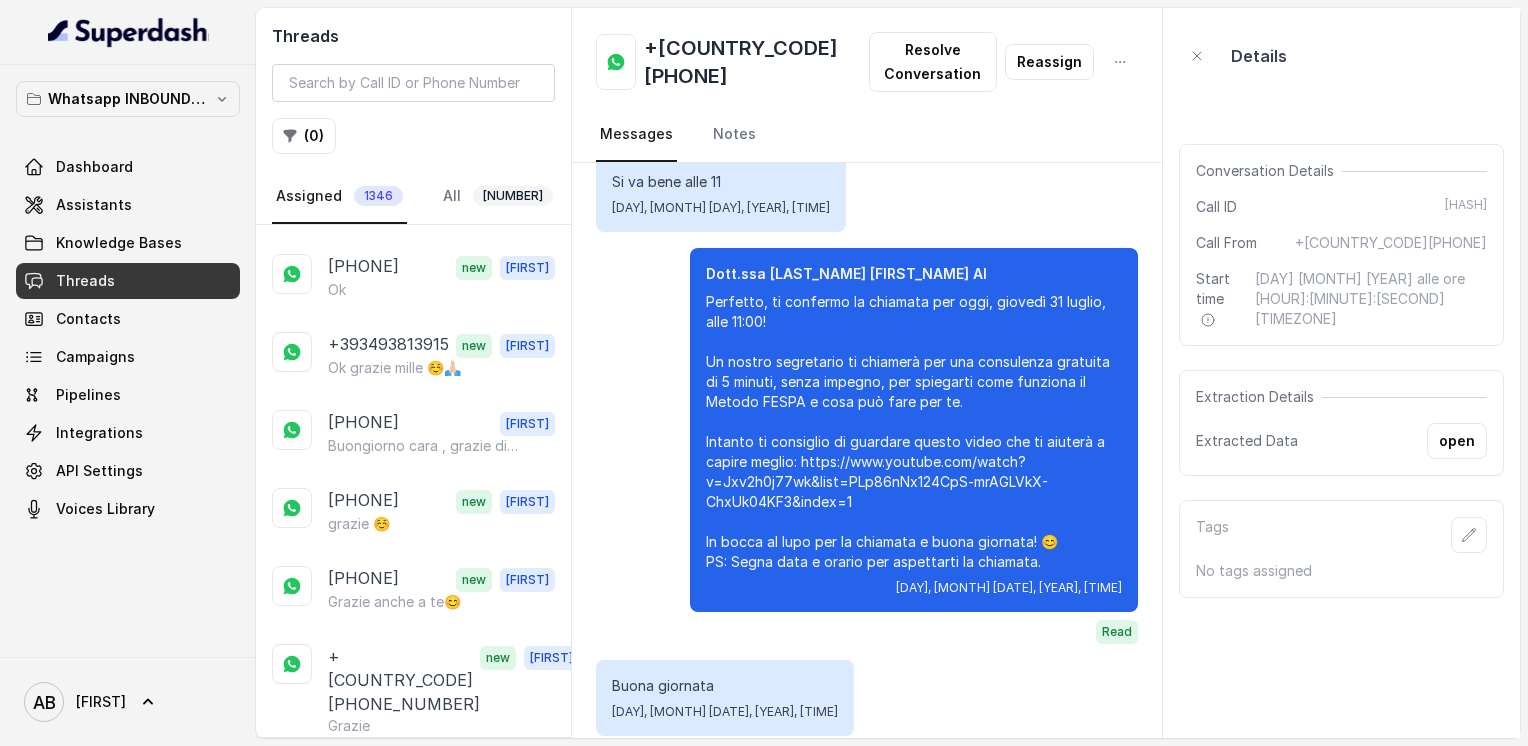 click on "Ok" at bounding box center [441, -2526] 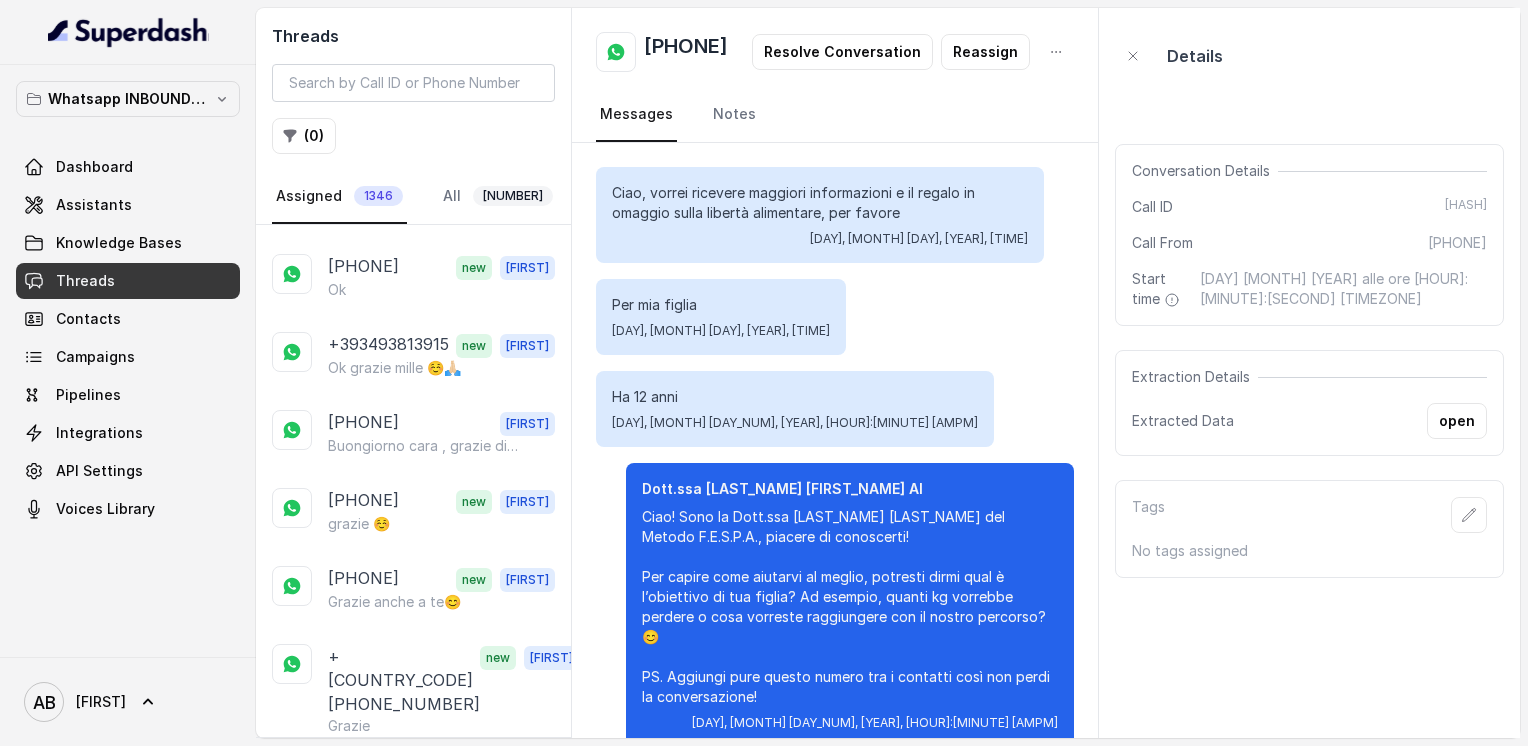 scroll, scrollTop: 2607, scrollLeft: 0, axis: vertical 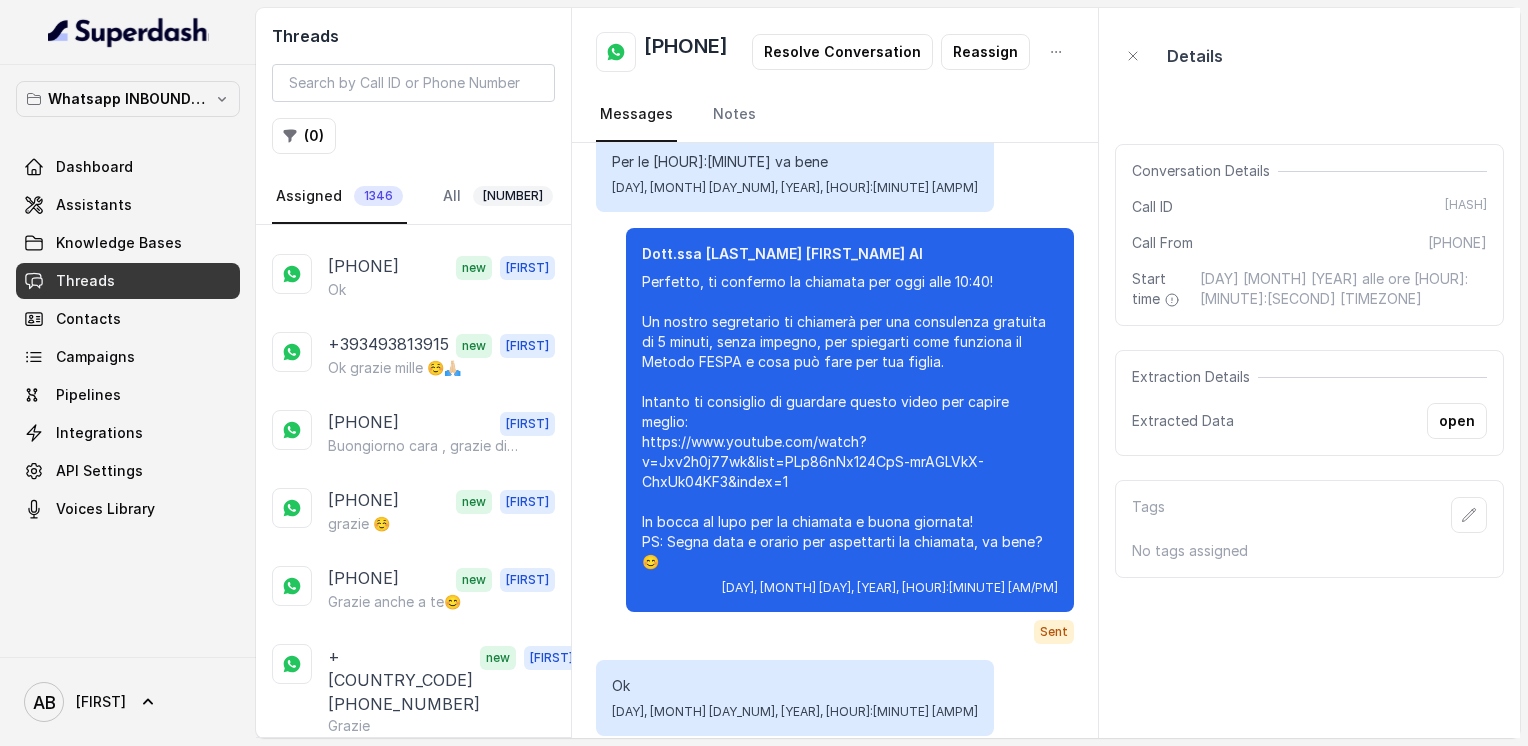click on "[PHONE] new [NAME] Grazie mille" at bounding box center [413, 2067] 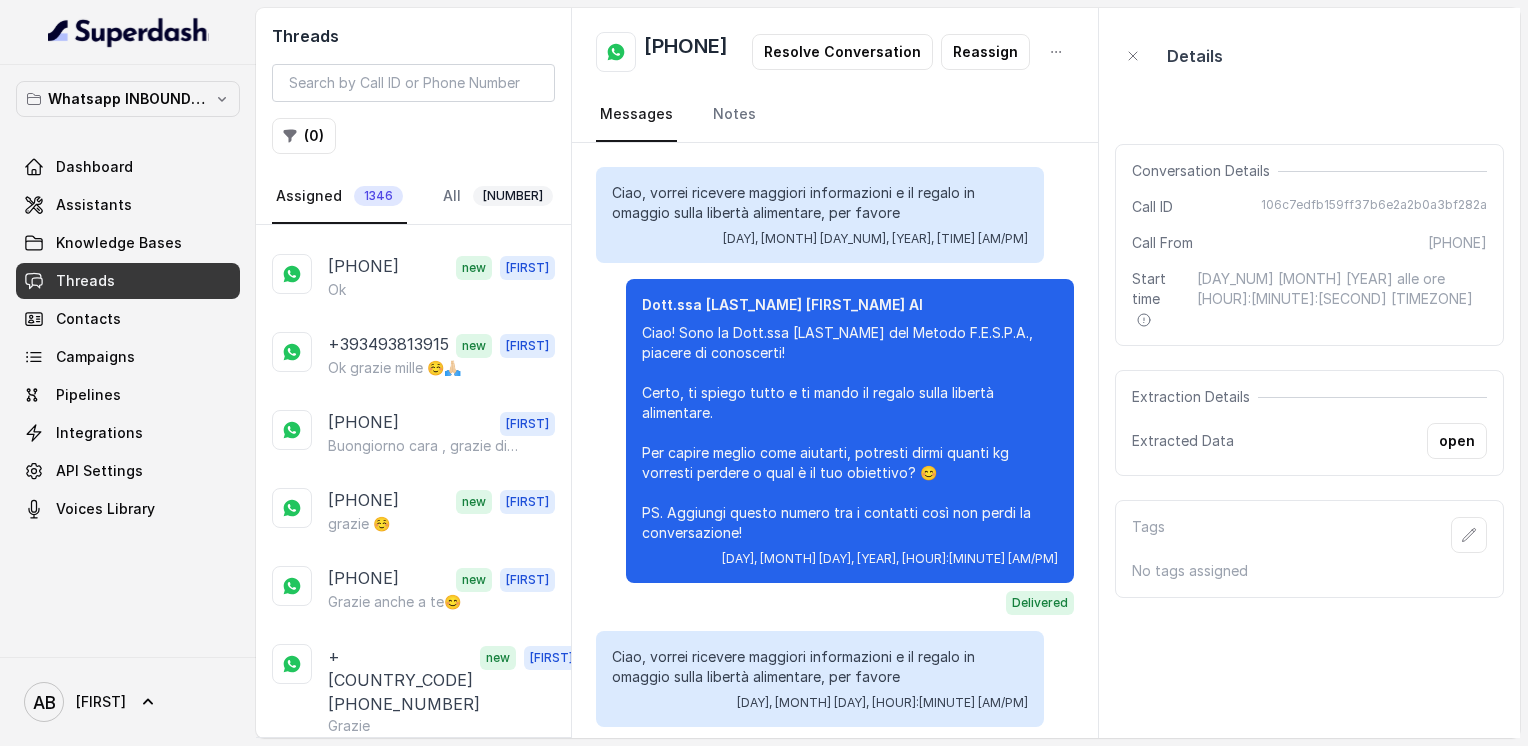 scroll, scrollTop: 2391, scrollLeft: 0, axis: vertical 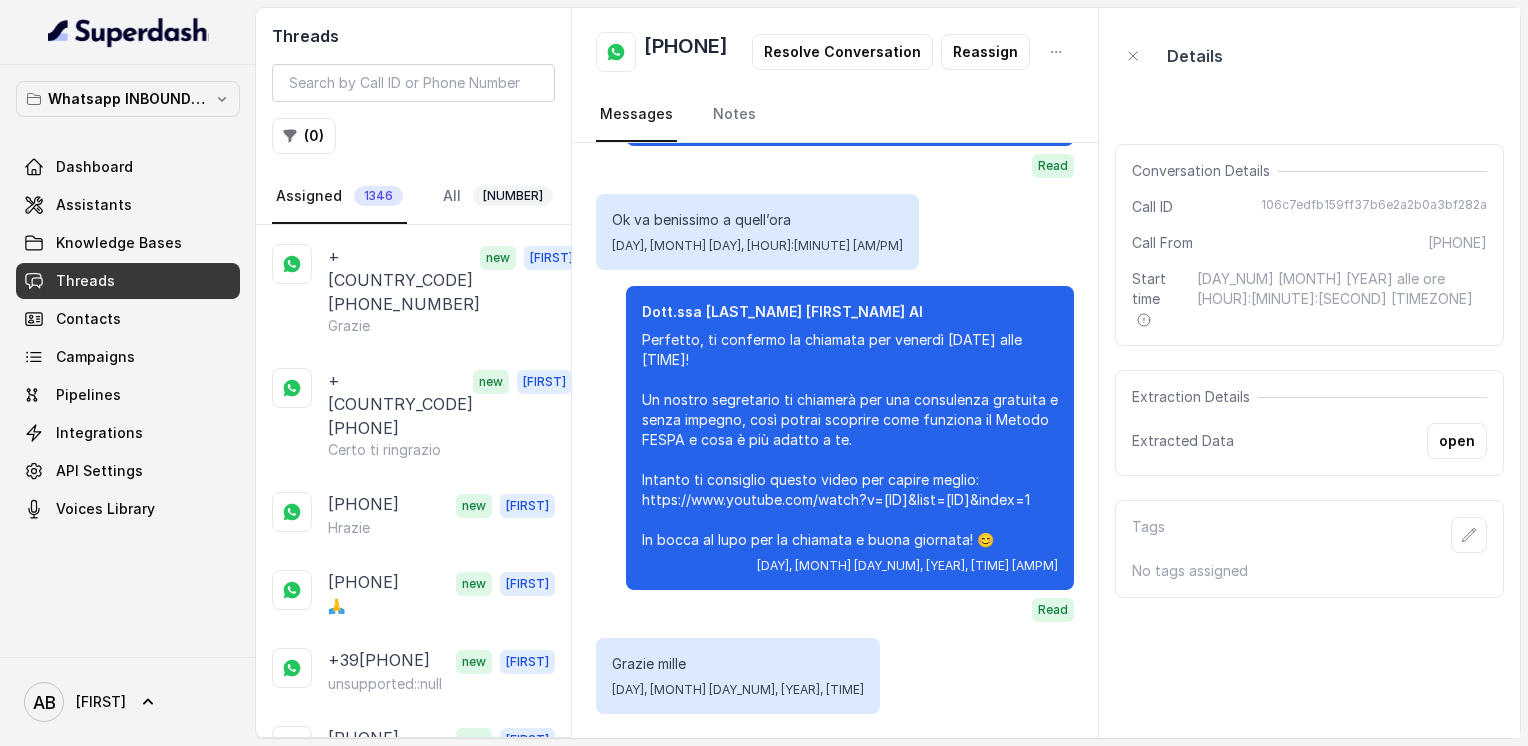 click on "+[COUNTRY_CODE][PHONE]" at bounding box center [400, -2568] 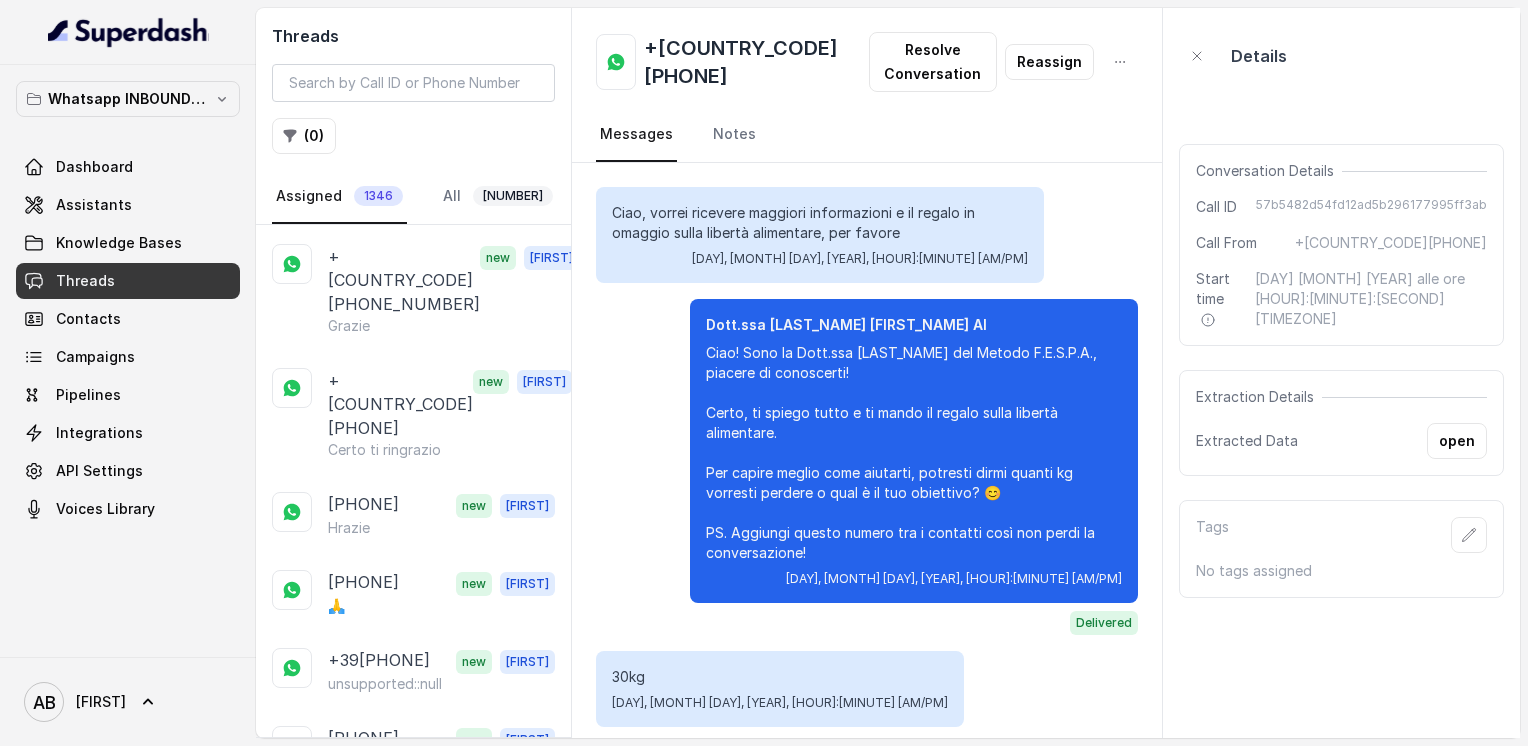 scroll, scrollTop: 1947, scrollLeft: 0, axis: vertical 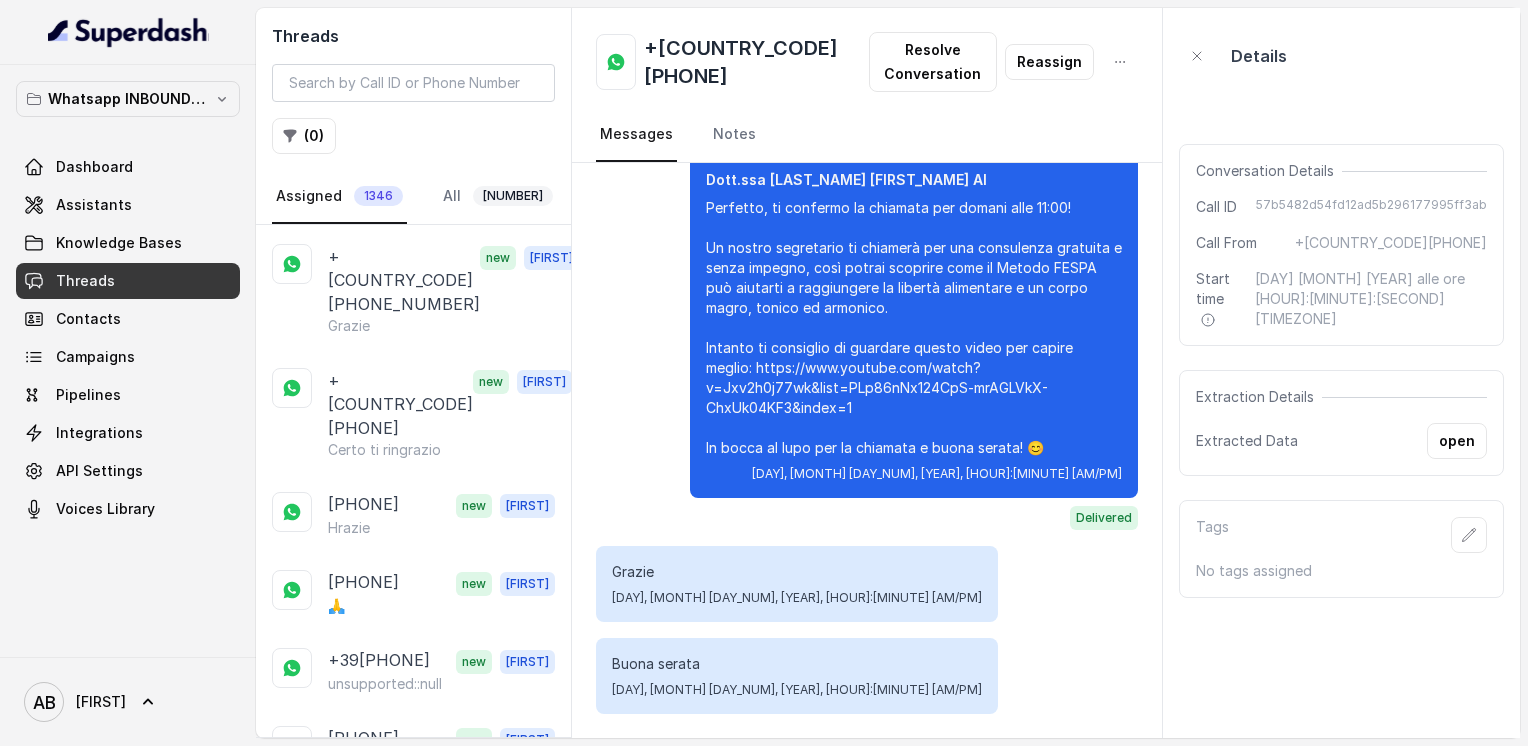 click on "+[COUNTRY_CODE][PHONE]" at bounding box center (400, -2444) 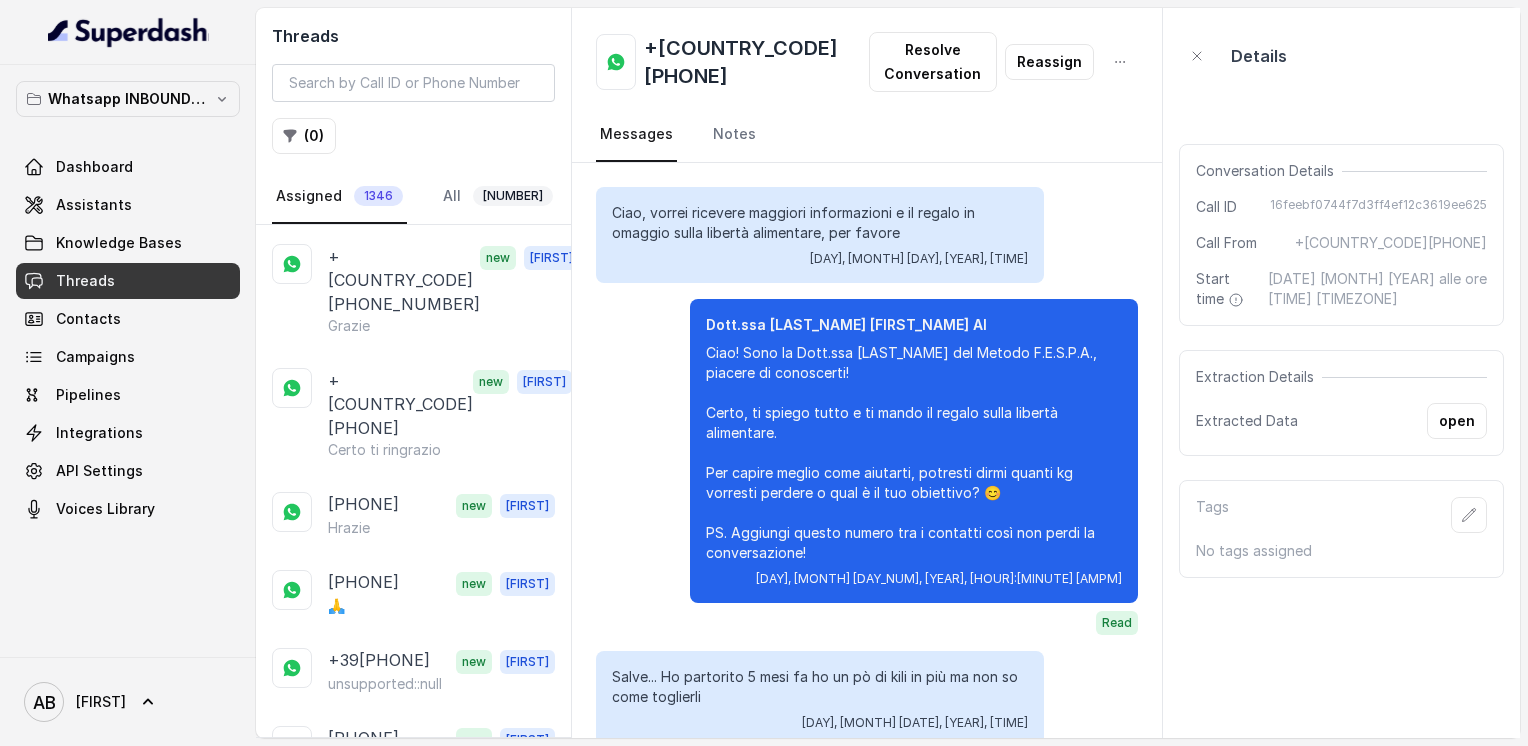 scroll, scrollTop: 2339, scrollLeft: 0, axis: vertical 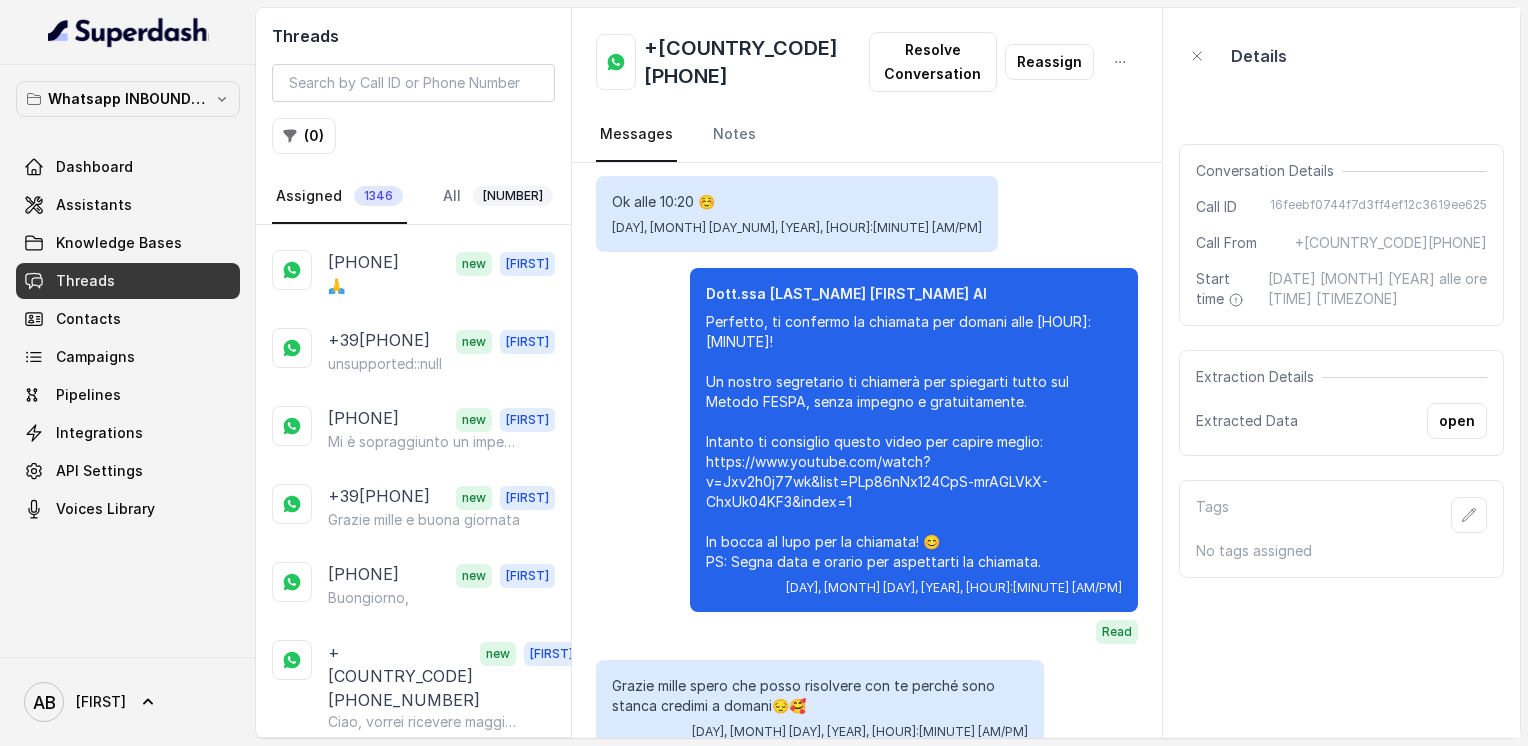 click on "Load more conversations" at bounding box center (414, 2254) 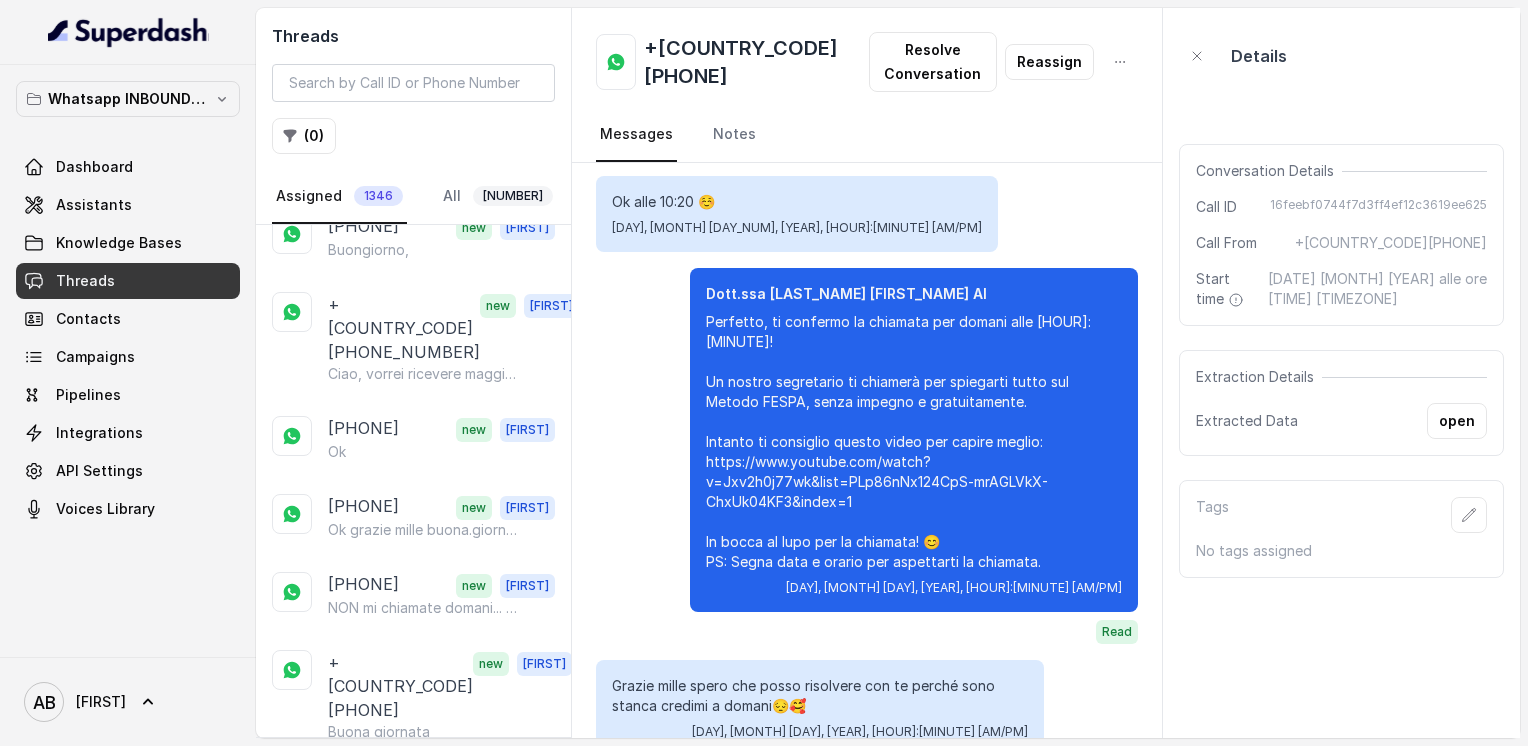 scroll, scrollTop: 11521, scrollLeft: 0, axis: vertical 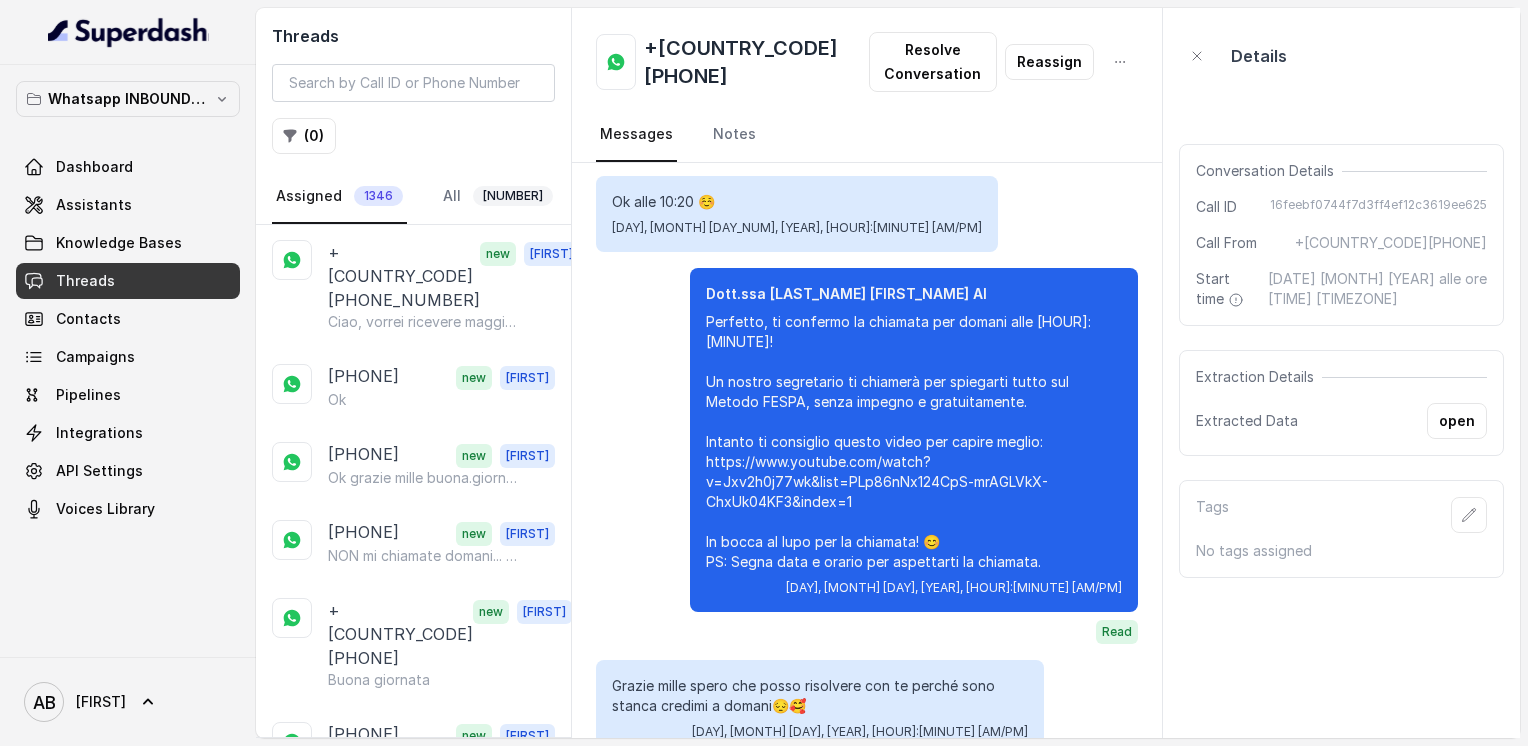 click on "Ore [TIME] di [DAY] [DAY] [MONTH].grazie" at bounding box center (424, 2112) 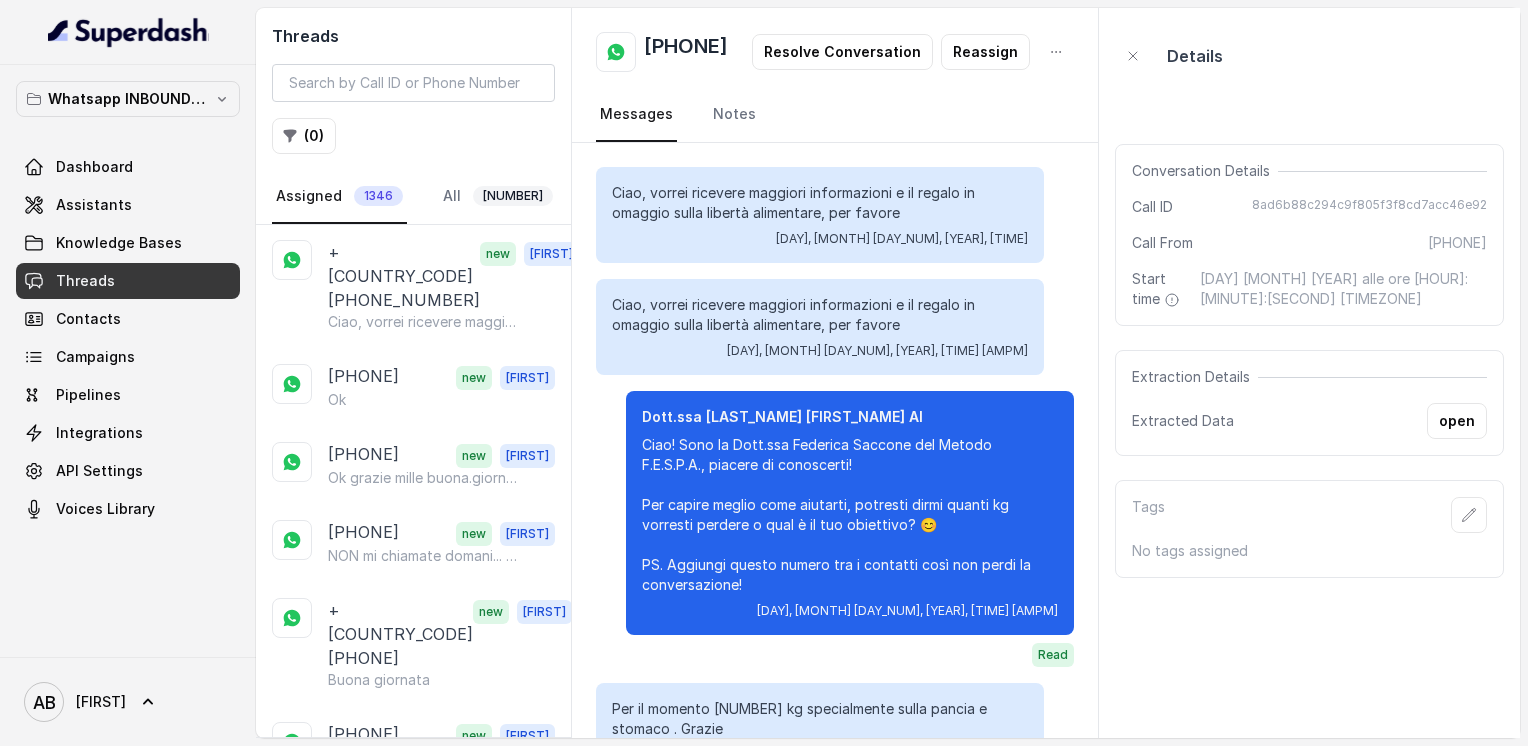 scroll, scrollTop: 1359, scrollLeft: 0, axis: vertical 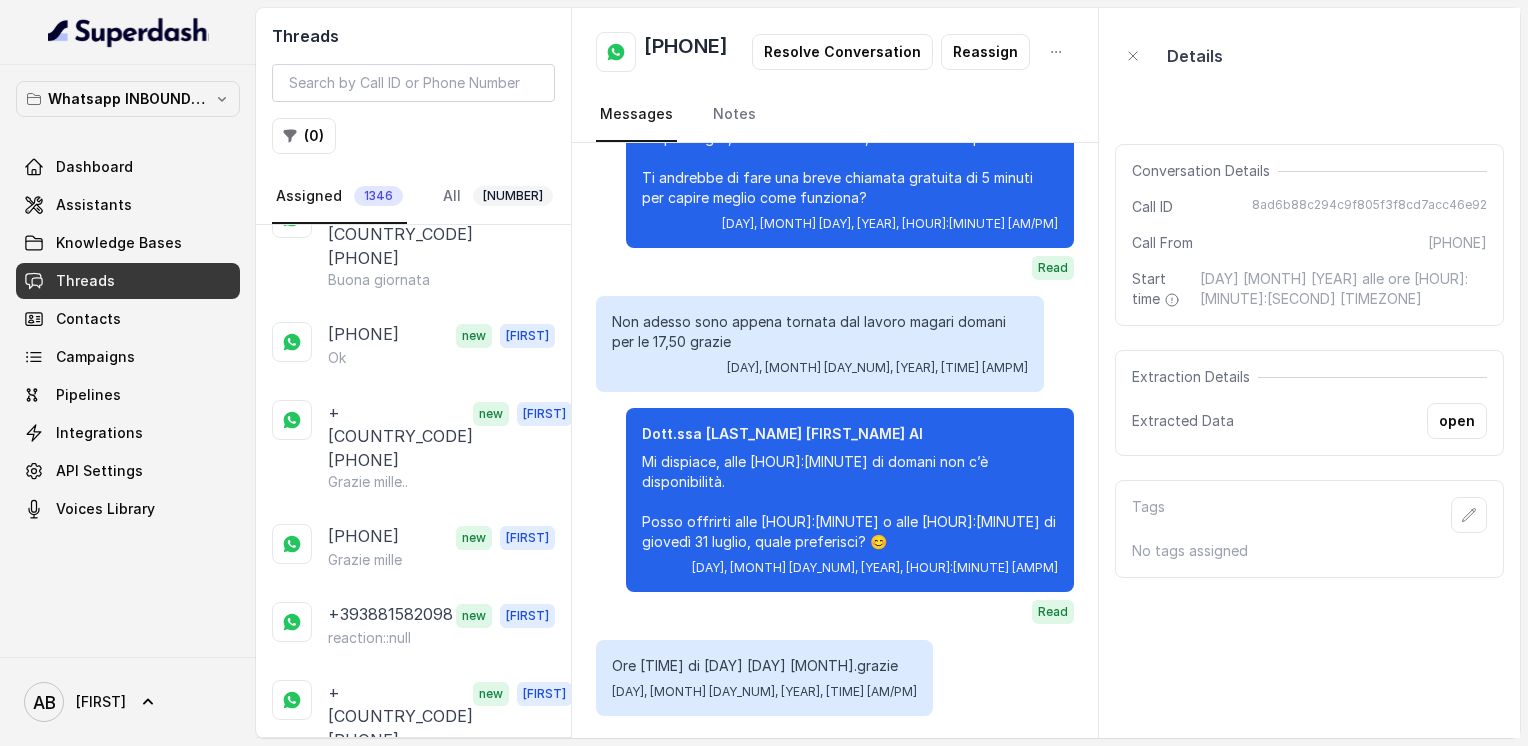 click on "+[COUNTRY_CODE][PHONE]" at bounding box center [400, 2024] 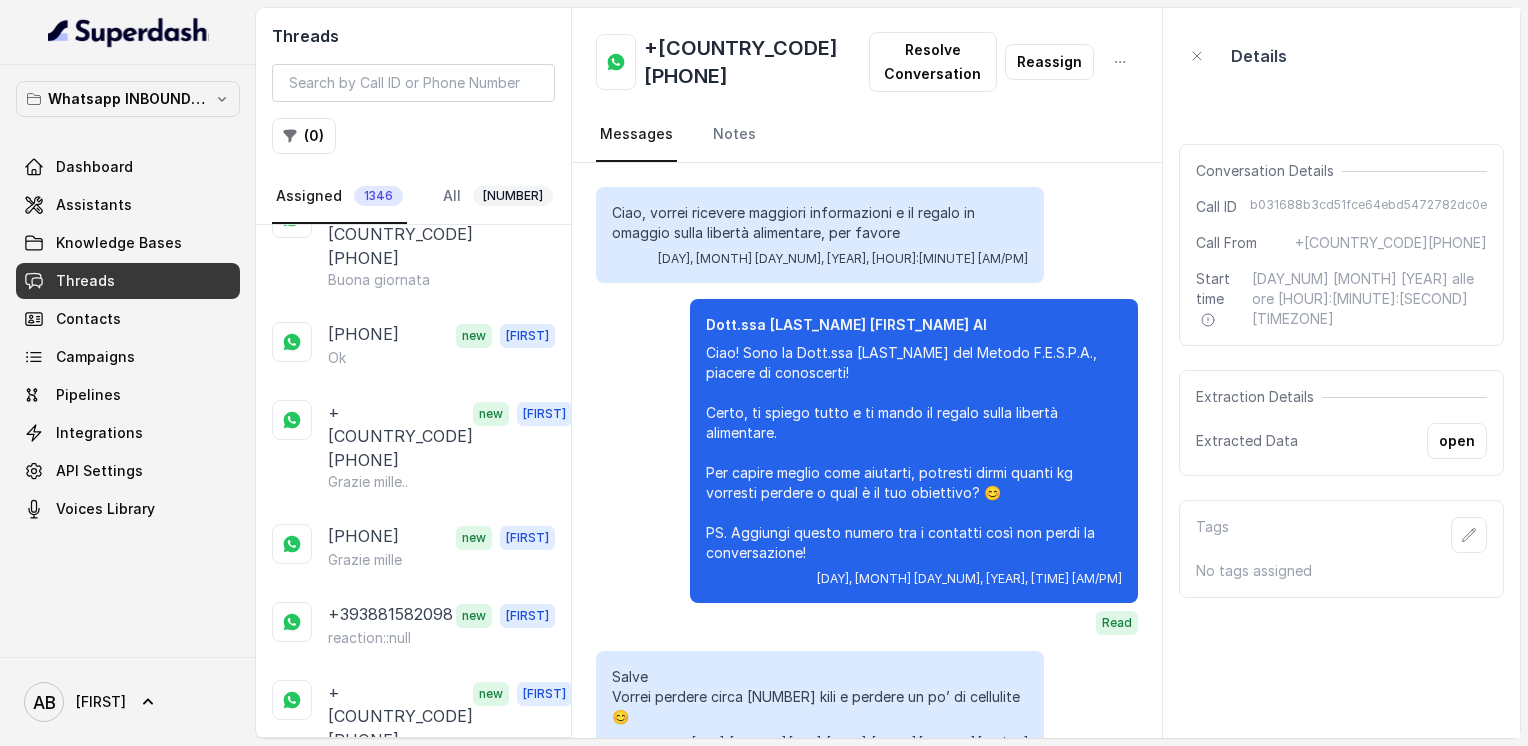 scroll, scrollTop: 2103, scrollLeft: 0, axis: vertical 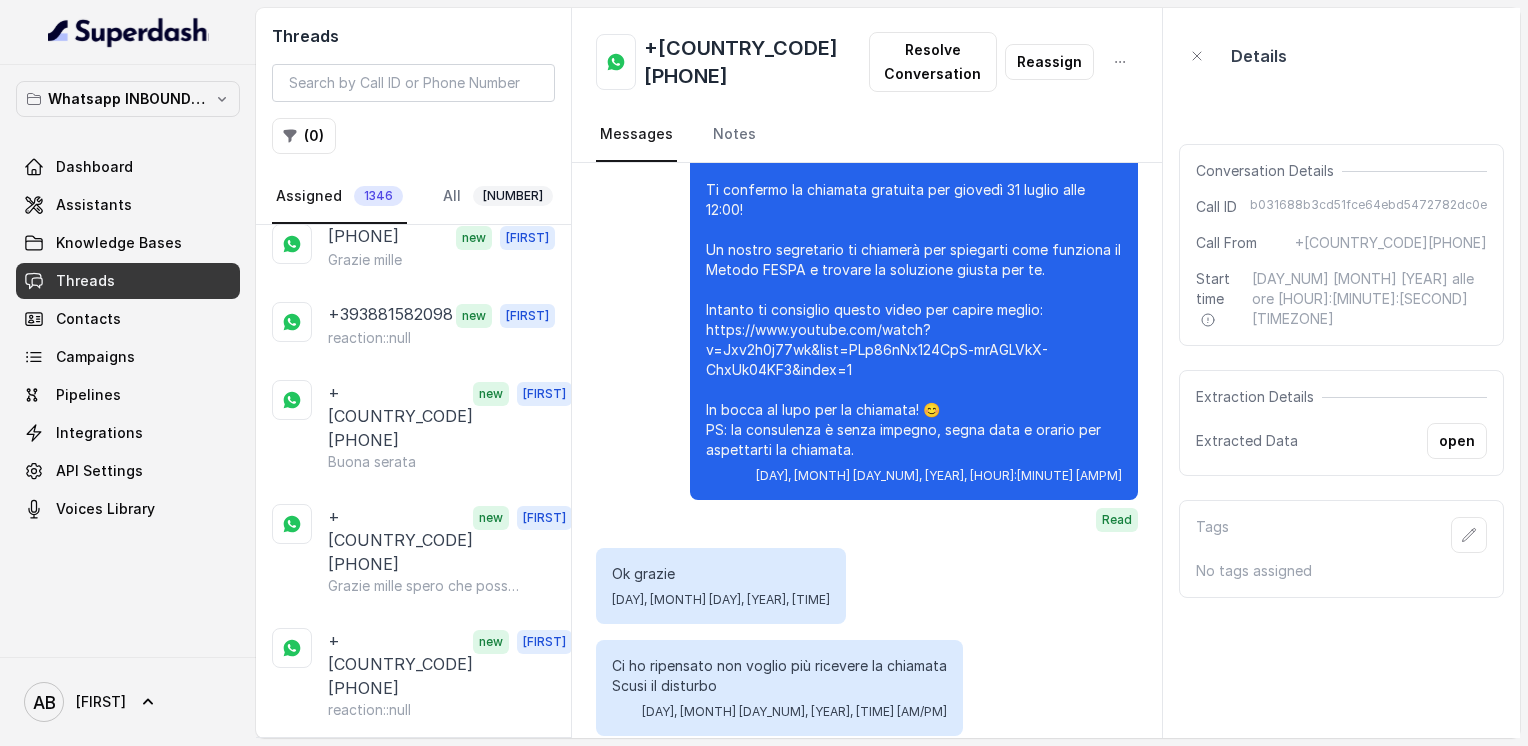 click on "❤️" at bounding box center (441, 1848) 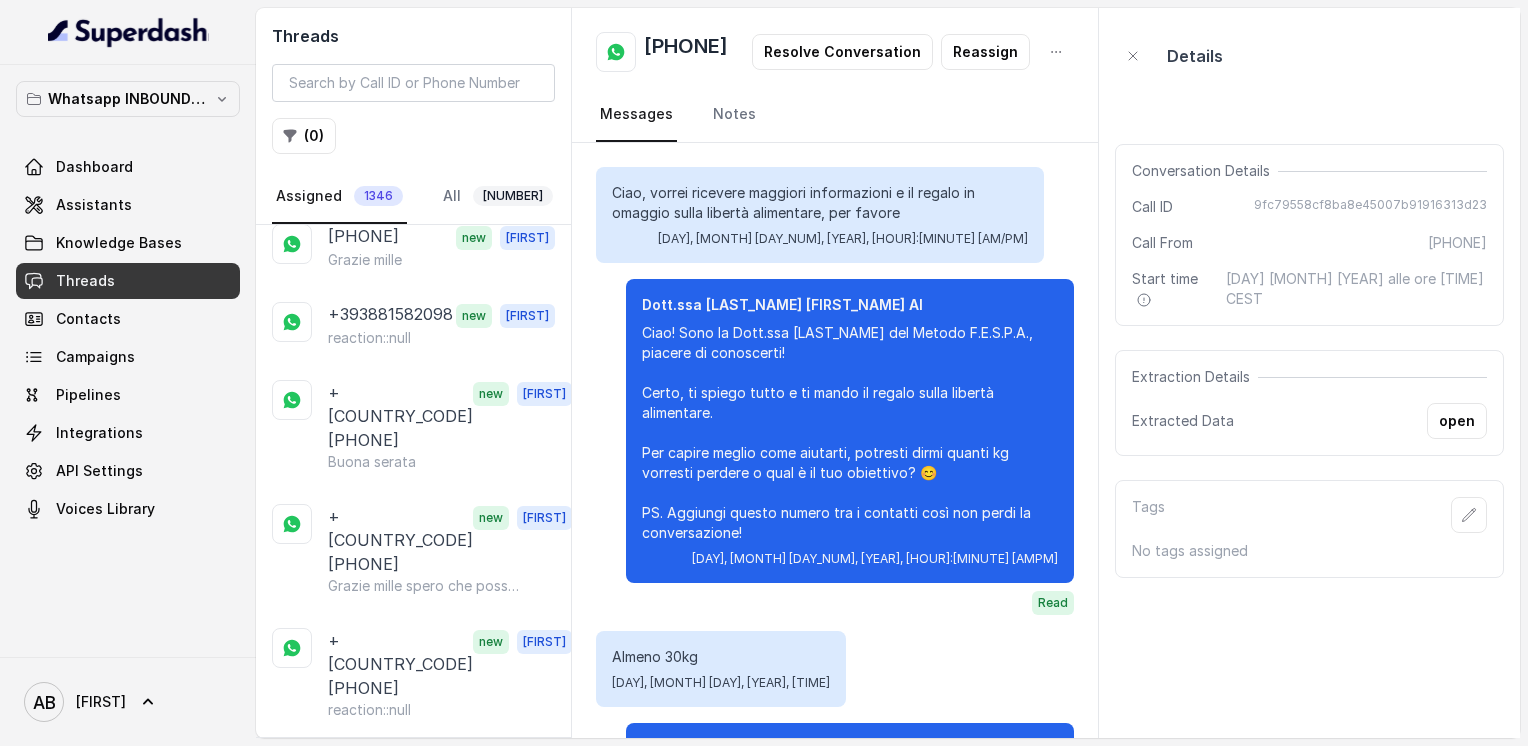 scroll, scrollTop: 2547, scrollLeft: 0, axis: vertical 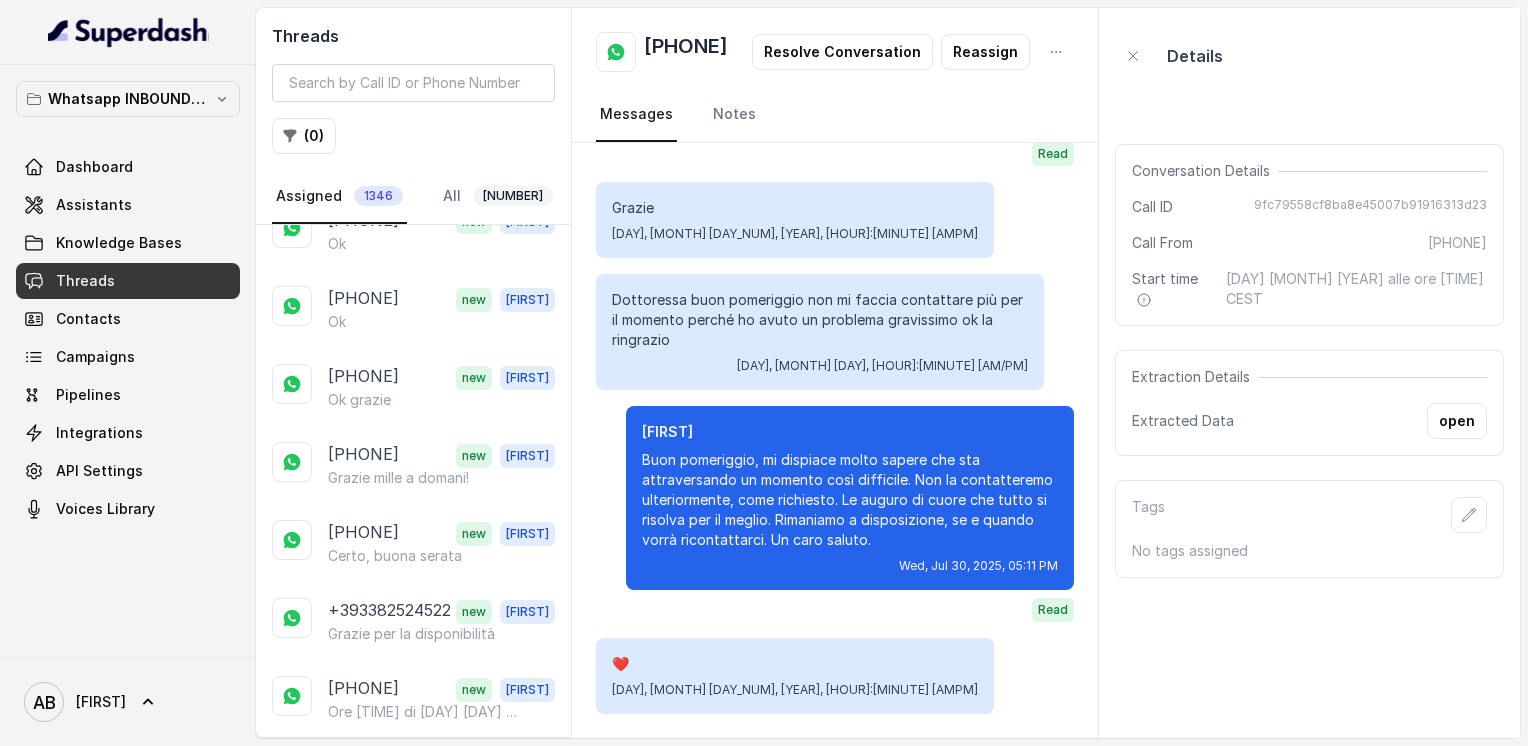 click on "+39[PHONE]" at bounding box center [379, 2153] 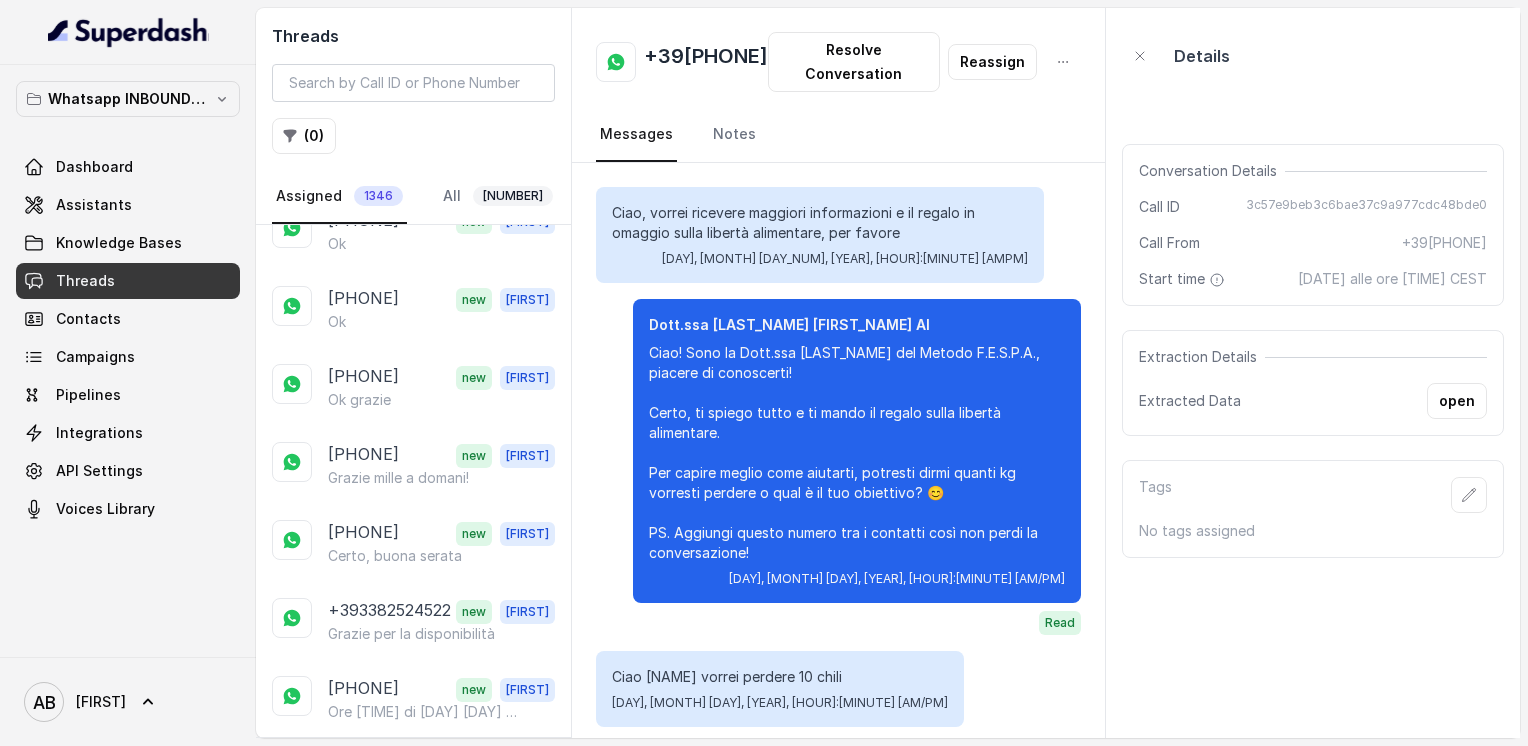 scroll, scrollTop: 2699, scrollLeft: 0, axis: vertical 